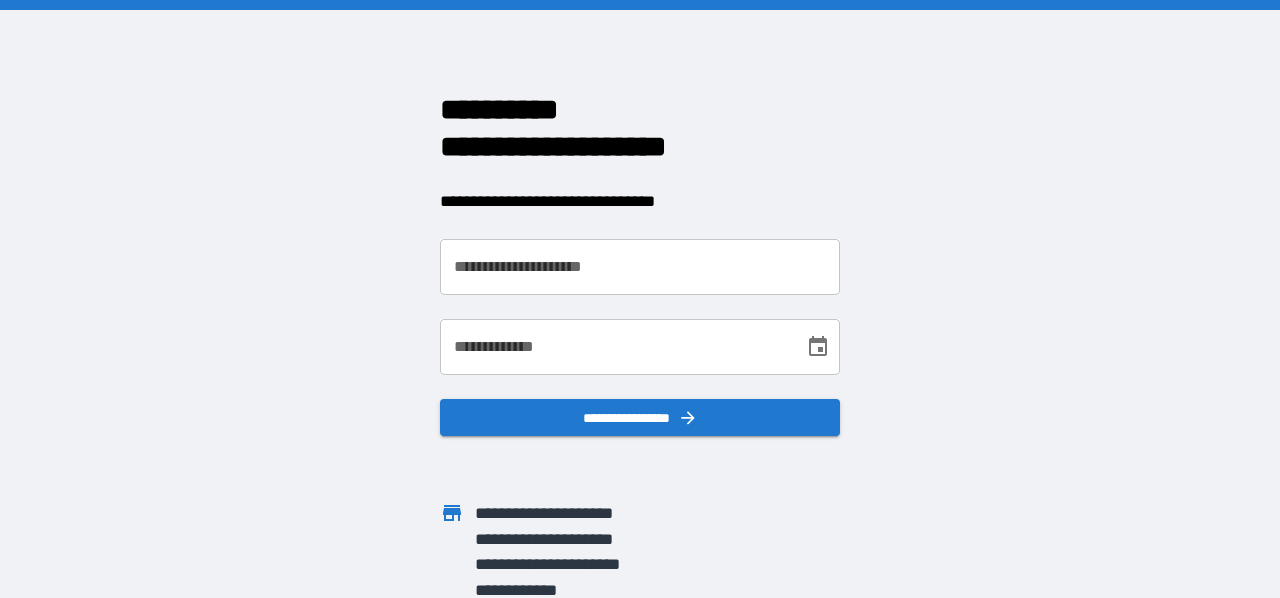 scroll, scrollTop: 0, scrollLeft: 0, axis: both 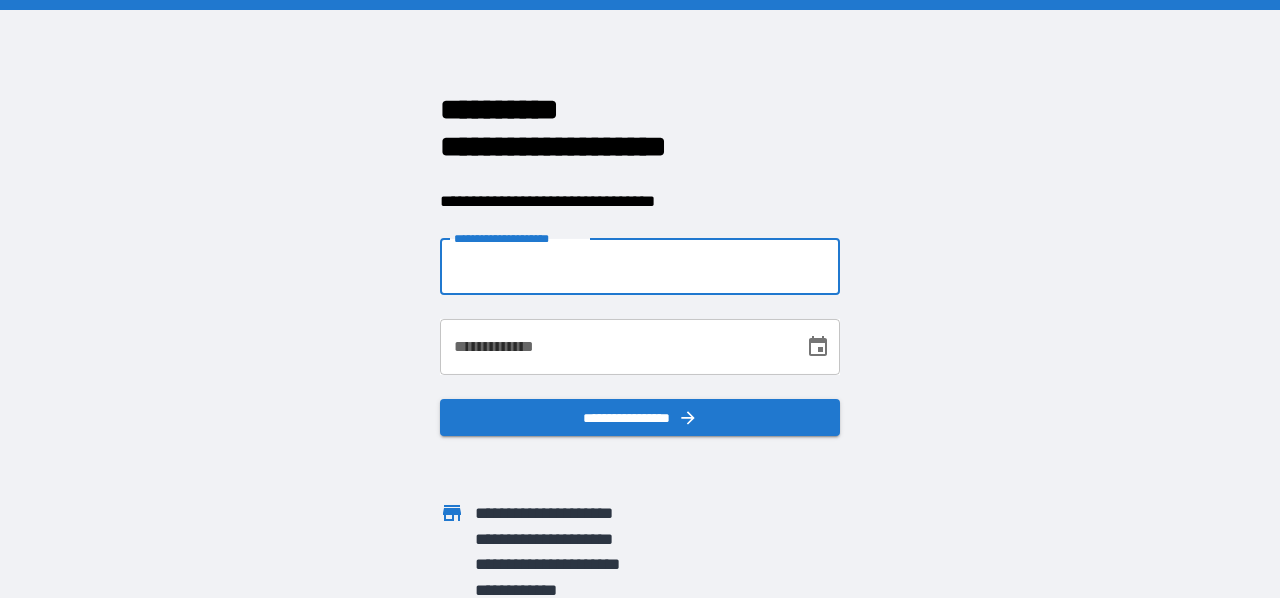 click on "**********" at bounding box center (640, 267) 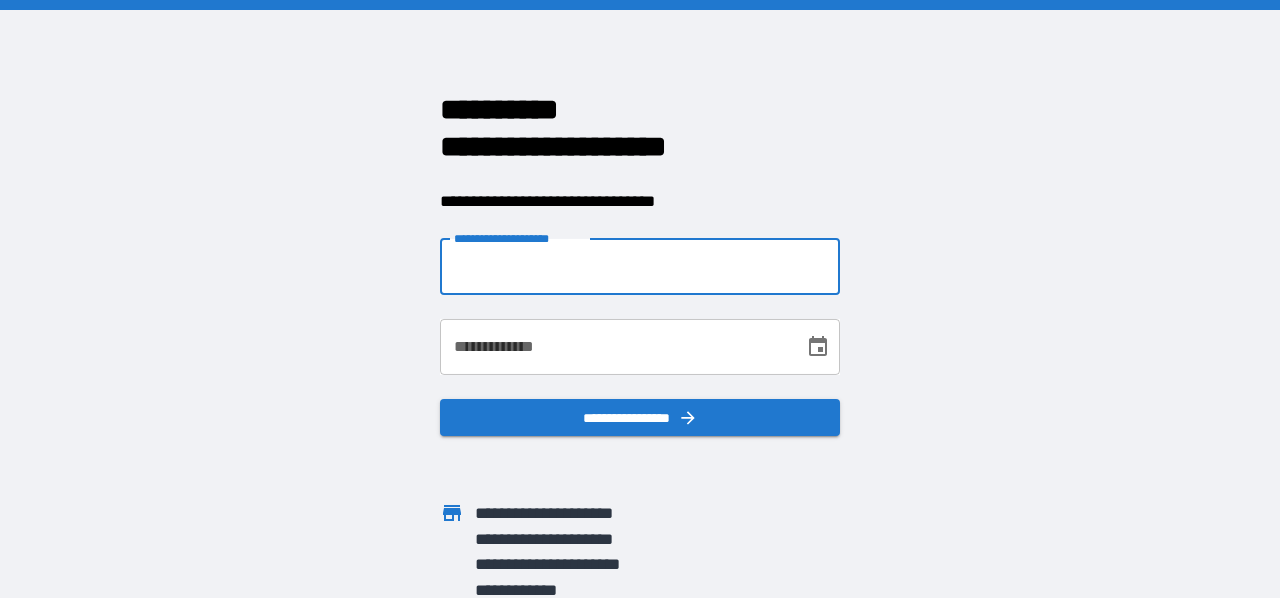 type on "**********" 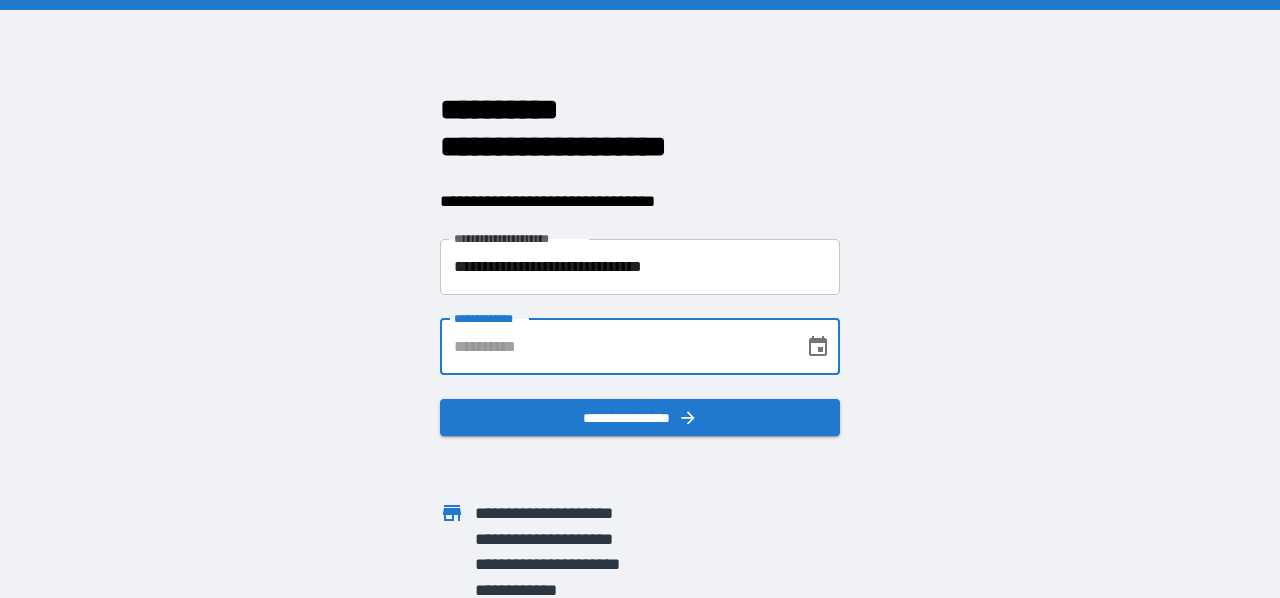 click on "**********" at bounding box center [615, 347] 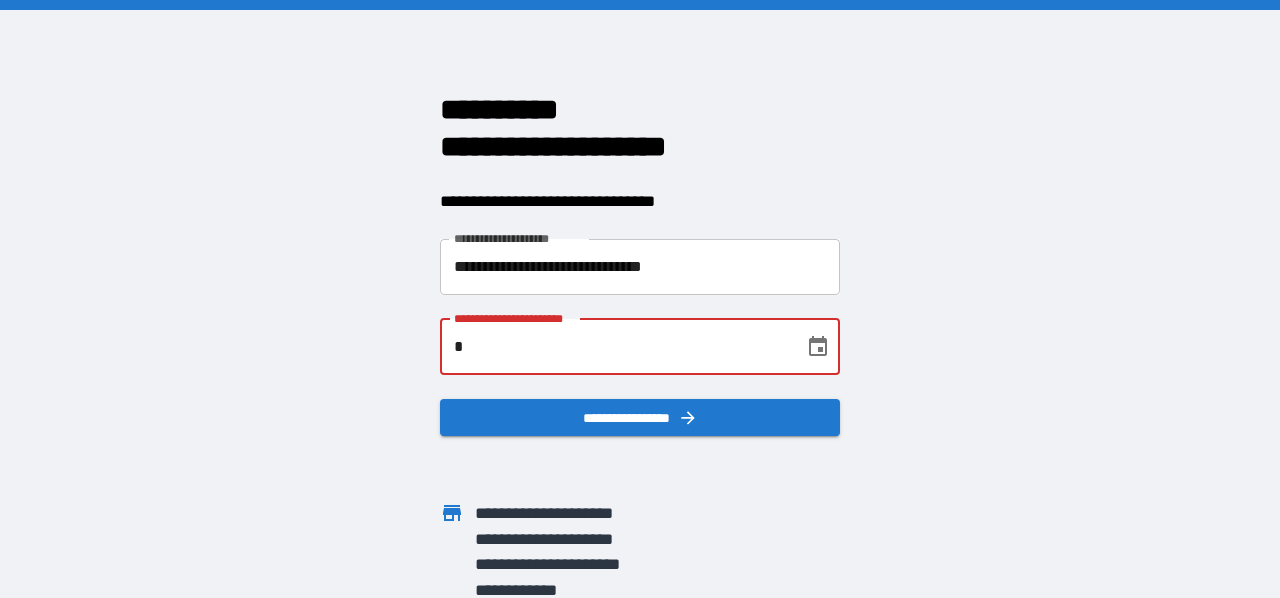 type on "**********" 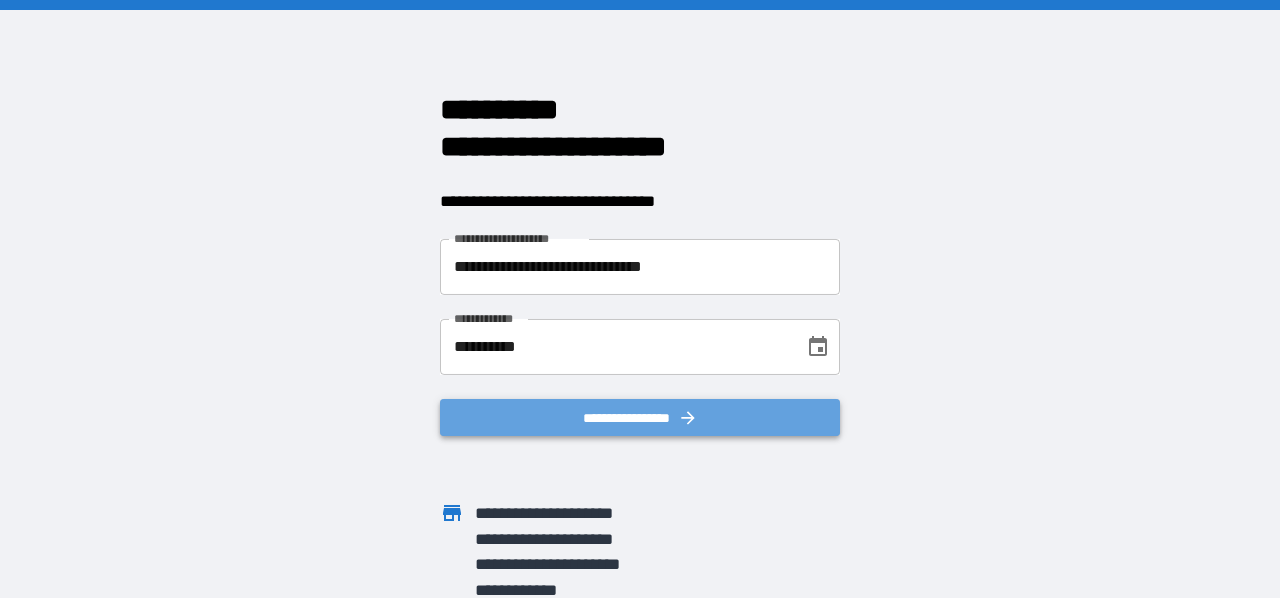 click on "**********" at bounding box center (640, 418) 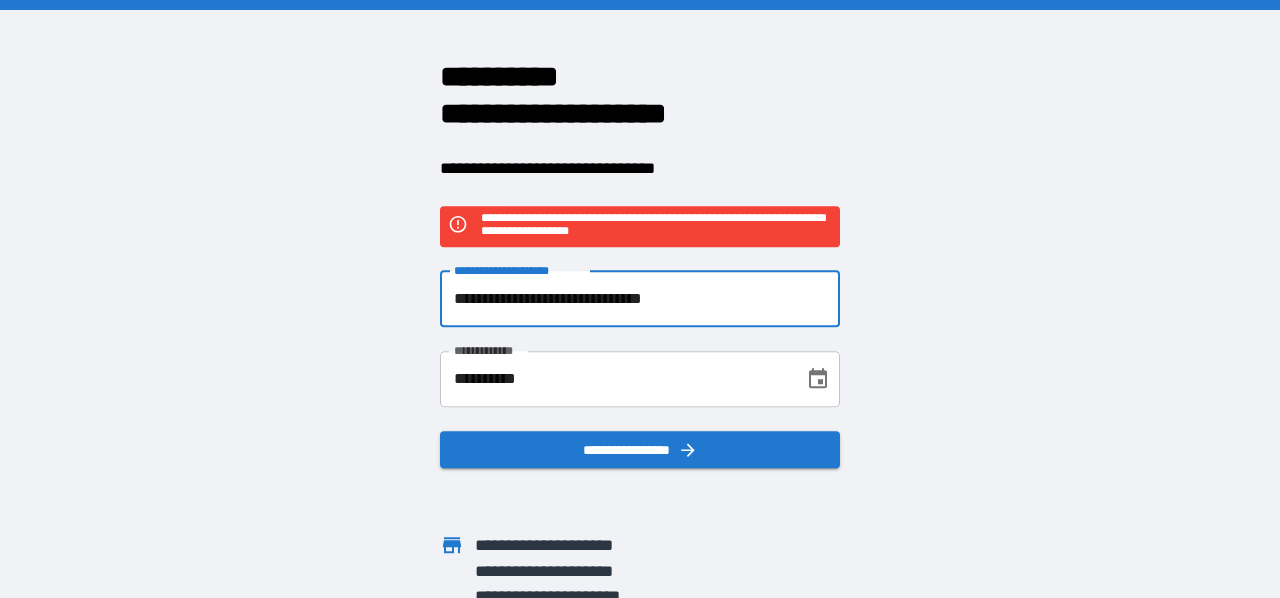 click on "**********" at bounding box center [640, 299] 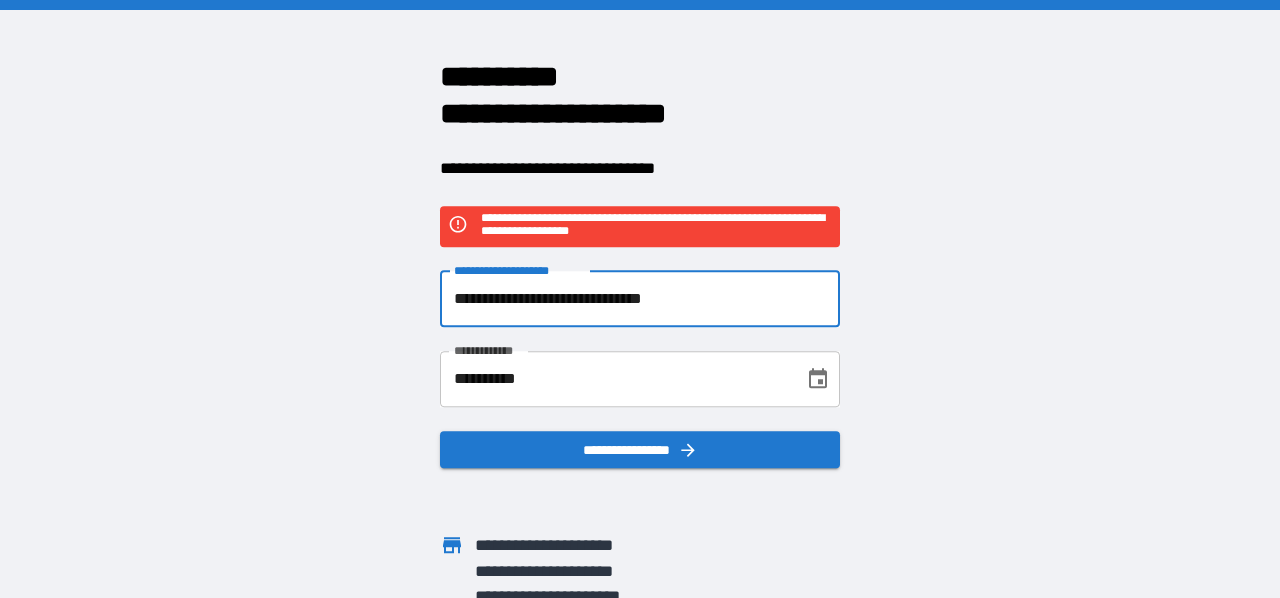 drag, startPoint x: 682, startPoint y: 293, endPoint x: 358, endPoint y: 297, distance: 324.0247 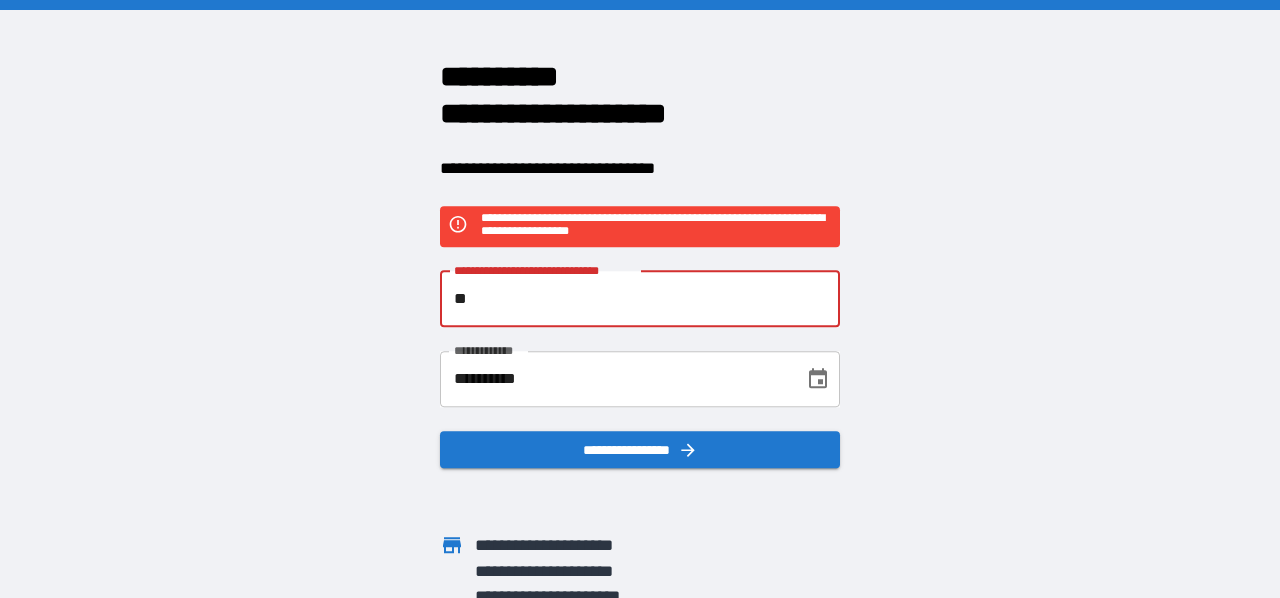 type on "**********" 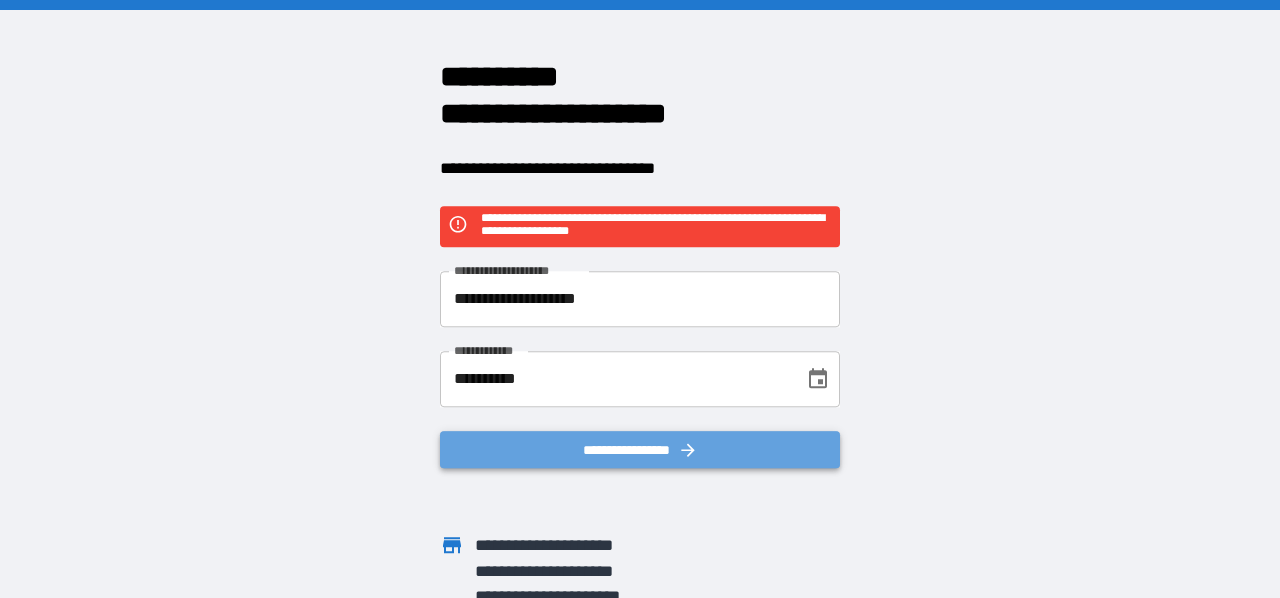 click on "**********" at bounding box center [640, 450] 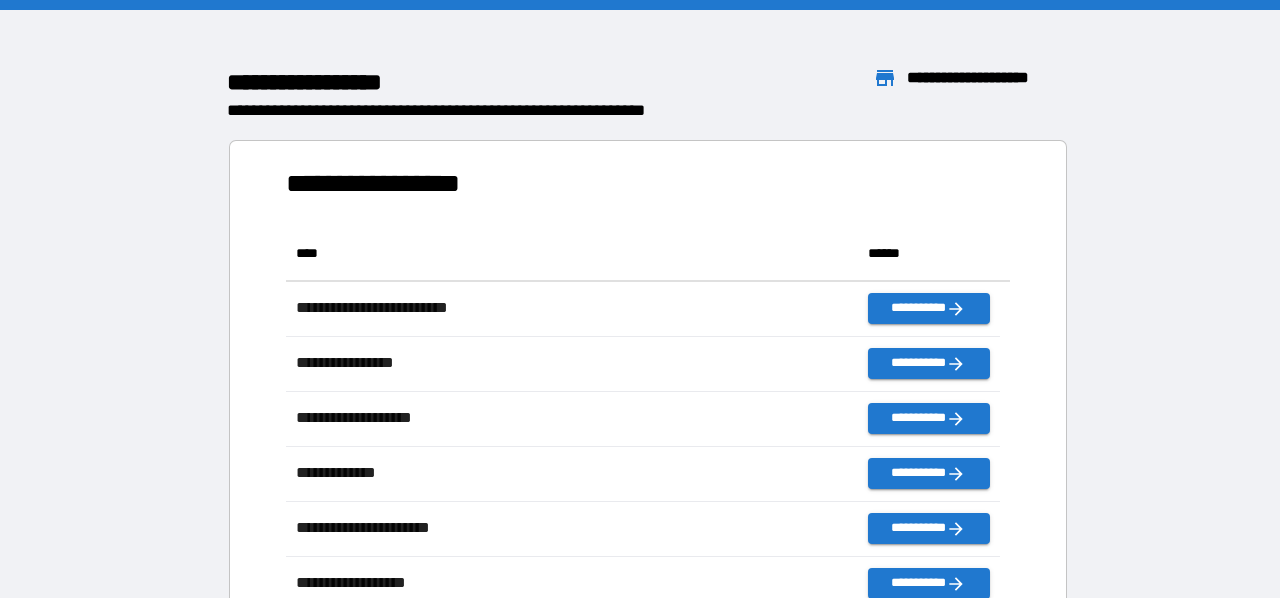 scroll, scrollTop: 16, scrollLeft: 16, axis: both 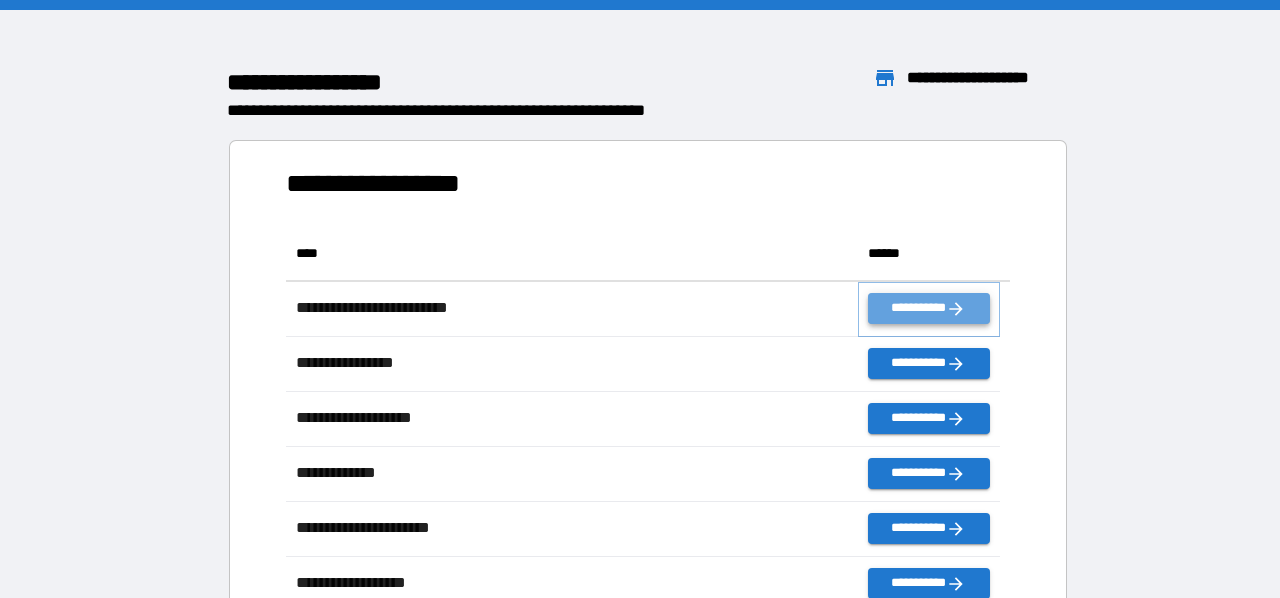 click on "**********" at bounding box center [929, 308] 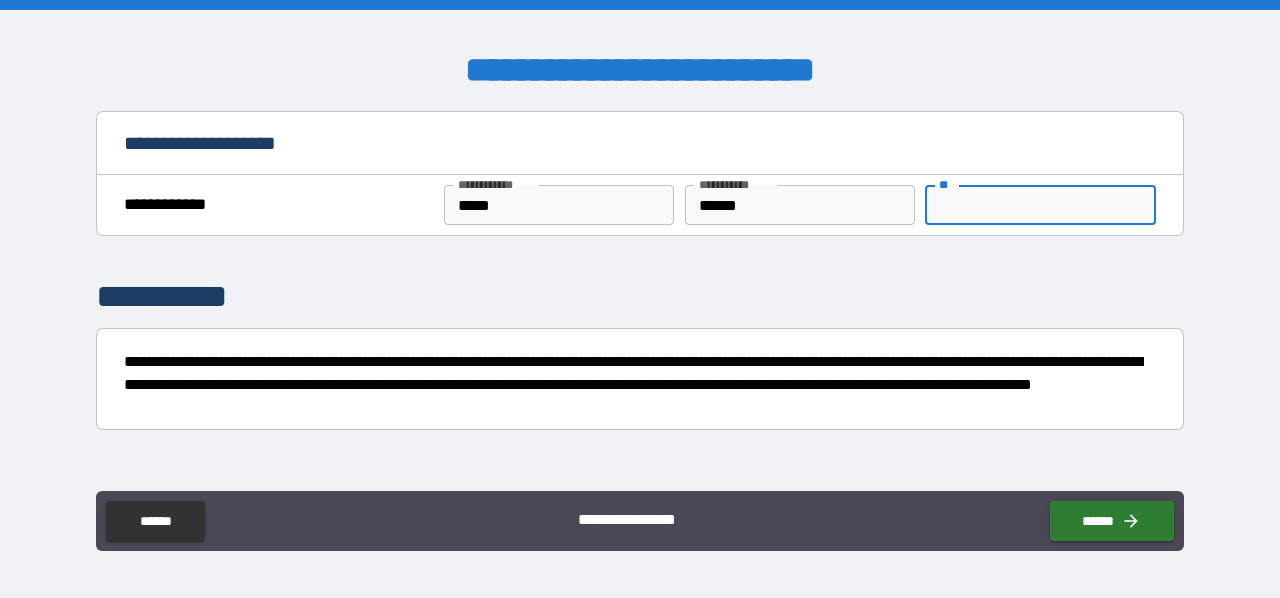 click on "**" at bounding box center [1040, 205] 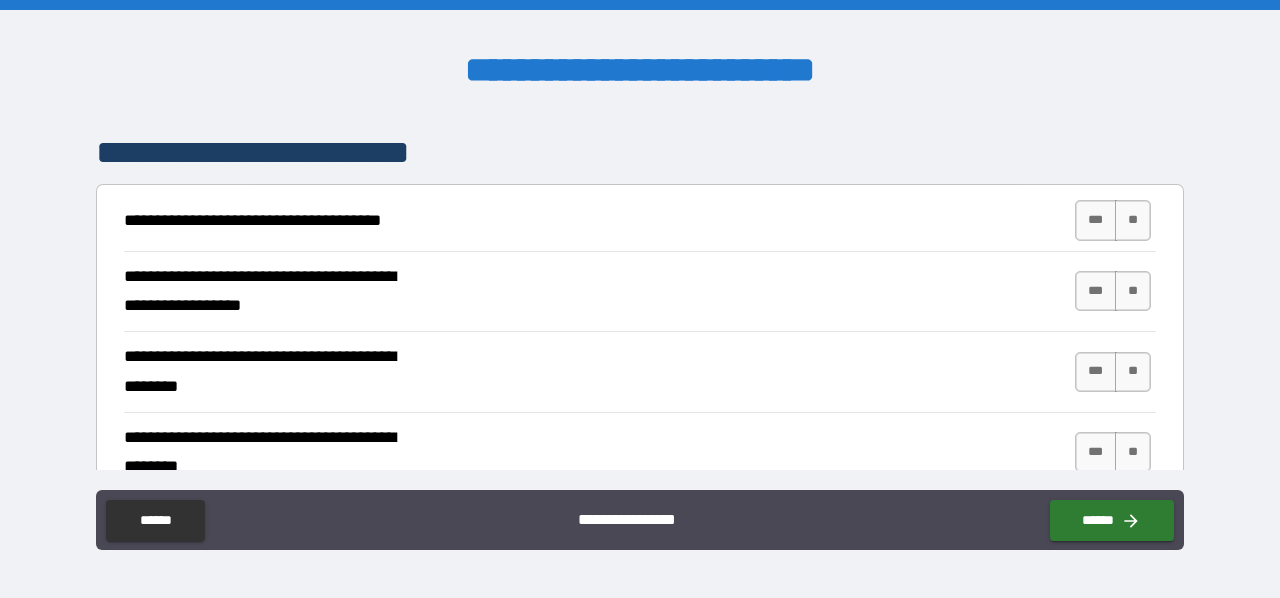 scroll, scrollTop: 407, scrollLeft: 0, axis: vertical 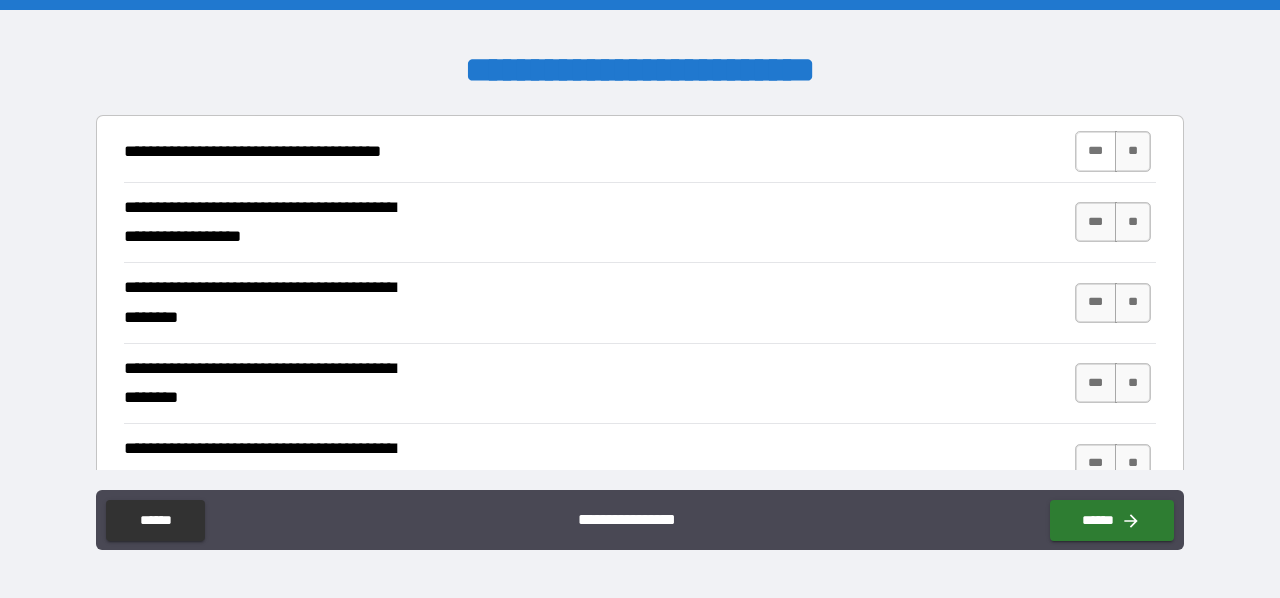 type on "*" 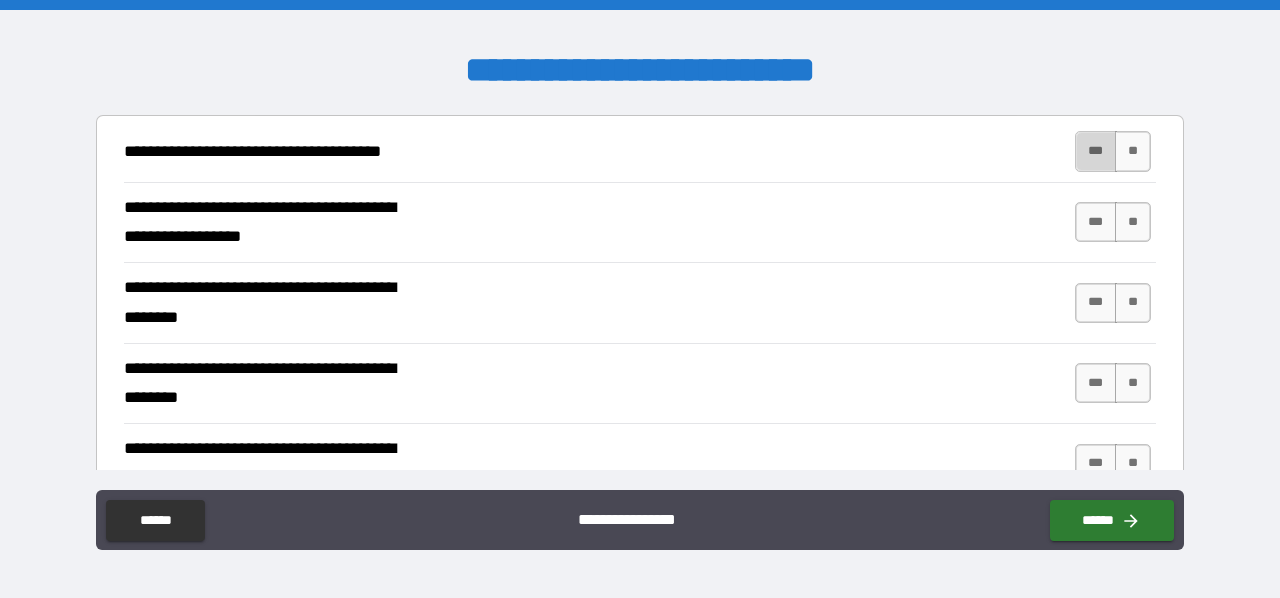 click on "***" at bounding box center [1096, 151] 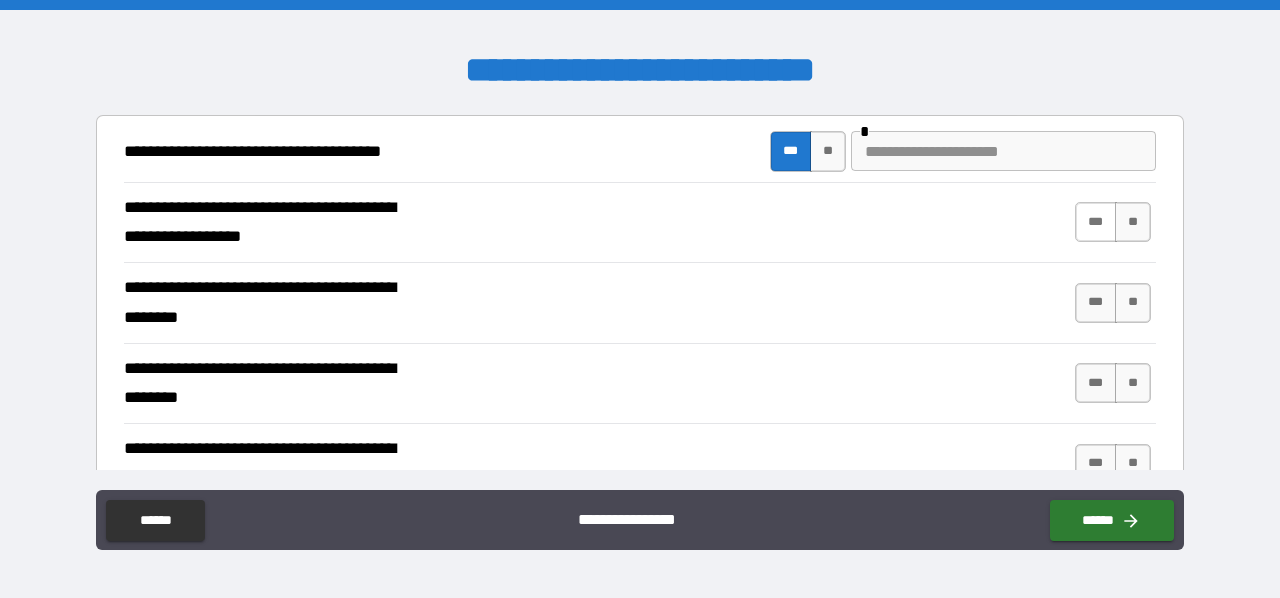 click on "***" at bounding box center [1096, 222] 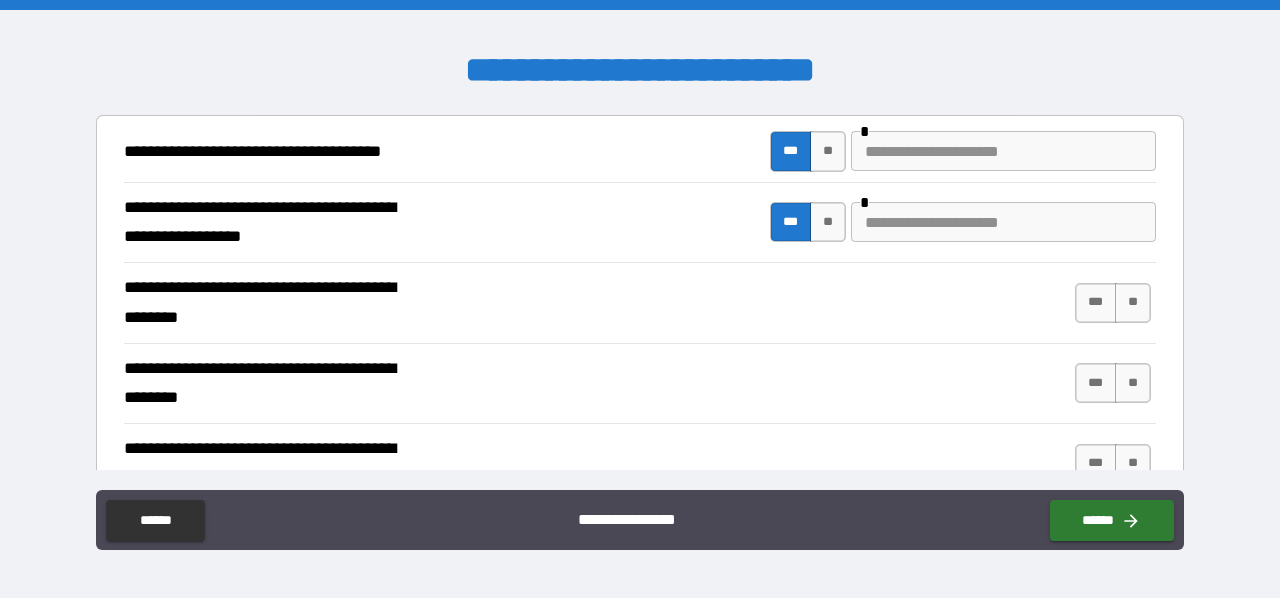 click on "**********" at bounding box center (640, 151) 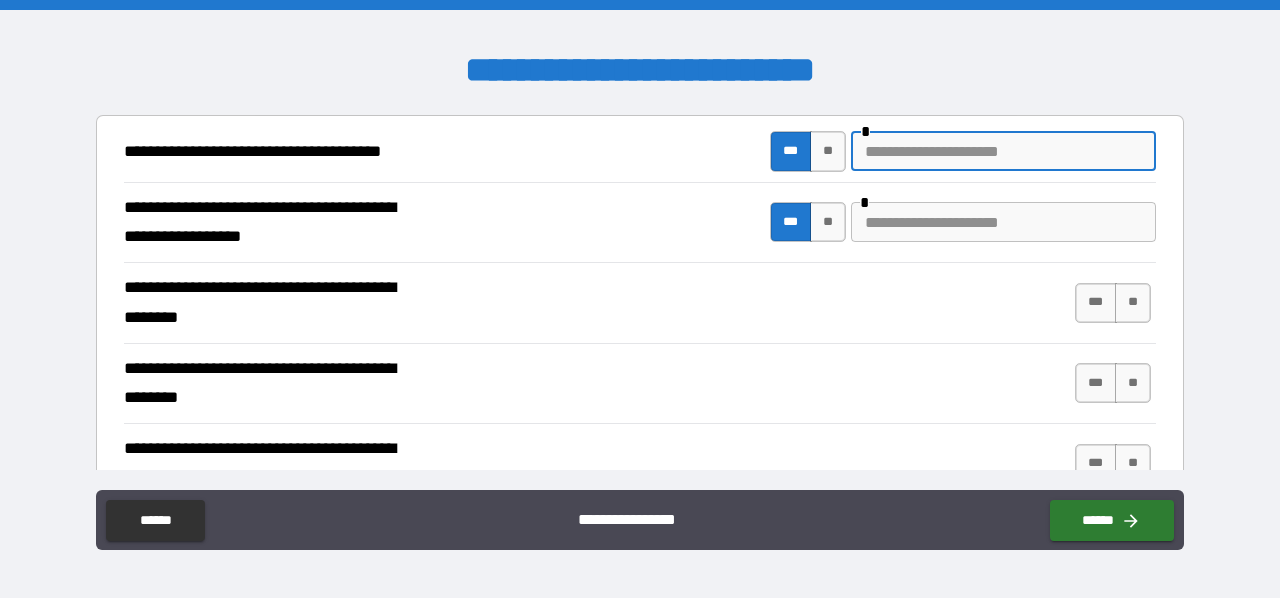 click at bounding box center (1003, 151) 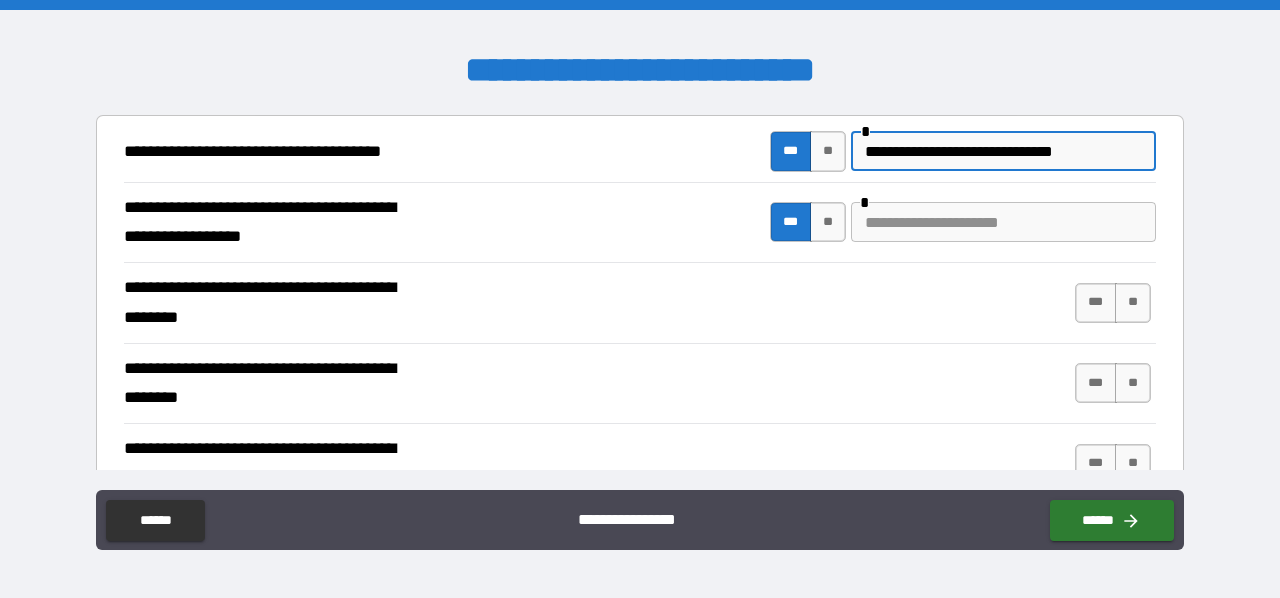 type on "**********" 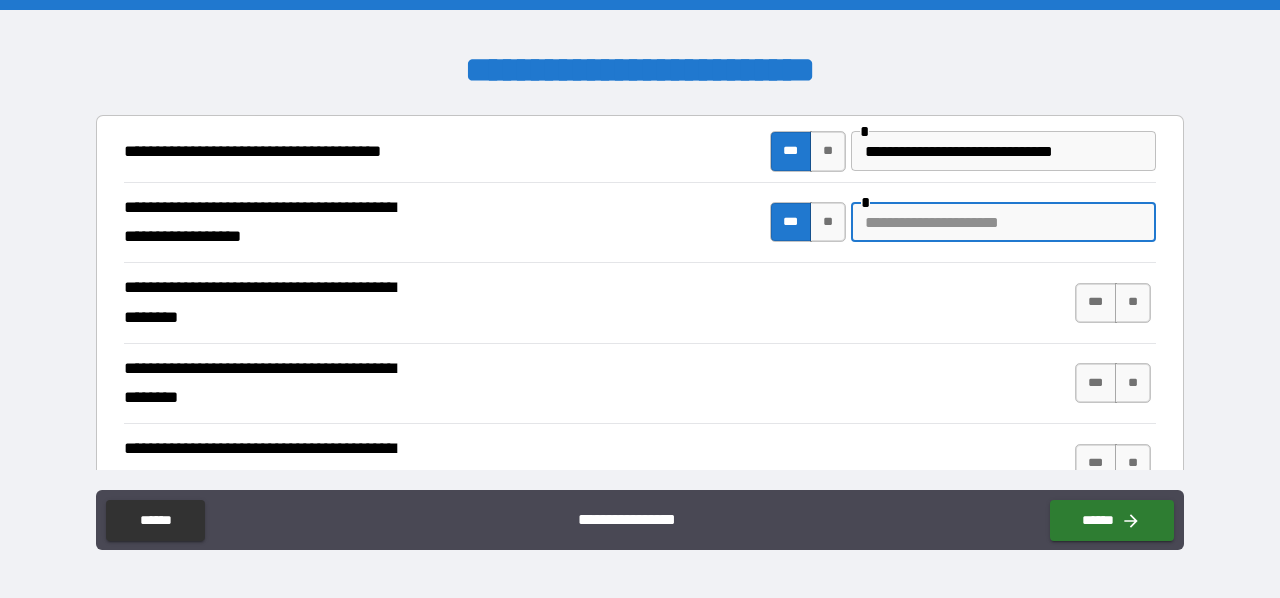 click at bounding box center [1003, 222] 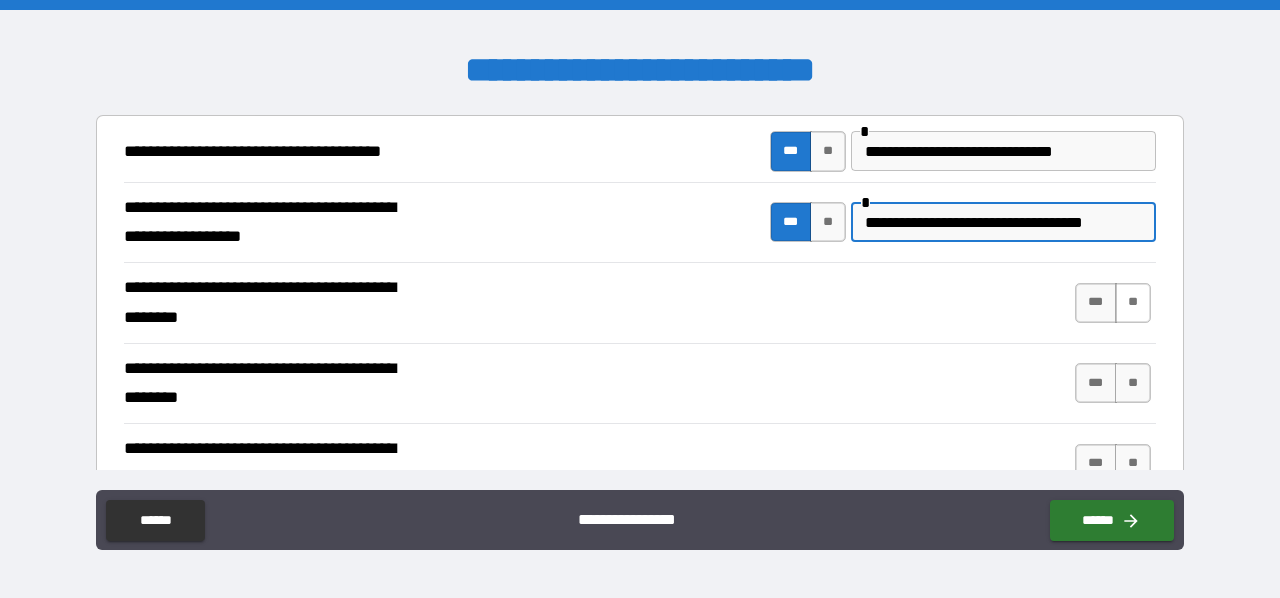 type on "**********" 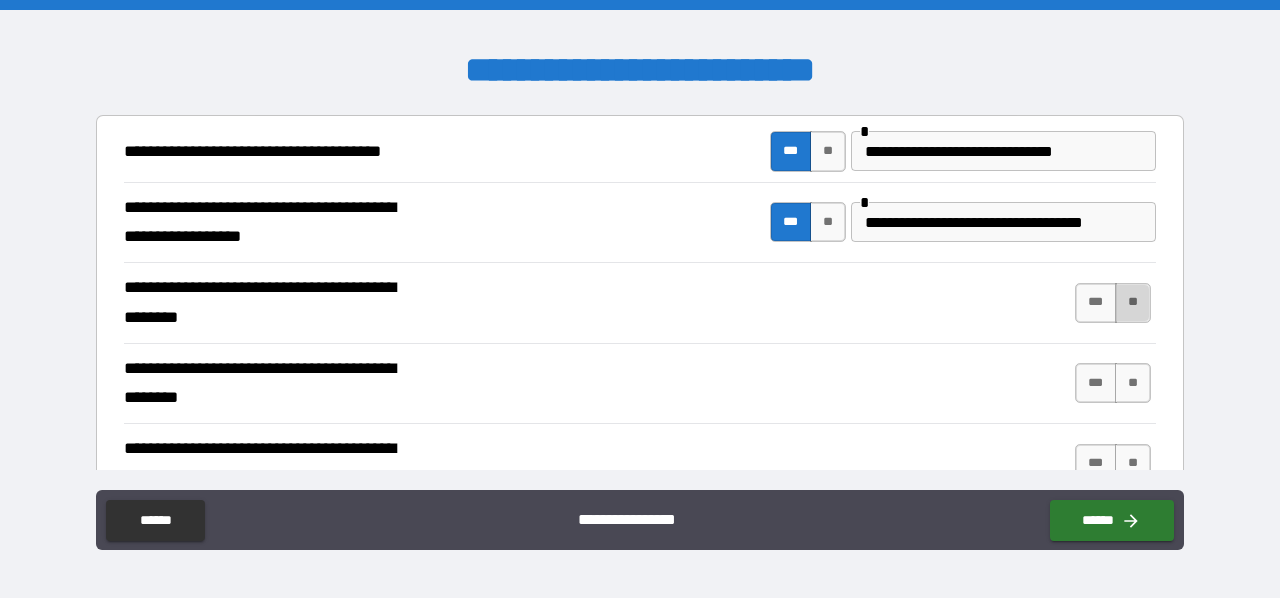 click on "**" at bounding box center (1133, 303) 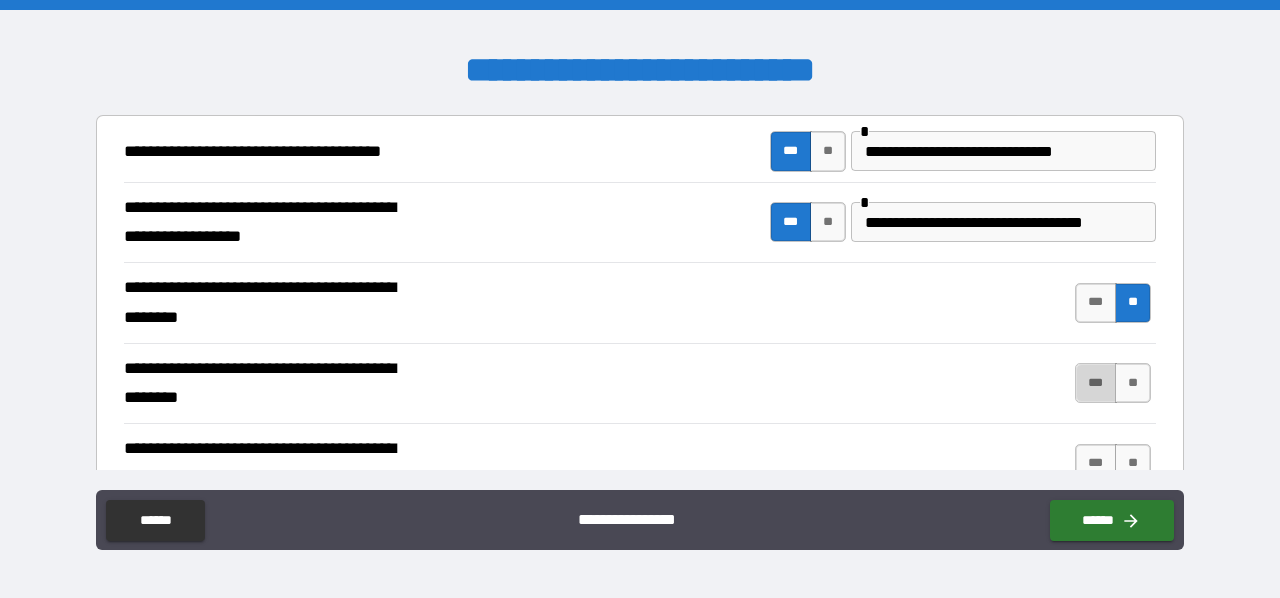 click on "***" at bounding box center (1096, 383) 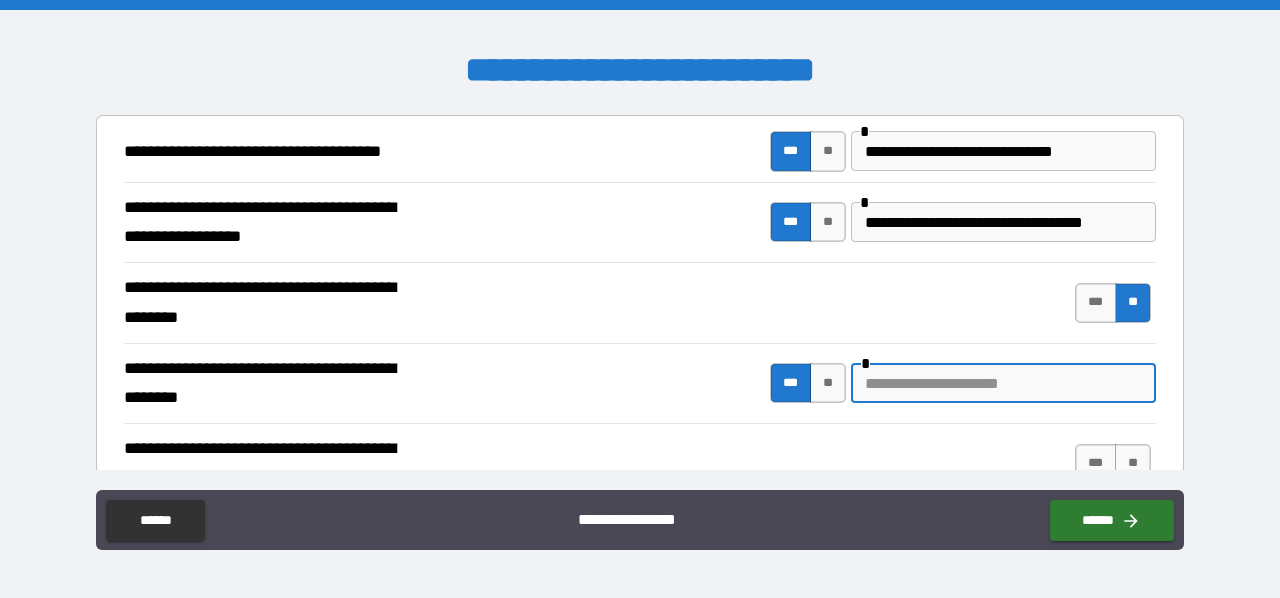 click at bounding box center (1003, 383) 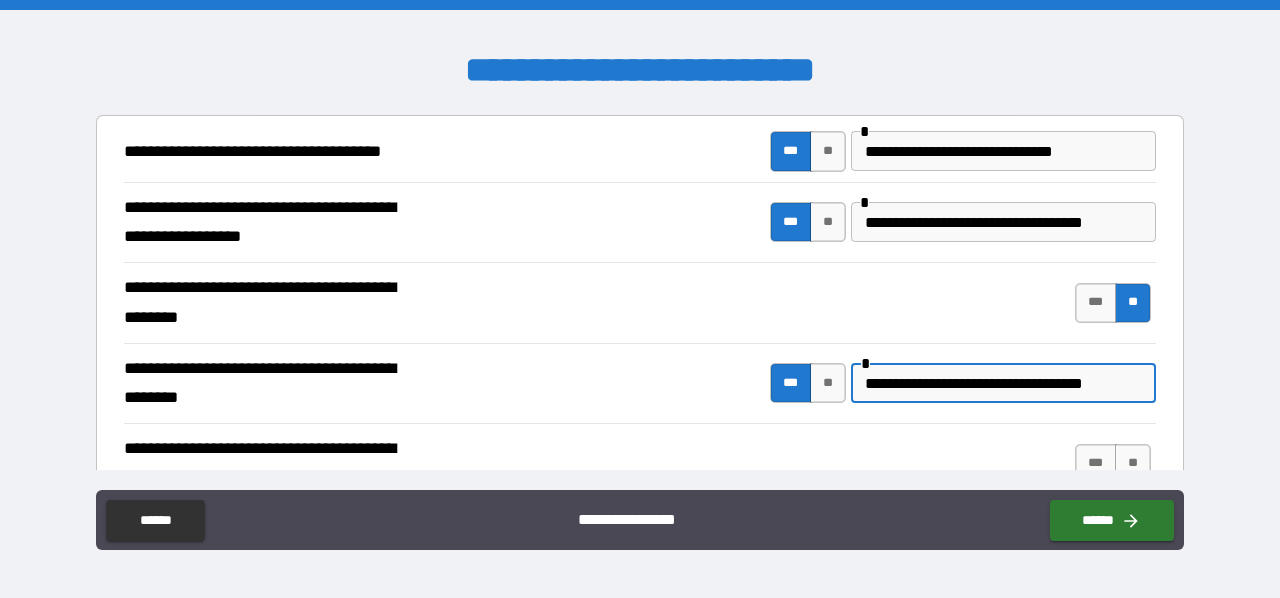 type on "**********" 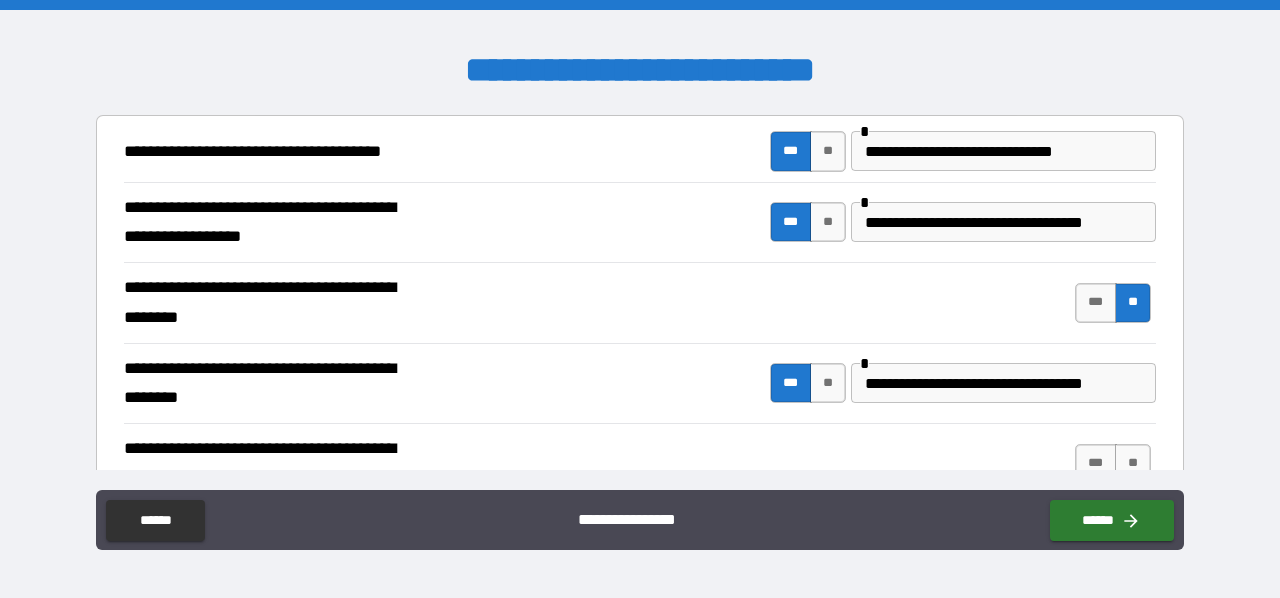 click on "**********" at bounding box center (640, 301) 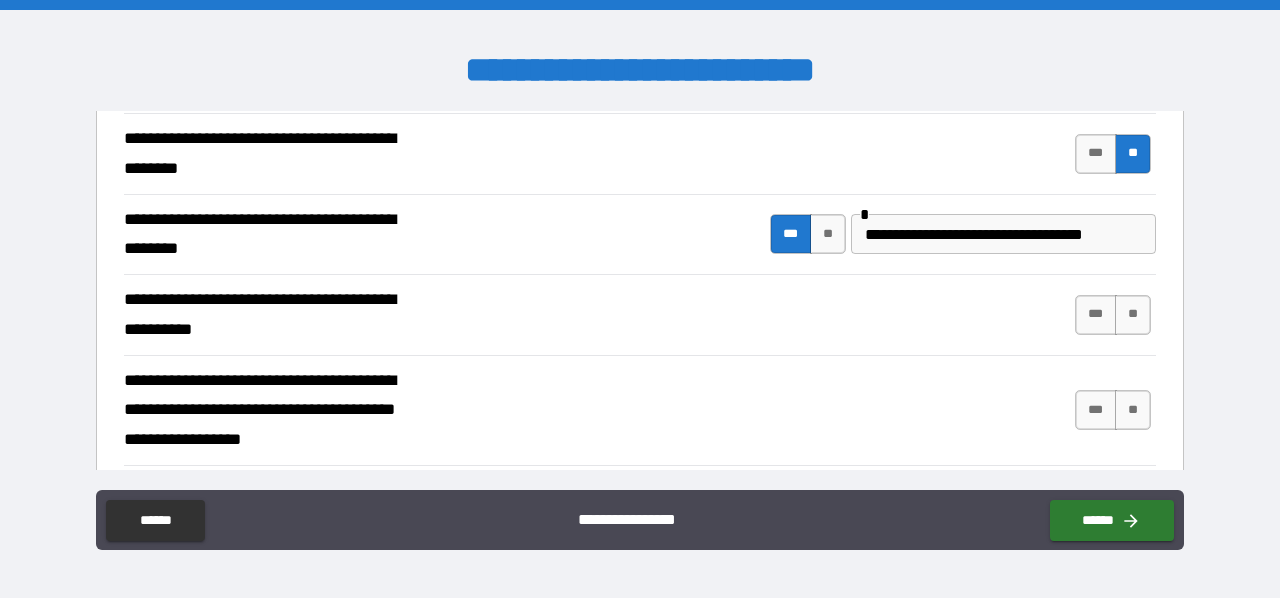 scroll, scrollTop: 566, scrollLeft: 0, axis: vertical 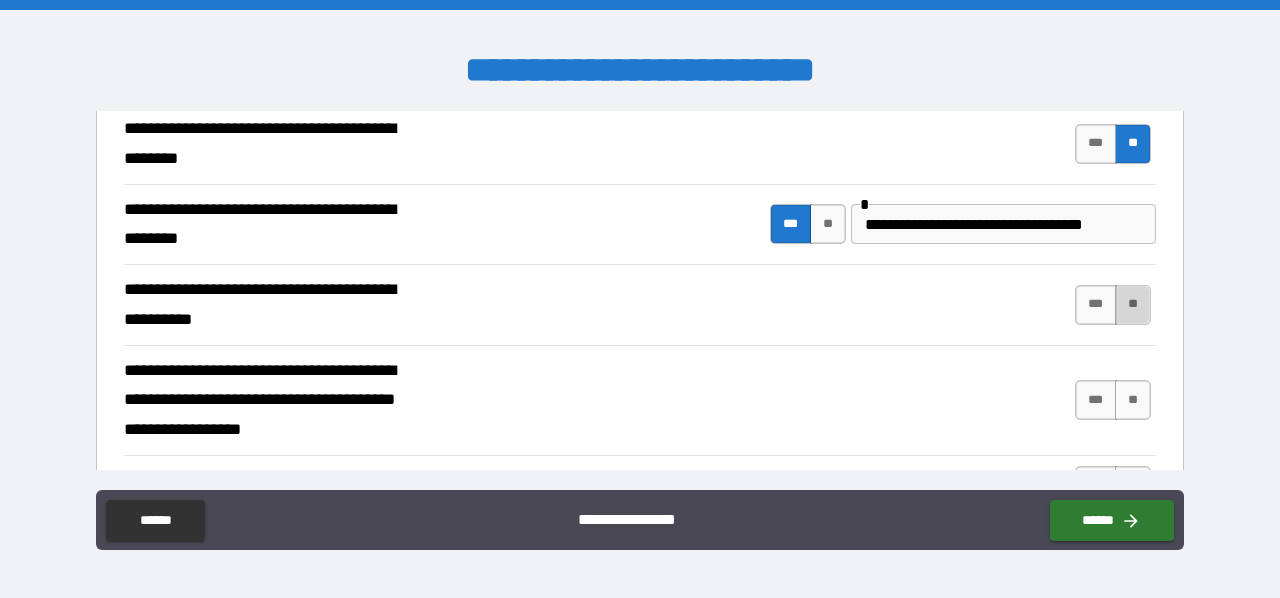 click on "**" at bounding box center (1133, 305) 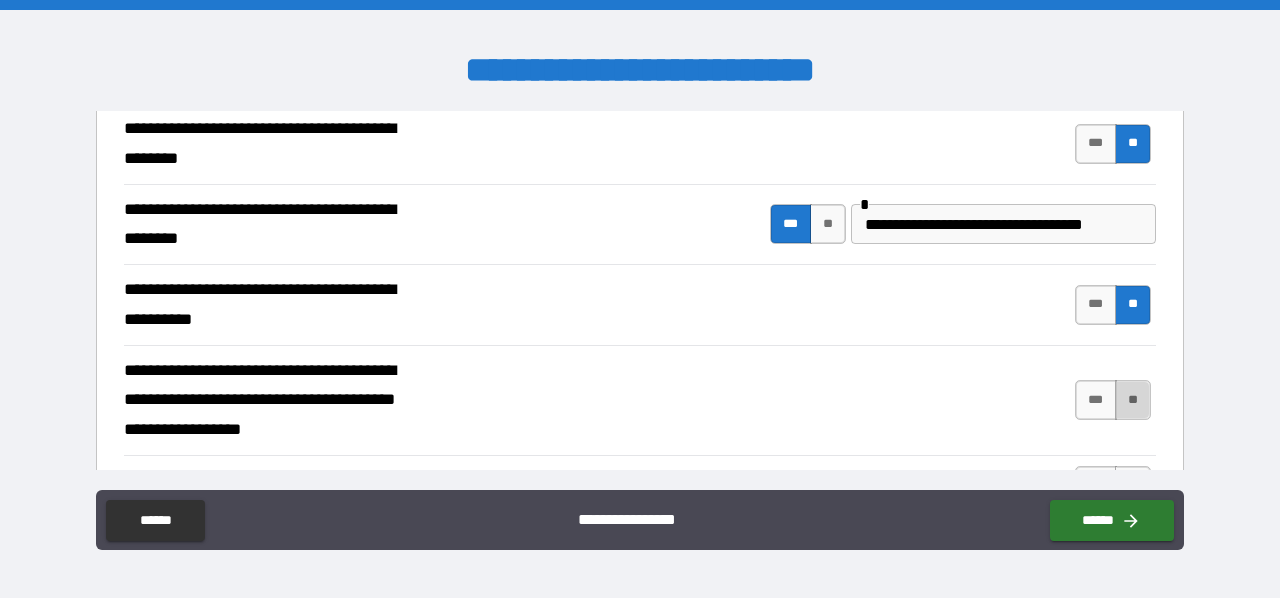 click on "**" at bounding box center [1133, 400] 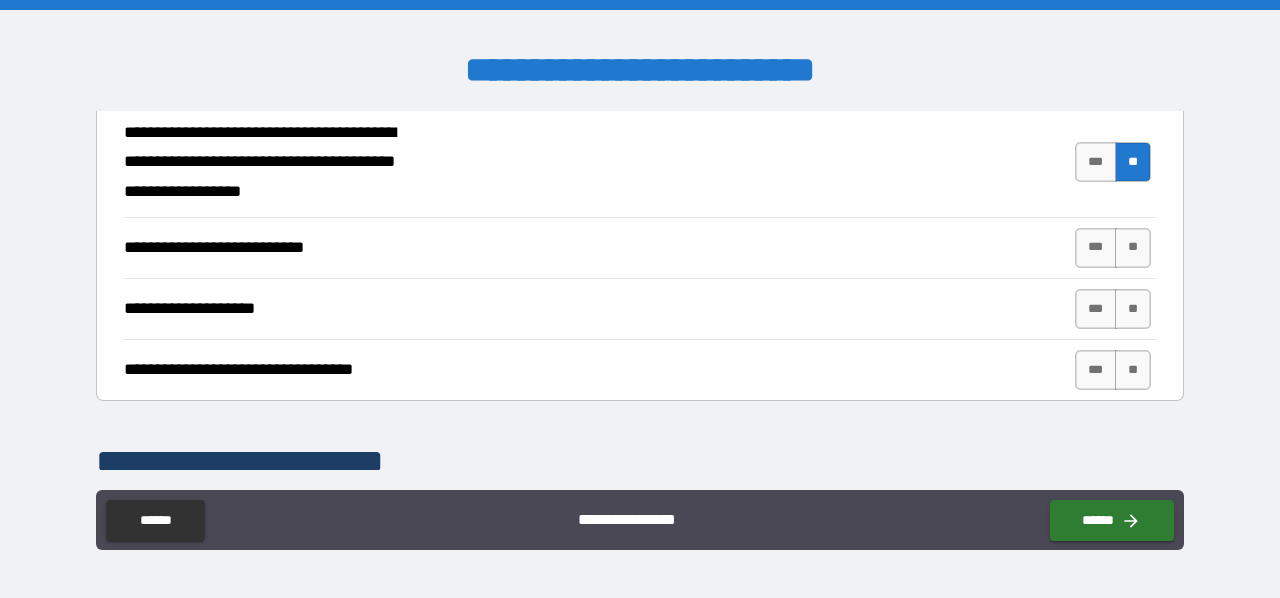 scroll, scrollTop: 834, scrollLeft: 0, axis: vertical 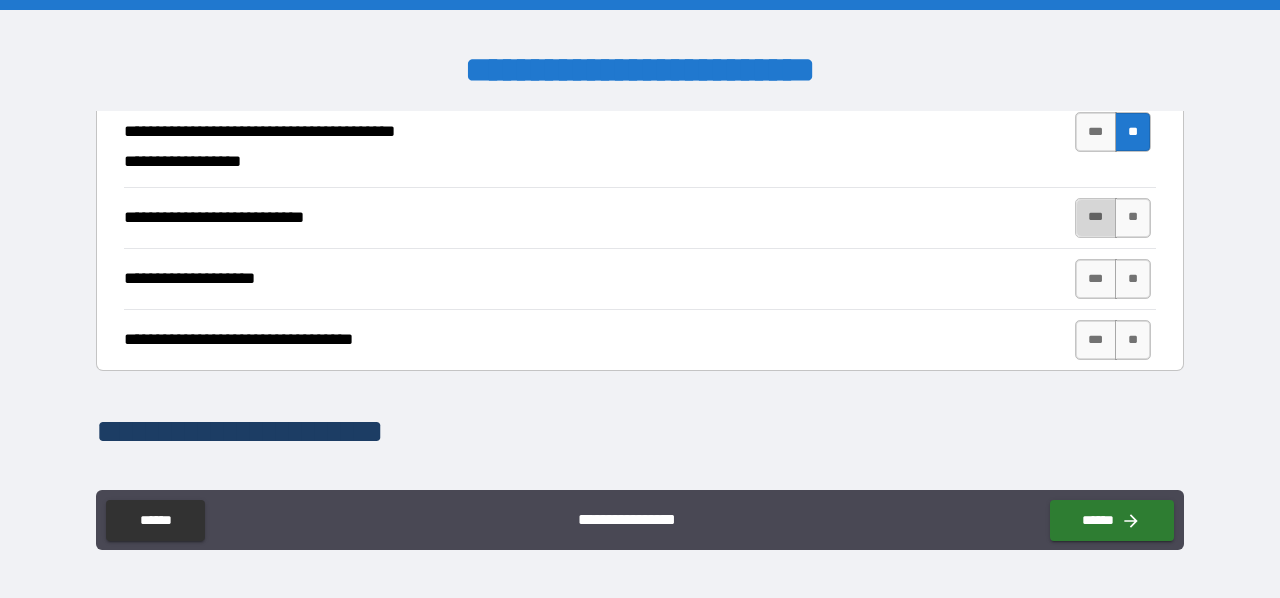 click on "***" at bounding box center [1096, 218] 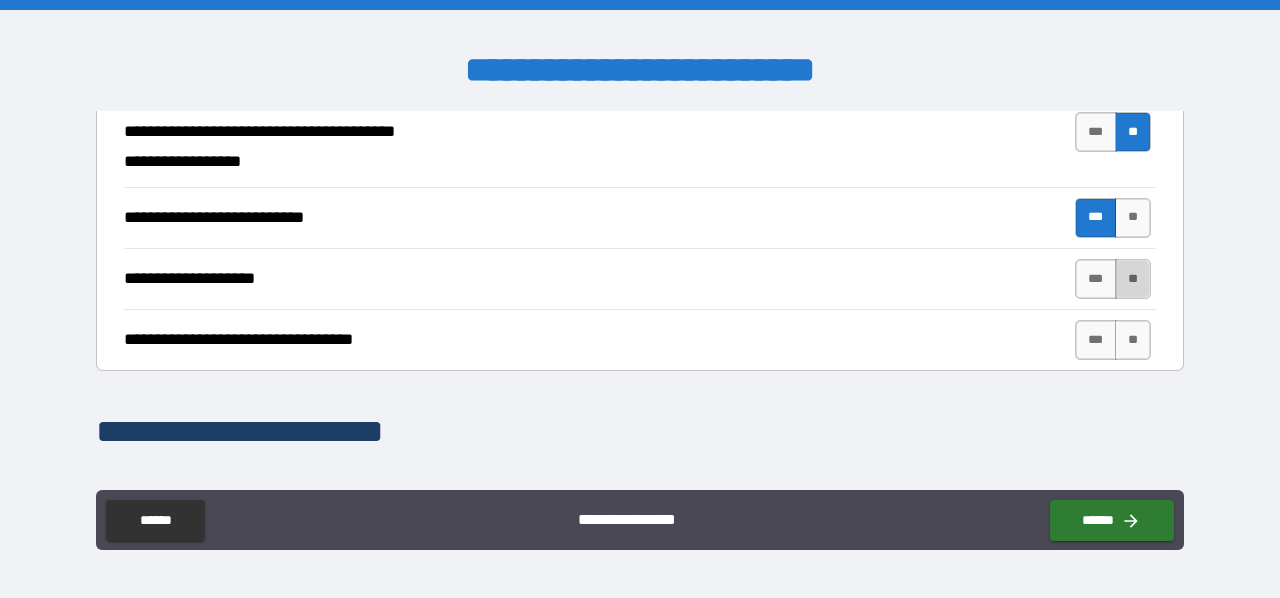 click on "**" at bounding box center (1133, 279) 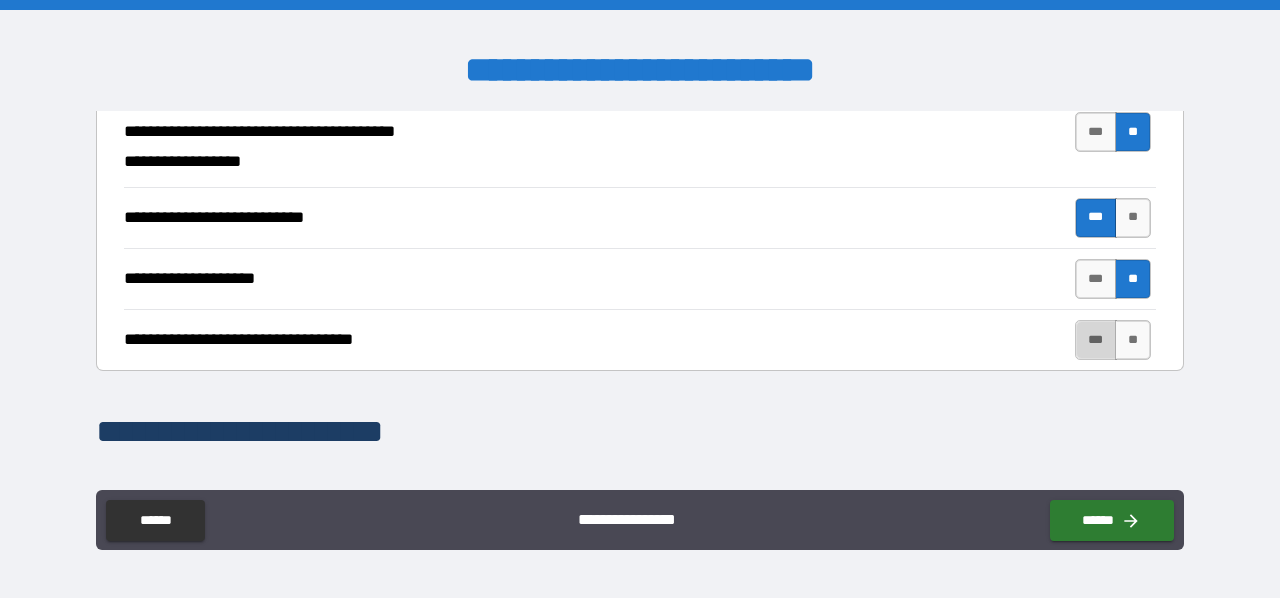 click on "***" at bounding box center [1096, 340] 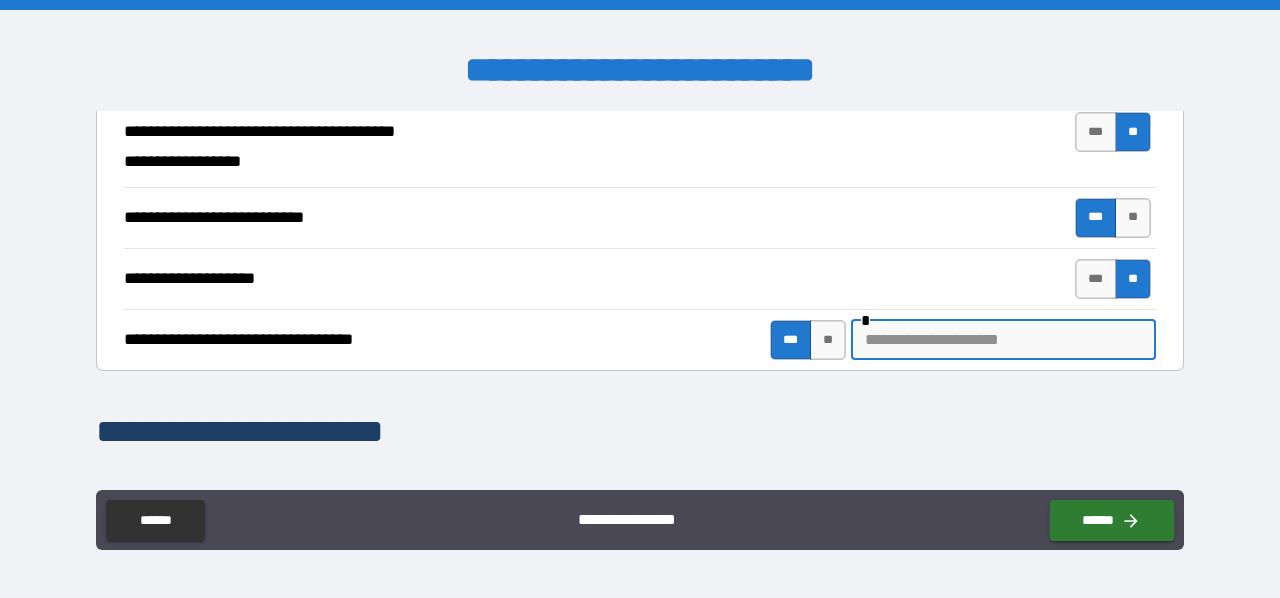 click at bounding box center (1003, 340) 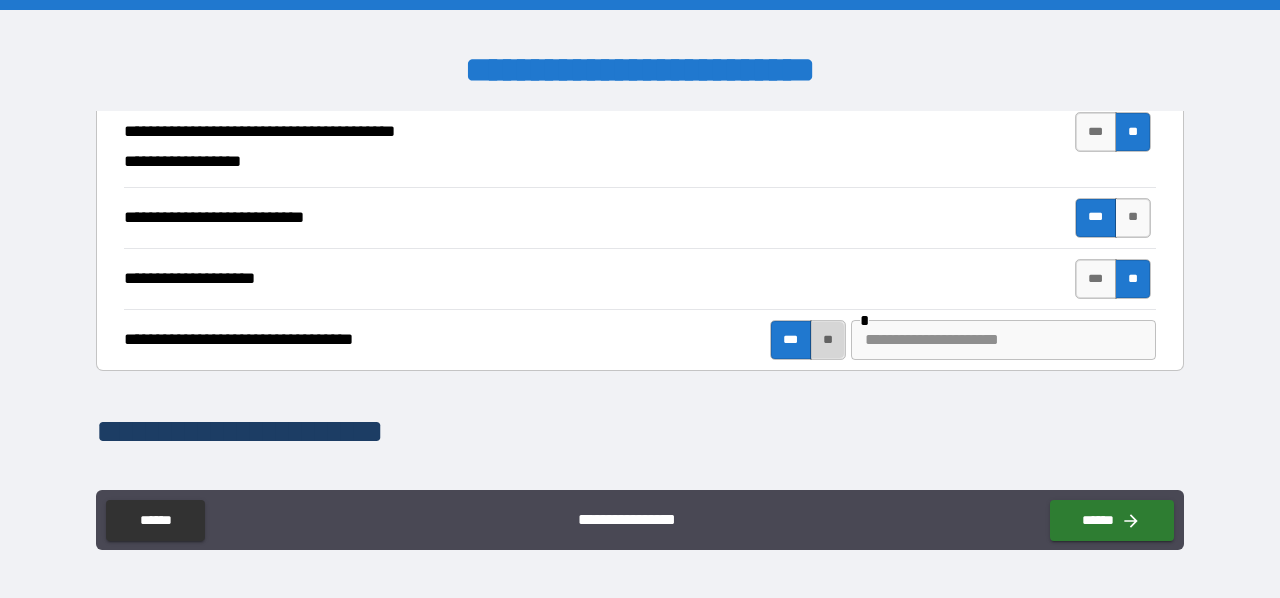 click on "**" at bounding box center (828, 340) 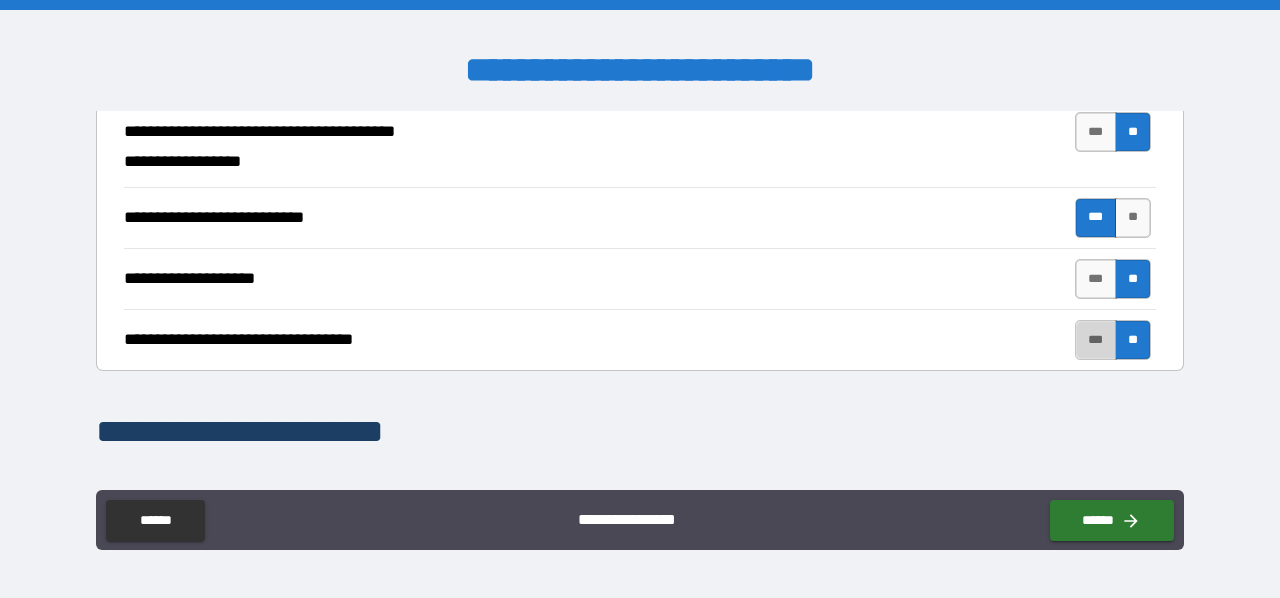 click on "***" at bounding box center [1096, 340] 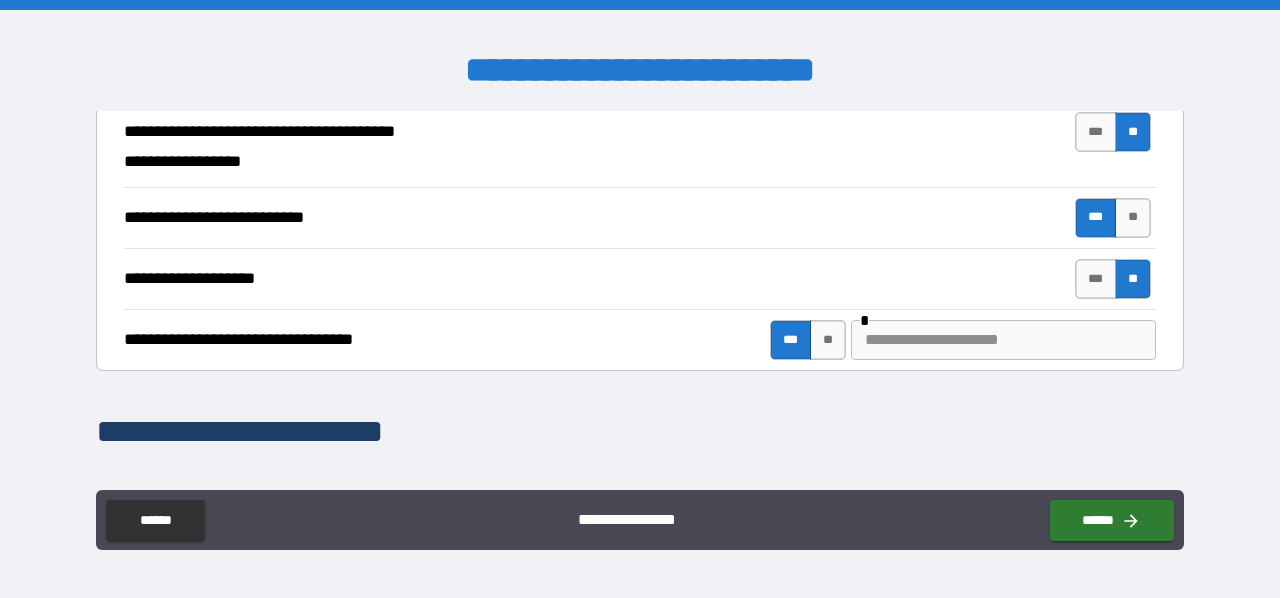 click on "**" at bounding box center (1133, 279) 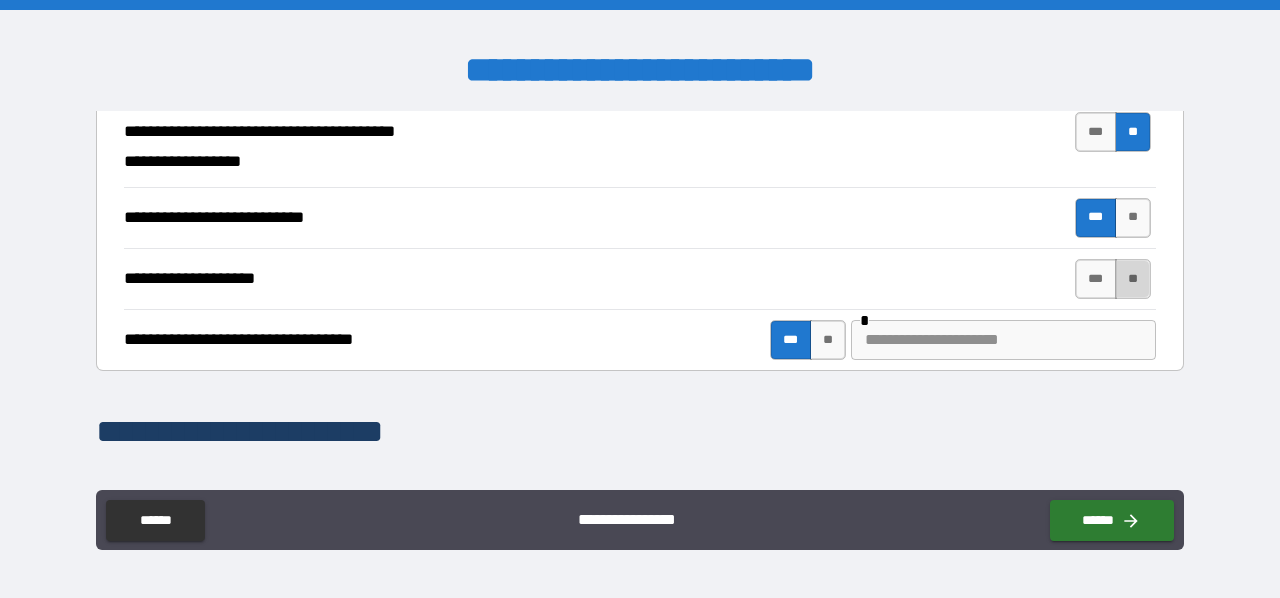 click on "**" at bounding box center [1133, 279] 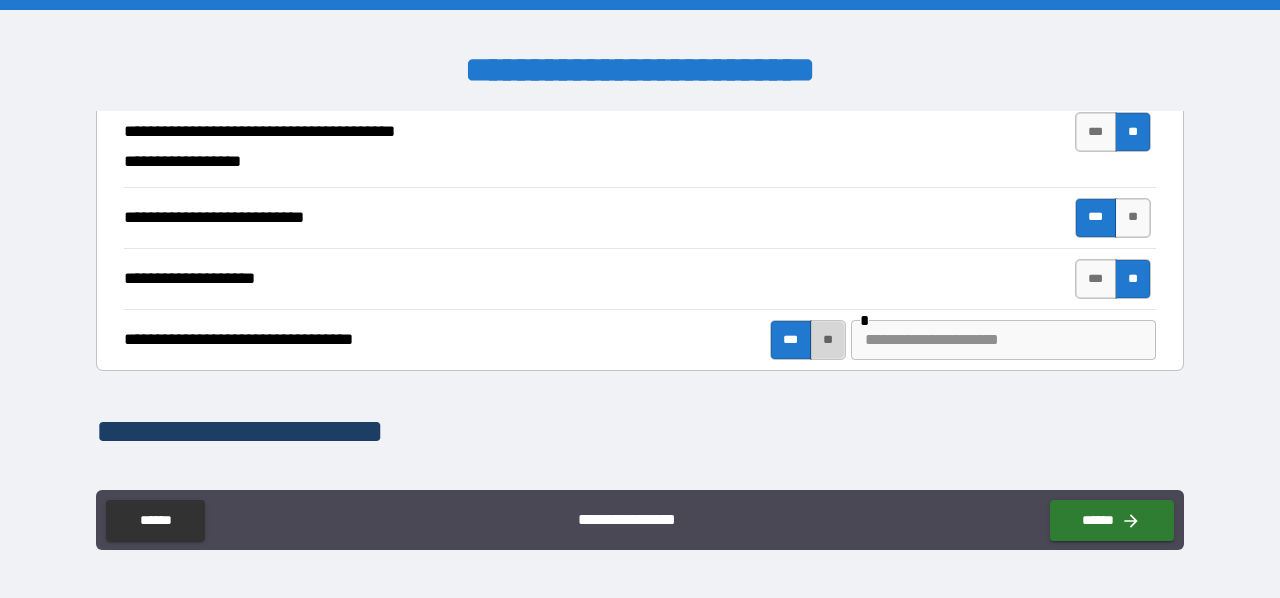 click on "**" at bounding box center (828, 340) 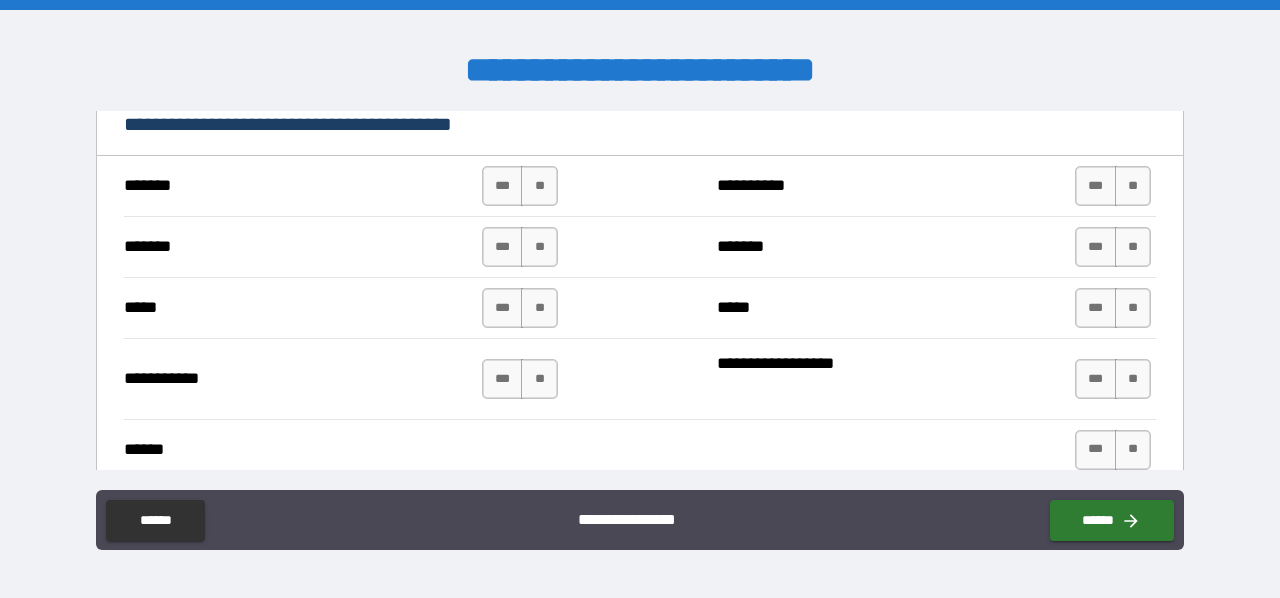 scroll, scrollTop: 1410, scrollLeft: 0, axis: vertical 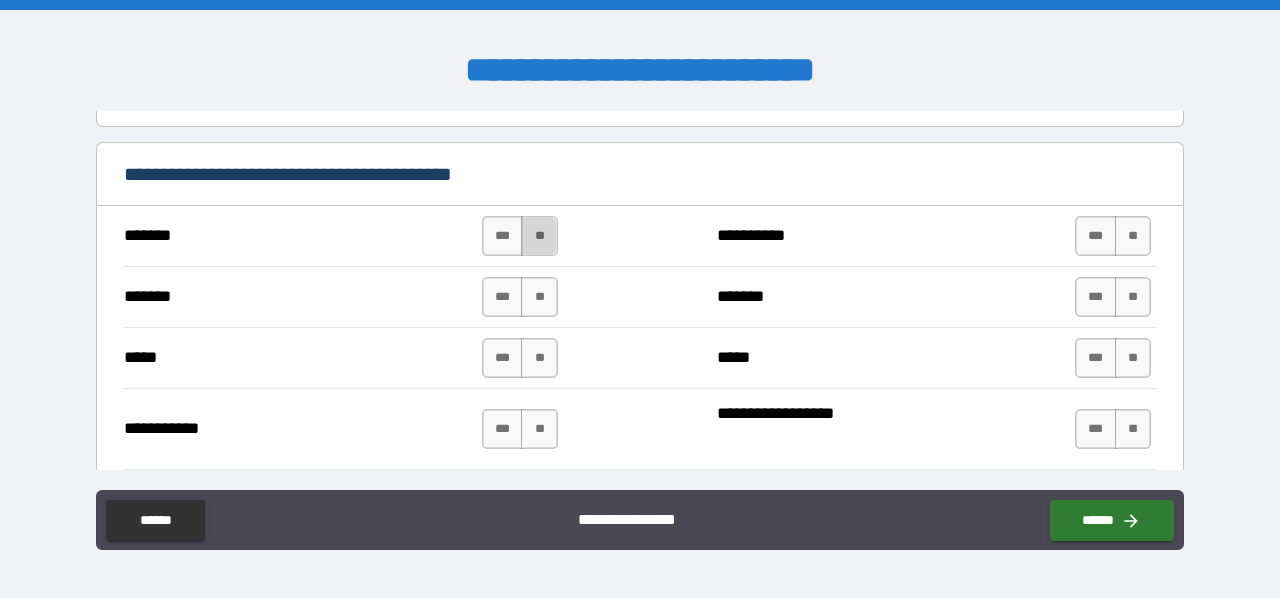 click on "**" at bounding box center [539, 236] 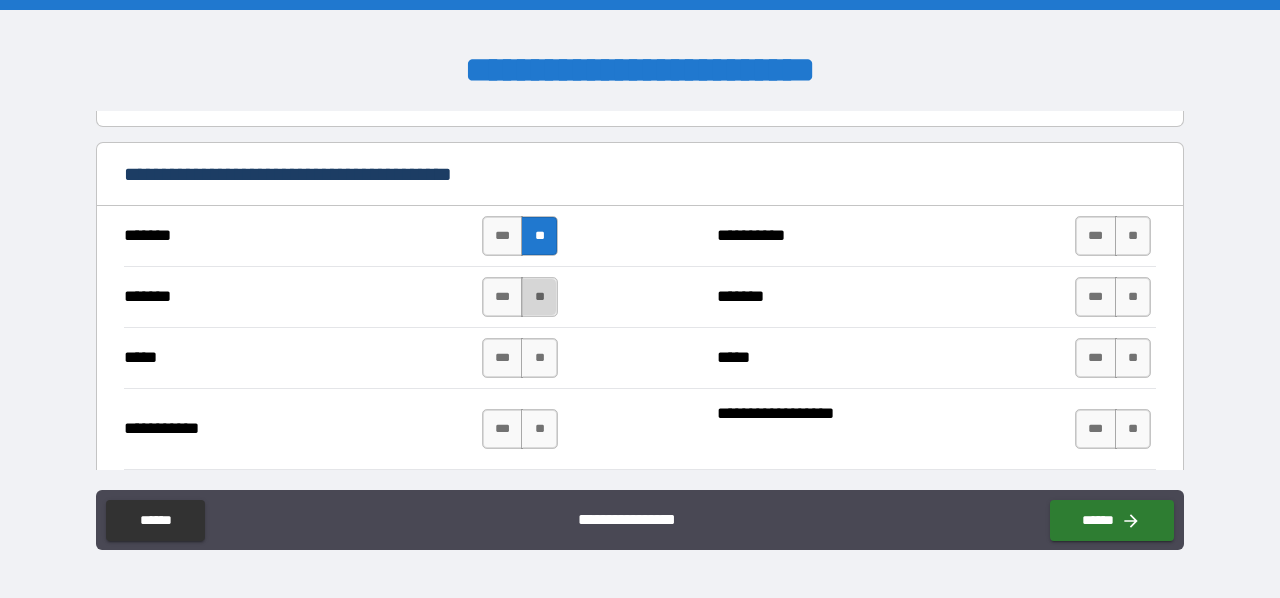 click on "**" at bounding box center (539, 297) 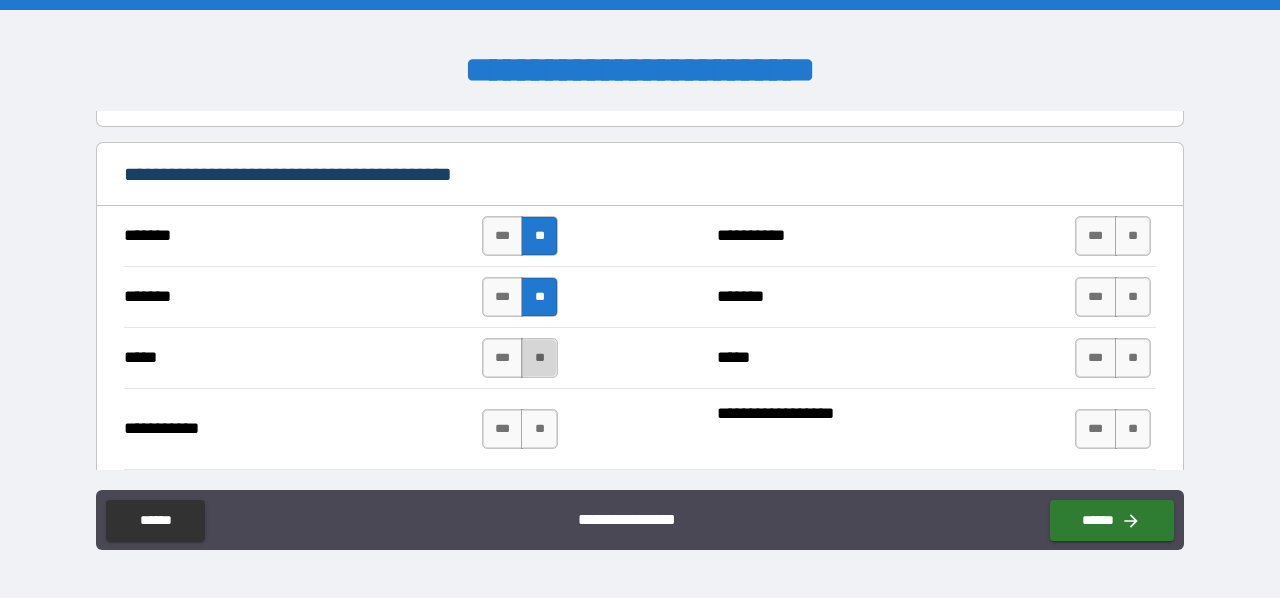 click on "**" at bounding box center (539, 358) 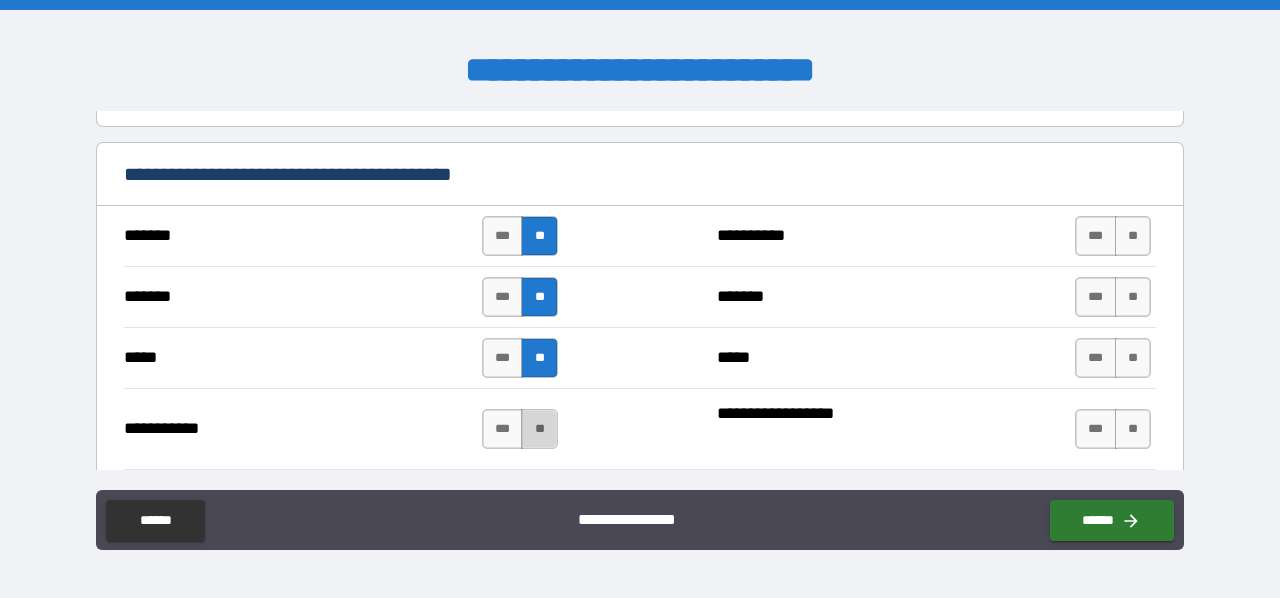 click on "**" at bounding box center [539, 429] 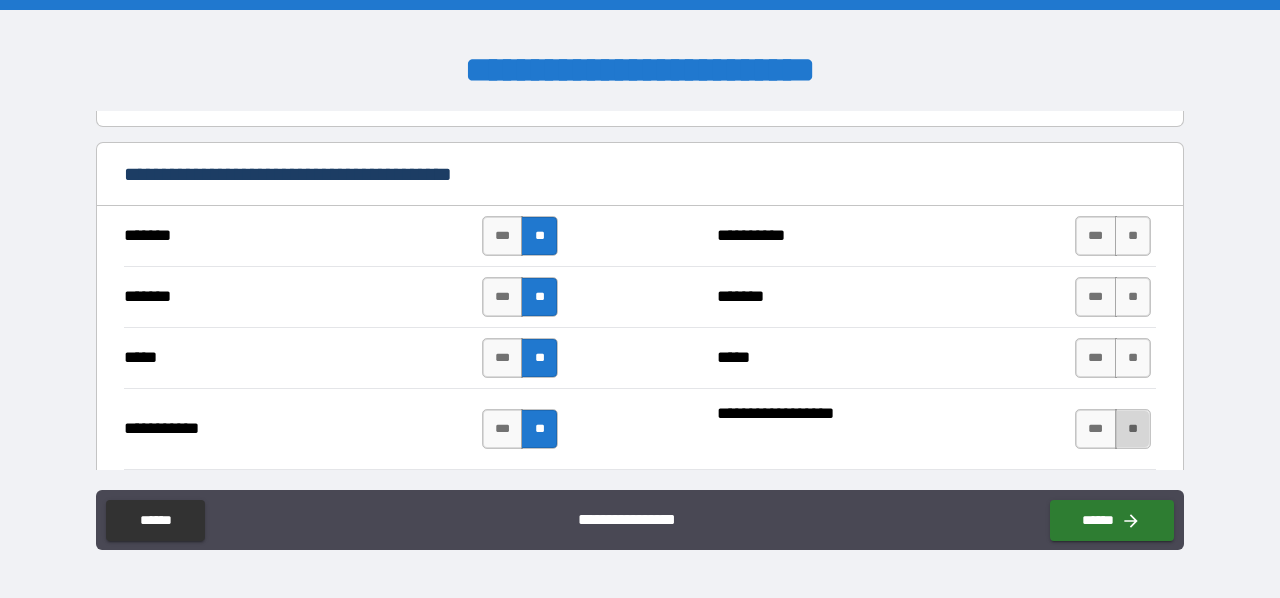 click on "**" at bounding box center [1133, 429] 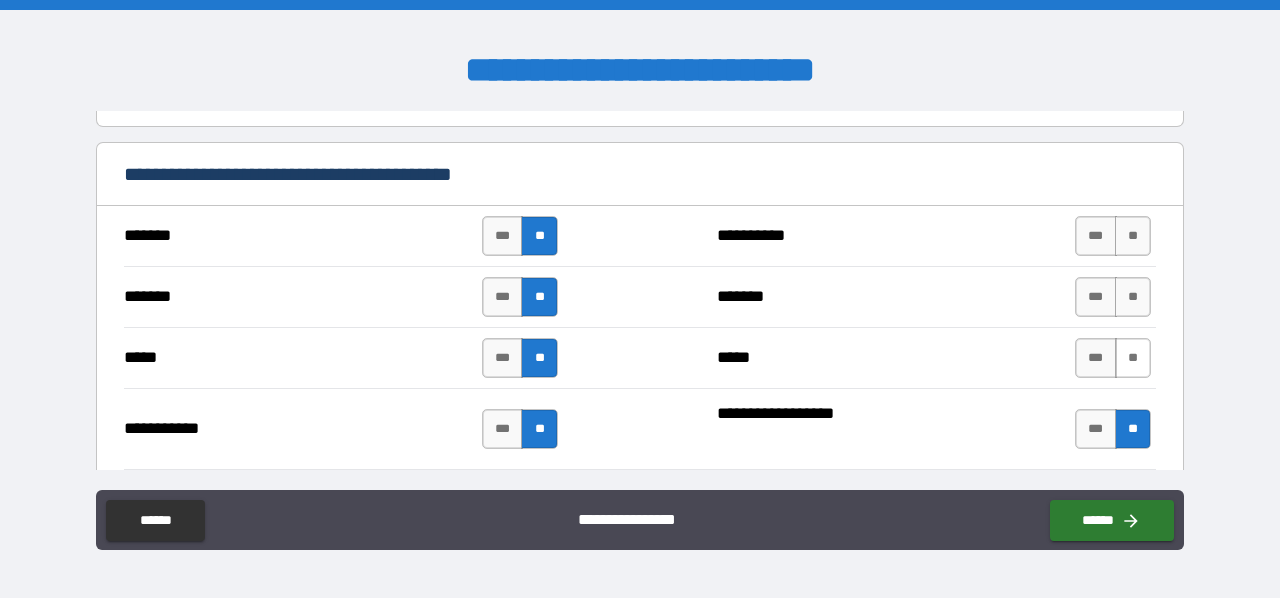 click on "**" at bounding box center [1133, 358] 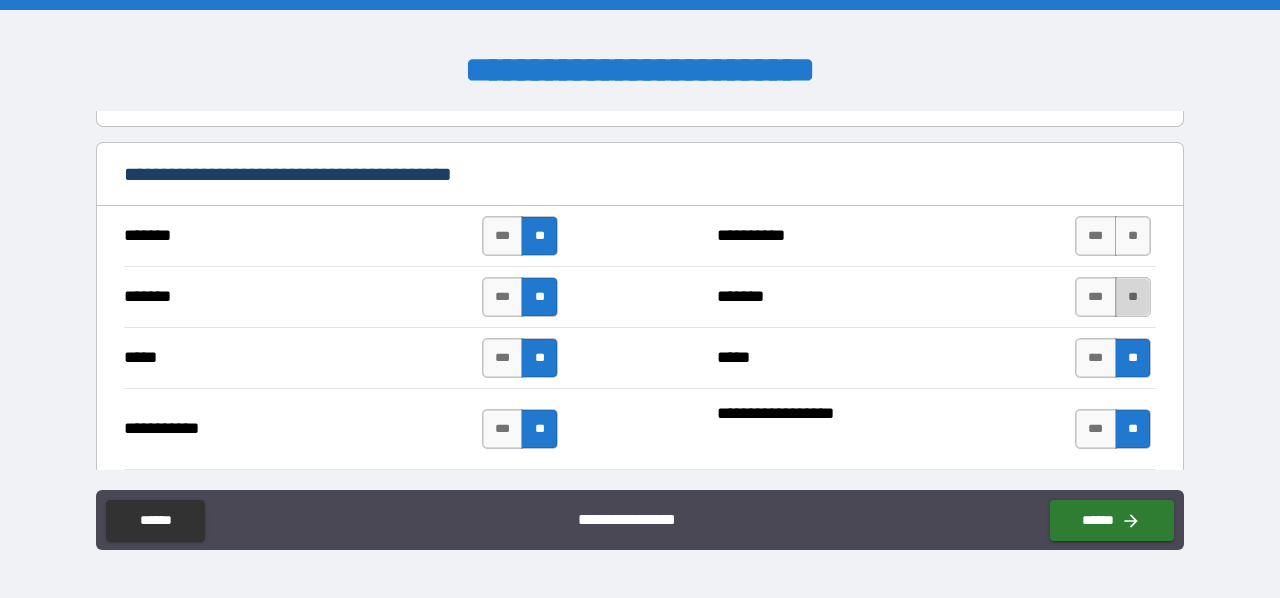 click on "**" at bounding box center [1133, 297] 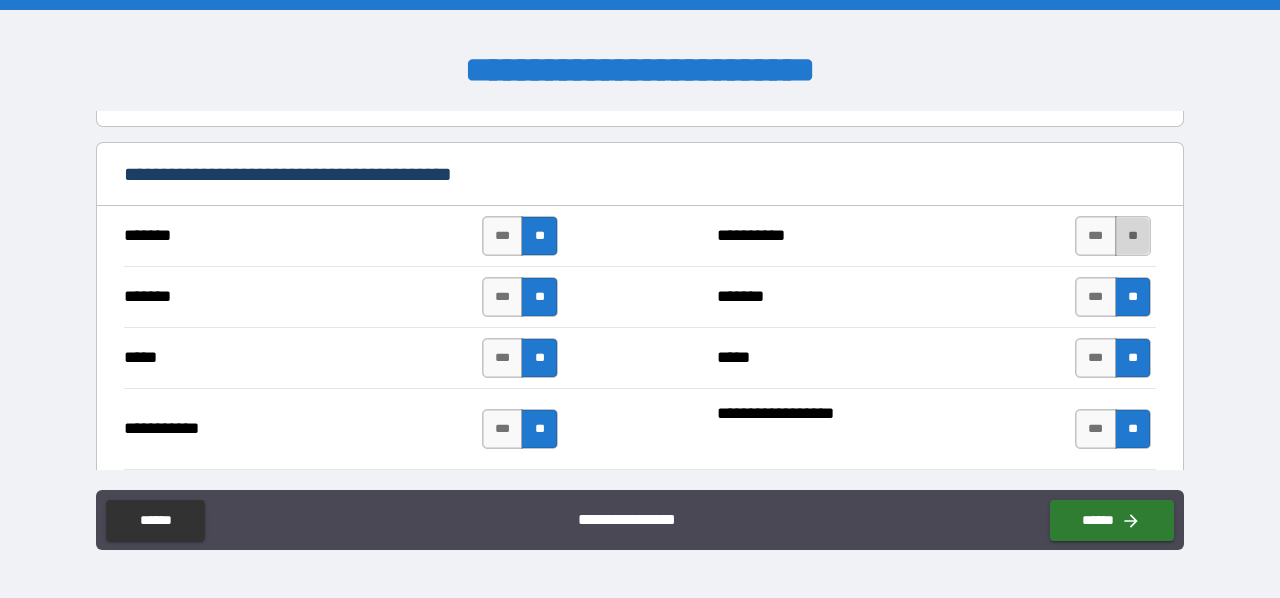 click on "**" at bounding box center [1133, 236] 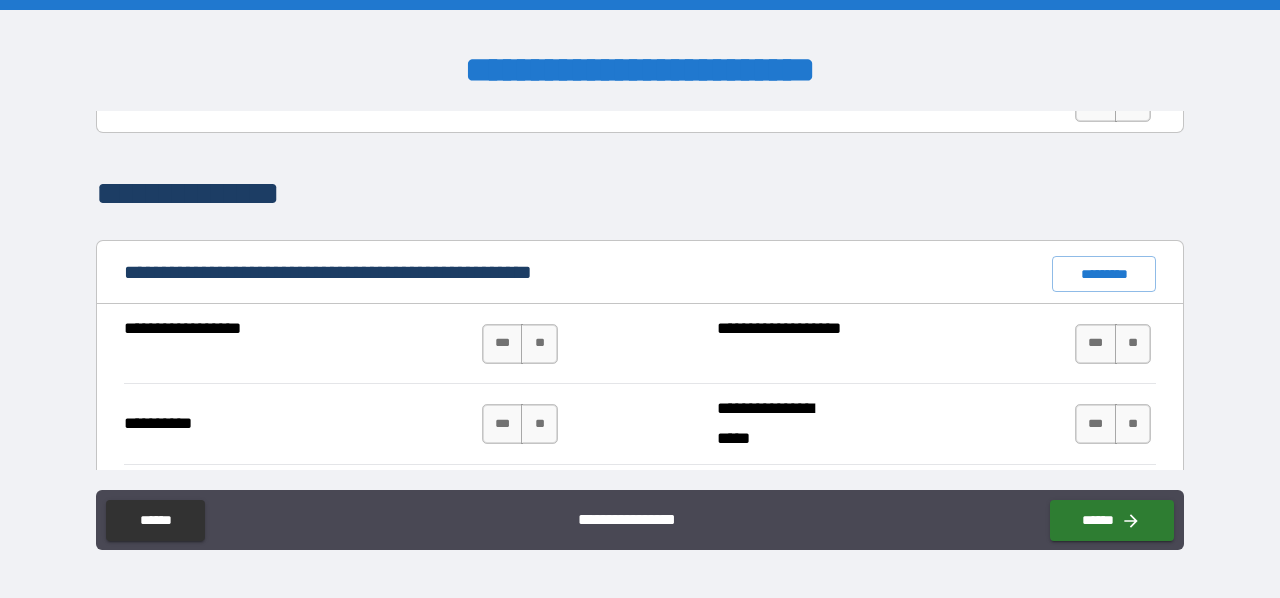 scroll, scrollTop: 1897, scrollLeft: 0, axis: vertical 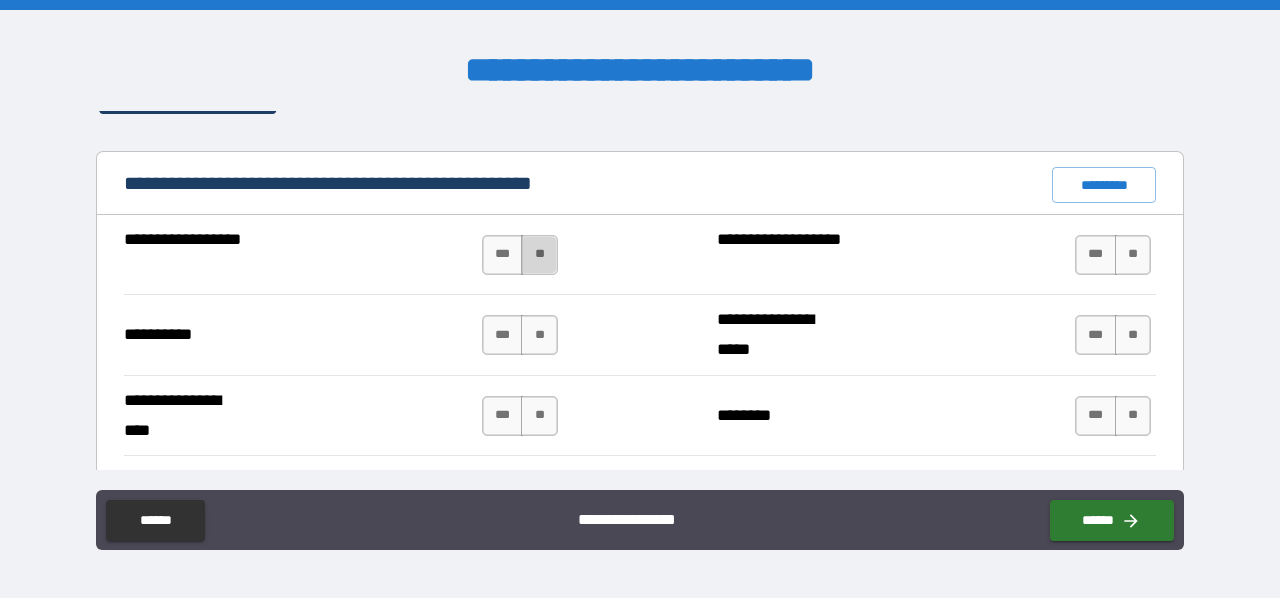 click on "**" at bounding box center (539, 255) 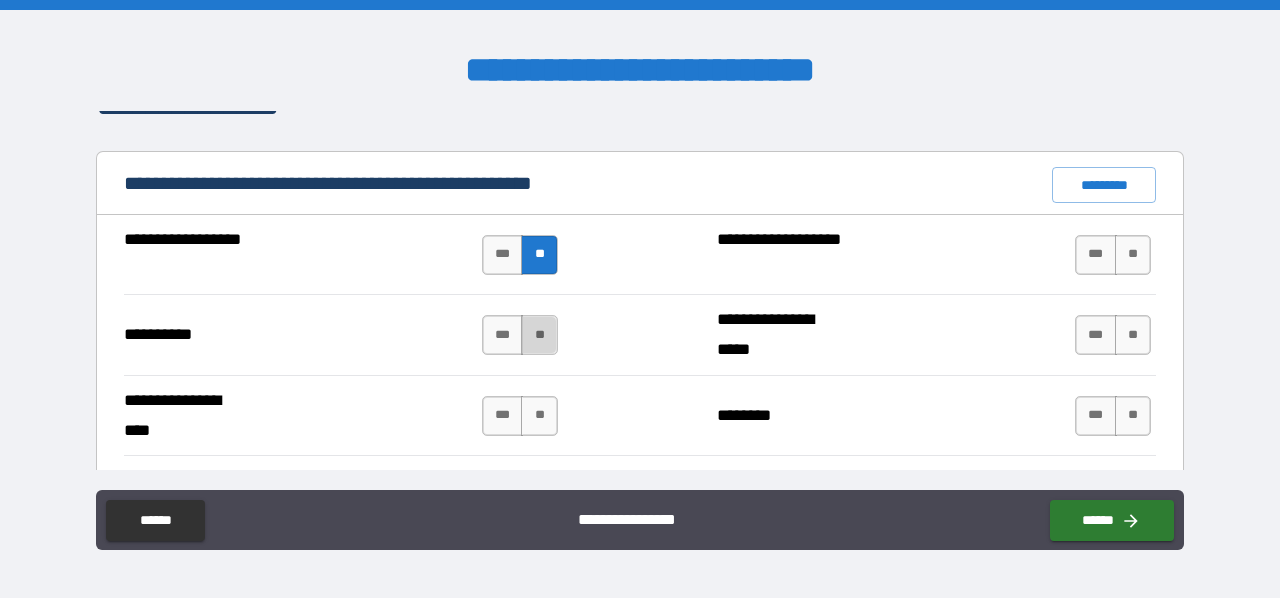 click on "**" at bounding box center [539, 335] 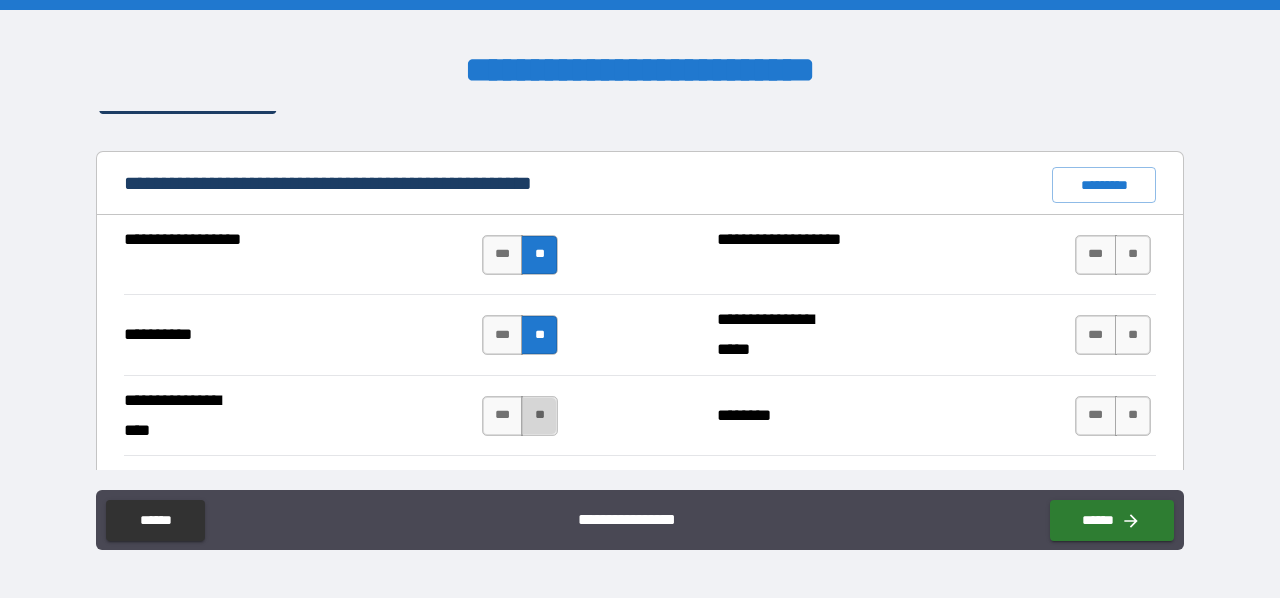 click on "**" at bounding box center [539, 416] 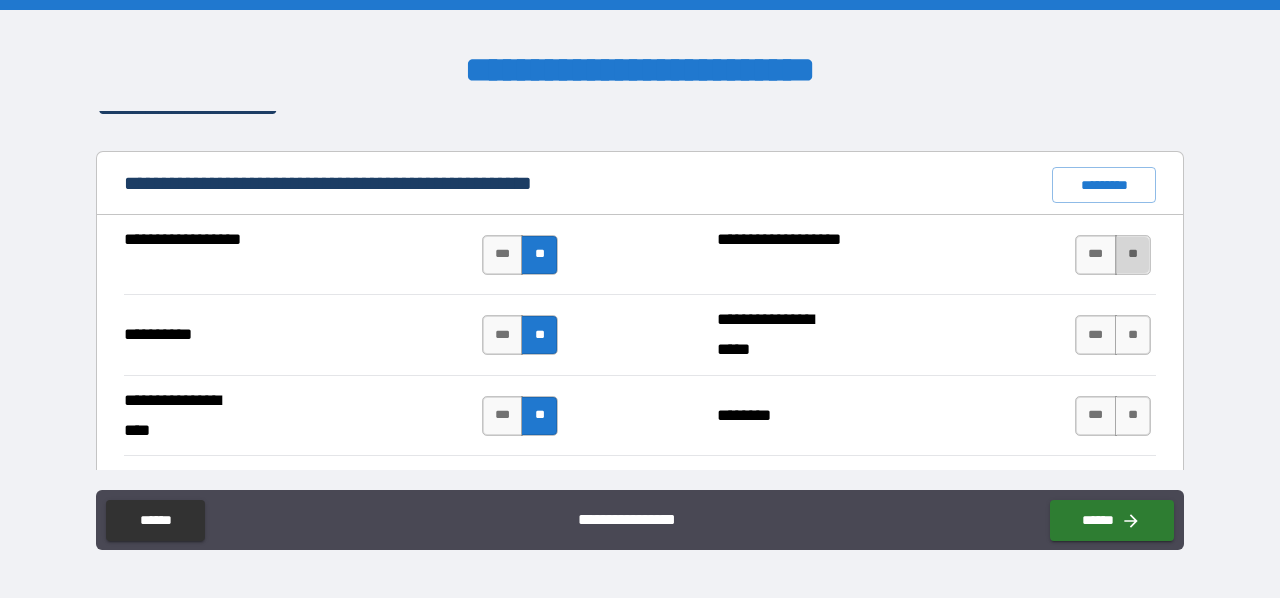 click on "**" at bounding box center [1133, 255] 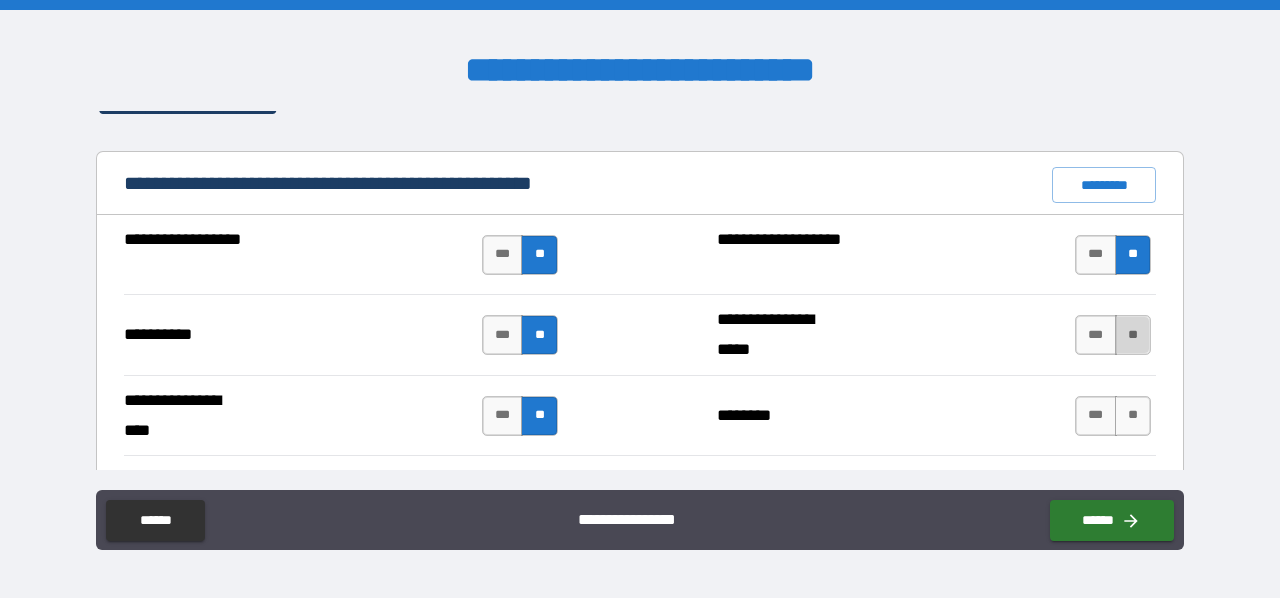 click on "**" at bounding box center [1133, 335] 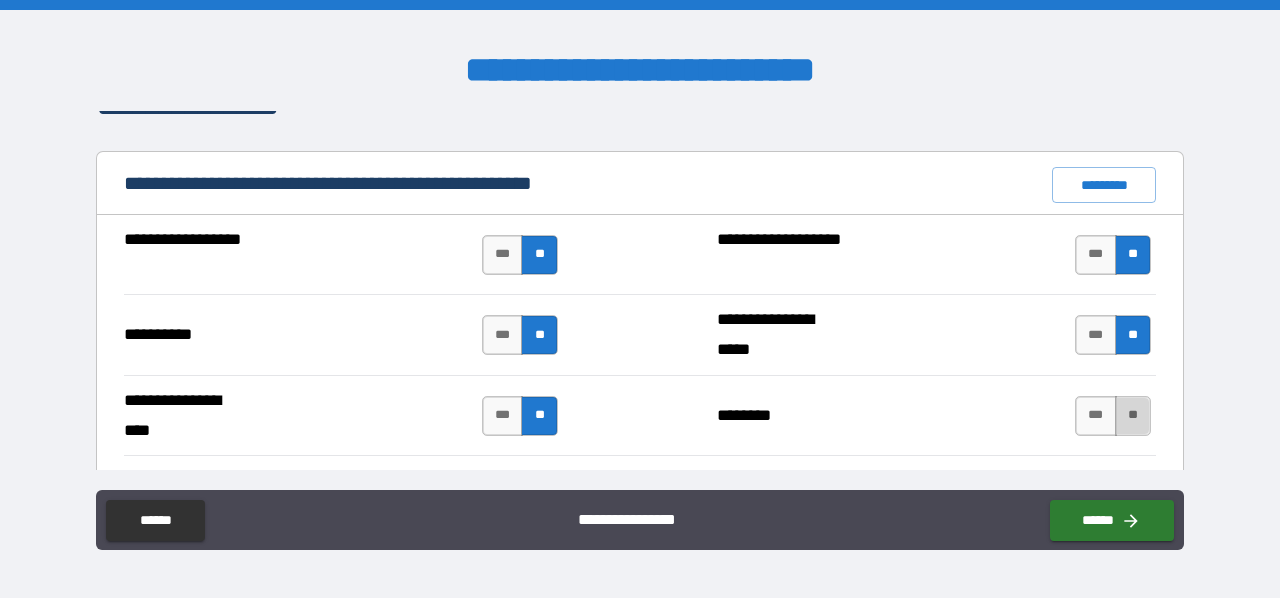 click on "**" at bounding box center (1133, 416) 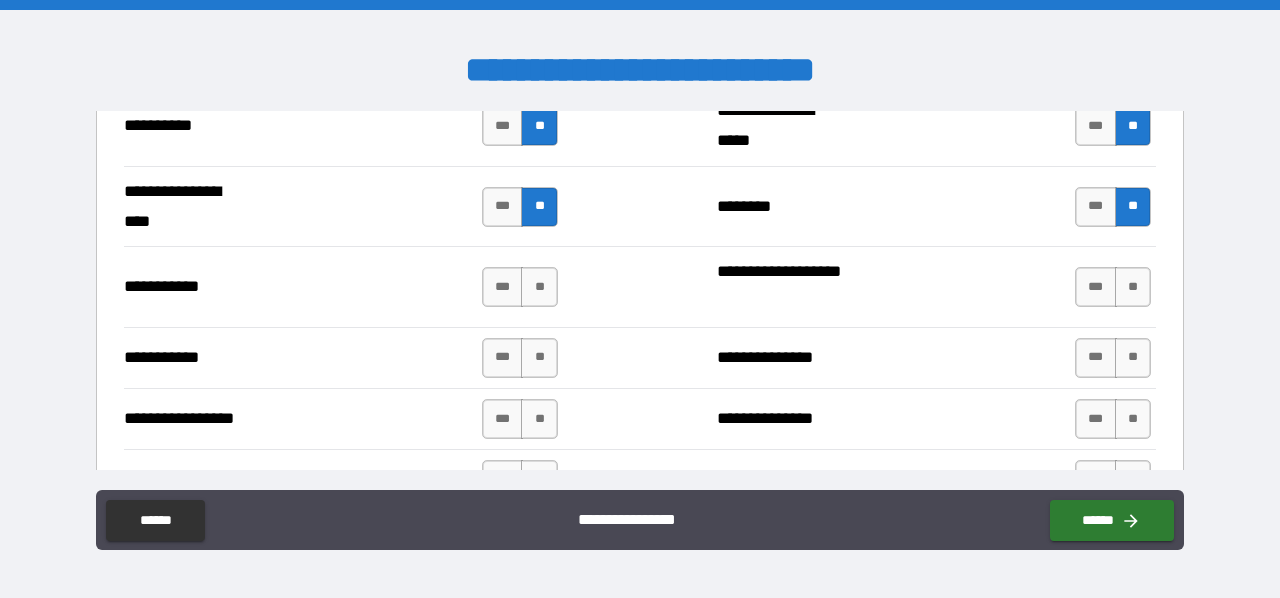scroll, scrollTop: 2135, scrollLeft: 0, axis: vertical 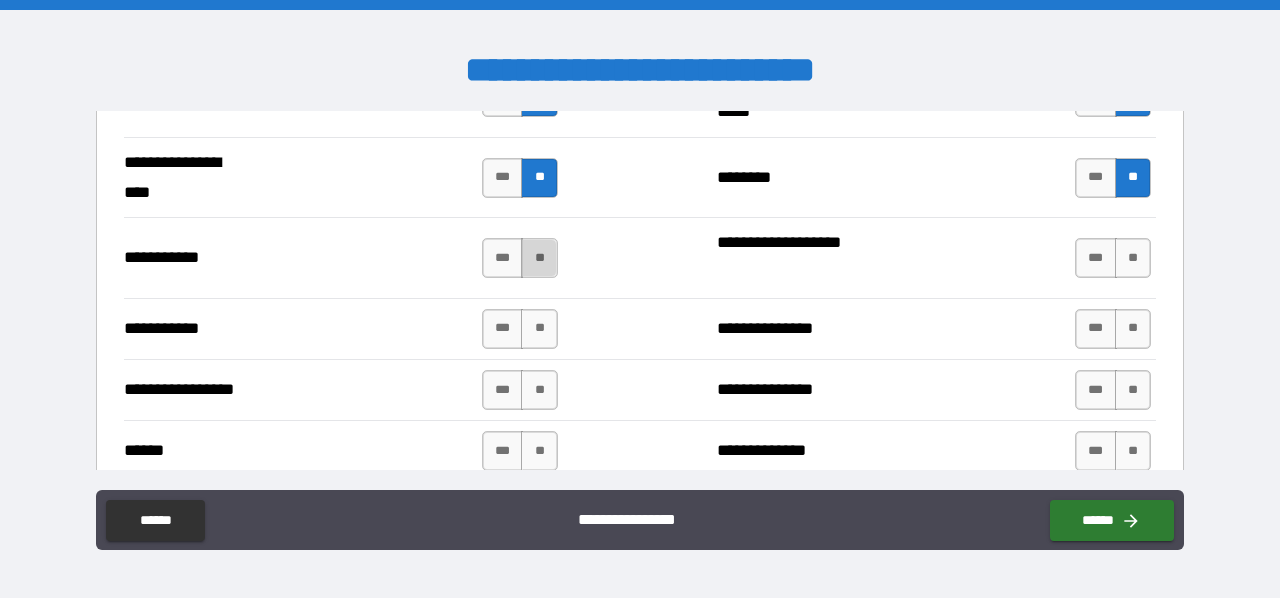 click on "**" at bounding box center (539, 258) 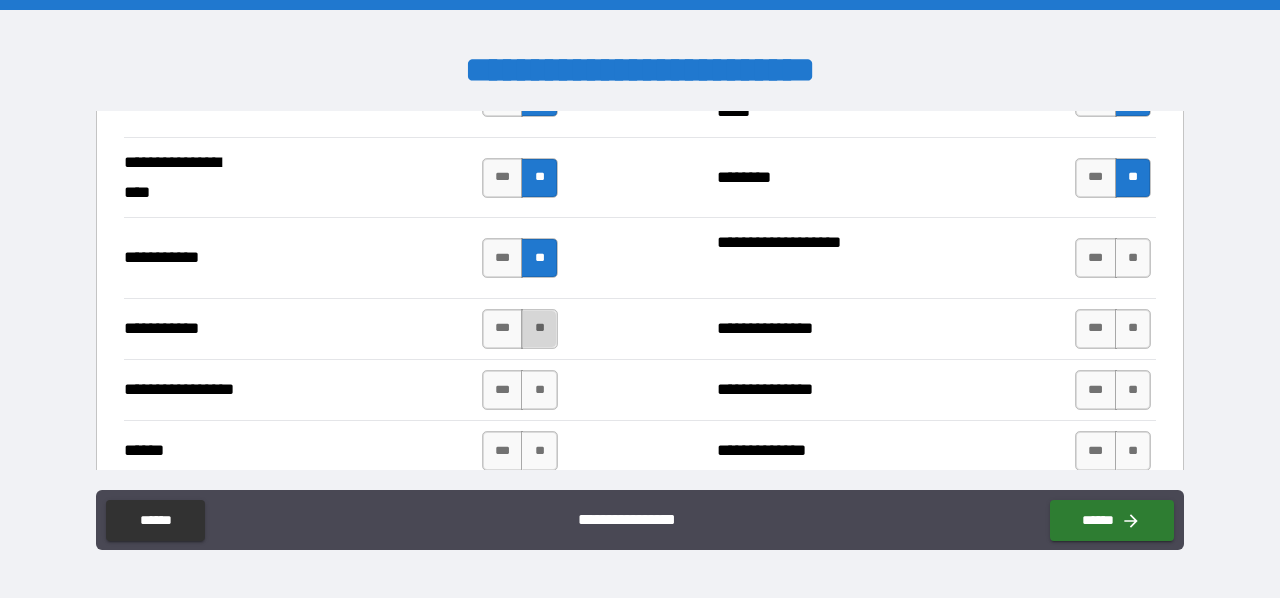 click on "**" at bounding box center [539, 329] 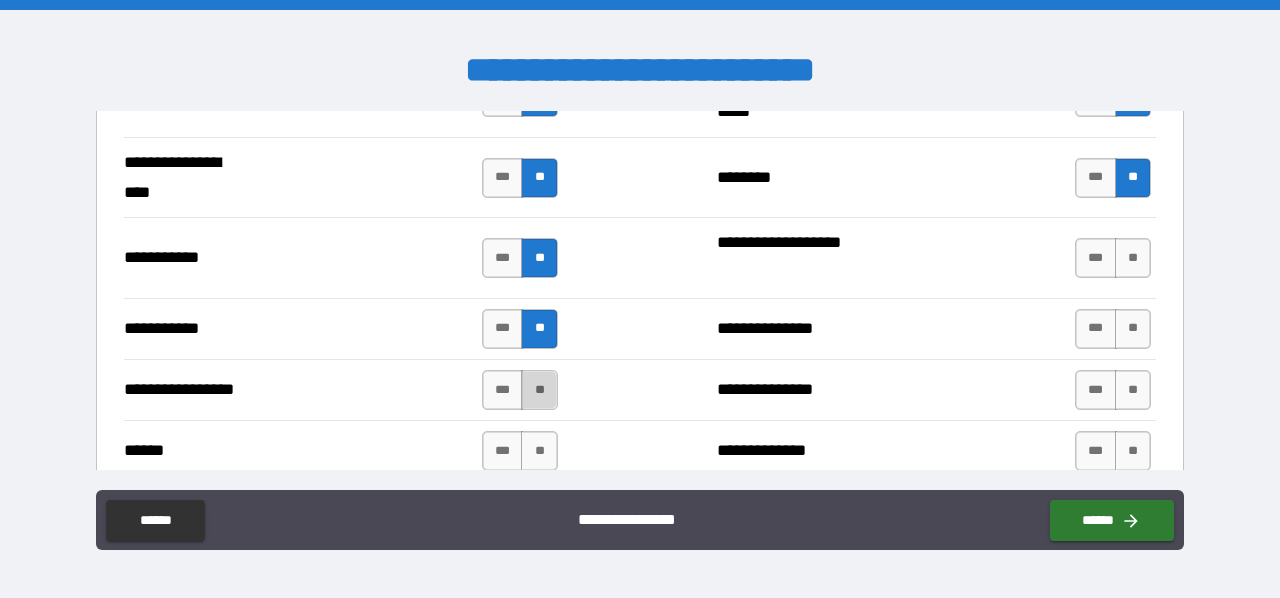 click on "**" at bounding box center (539, 390) 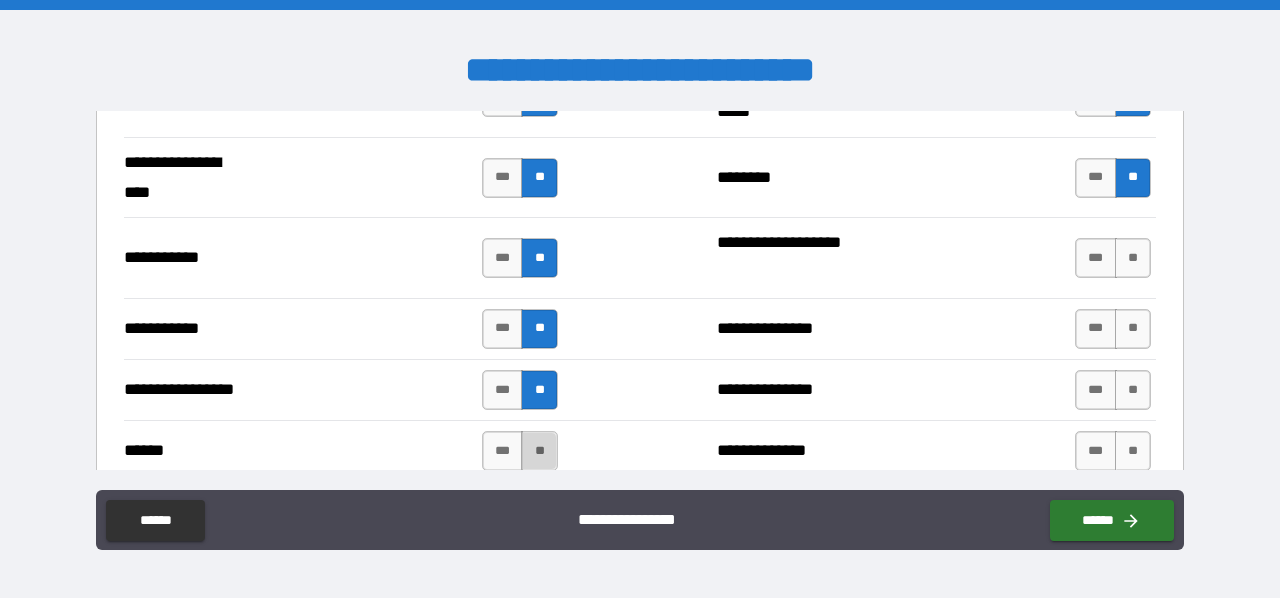 click on "**" at bounding box center [539, 451] 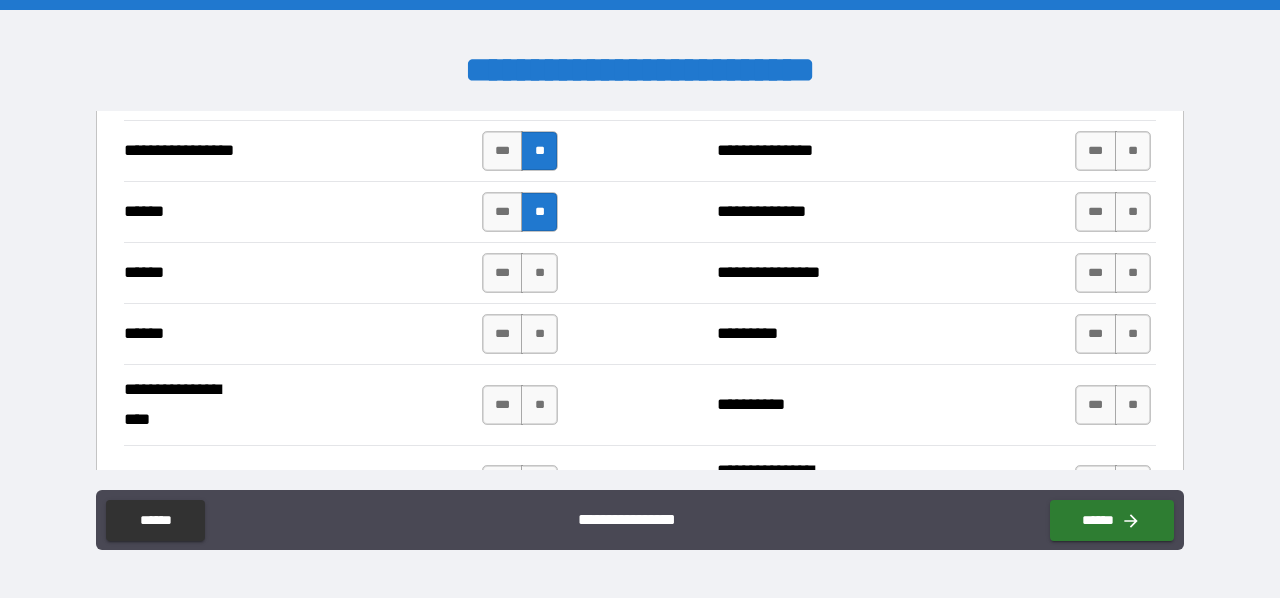scroll, scrollTop: 2394, scrollLeft: 0, axis: vertical 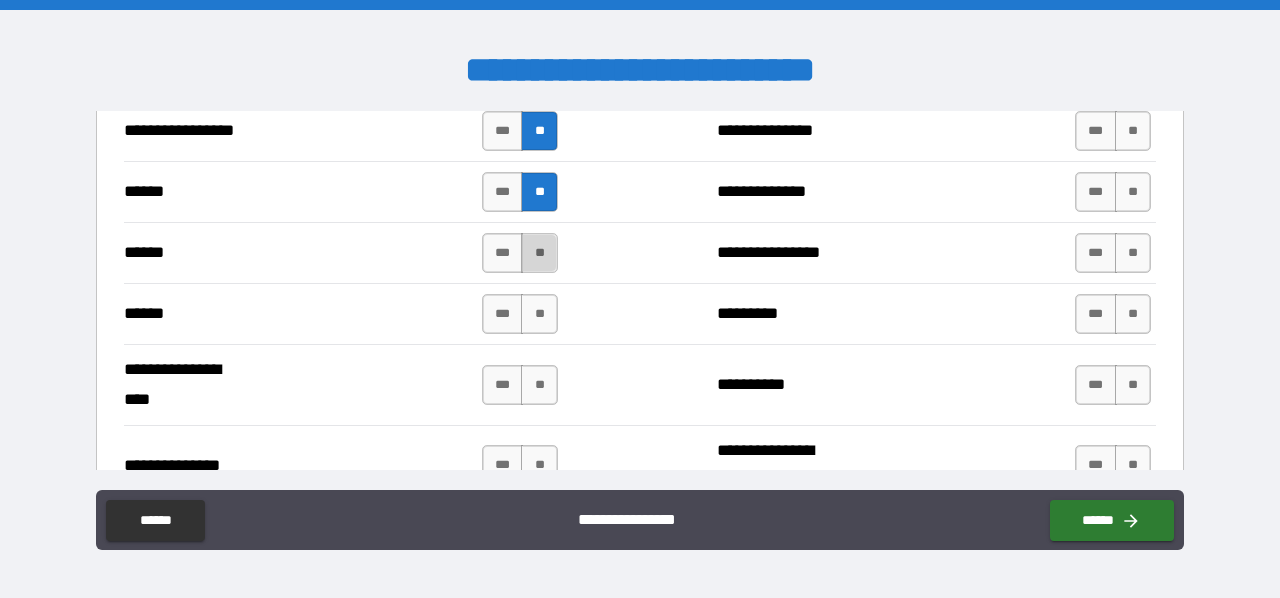 click on "**" at bounding box center (539, 253) 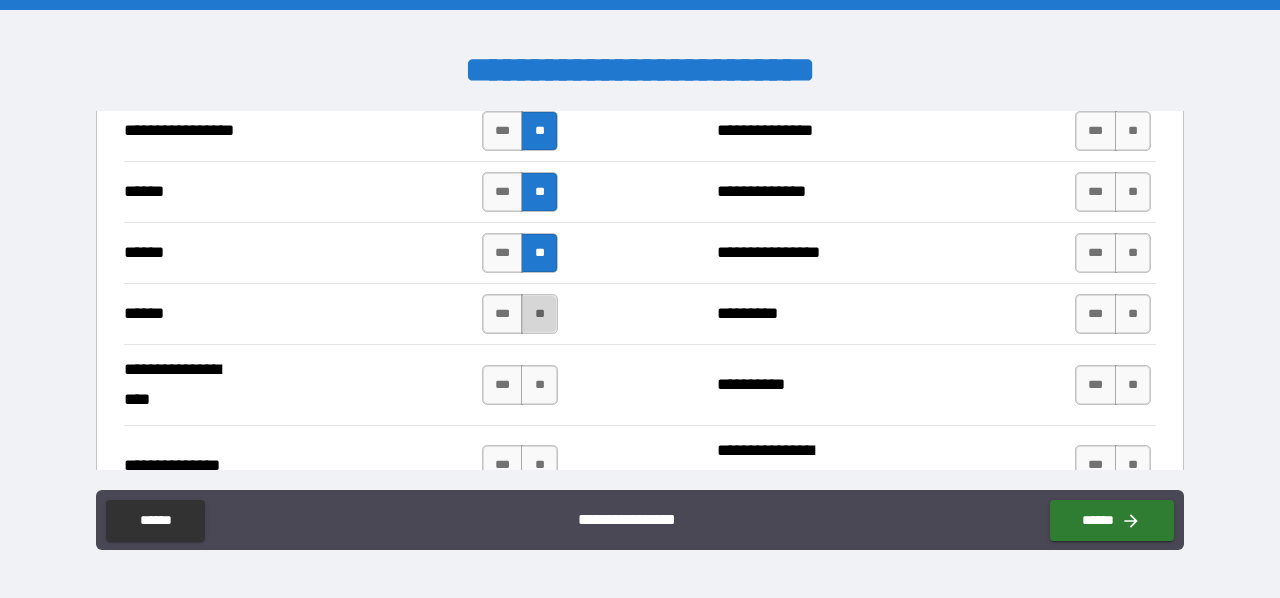 click on "**" at bounding box center (539, 314) 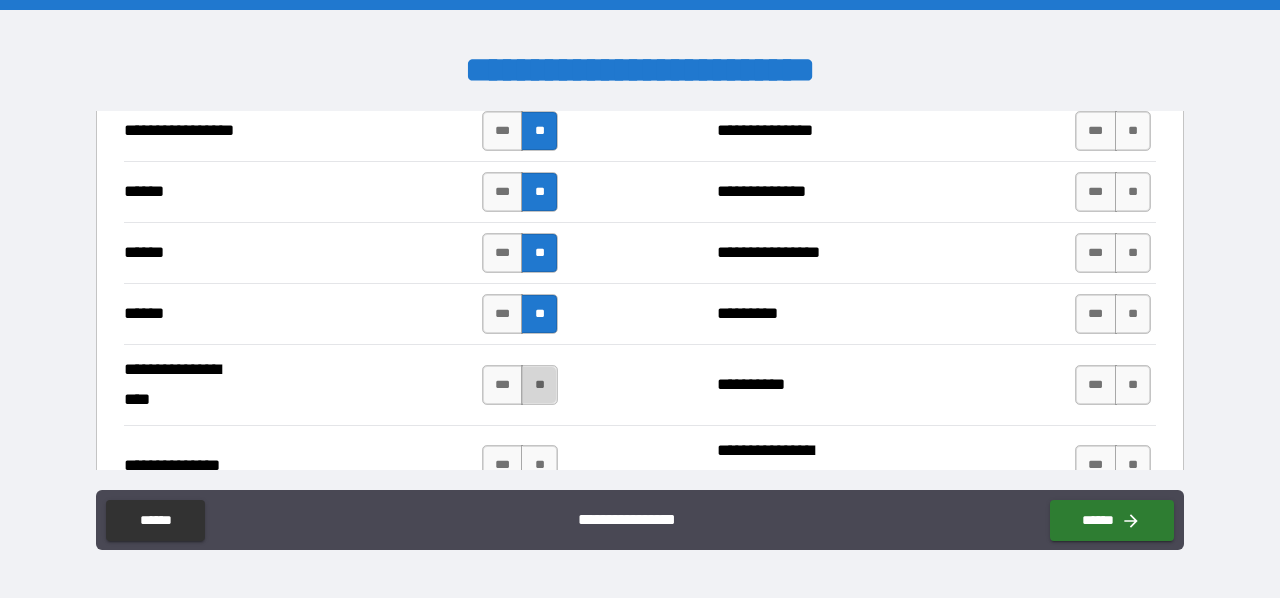 click on "**" at bounding box center [539, 385] 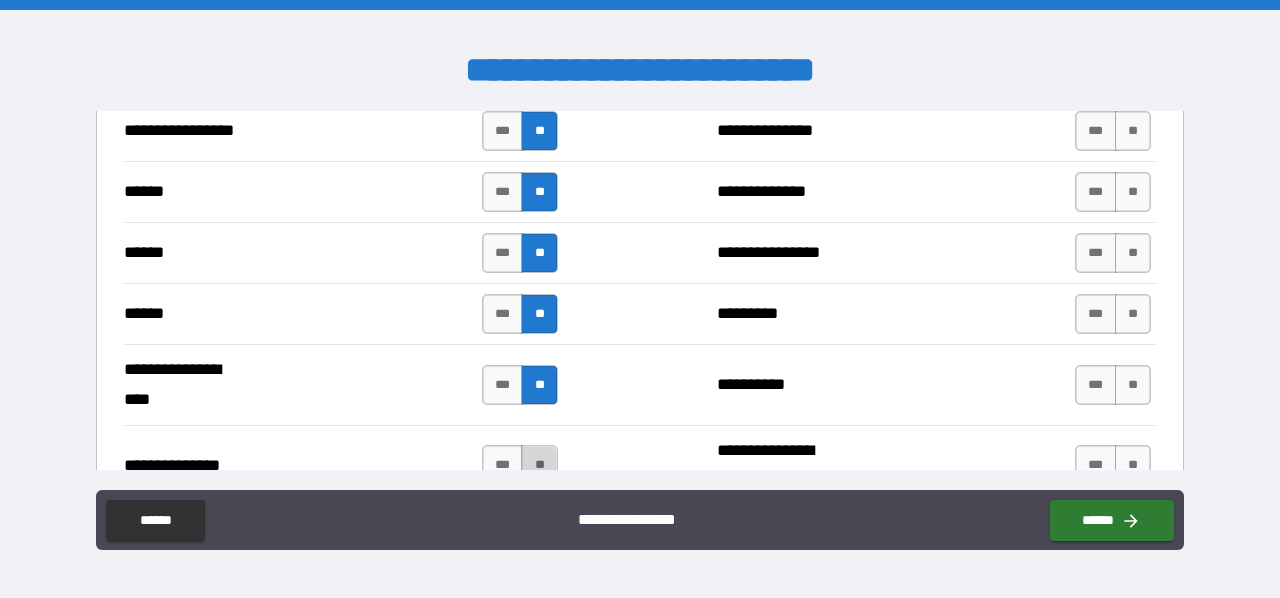 click on "**" at bounding box center [539, 465] 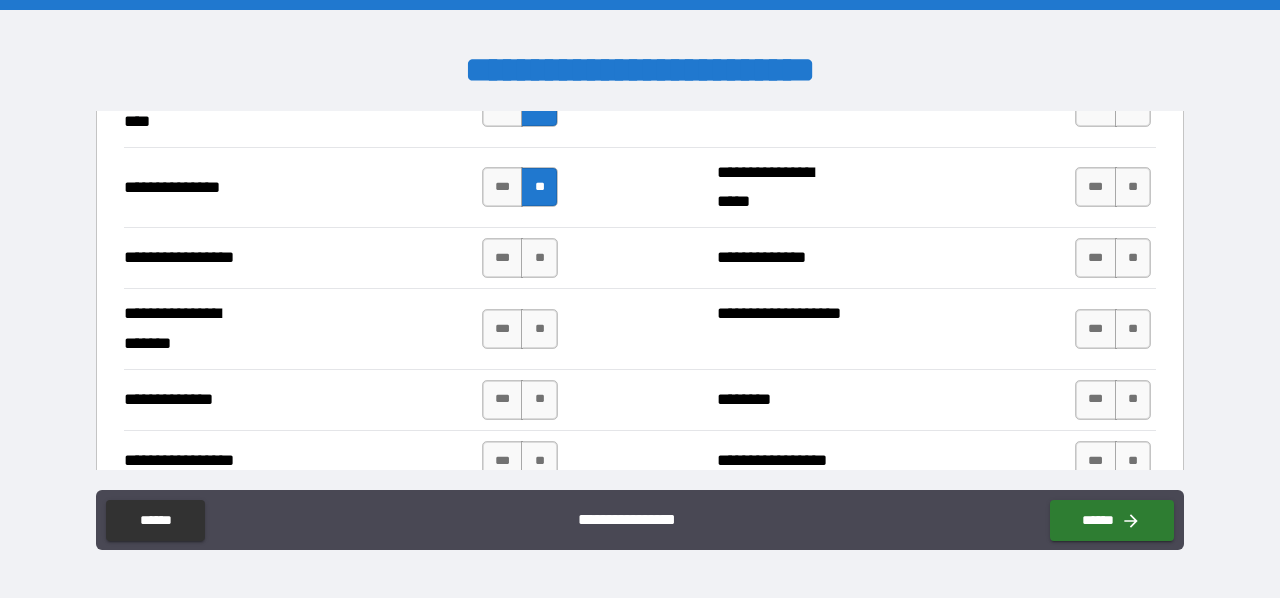 scroll, scrollTop: 2692, scrollLeft: 0, axis: vertical 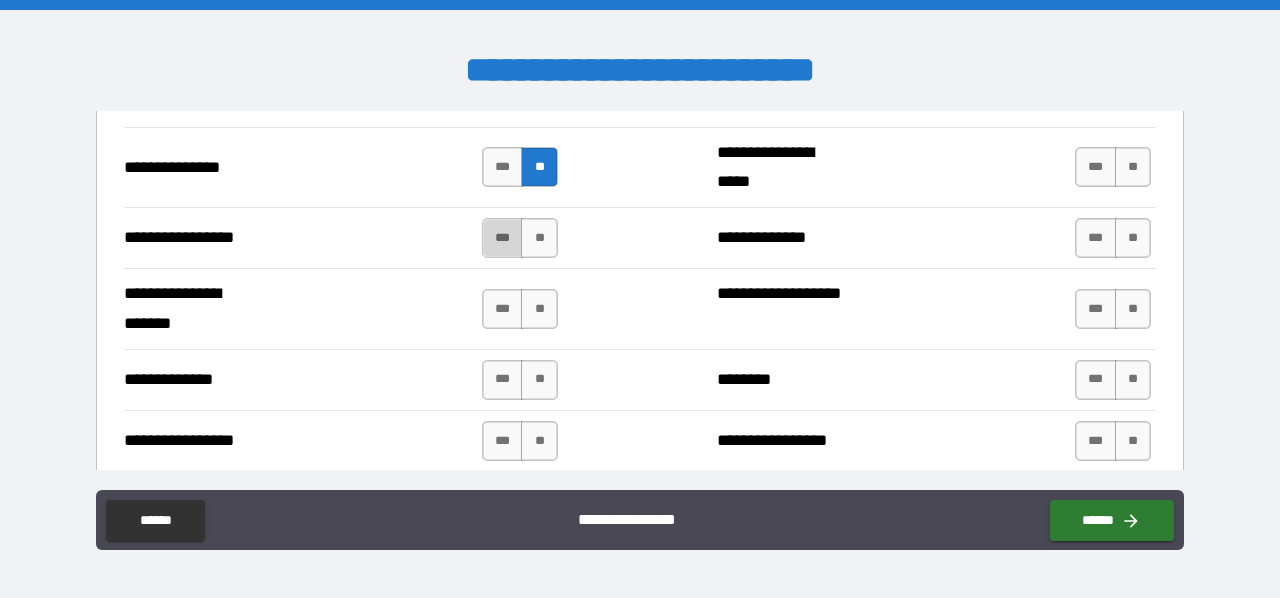 click on "***" at bounding box center [503, 238] 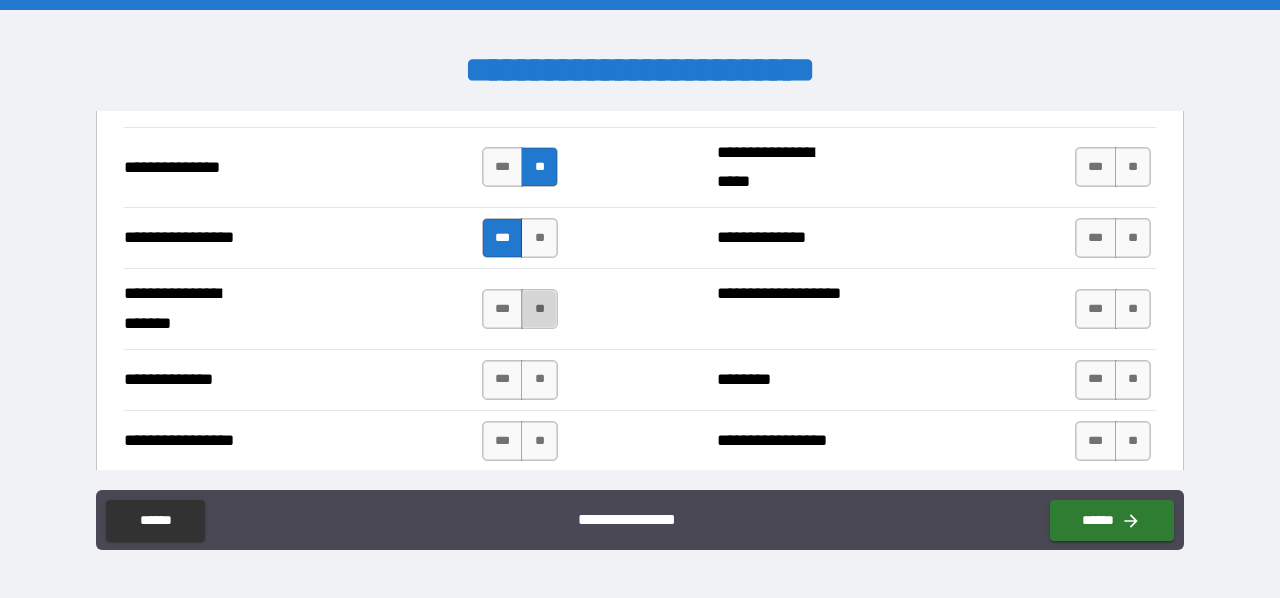 click on "**" at bounding box center [539, 309] 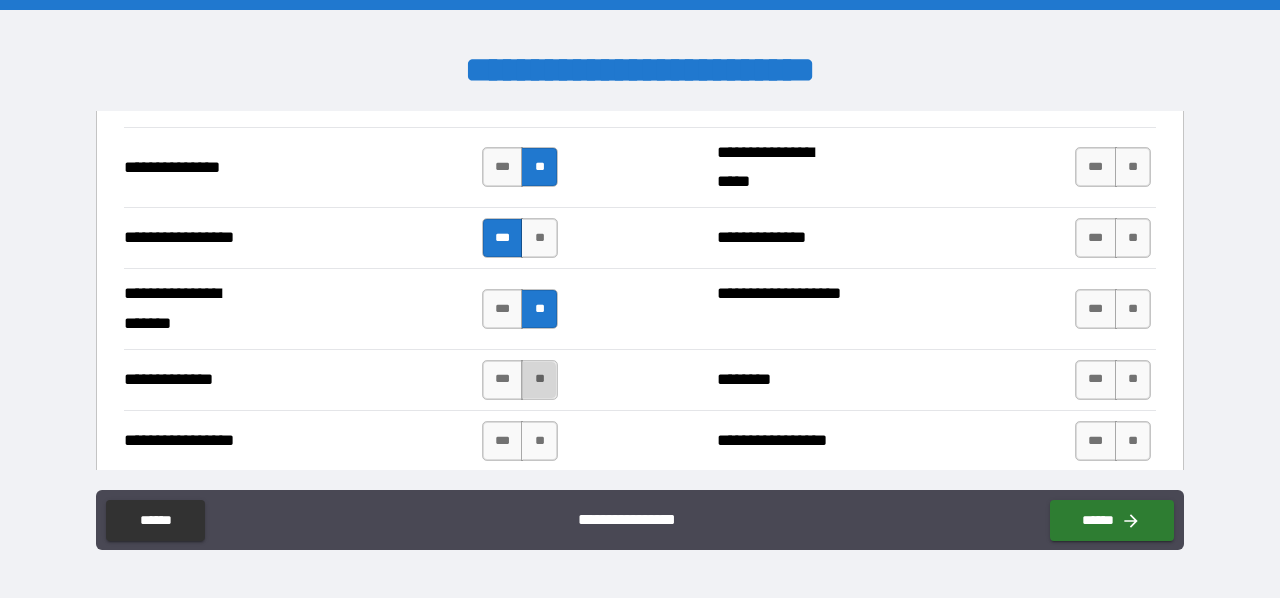 click on "**" at bounding box center [539, 380] 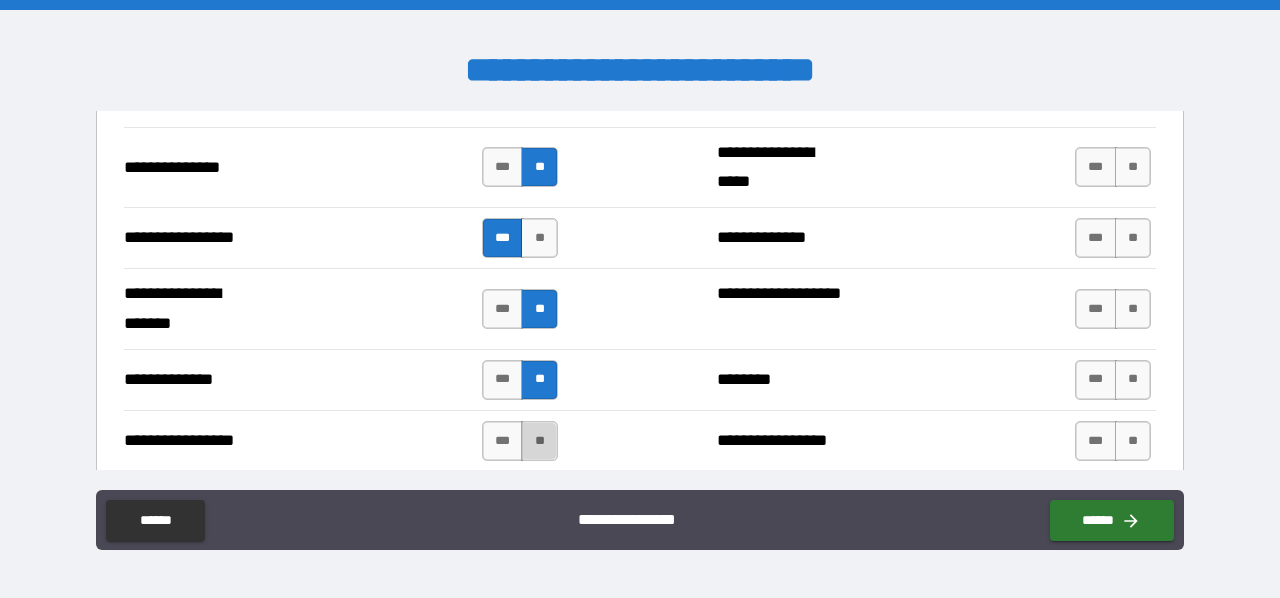 click on "**" at bounding box center (539, 441) 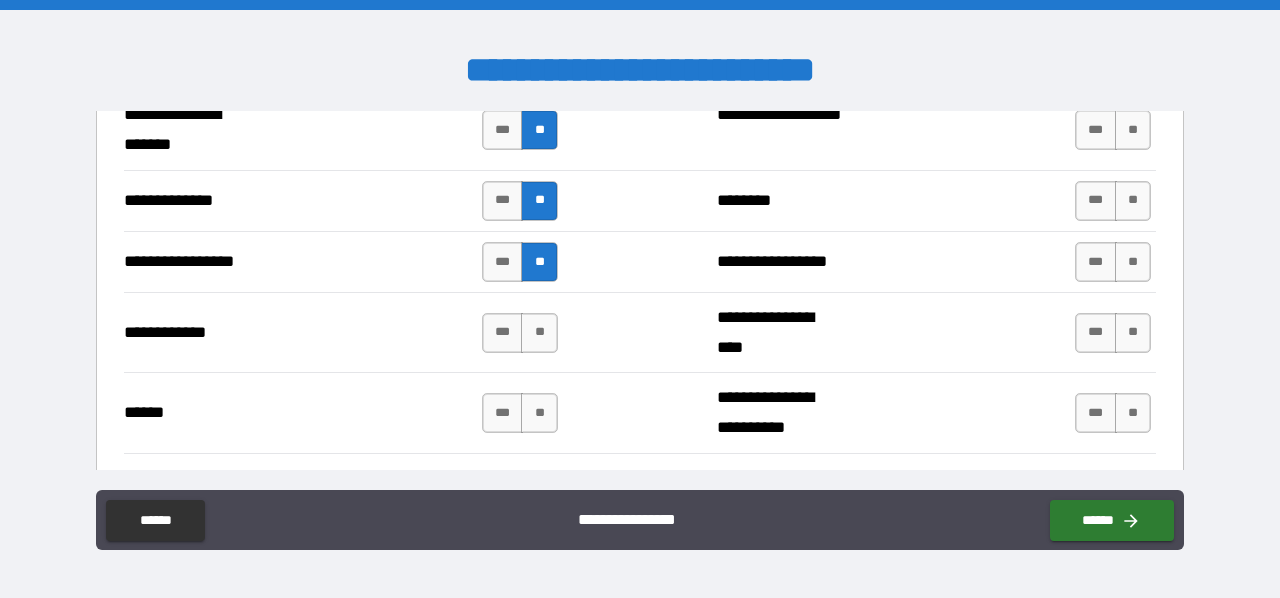 scroll, scrollTop: 2880, scrollLeft: 0, axis: vertical 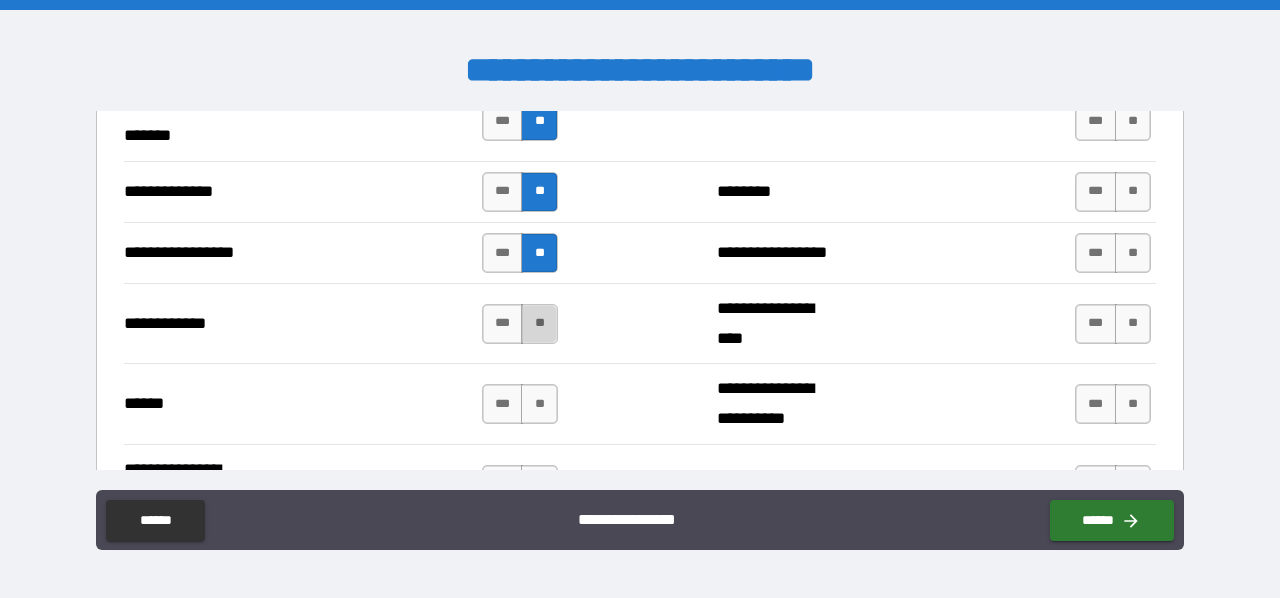 click on "**" at bounding box center [539, 324] 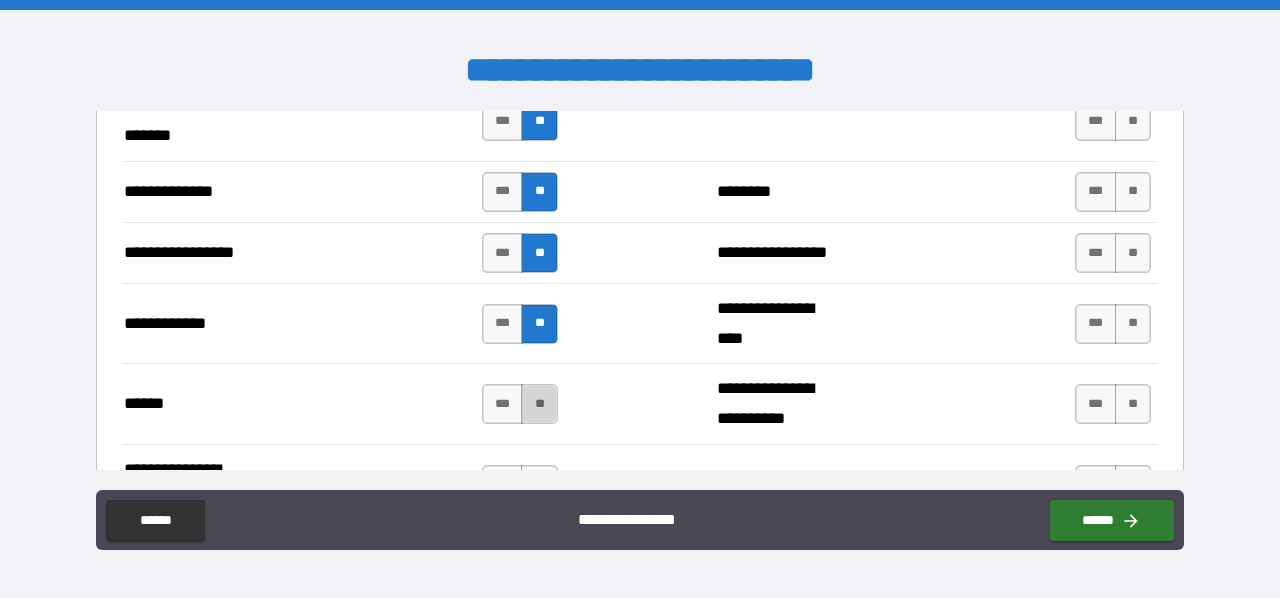 click on "**" at bounding box center (539, 404) 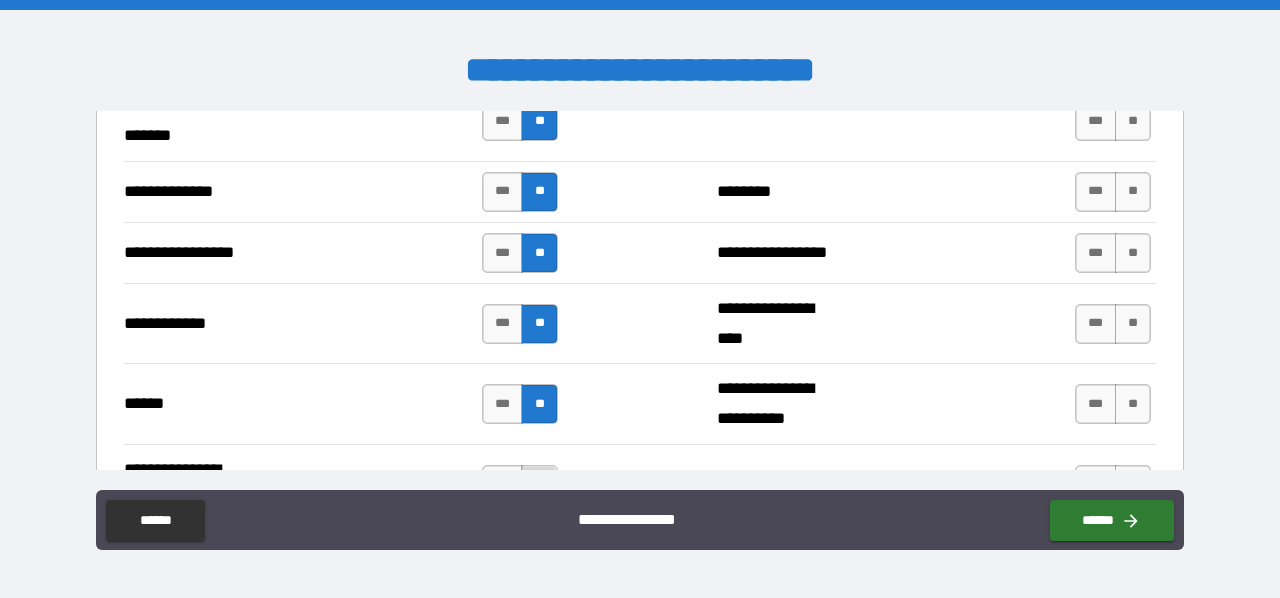 click on "**" at bounding box center [539, 485] 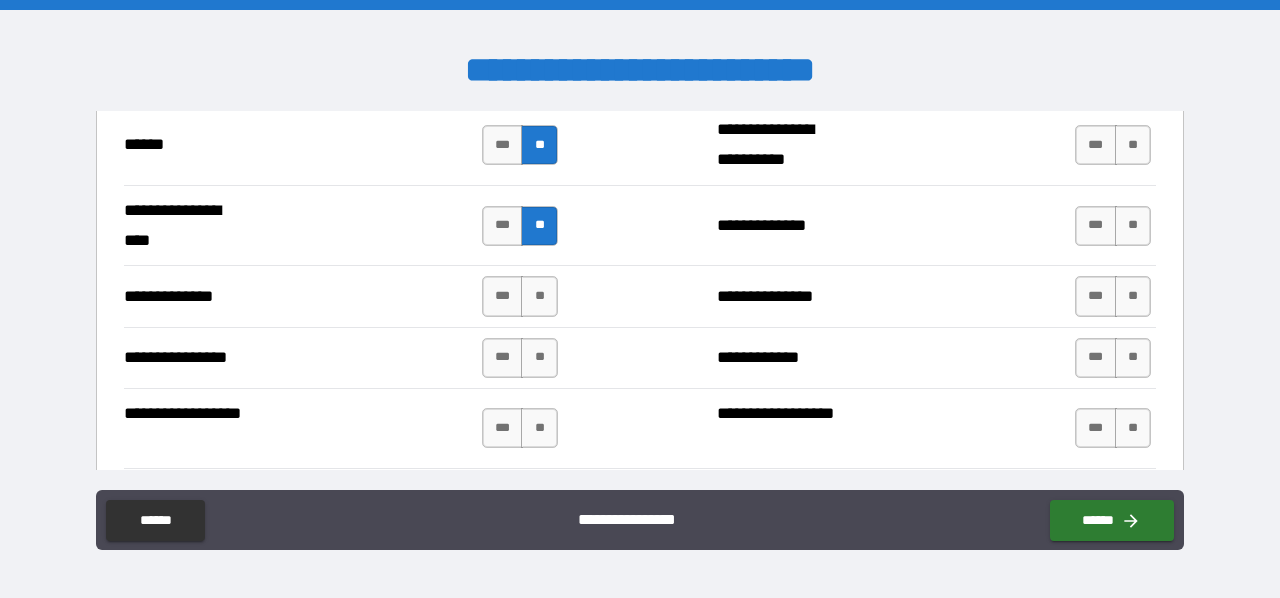 scroll, scrollTop: 3148, scrollLeft: 0, axis: vertical 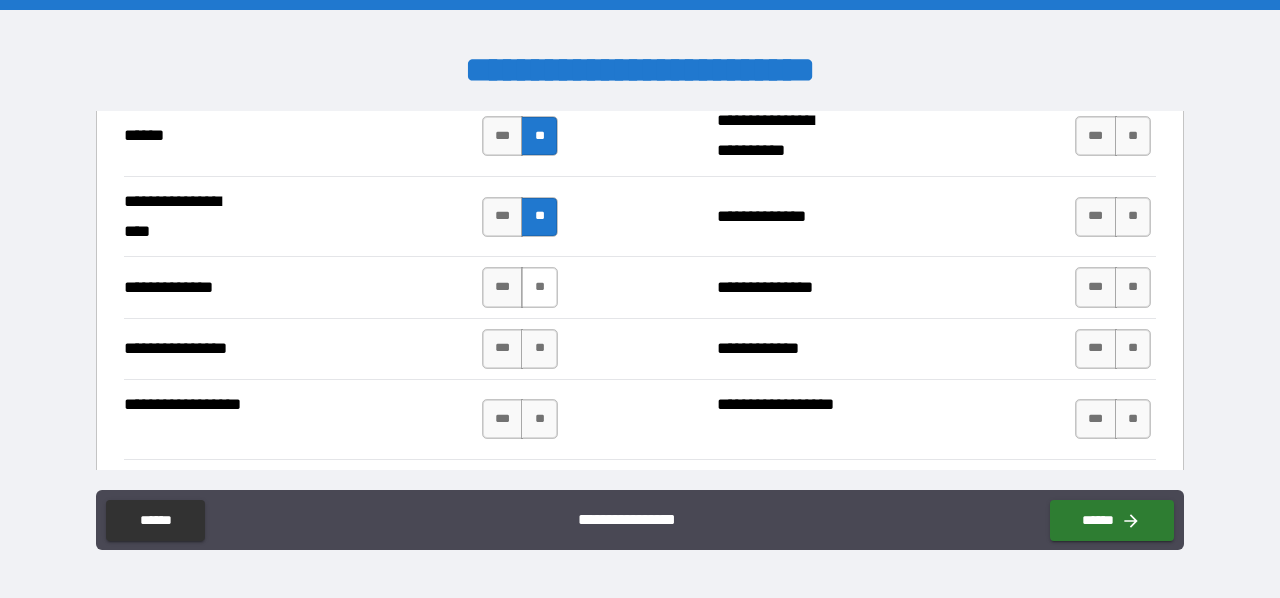 click on "**" at bounding box center [539, 287] 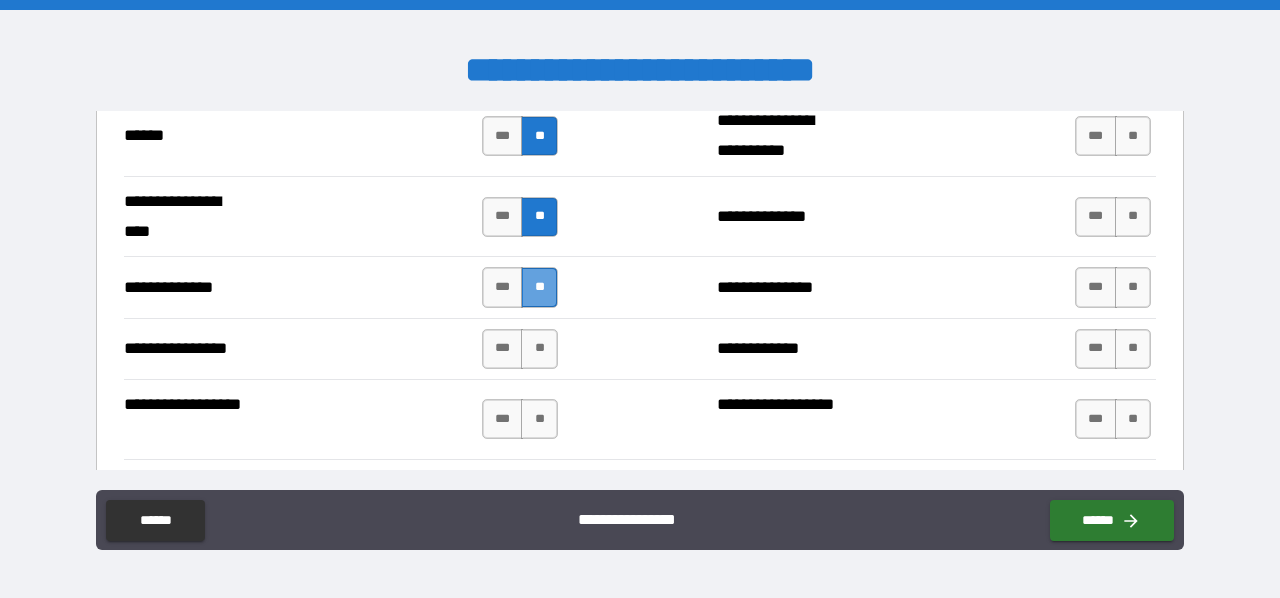 click on "**" at bounding box center [539, 287] 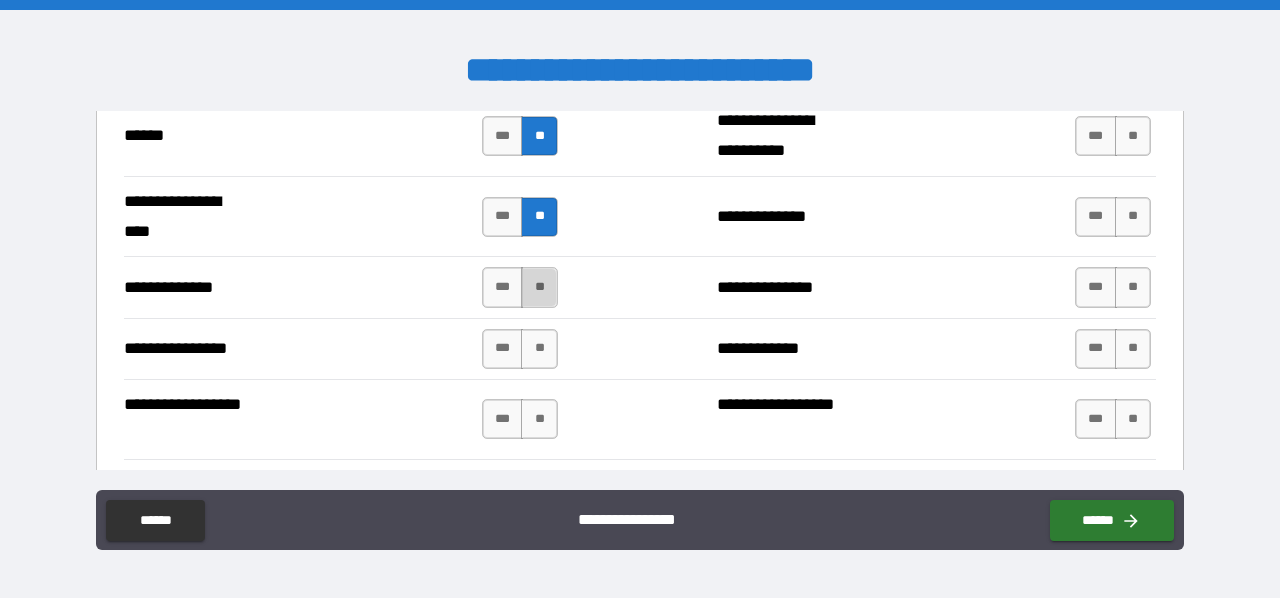 click on "**" at bounding box center (539, 287) 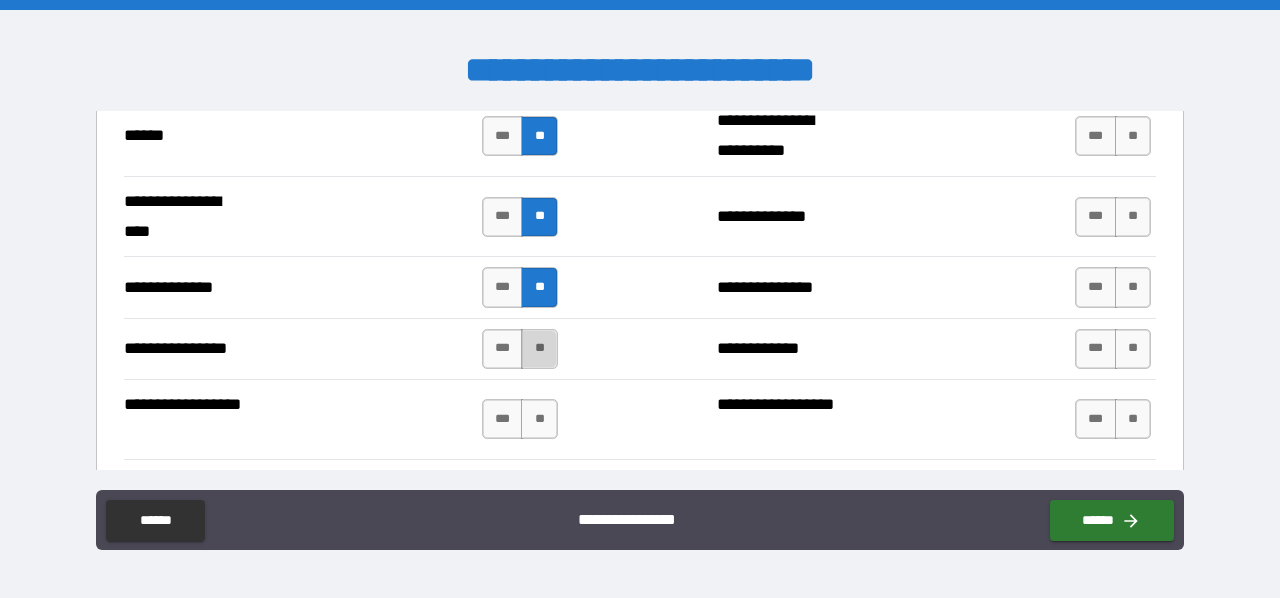 click on "**" at bounding box center [539, 349] 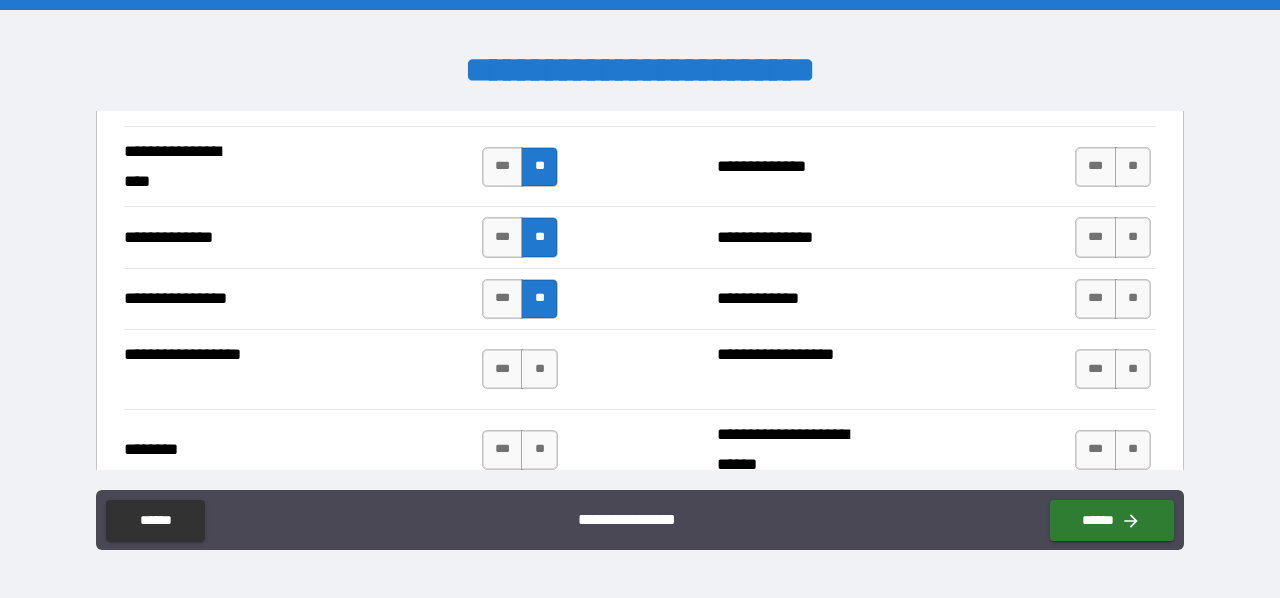 scroll, scrollTop: 3228, scrollLeft: 0, axis: vertical 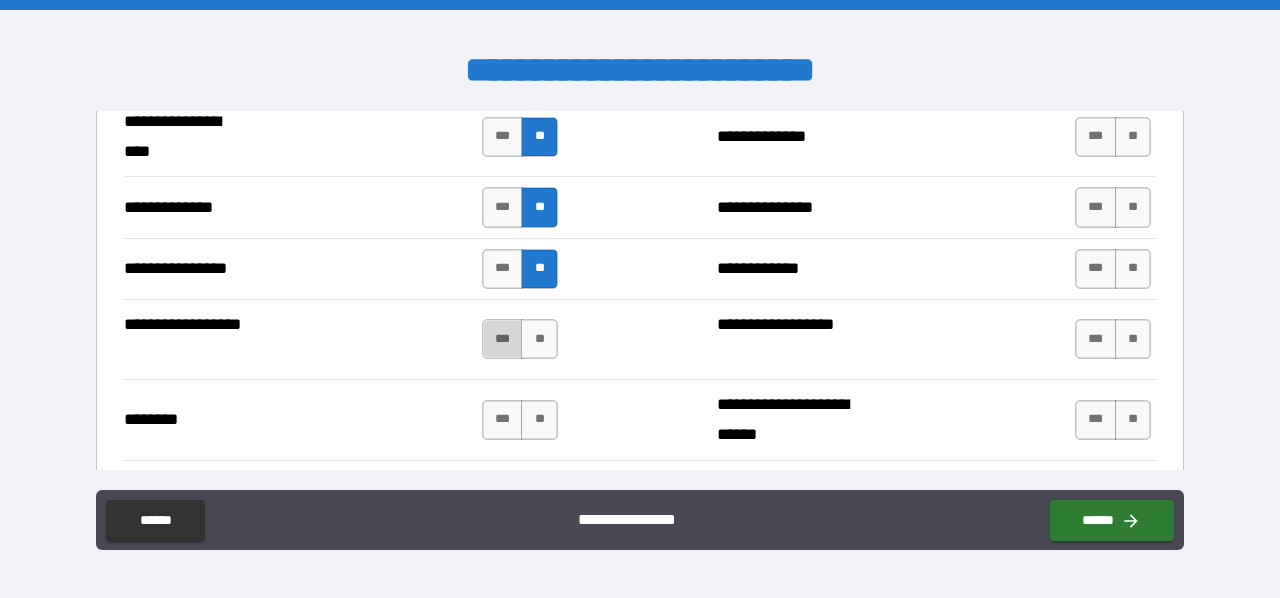 click on "***" at bounding box center [503, 339] 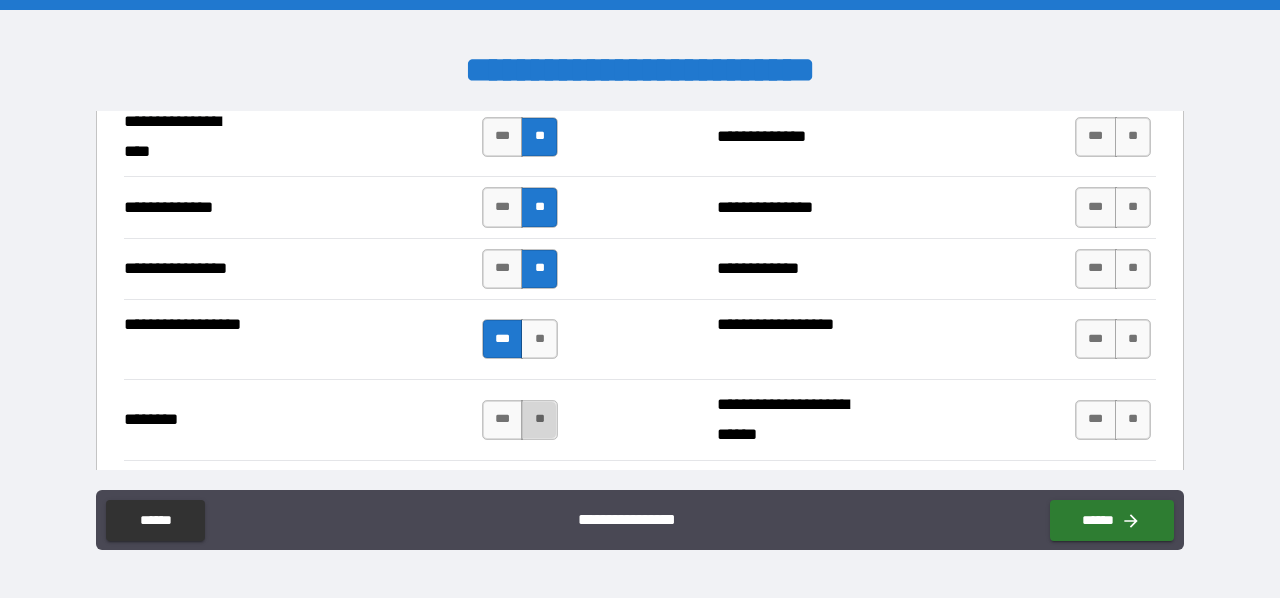 click on "**" at bounding box center [539, 420] 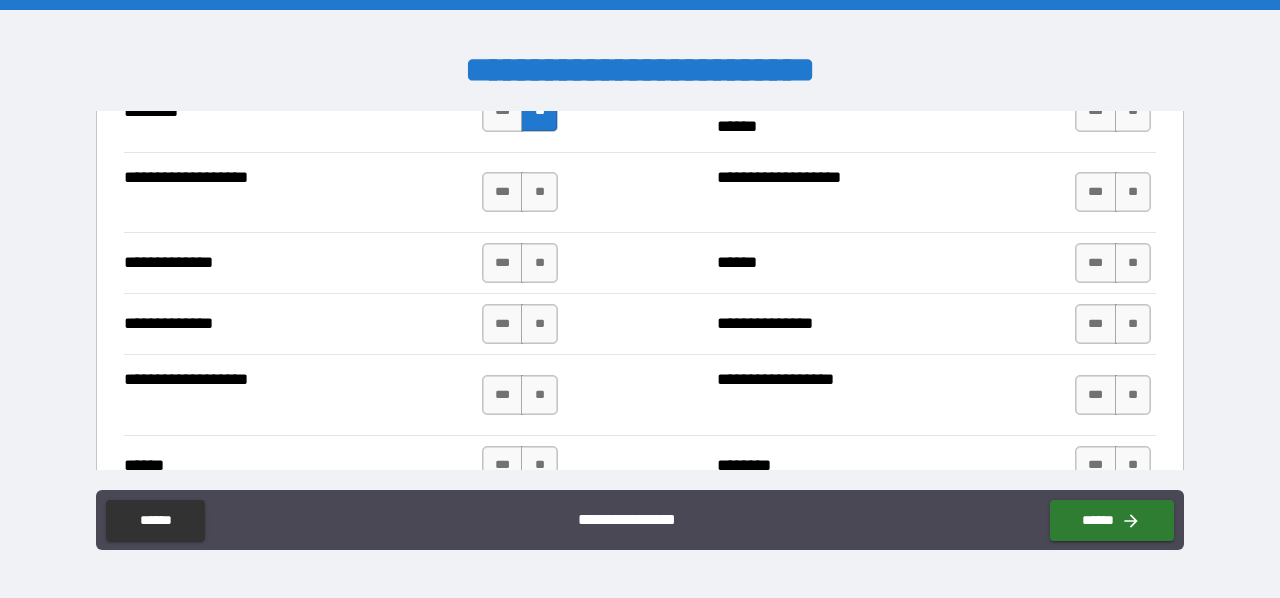 scroll, scrollTop: 3546, scrollLeft: 0, axis: vertical 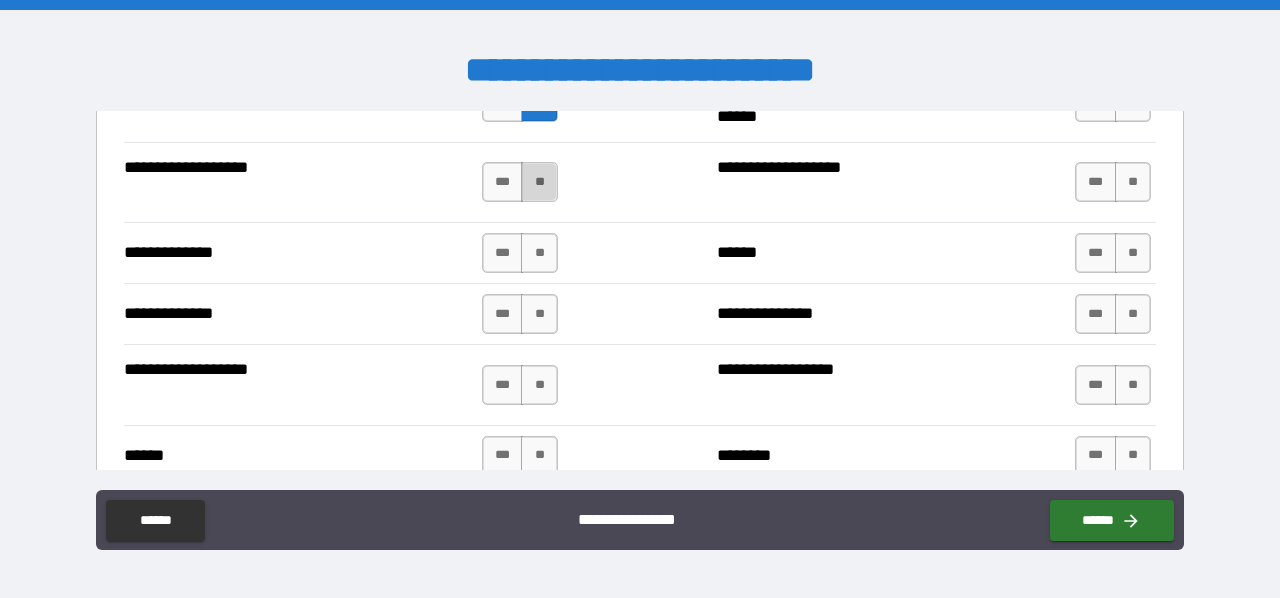 click on "**" at bounding box center (539, 182) 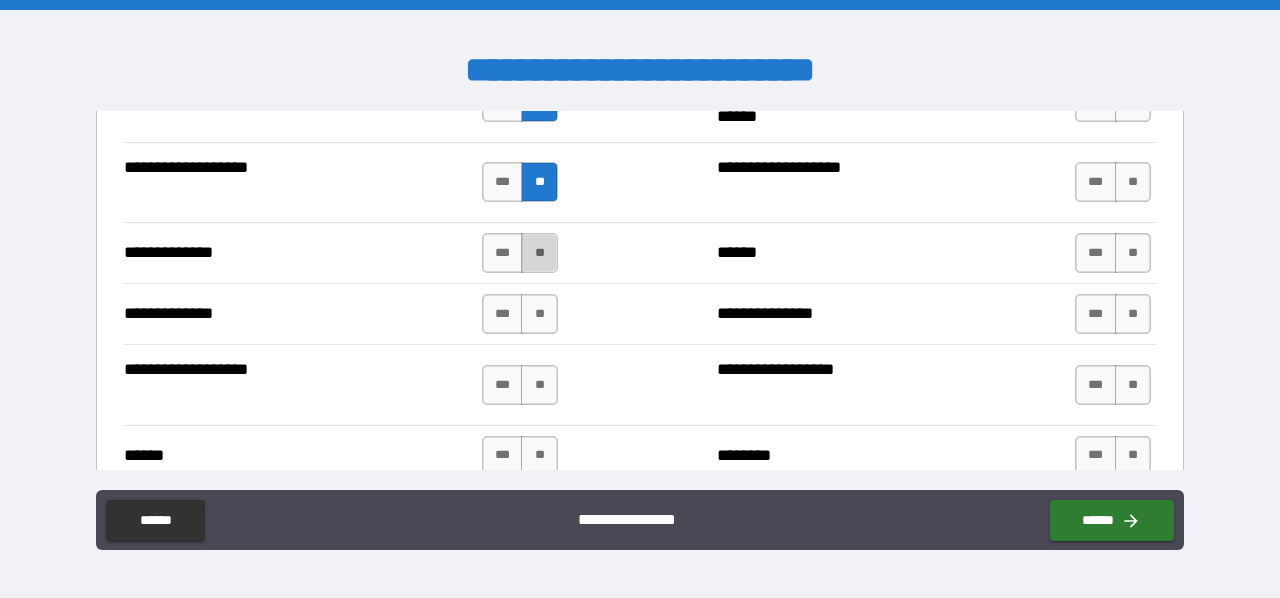 click on "**" at bounding box center (539, 253) 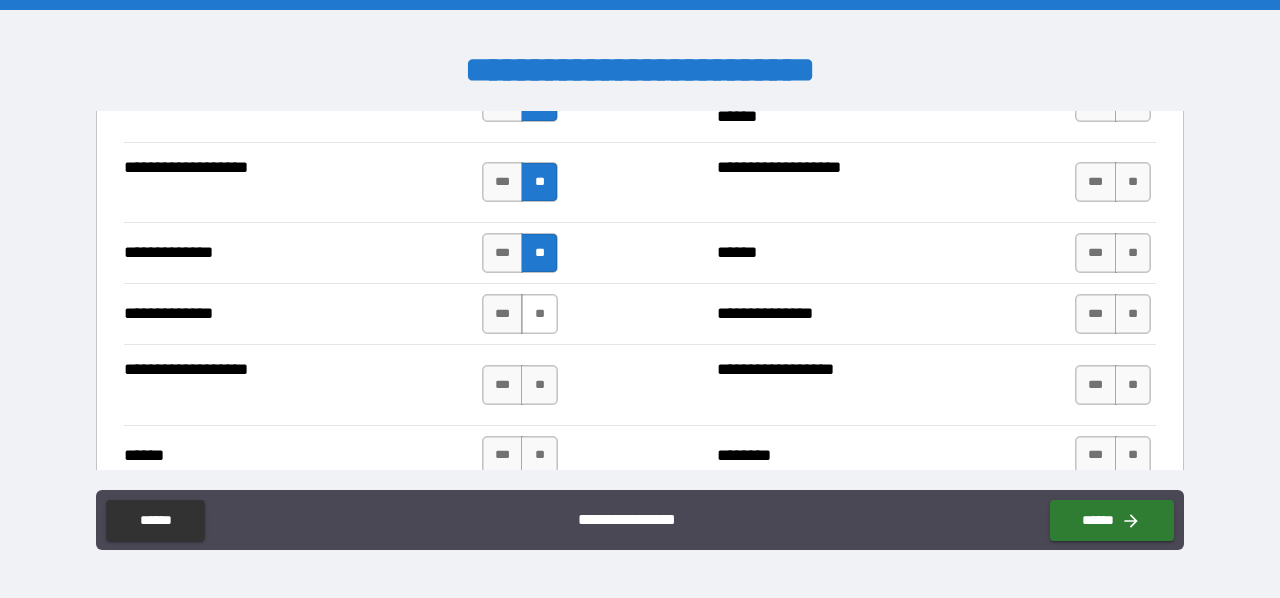 click on "**" at bounding box center [539, 314] 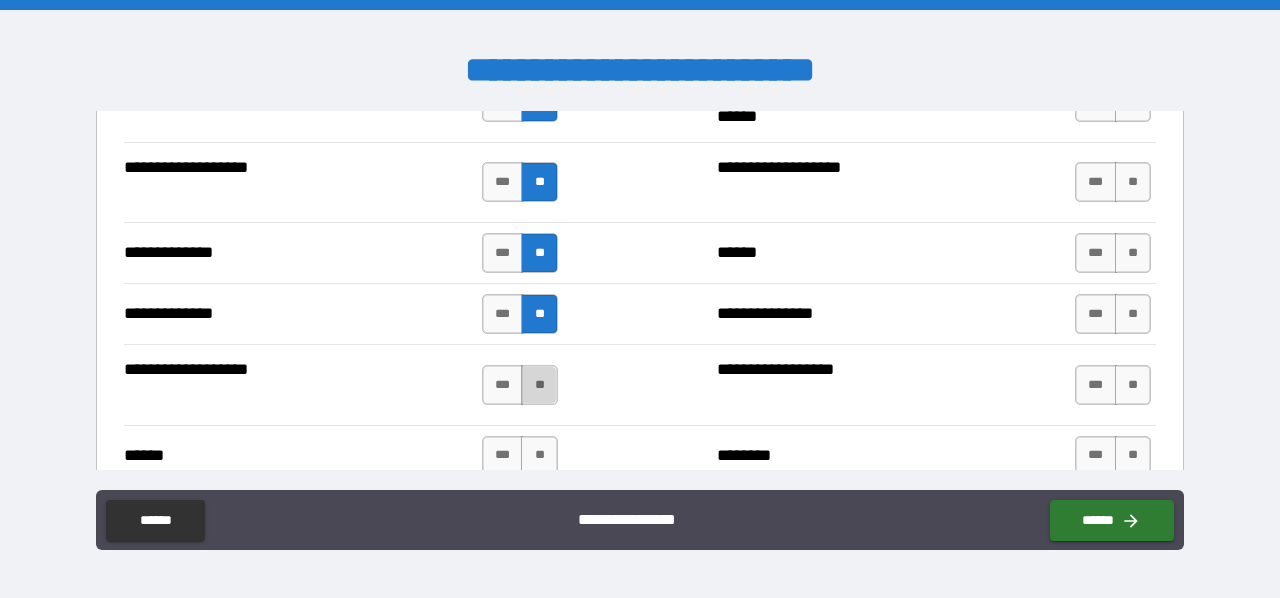 click on "**" at bounding box center (539, 385) 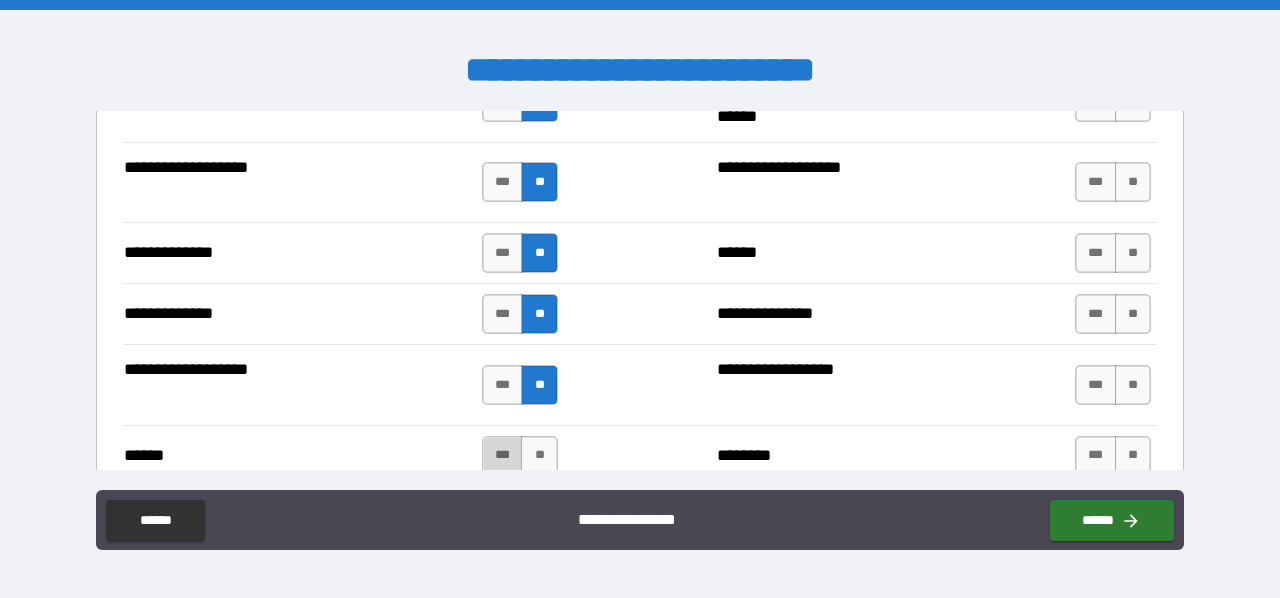 click on "***" at bounding box center (503, 456) 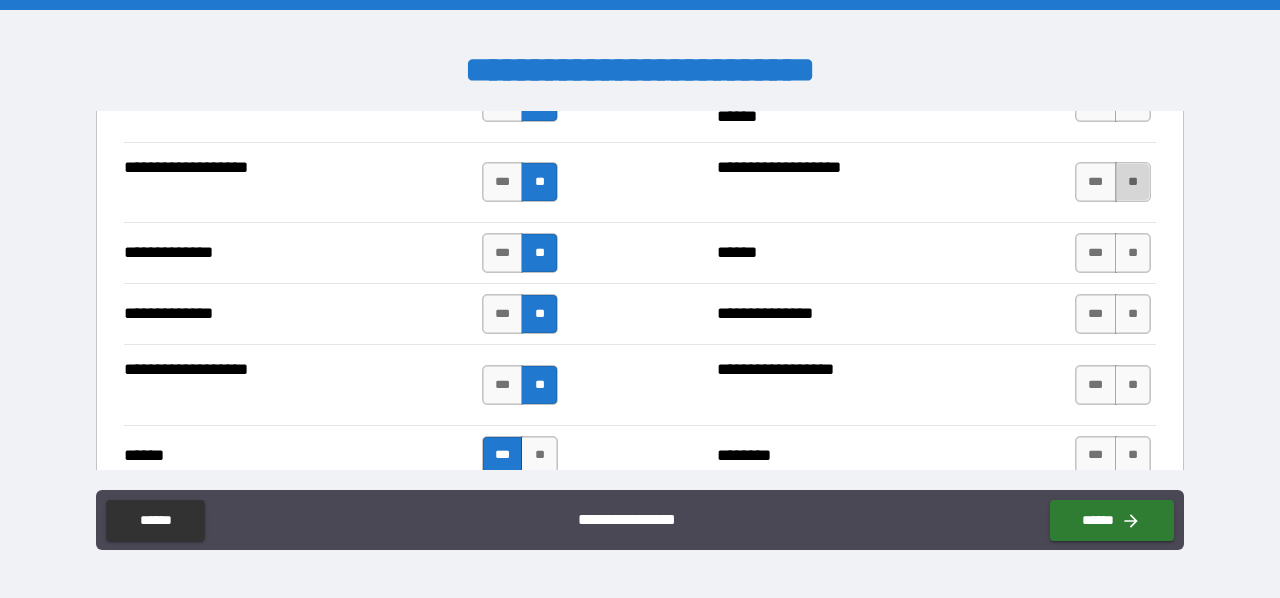 click on "**" at bounding box center [1133, 182] 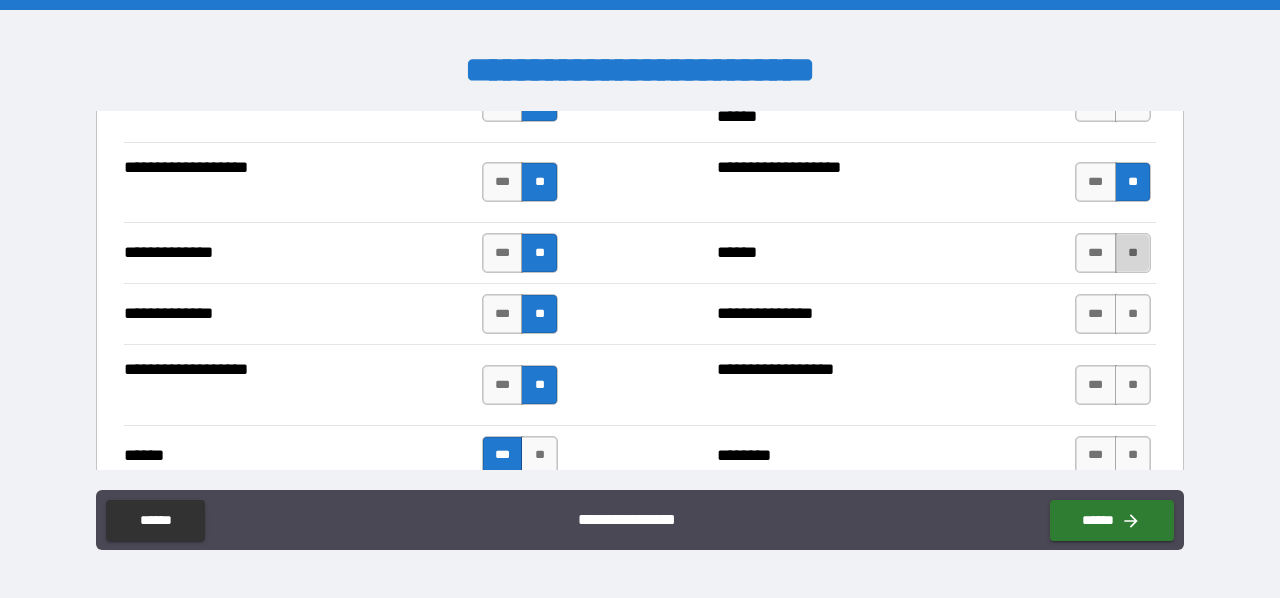 click on "**" at bounding box center [1133, 253] 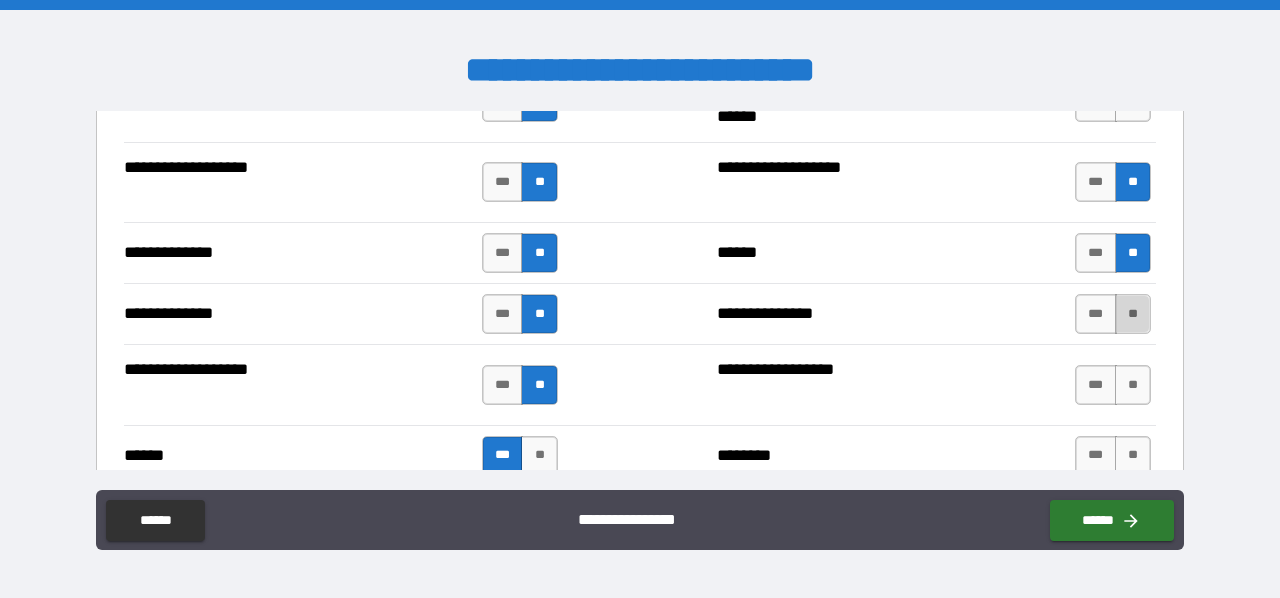 click on "**" at bounding box center (1133, 314) 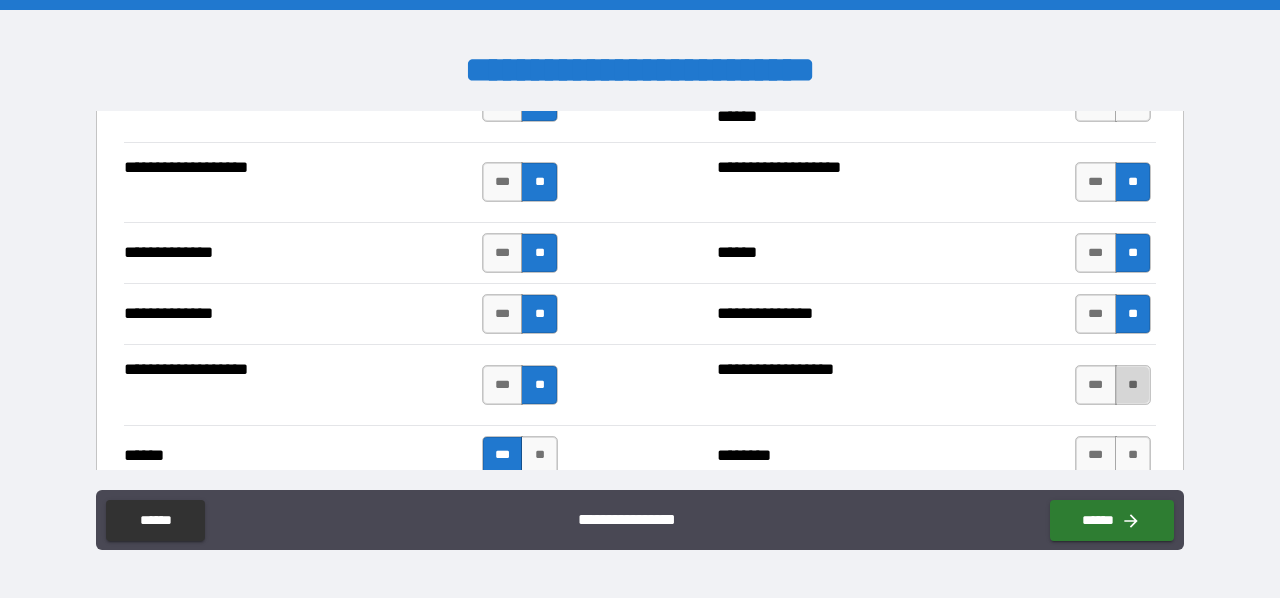 click on "**" at bounding box center [1133, 385] 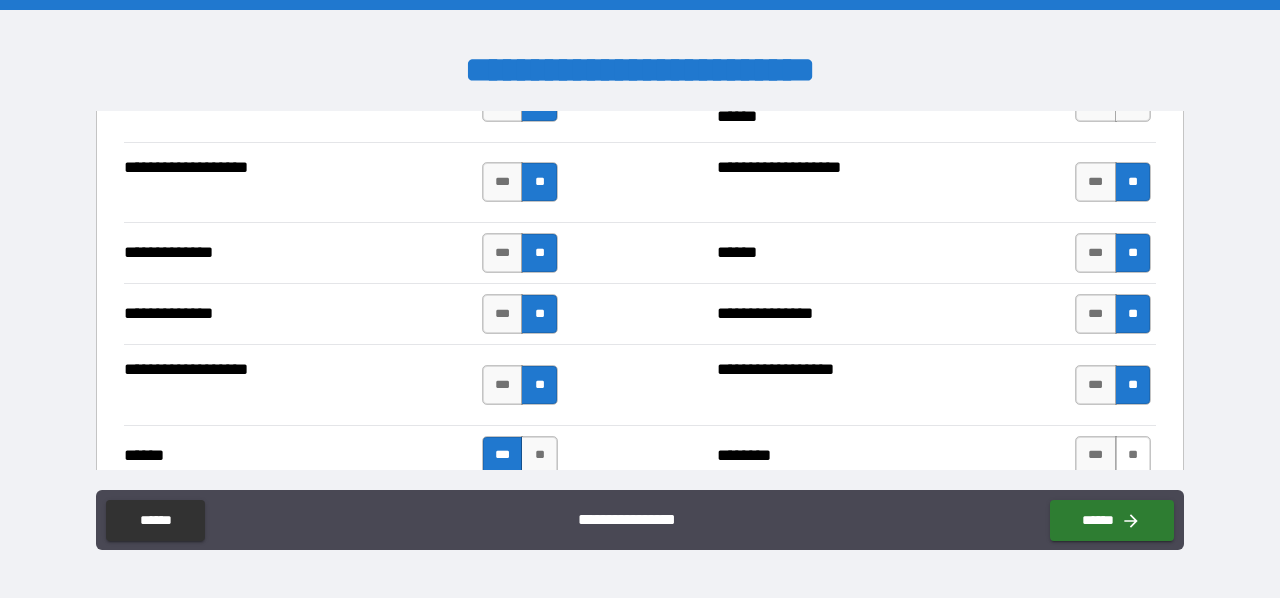 click on "**" at bounding box center [1133, 456] 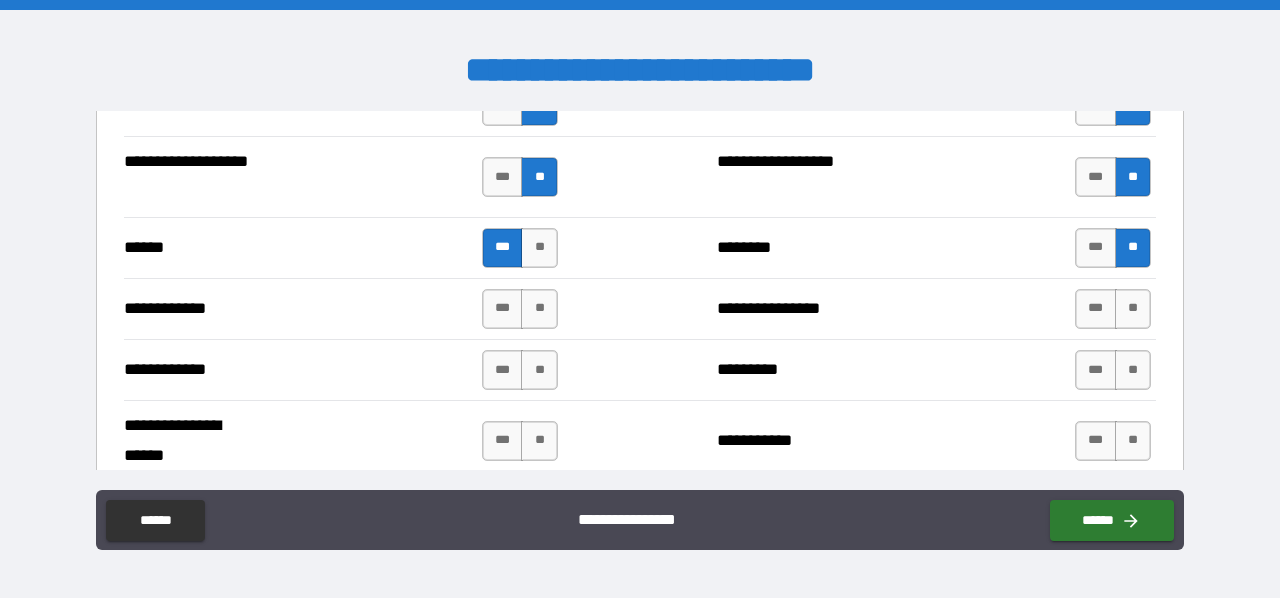 scroll, scrollTop: 3774, scrollLeft: 0, axis: vertical 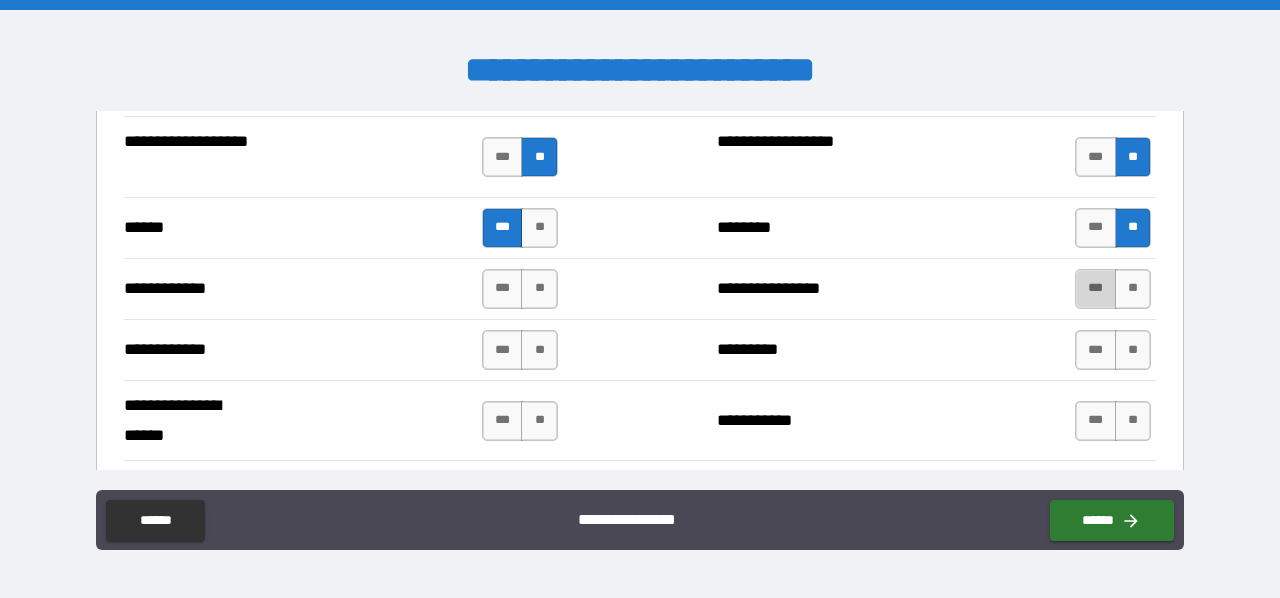 click on "***" at bounding box center [1096, 289] 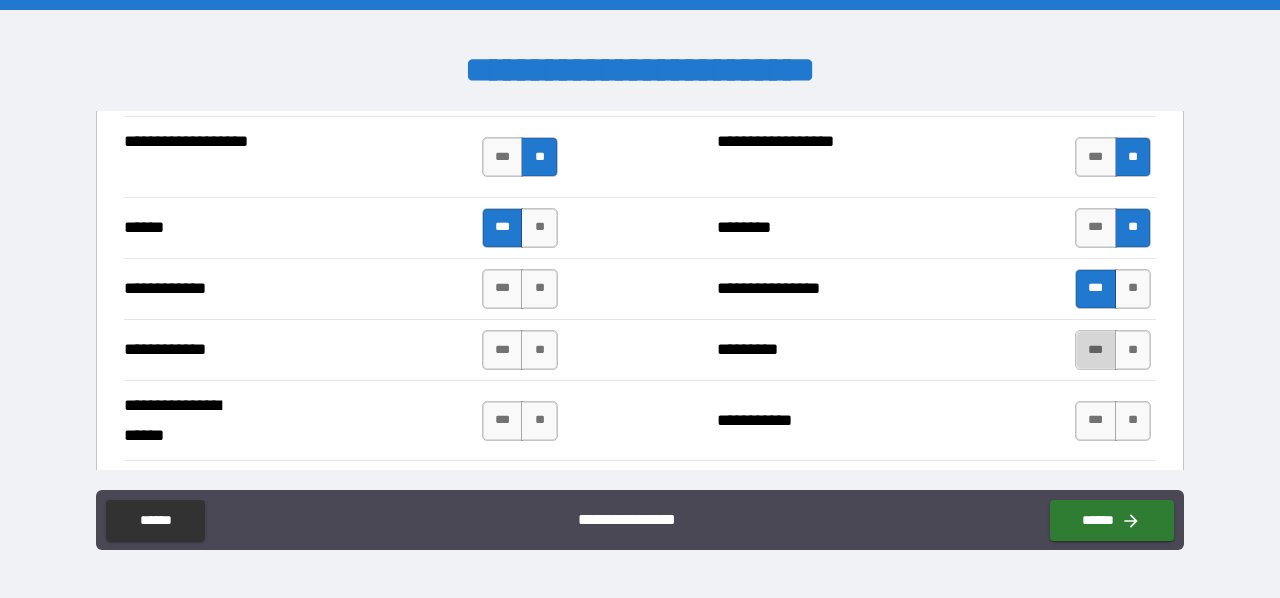 click on "***" at bounding box center [1096, 350] 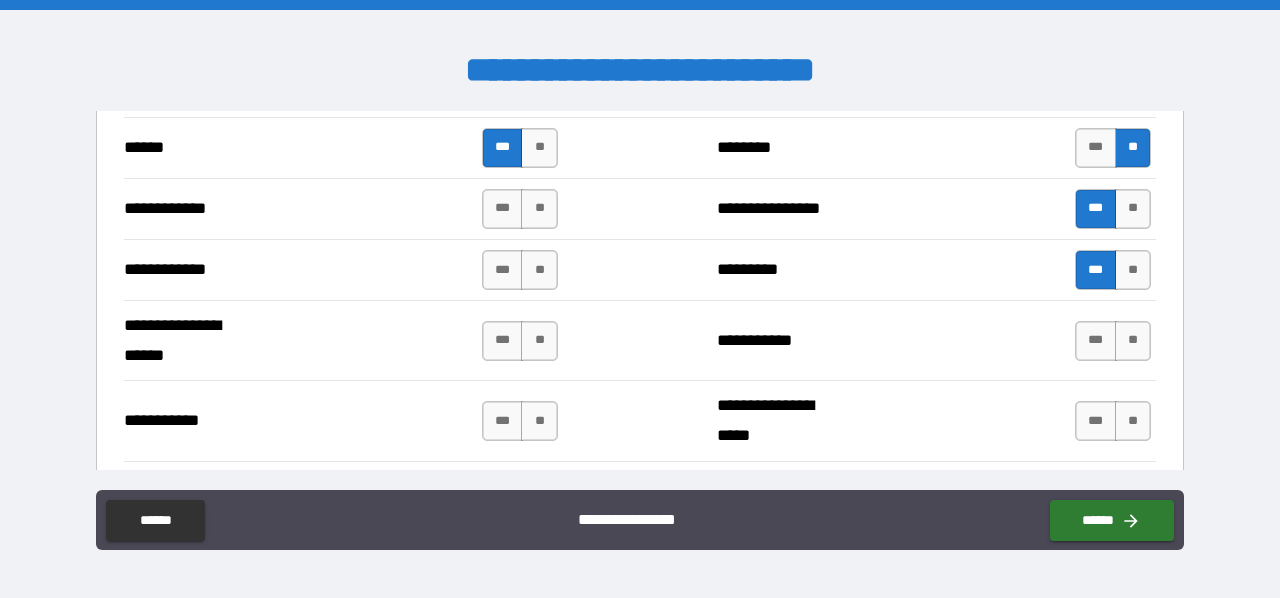 scroll, scrollTop: 4003, scrollLeft: 0, axis: vertical 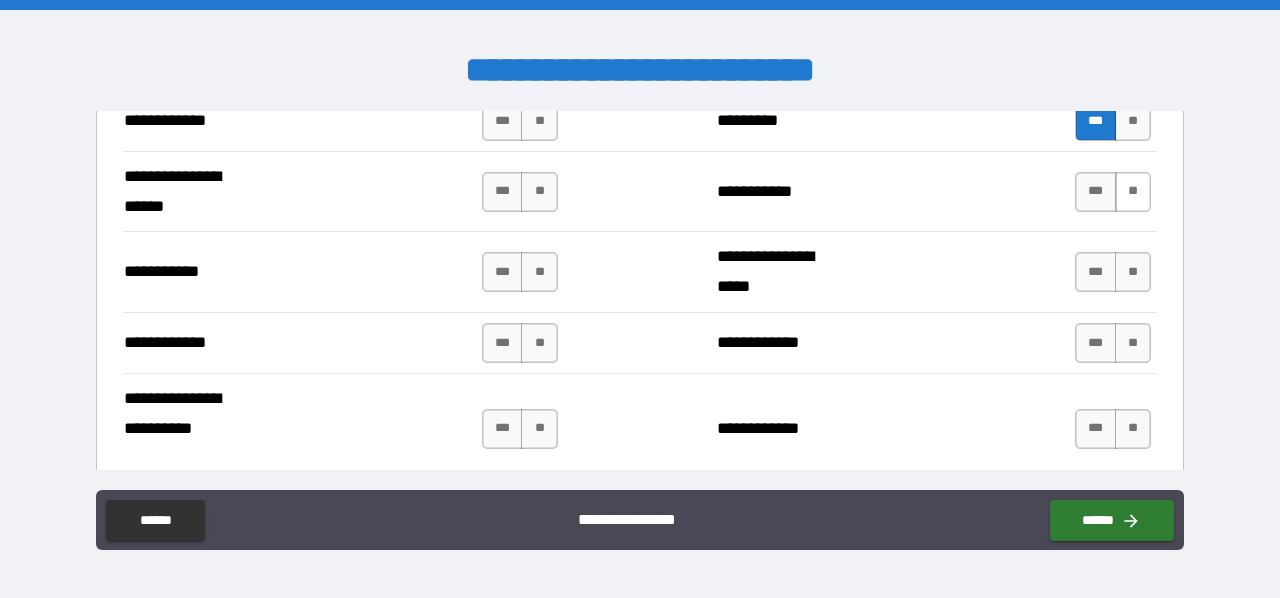 click on "**" at bounding box center [1133, 192] 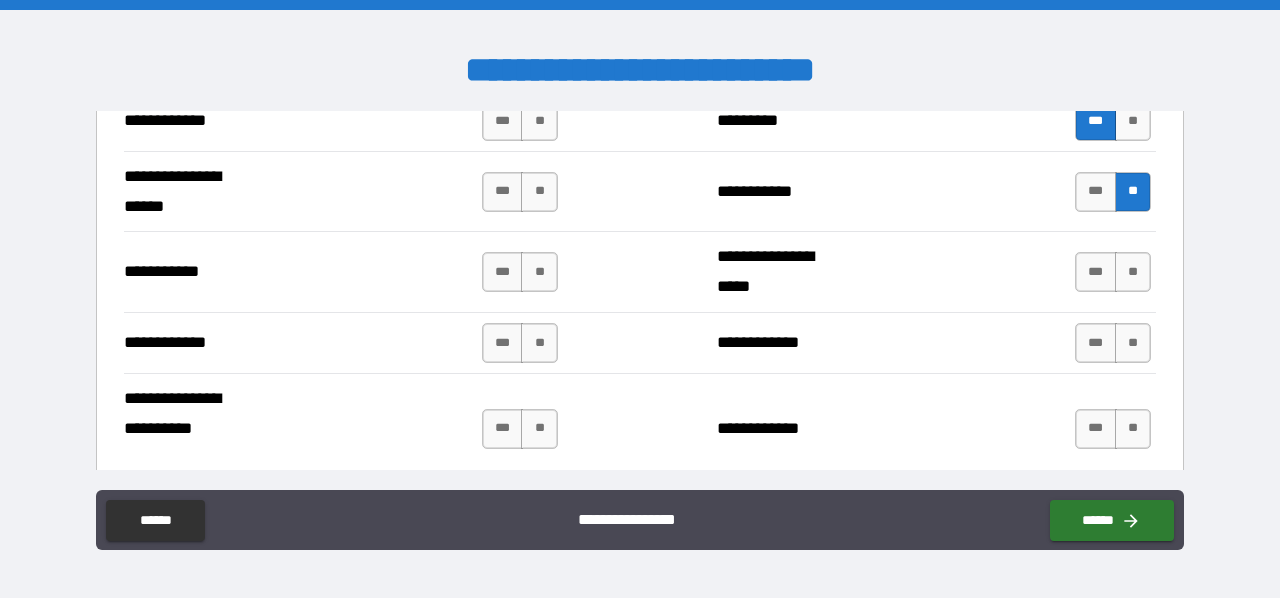 scroll, scrollTop: 3924, scrollLeft: 0, axis: vertical 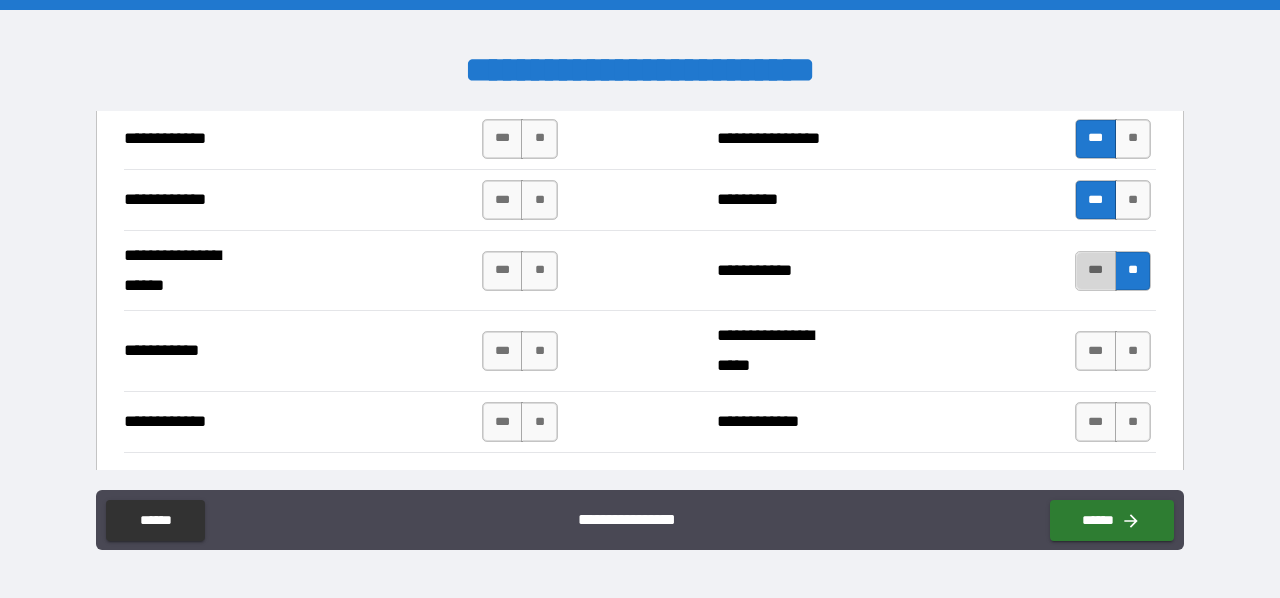 click on "***" at bounding box center (1096, 271) 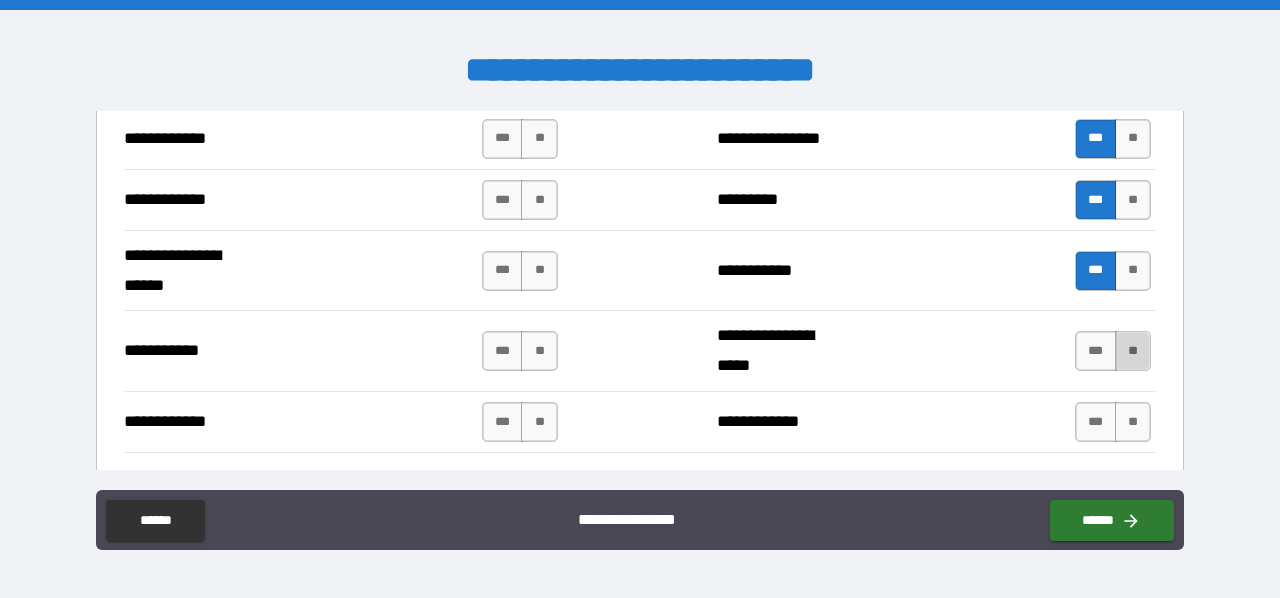 click on "**" at bounding box center [1133, 351] 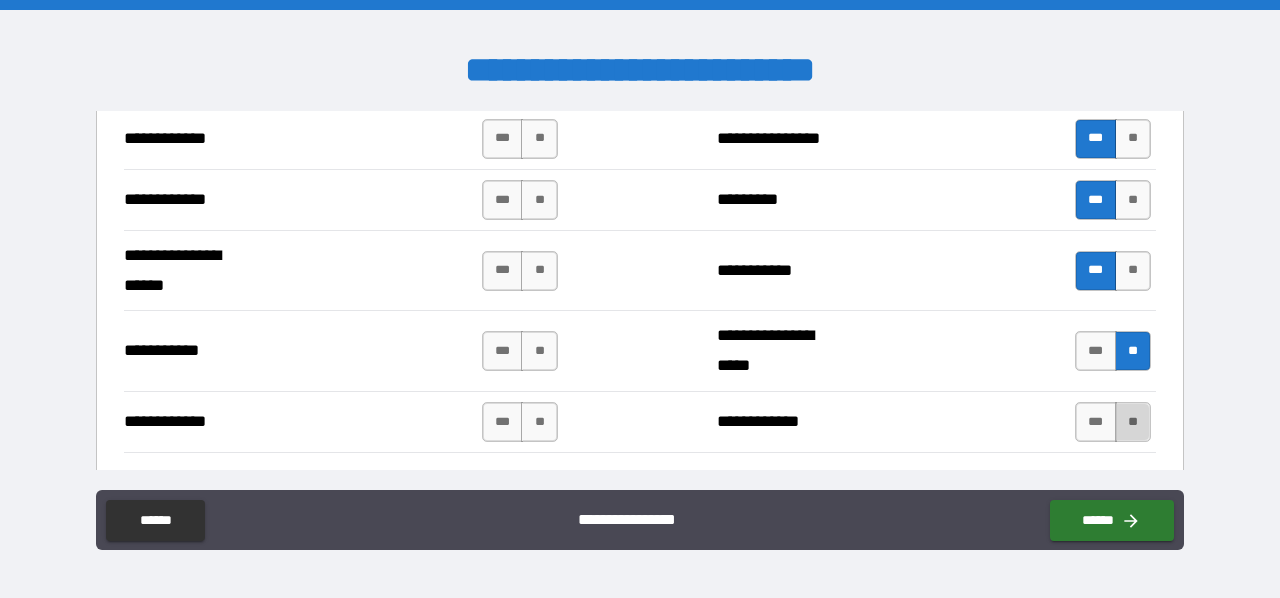 click on "**" at bounding box center [1133, 422] 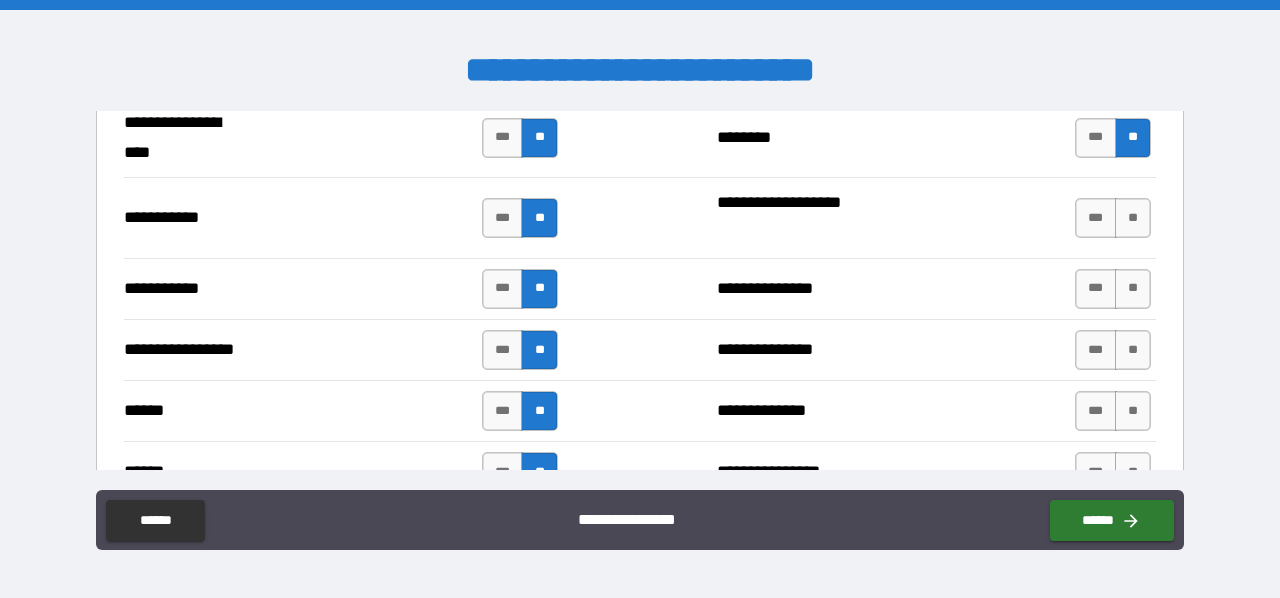 scroll, scrollTop: 2145, scrollLeft: 0, axis: vertical 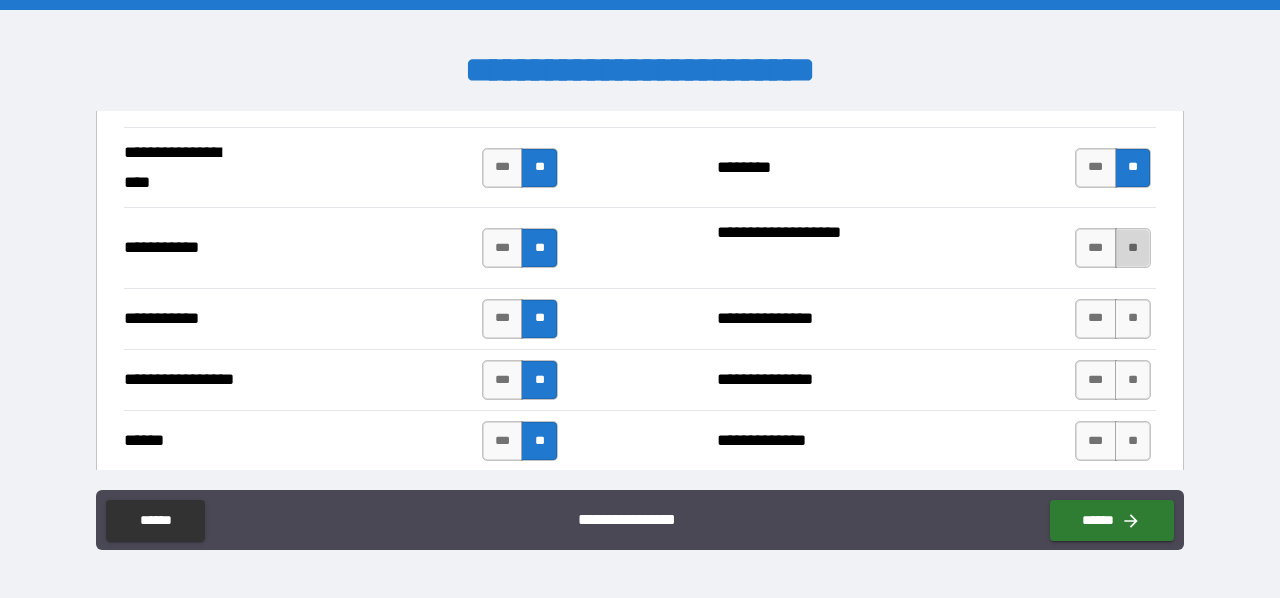 click on "**" at bounding box center [1133, 248] 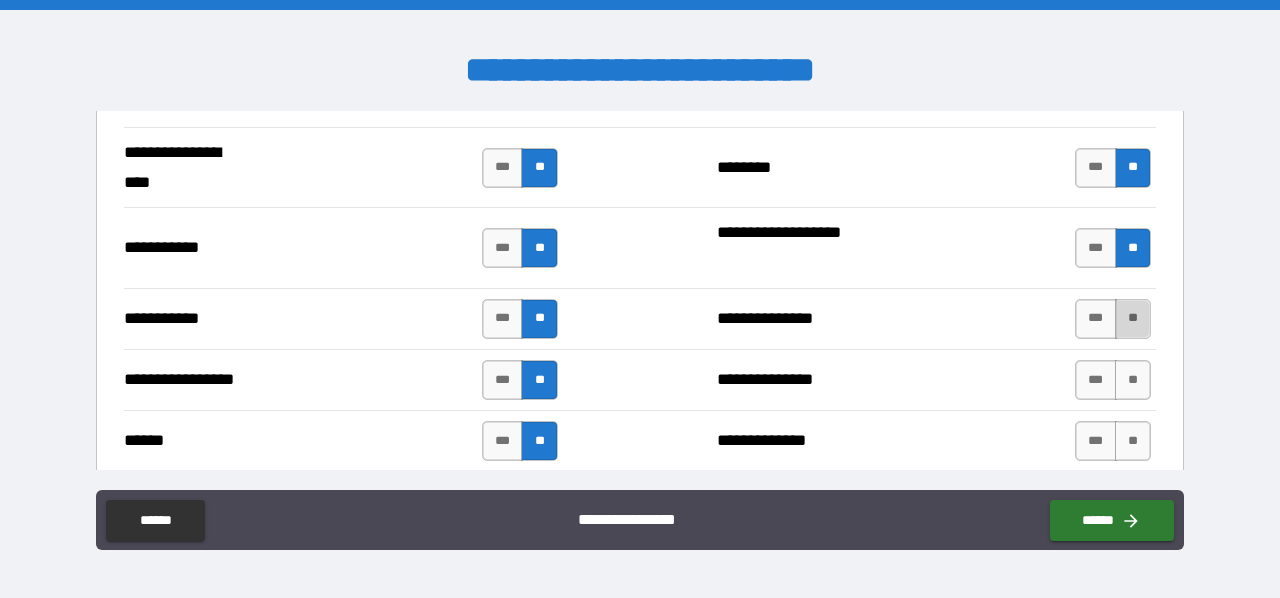 click on "**" at bounding box center [1133, 319] 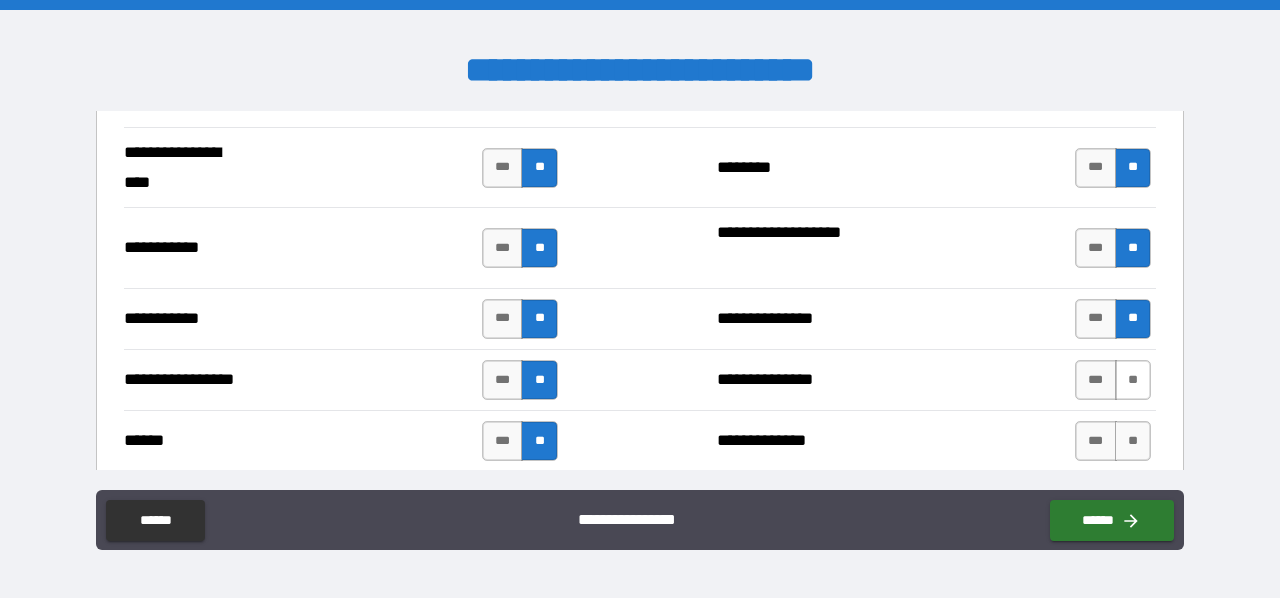 click on "**" at bounding box center (1133, 380) 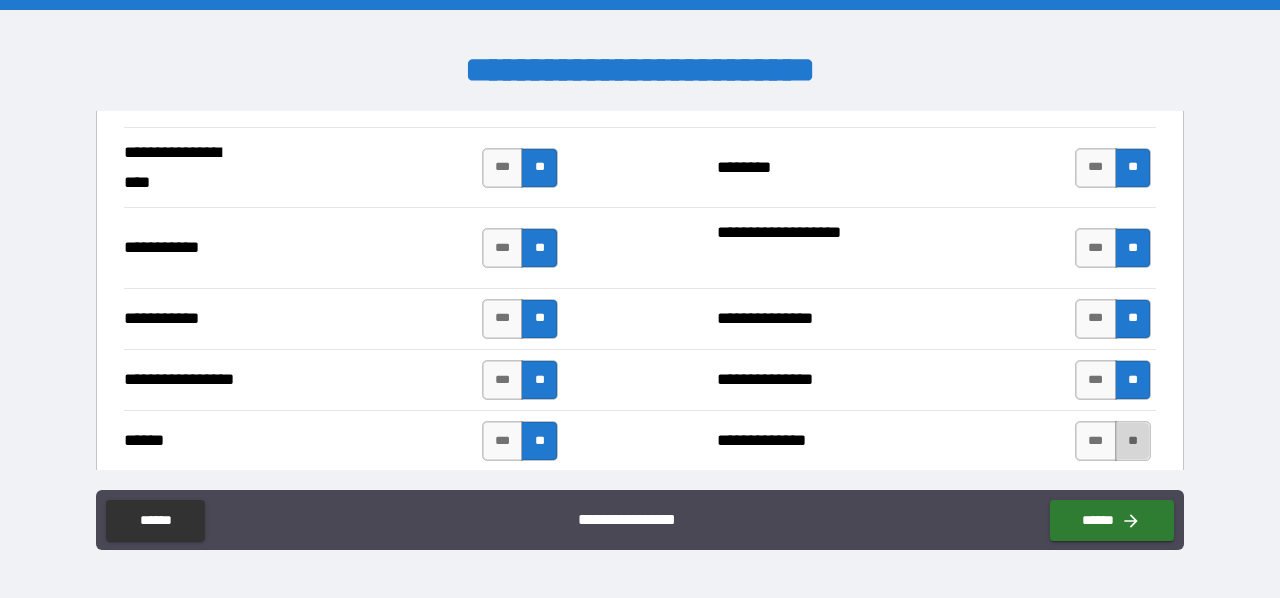 click on "**" at bounding box center (1133, 441) 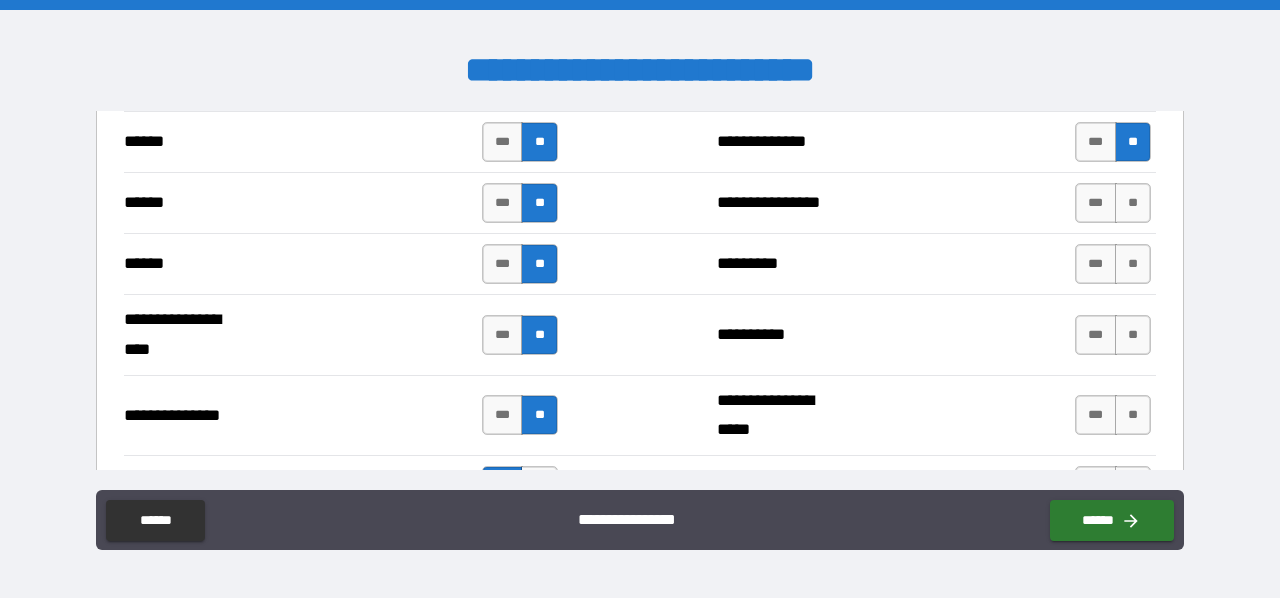 scroll, scrollTop: 2453, scrollLeft: 0, axis: vertical 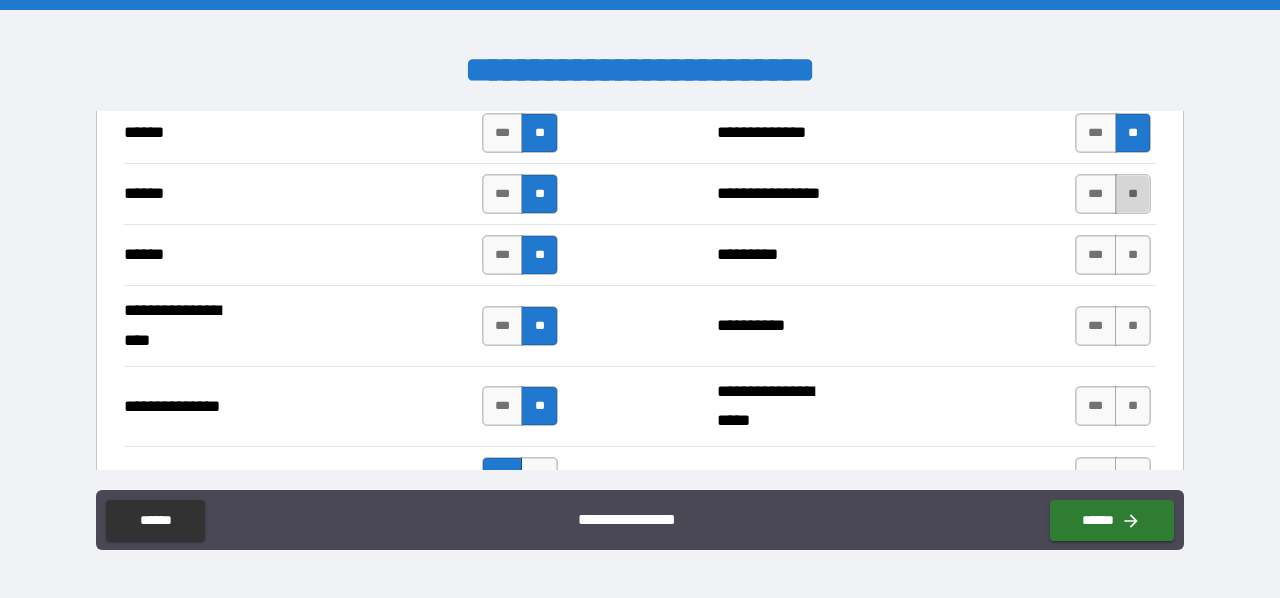 click on "**" at bounding box center [1133, 194] 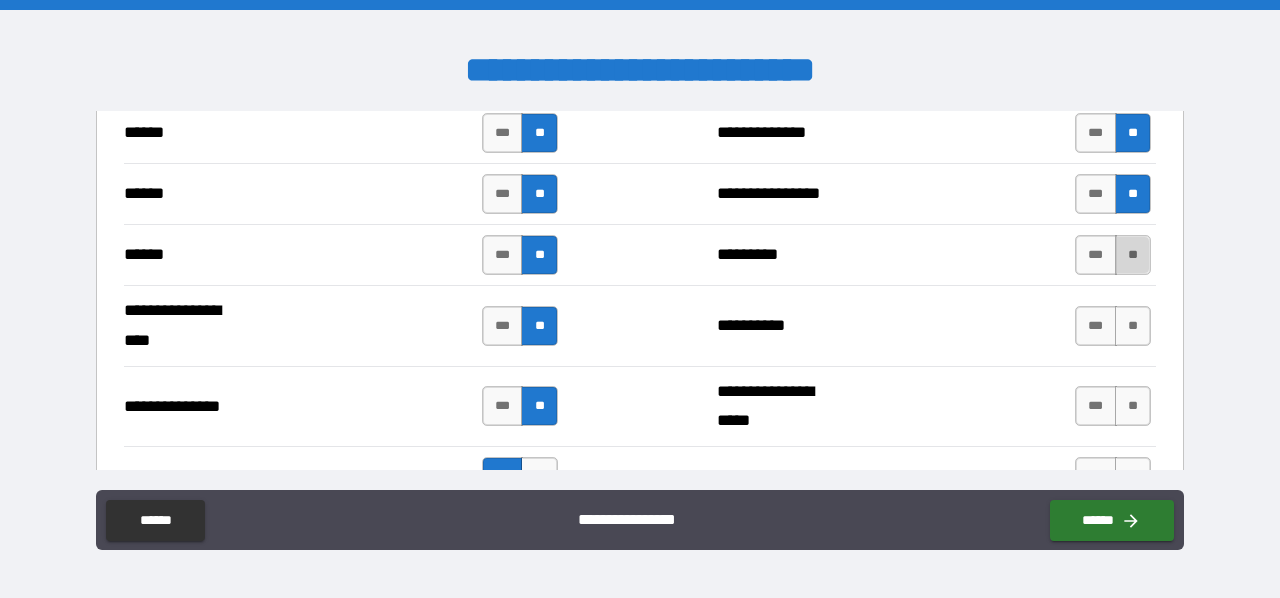 click on "**" at bounding box center (1133, 255) 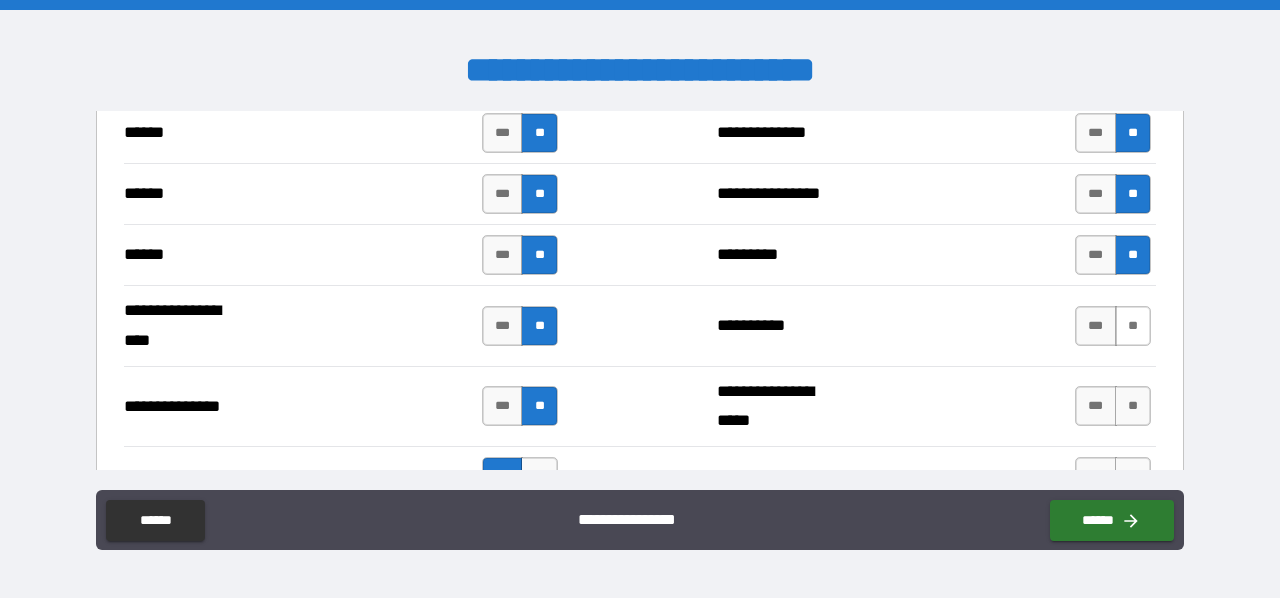 click on "**" at bounding box center [1133, 326] 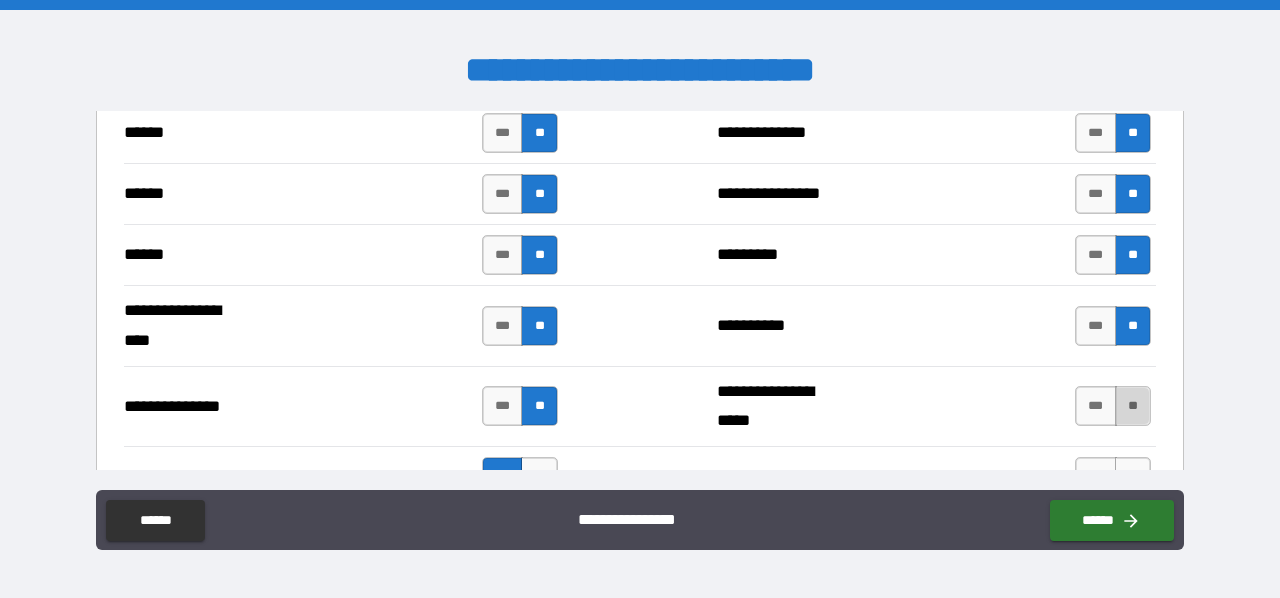 click on "**" at bounding box center [1133, 406] 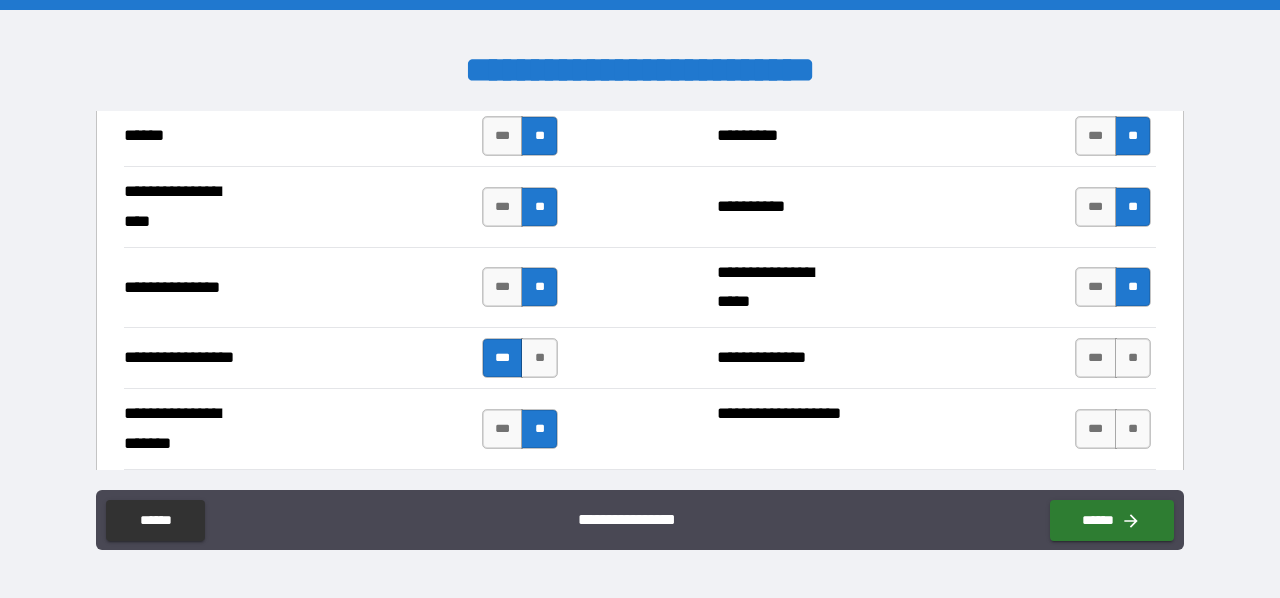 scroll, scrollTop: 2642, scrollLeft: 0, axis: vertical 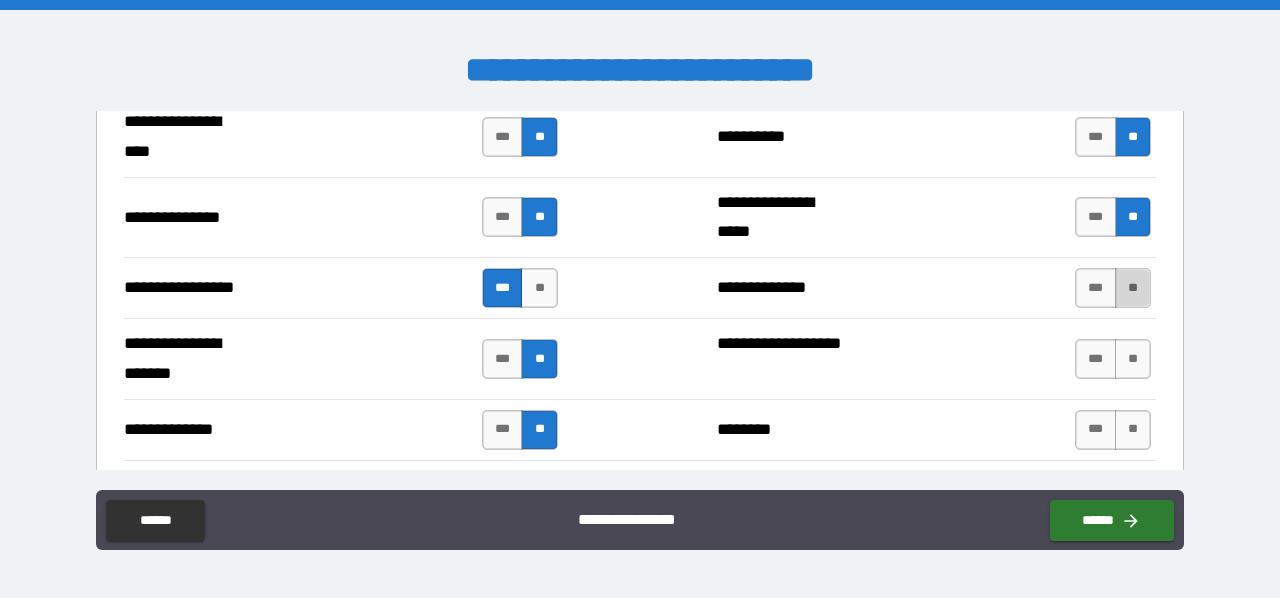 click on "**" at bounding box center (1133, 288) 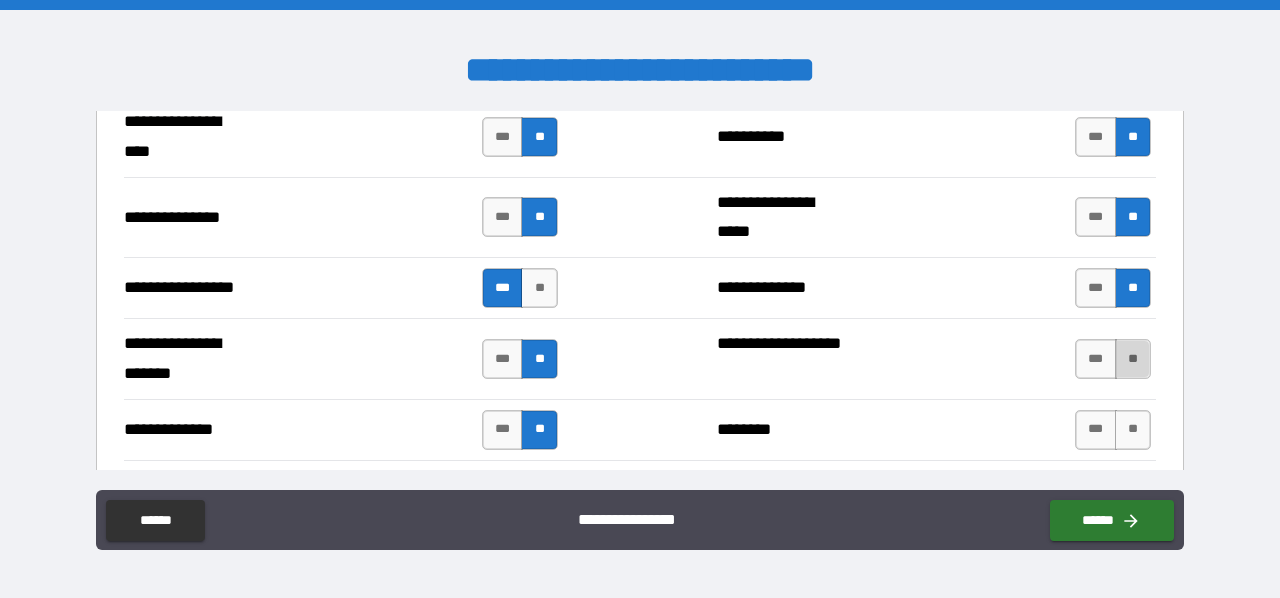 click on "**" at bounding box center [1133, 359] 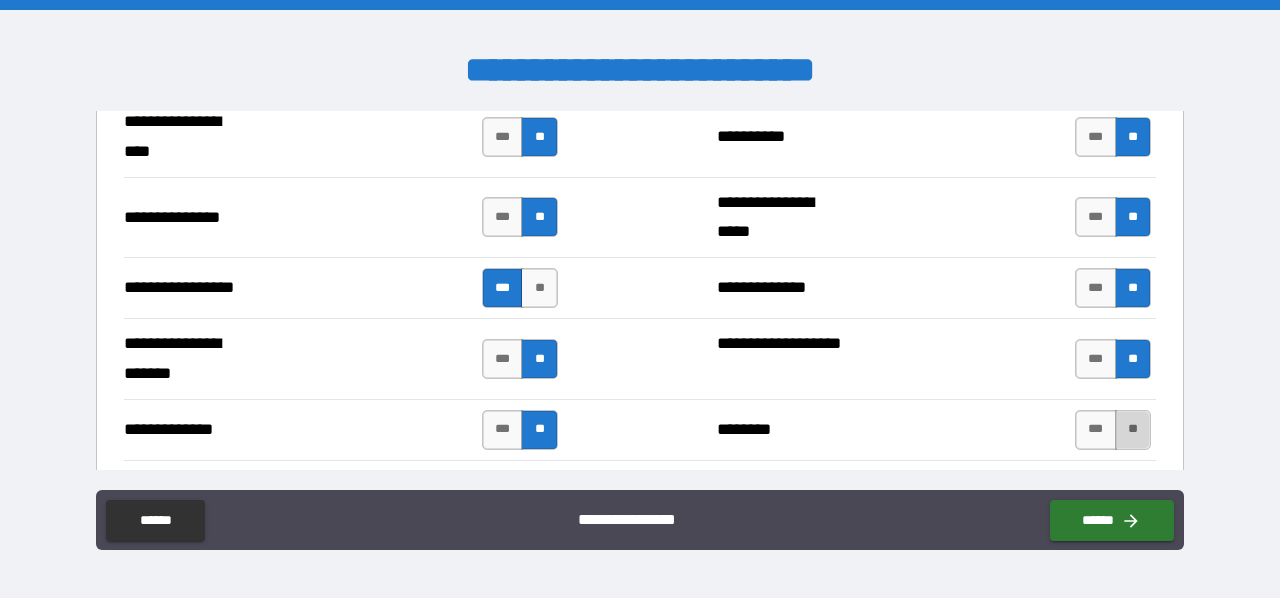 click on "**" at bounding box center (1133, 430) 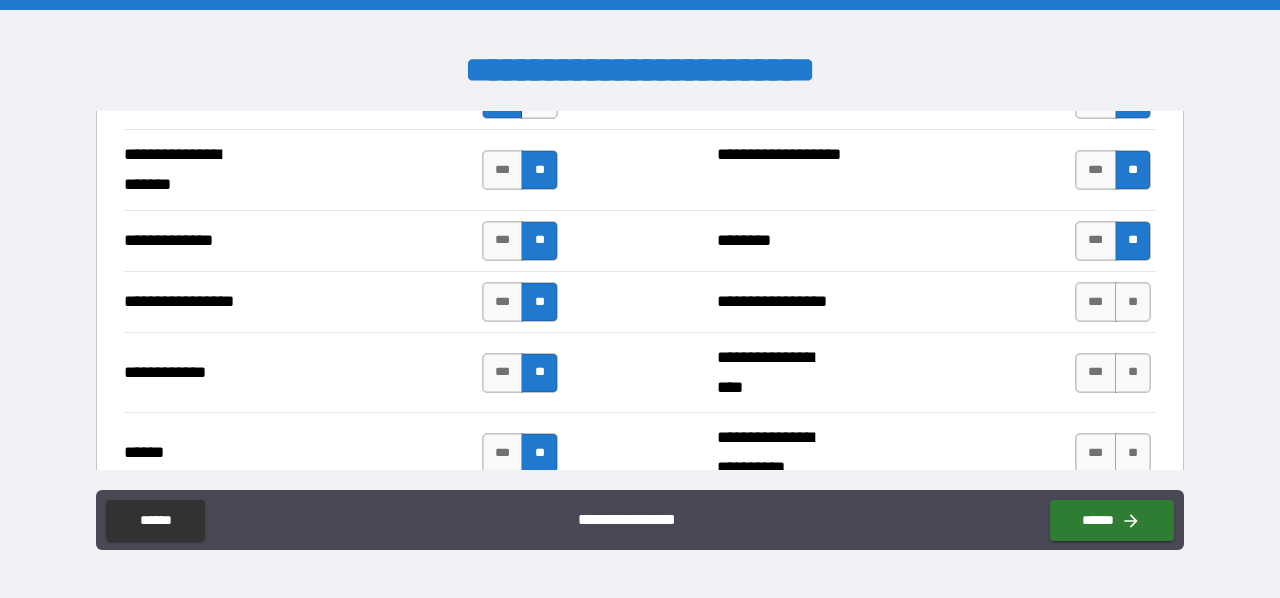 scroll, scrollTop: 2890, scrollLeft: 0, axis: vertical 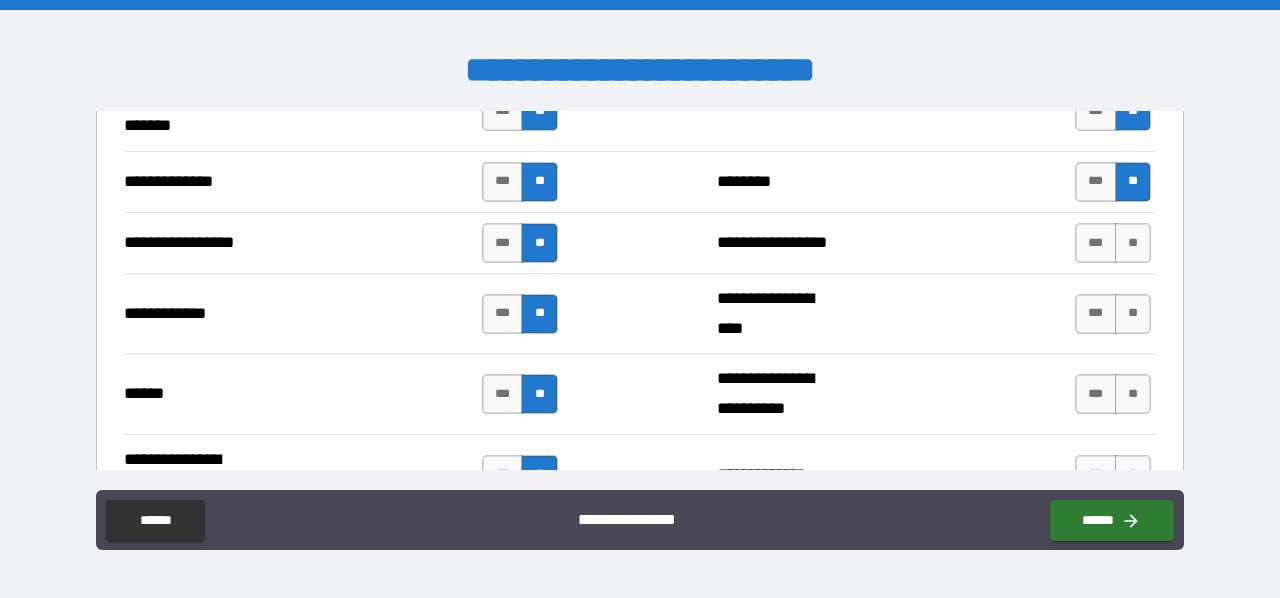 click on "**********" at bounding box center (640, 242) 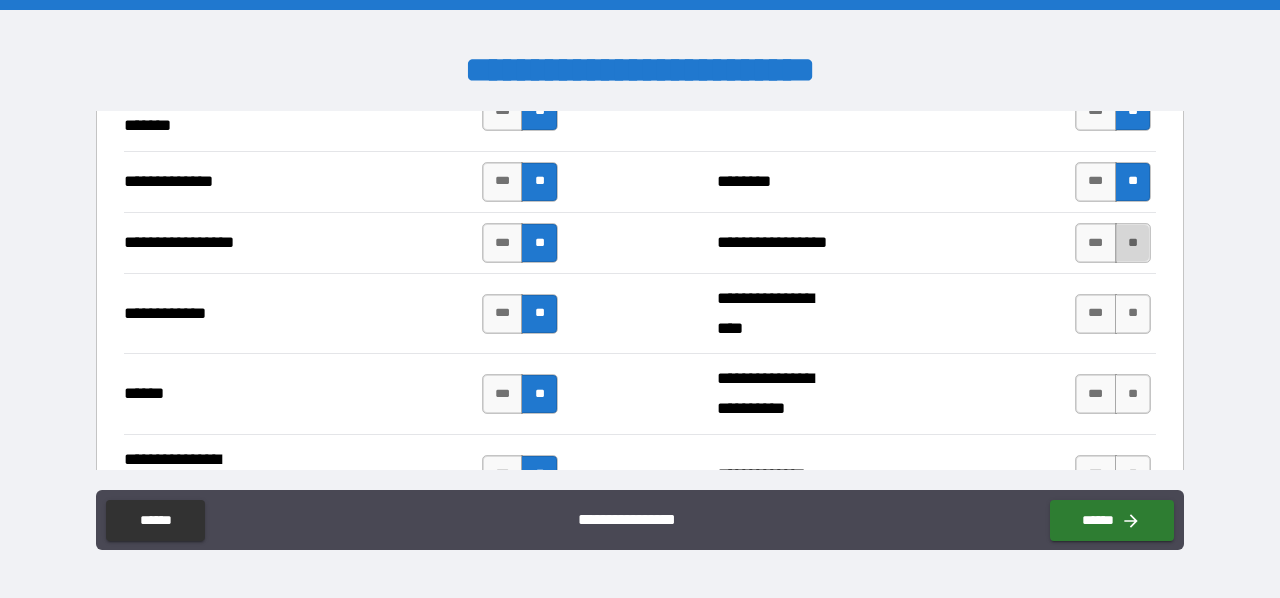 click on "**" at bounding box center [1133, 243] 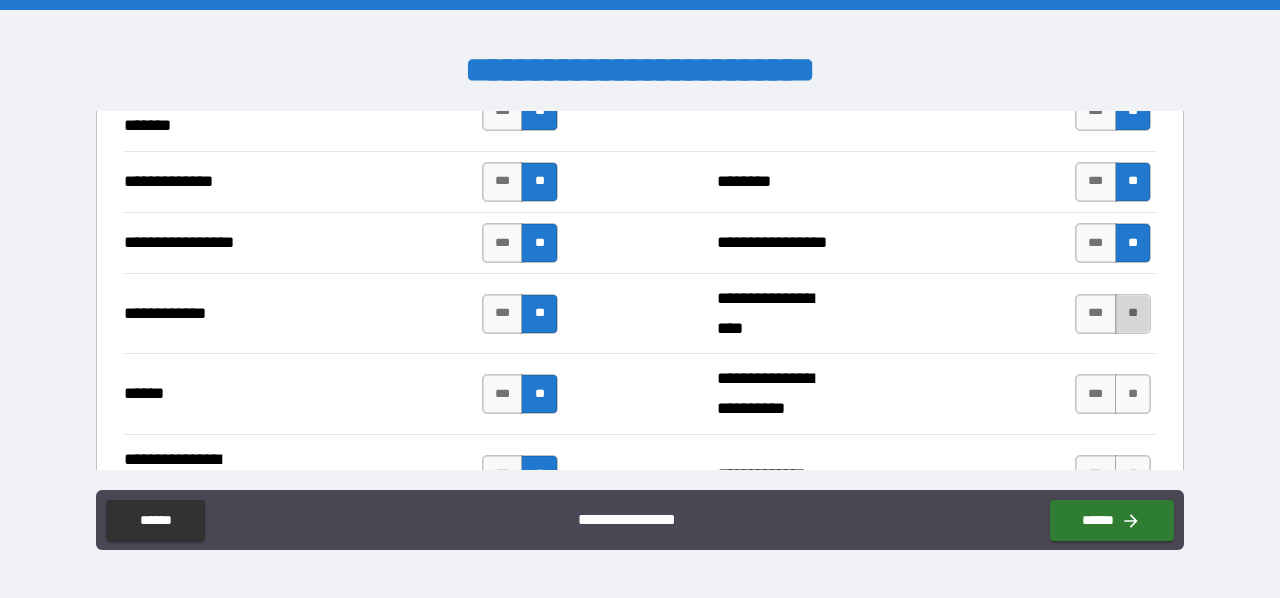 click on "**" at bounding box center (1133, 314) 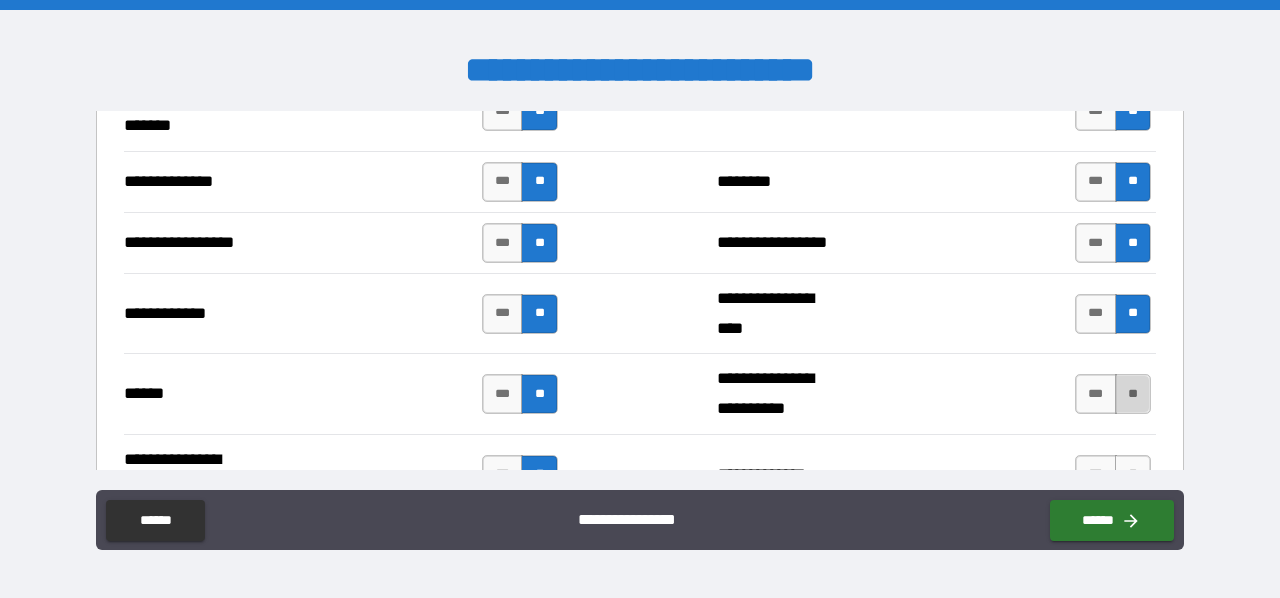 click on "**" at bounding box center [1133, 394] 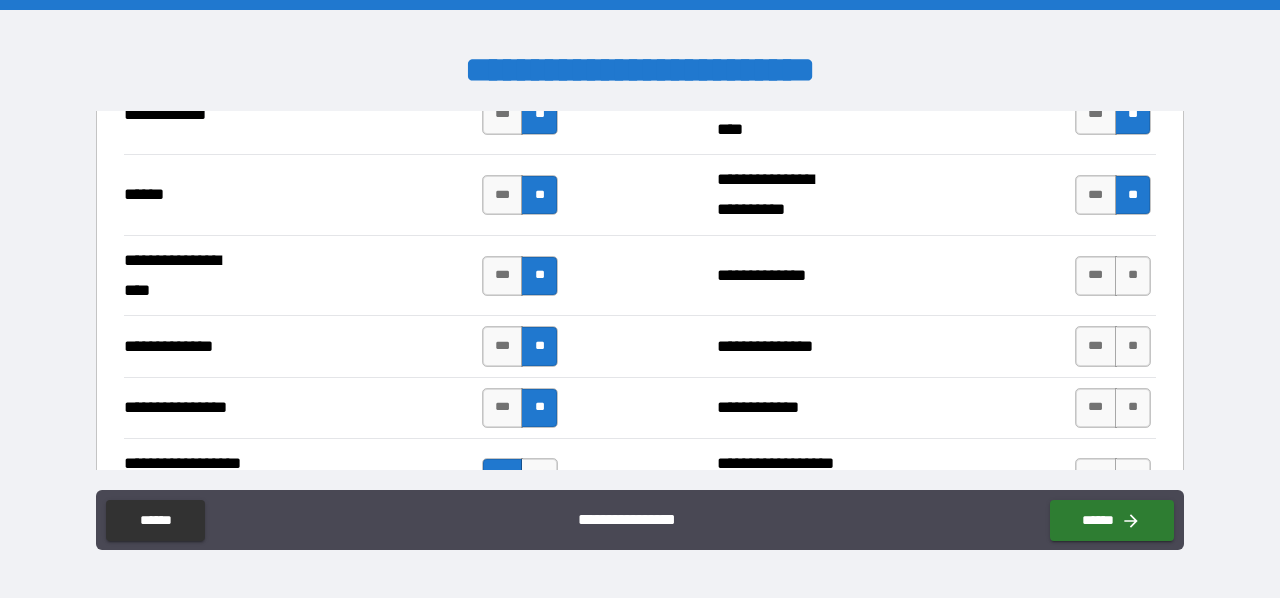 scroll, scrollTop: 3099, scrollLeft: 0, axis: vertical 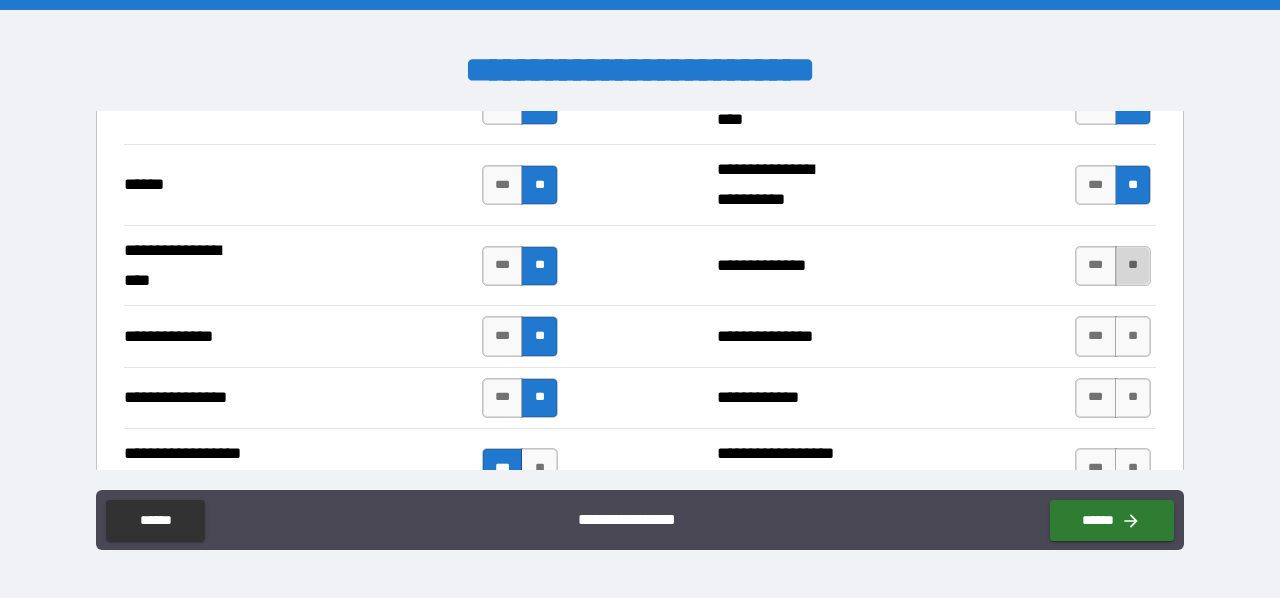 click on "**" at bounding box center [1133, 266] 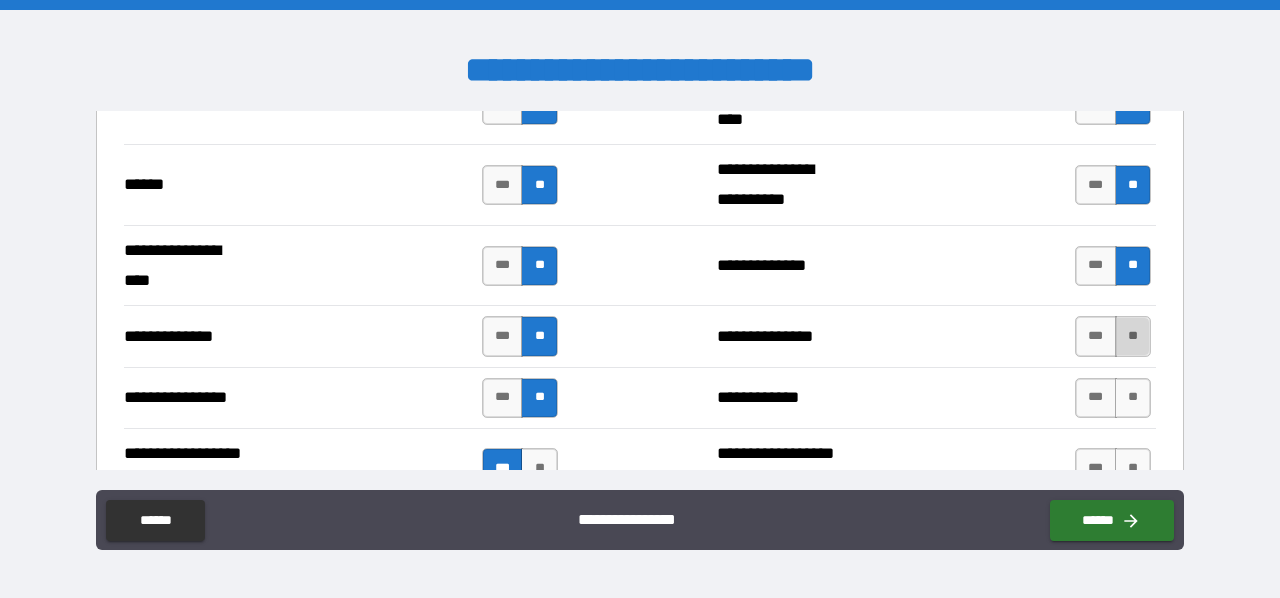 click on "**" at bounding box center (1133, 336) 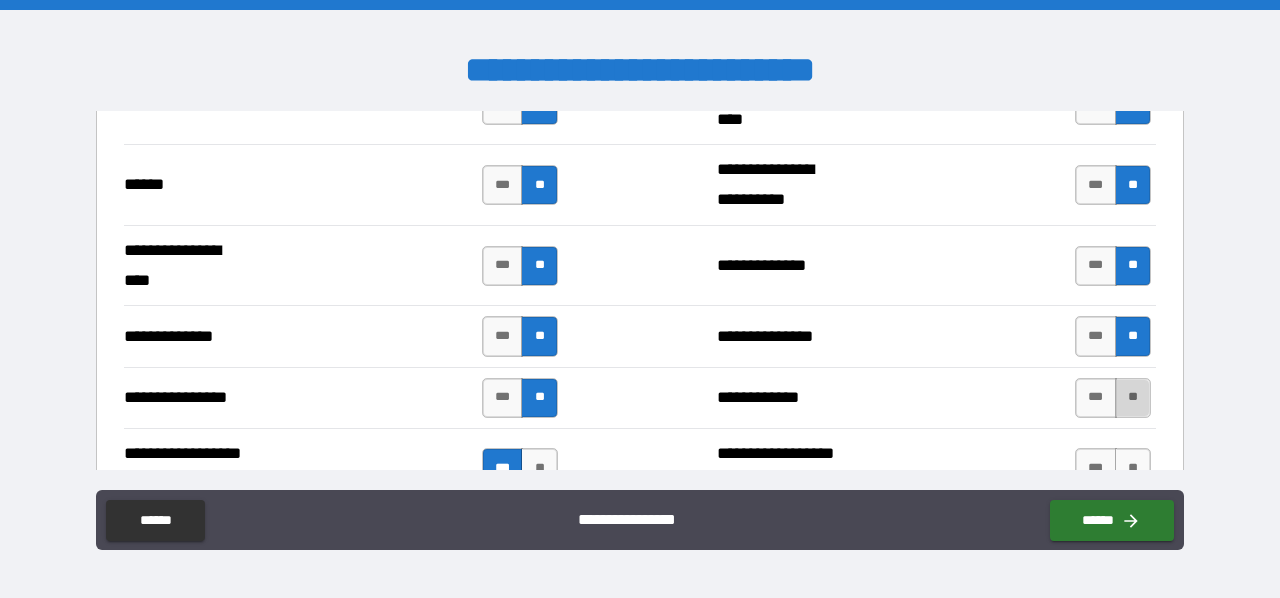 click on "**" at bounding box center (1133, 398) 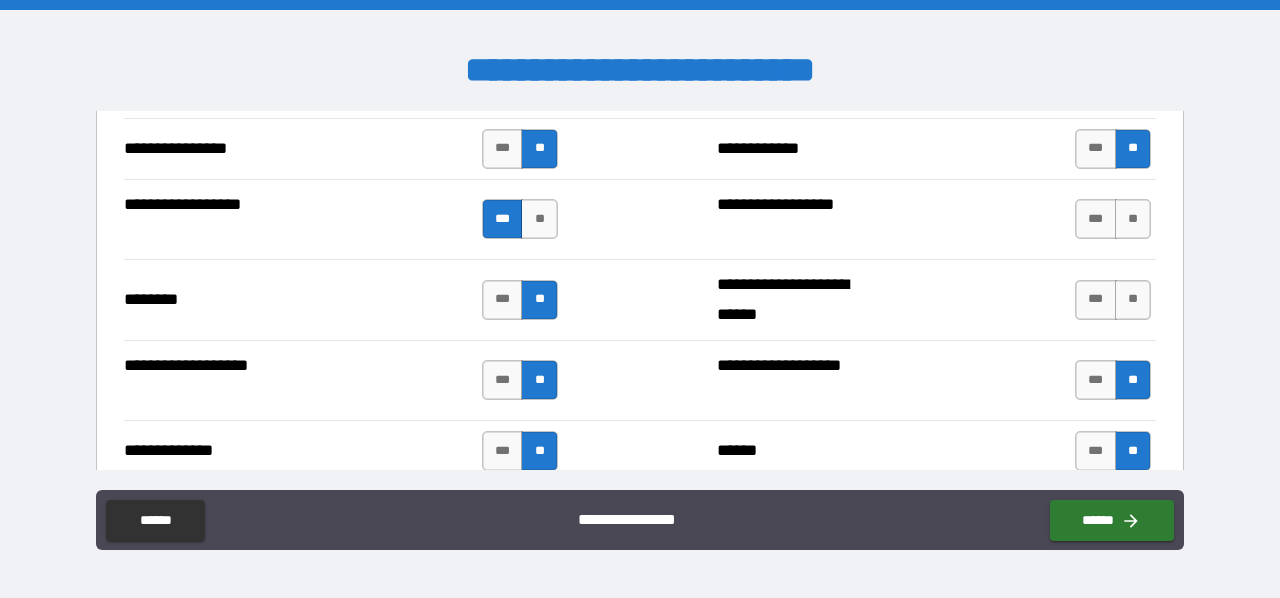 scroll, scrollTop: 3357, scrollLeft: 0, axis: vertical 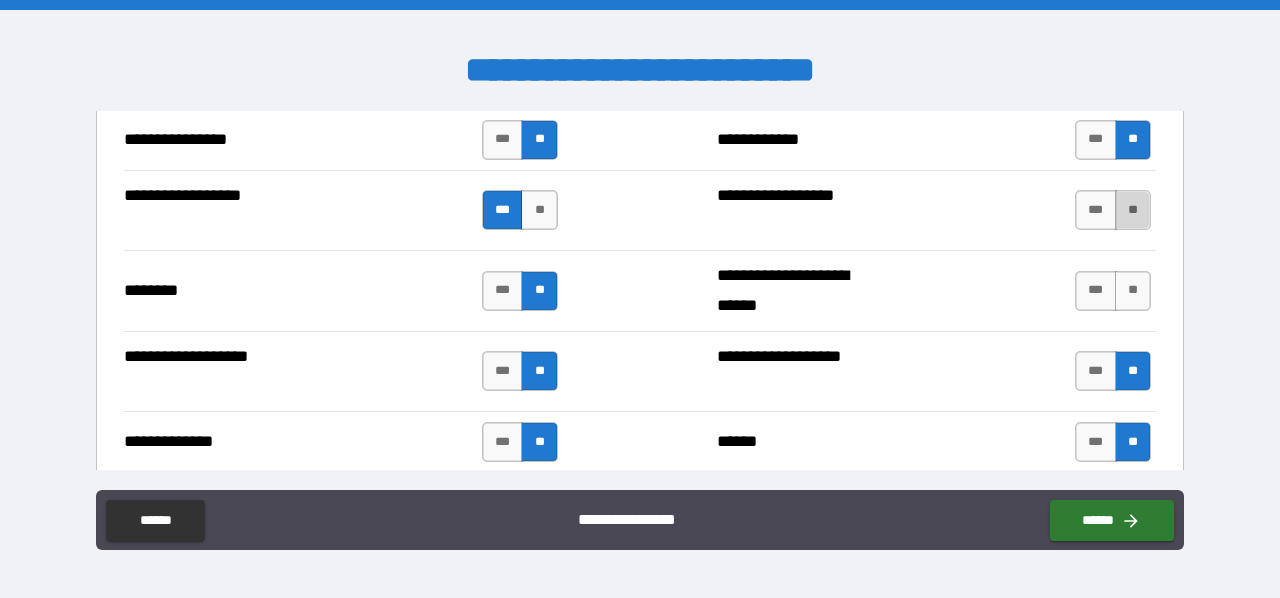 click on "**" at bounding box center [1133, 210] 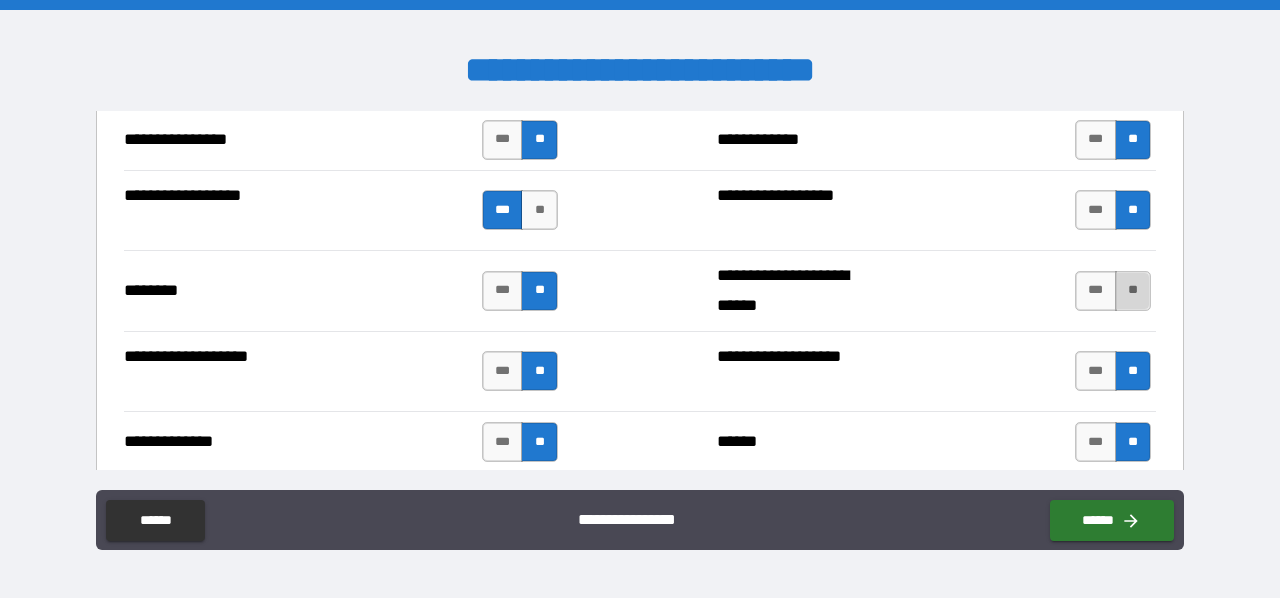 click on "**" at bounding box center (1133, 291) 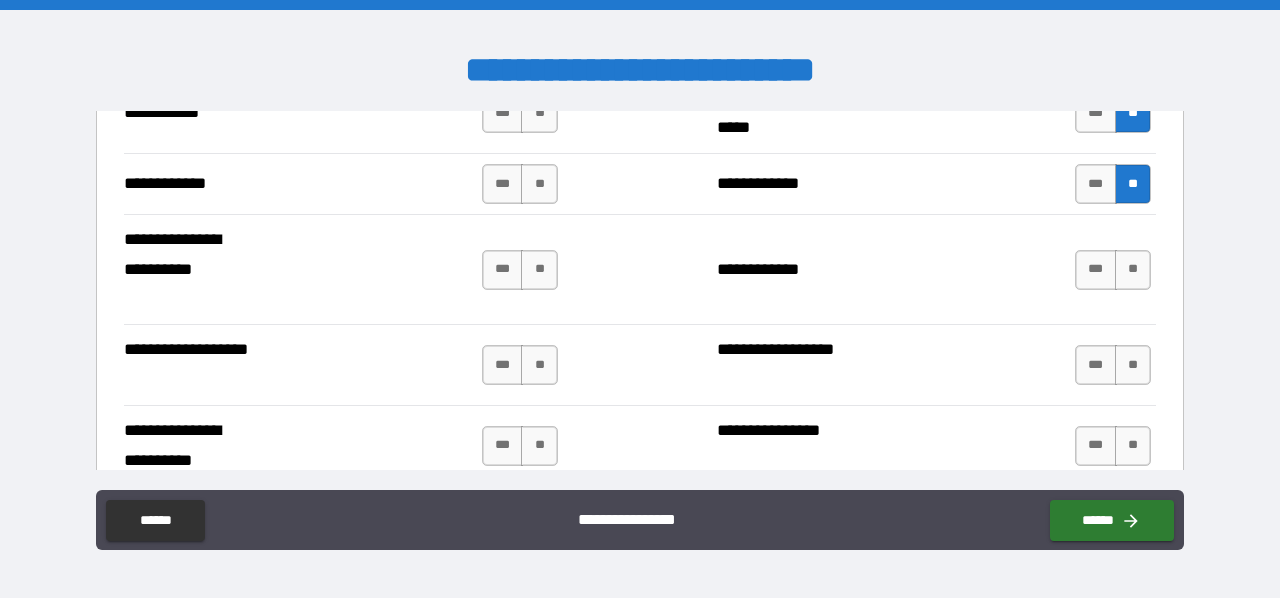 scroll, scrollTop: 4192, scrollLeft: 0, axis: vertical 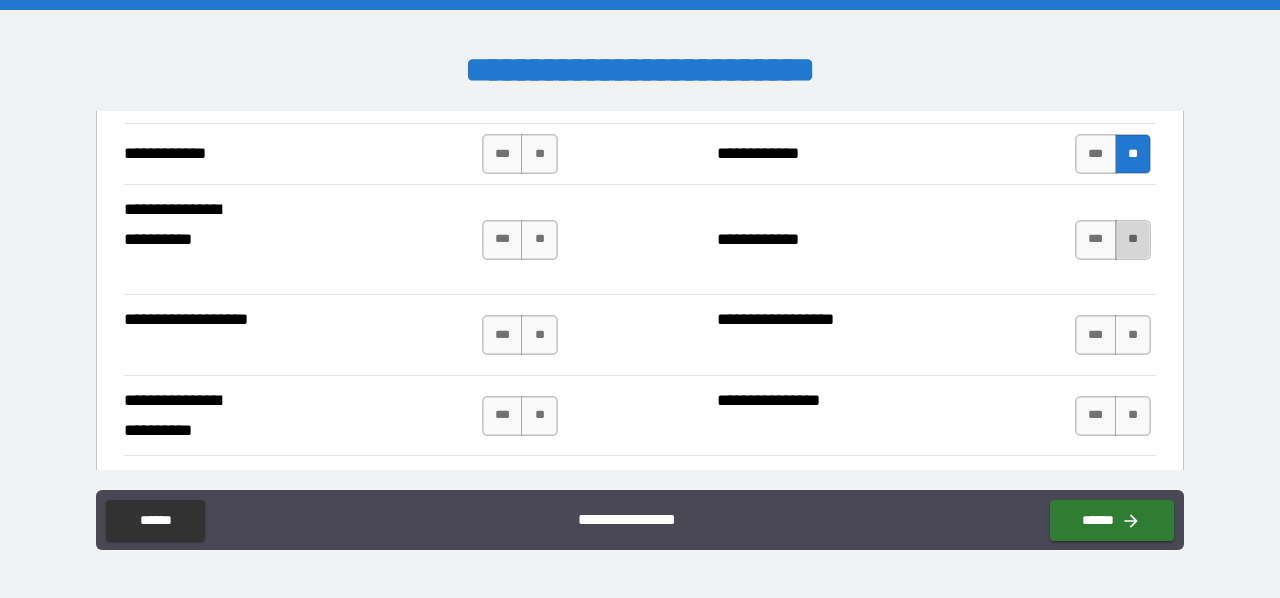 click on "**" at bounding box center [1133, 240] 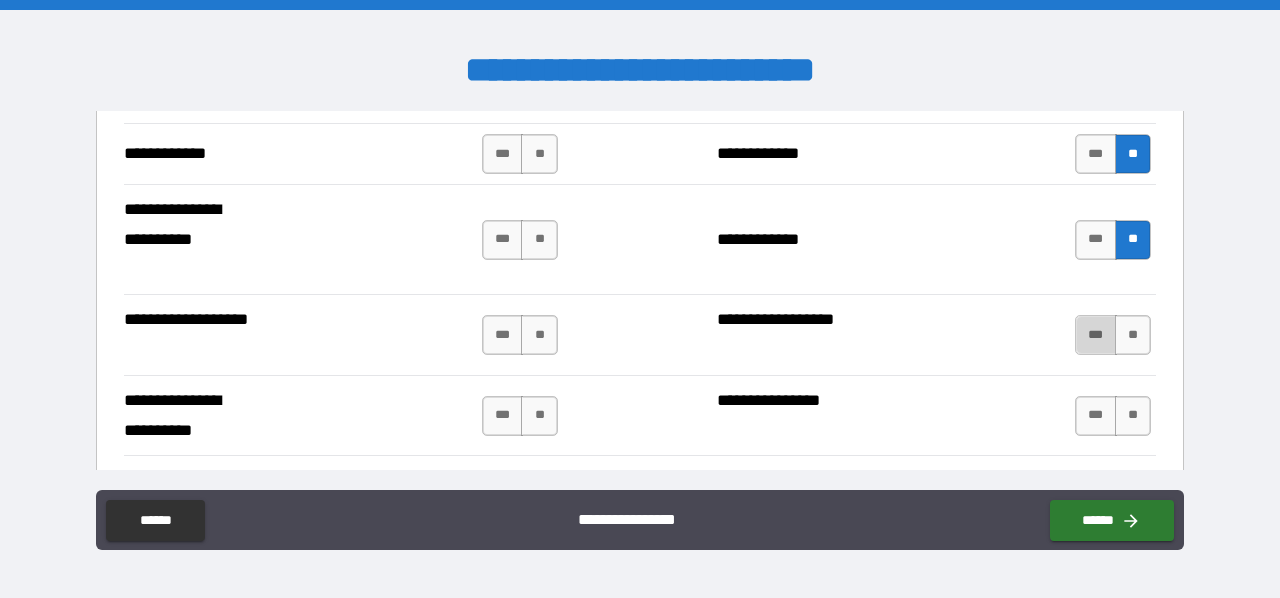 click on "***" at bounding box center (1096, 335) 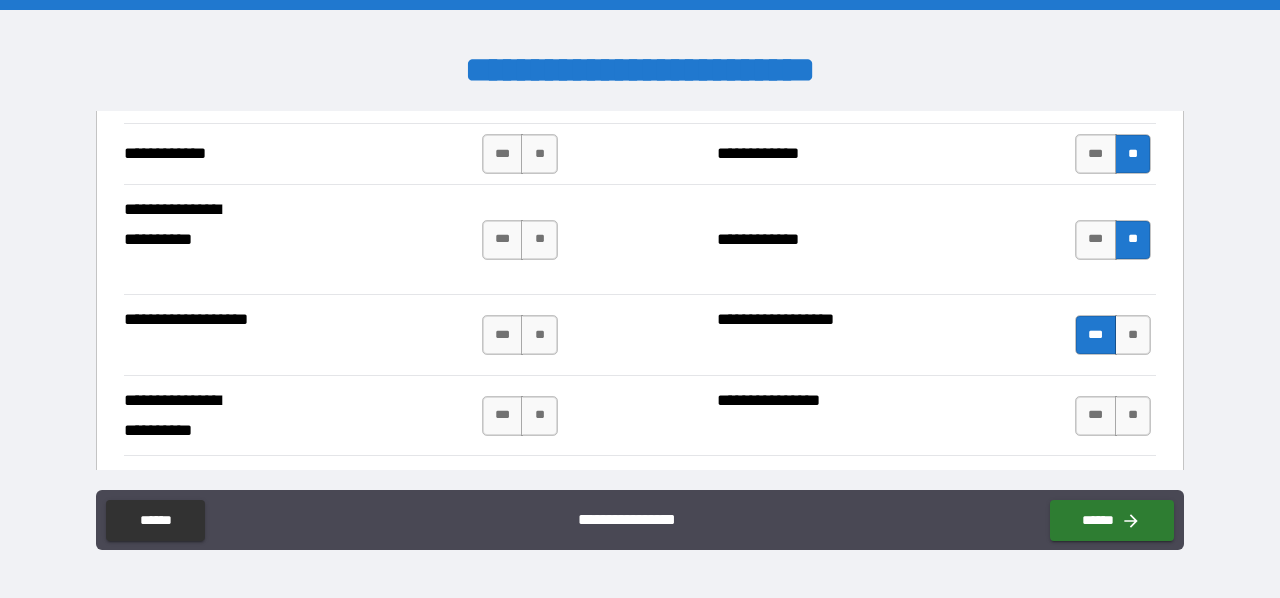 scroll, scrollTop: 4310, scrollLeft: 0, axis: vertical 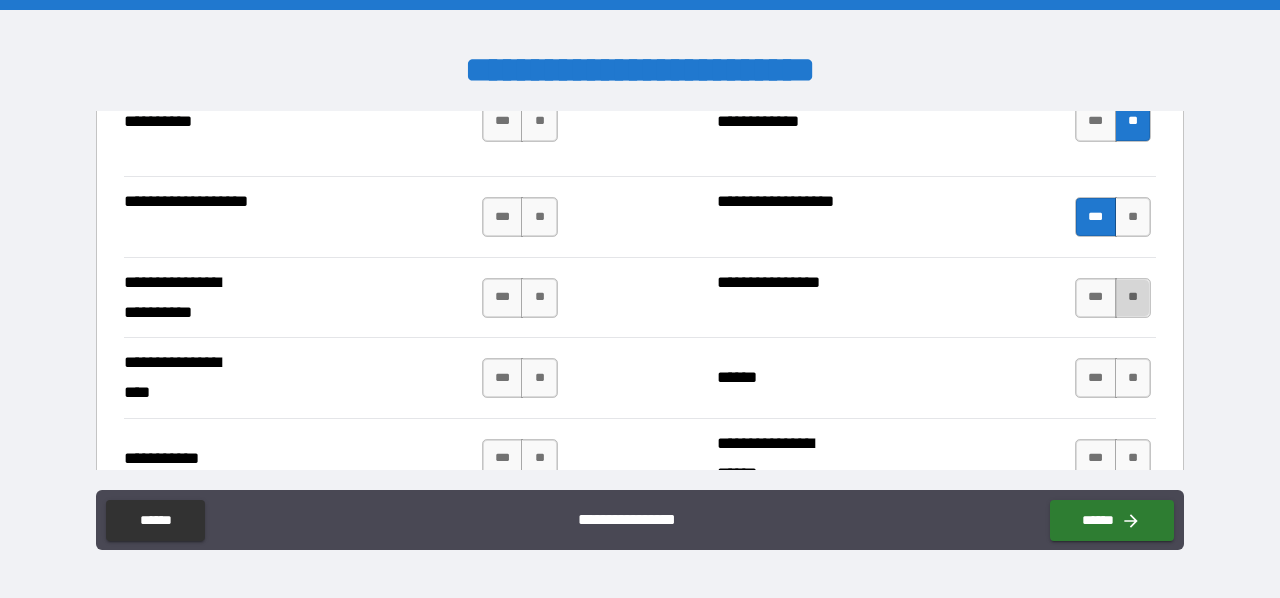 click on "**" at bounding box center [1133, 298] 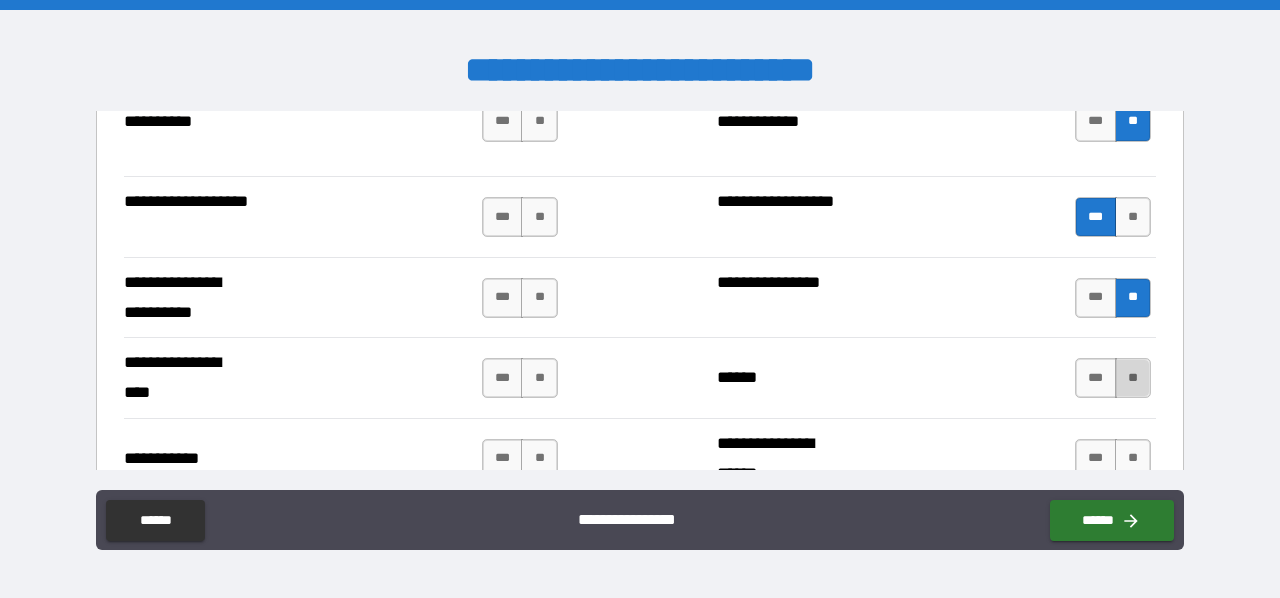 click on "**" at bounding box center [1133, 378] 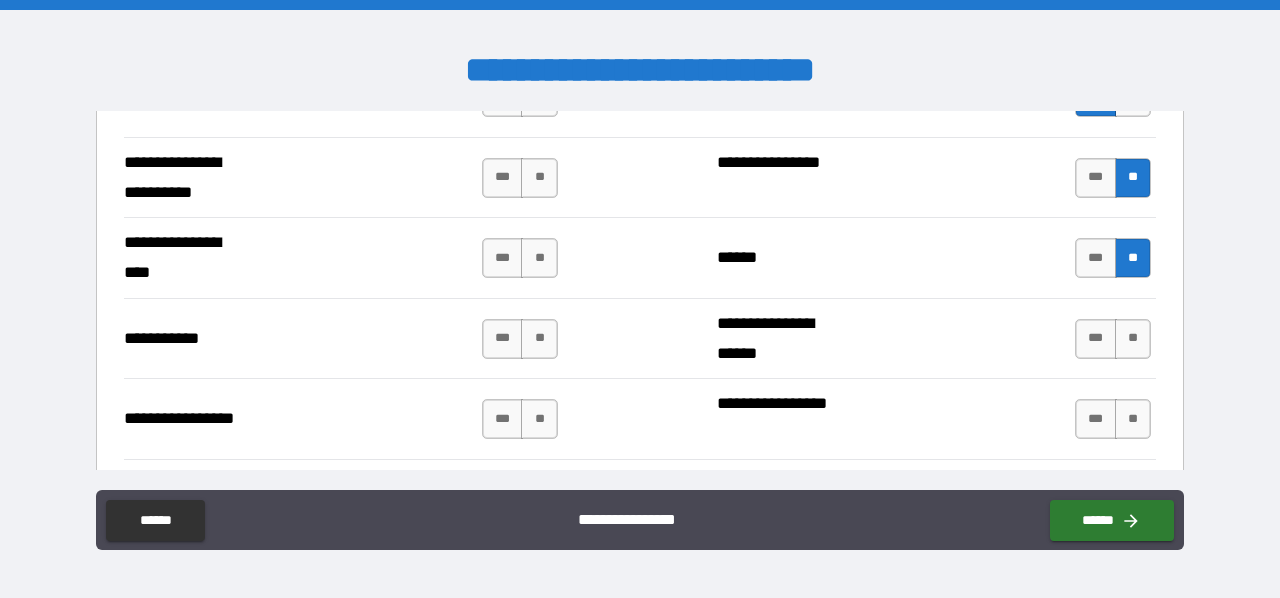 scroll, scrollTop: 4450, scrollLeft: 0, axis: vertical 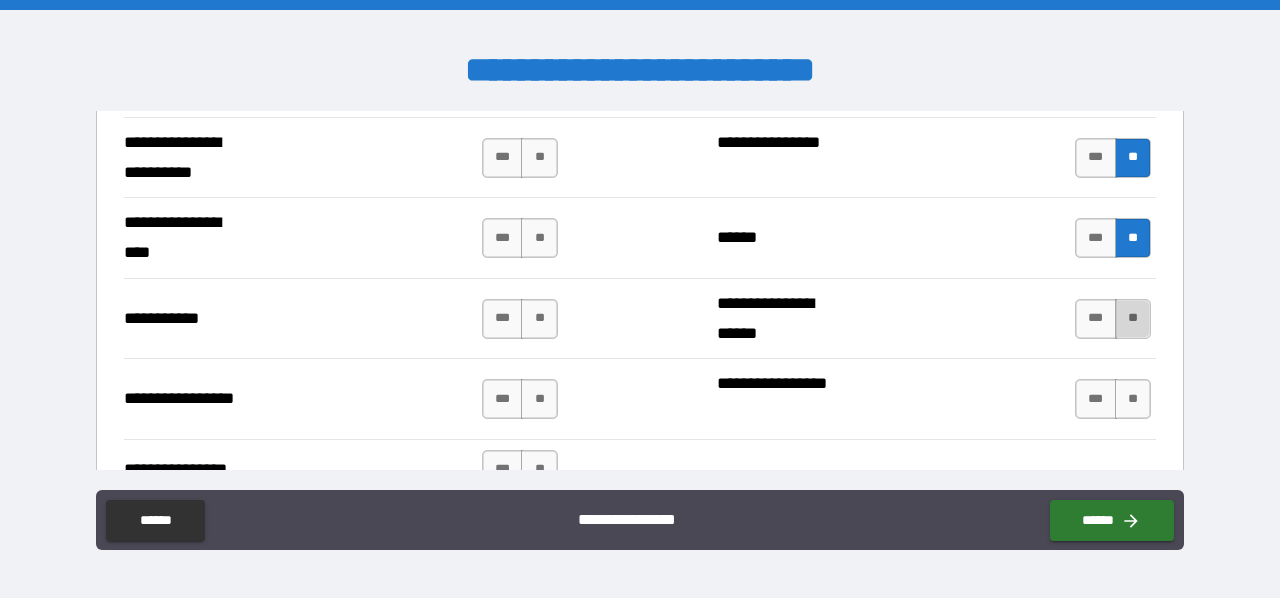 click on "**" at bounding box center [1133, 319] 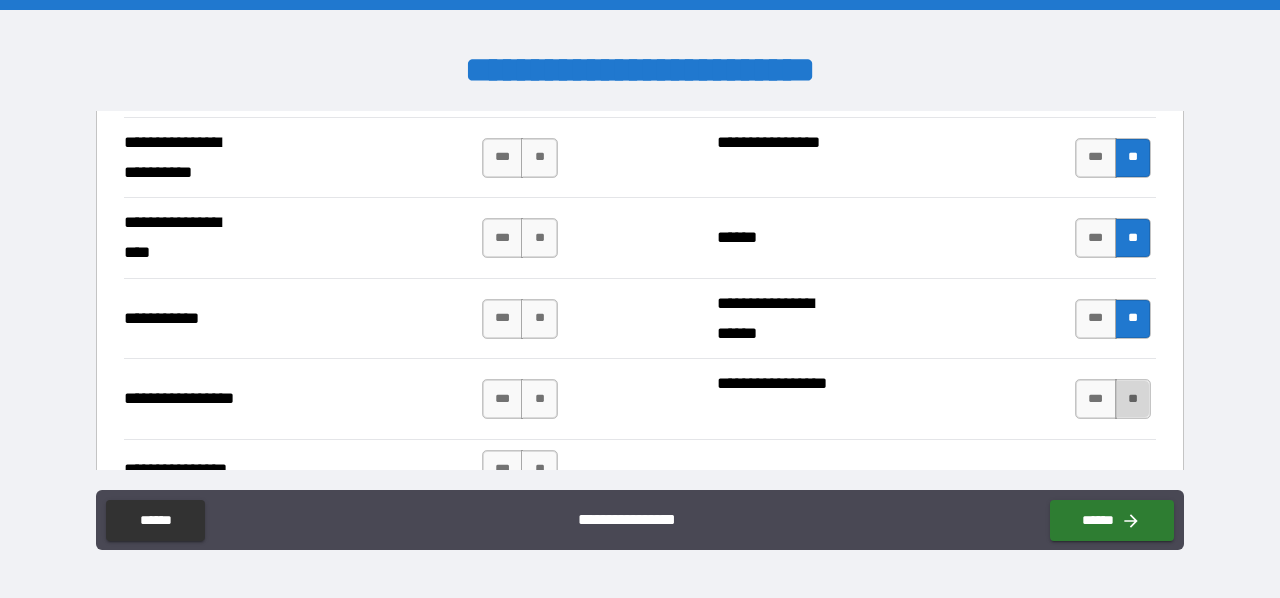click on "**" at bounding box center [1133, 399] 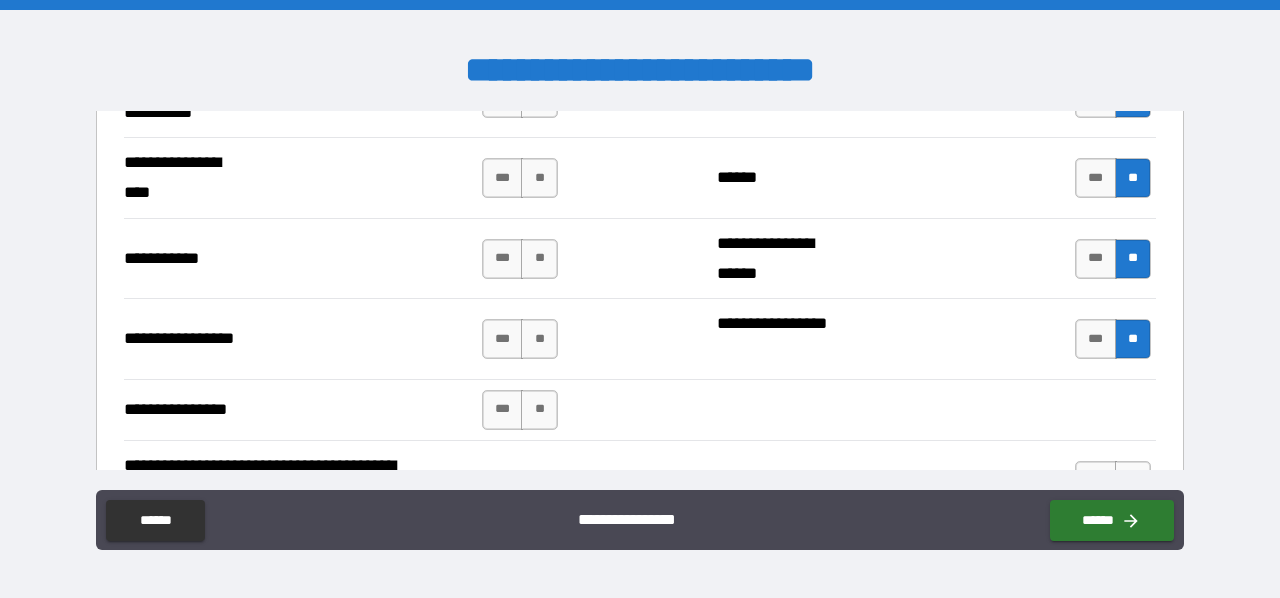 scroll, scrollTop: 4599, scrollLeft: 0, axis: vertical 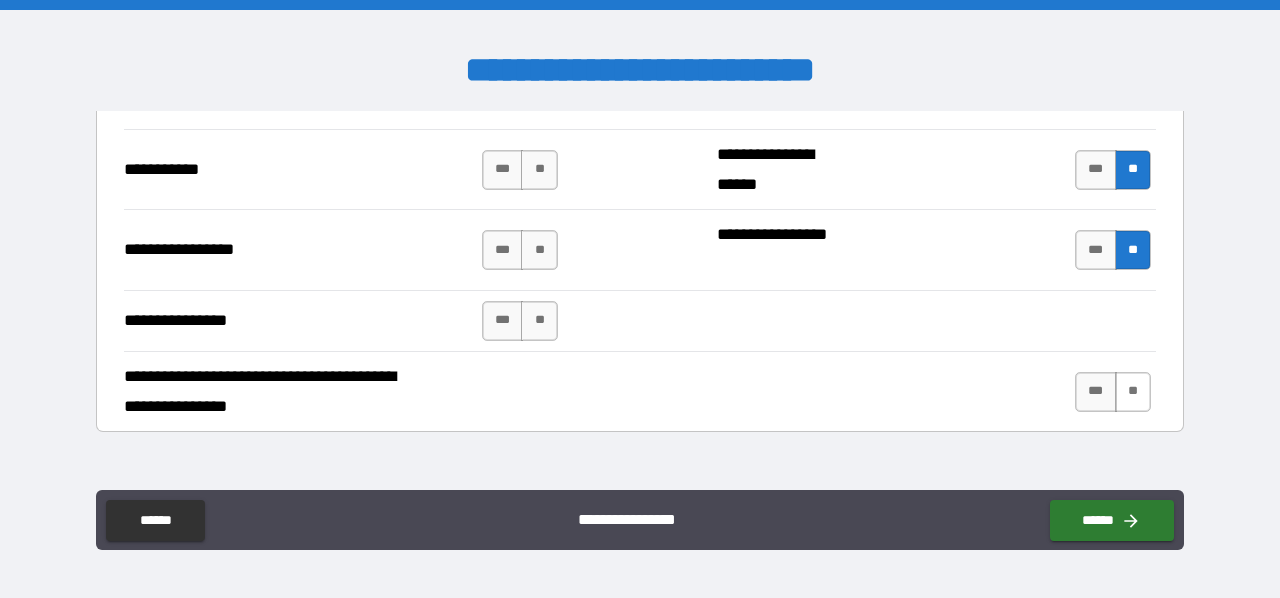 click on "**" at bounding box center (1133, 392) 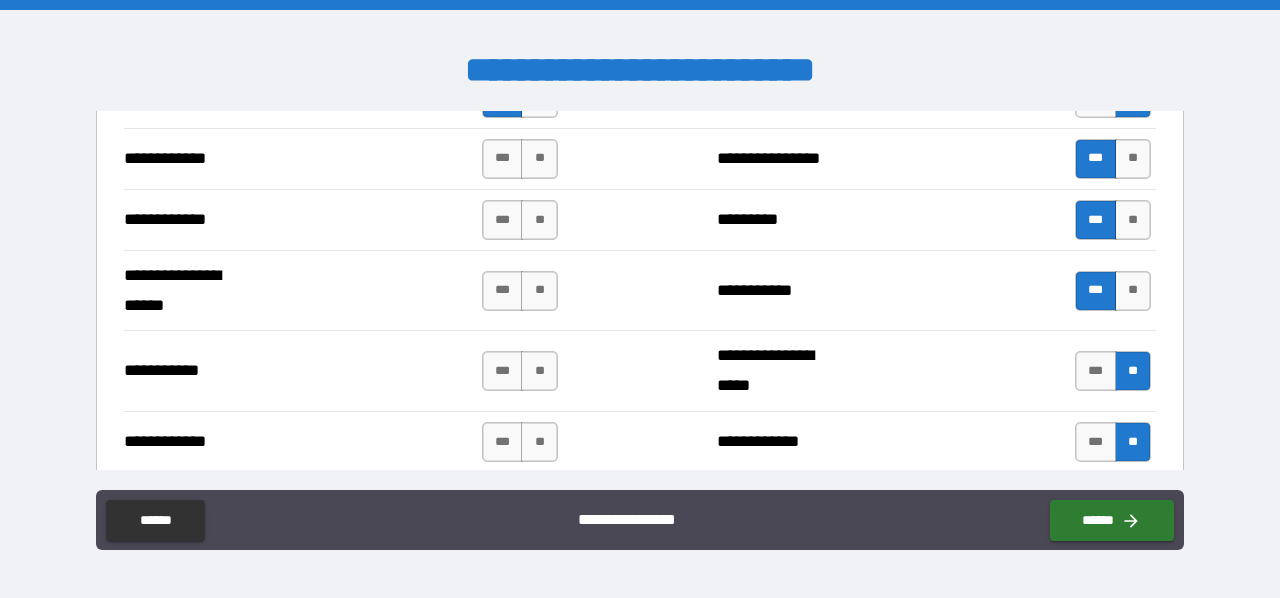 scroll, scrollTop: 3874, scrollLeft: 0, axis: vertical 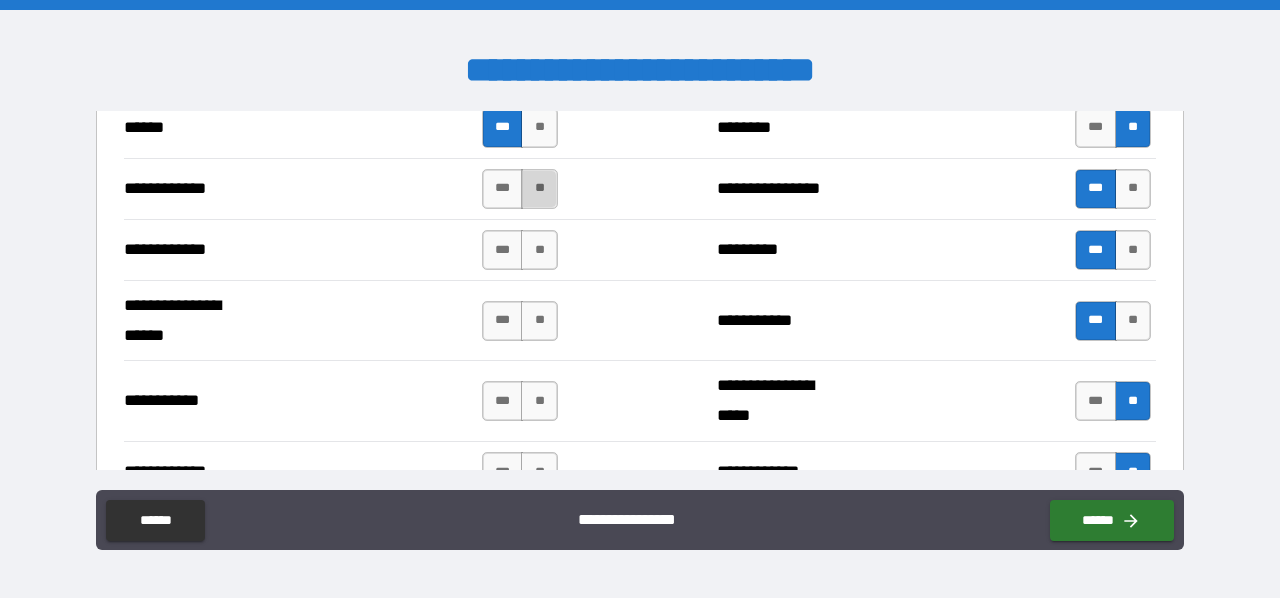 click on "**" at bounding box center (539, 189) 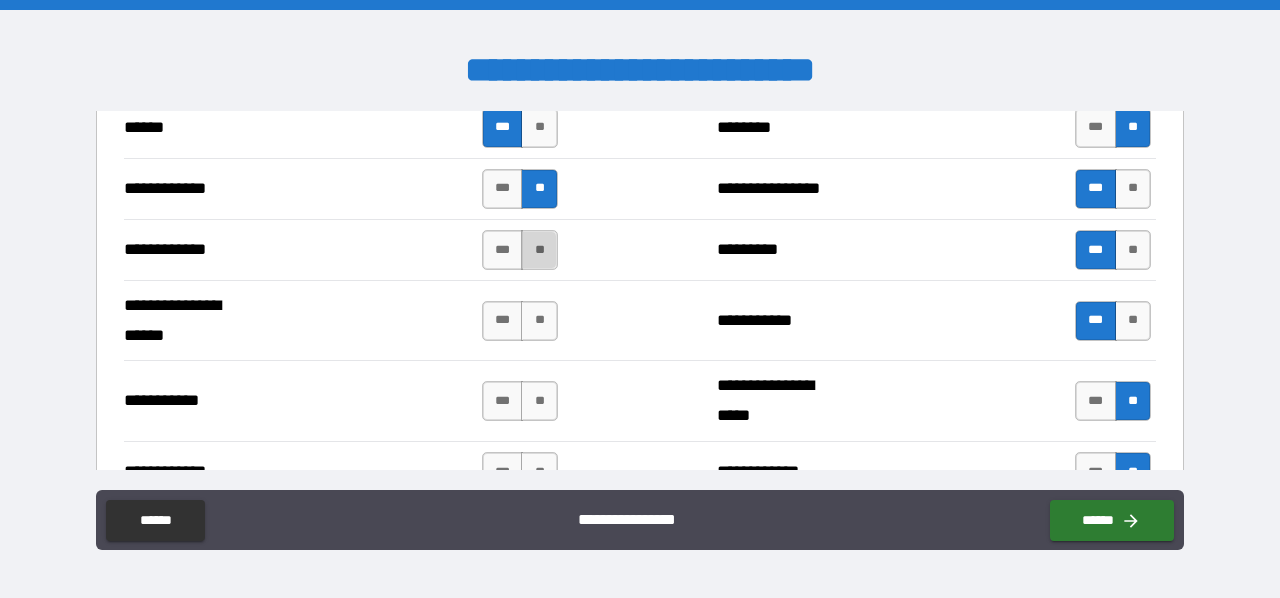click on "**" at bounding box center [539, 250] 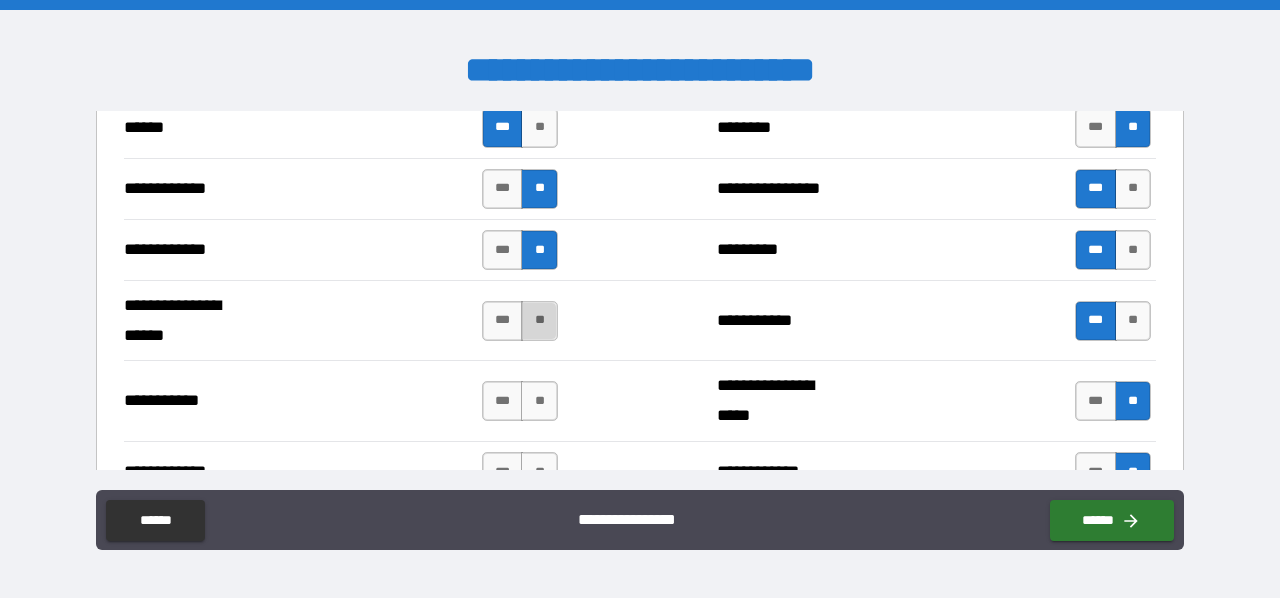 click on "**" at bounding box center (539, 321) 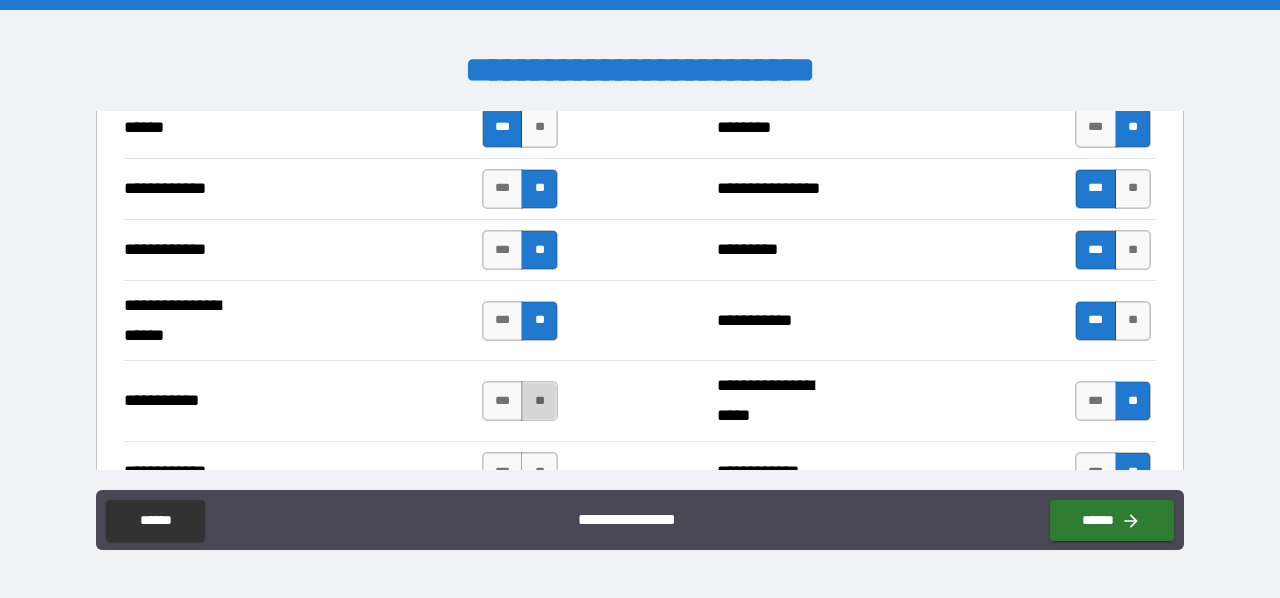 click on "**" at bounding box center [539, 401] 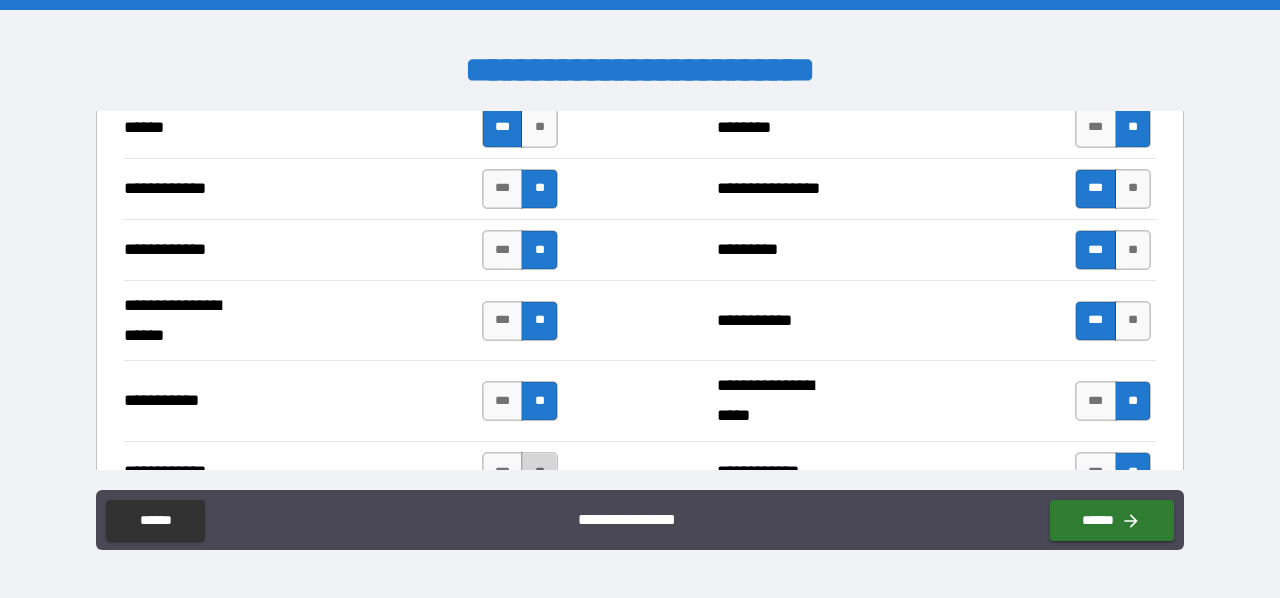click on "**" at bounding box center [539, 472] 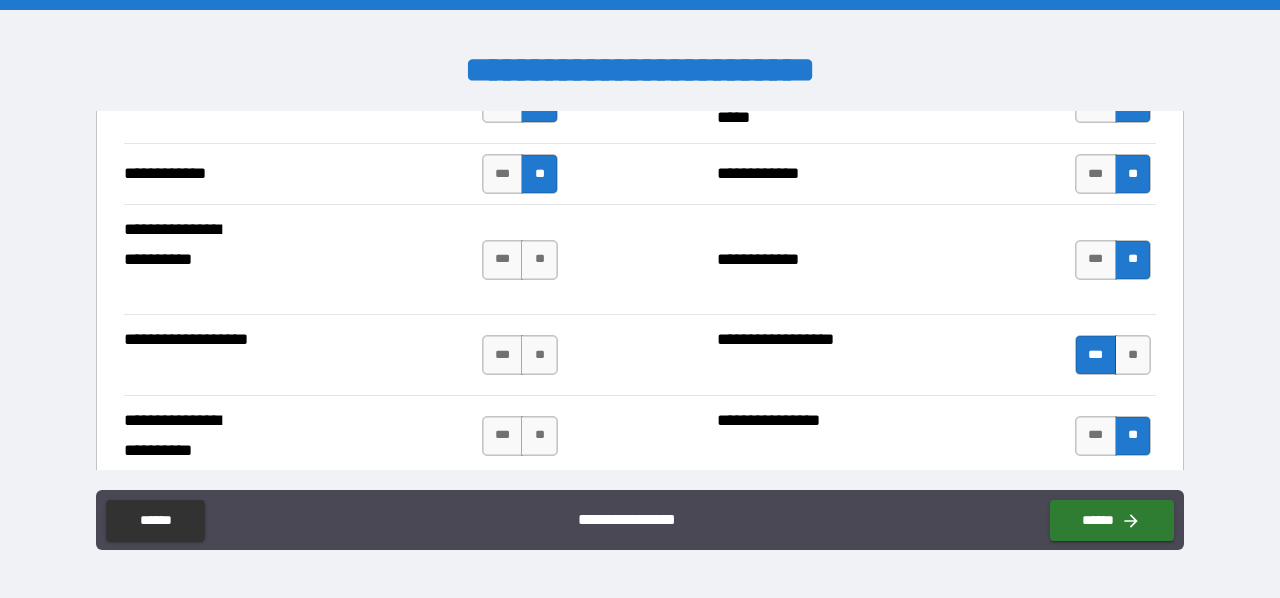 scroll, scrollTop: 4221, scrollLeft: 0, axis: vertical 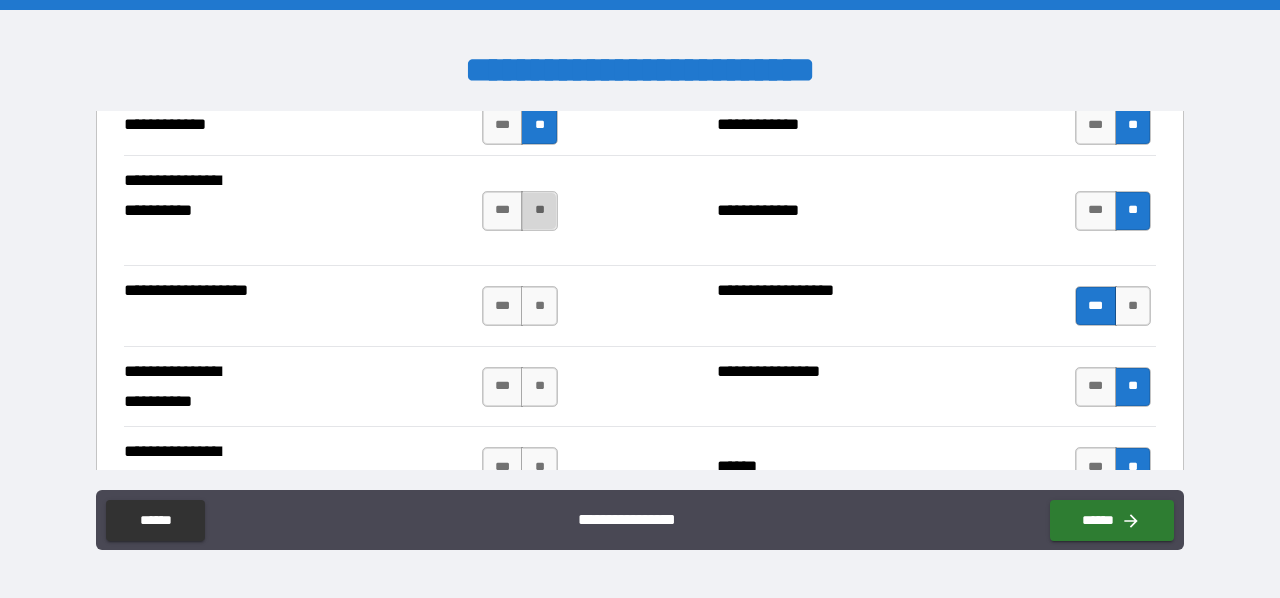 click on "**" at bounding box center (539, 211) 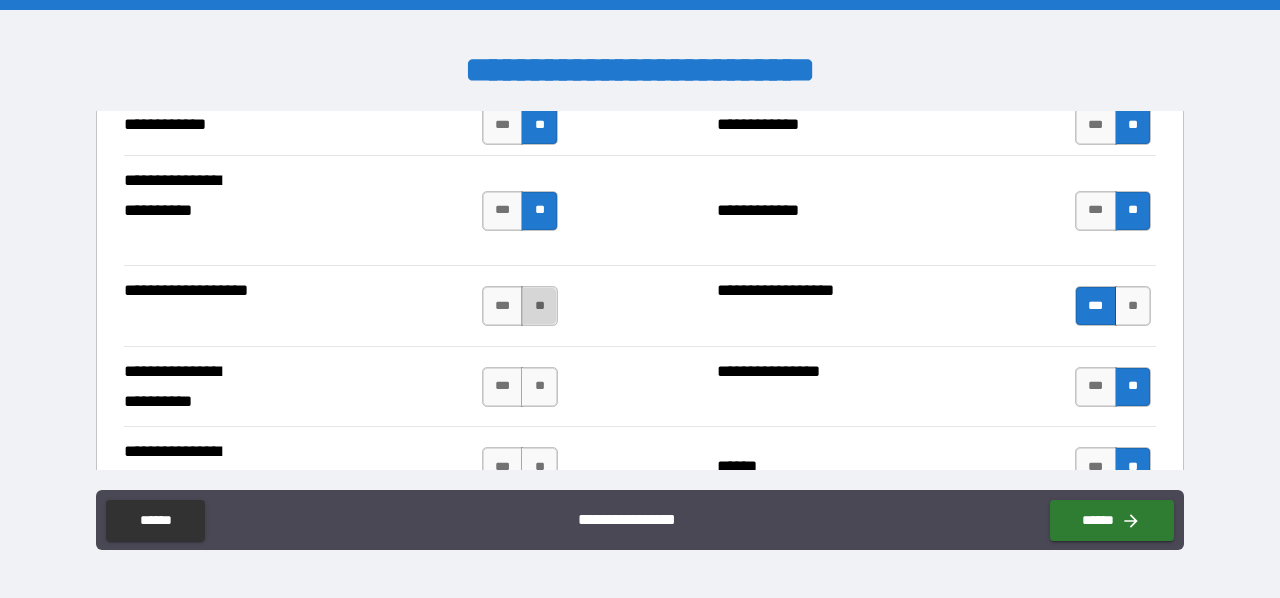 click on "**" at bounding box center (539, 306) 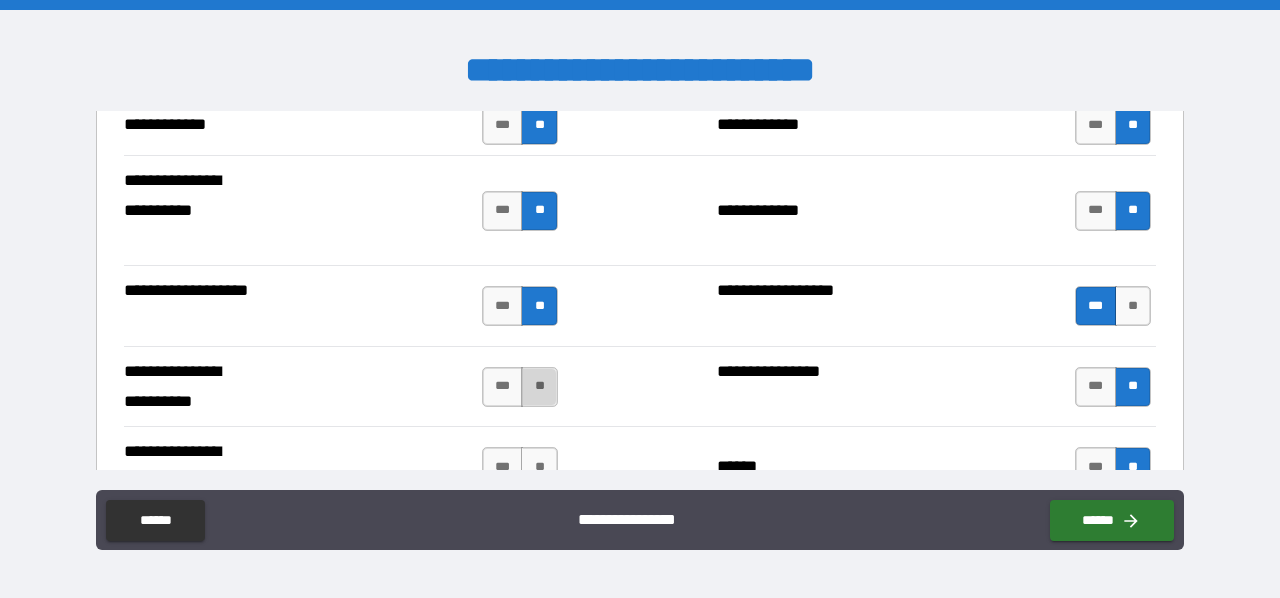 click on "**" at bounding box center [539, 387] 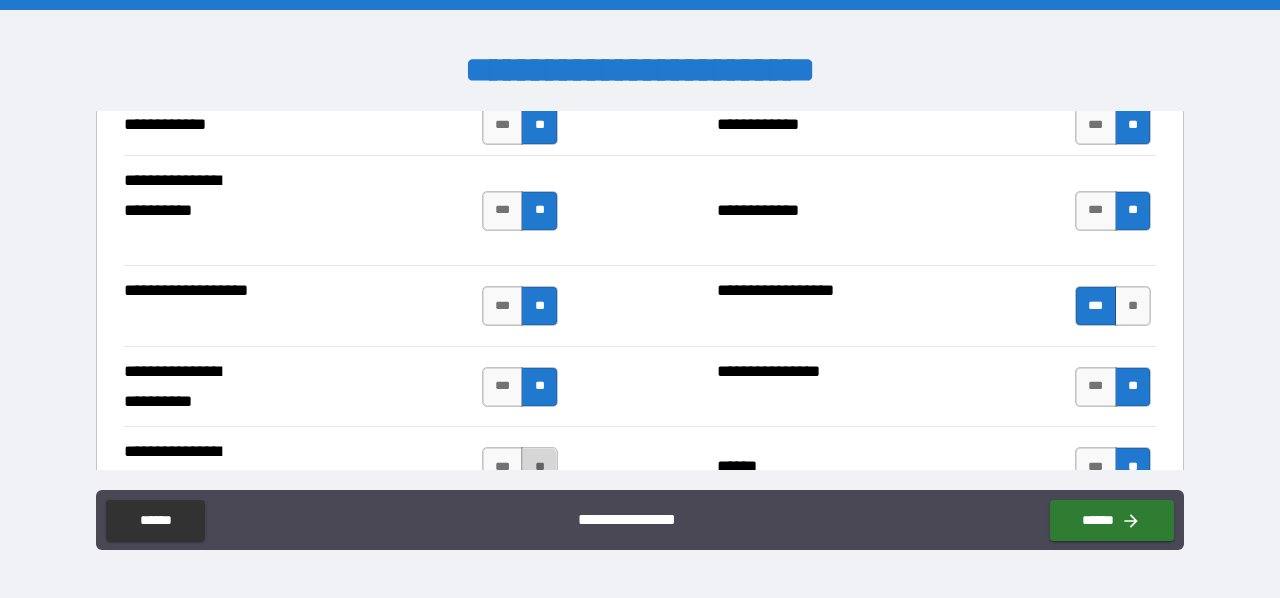 click on "**" at bounding box center (539, 467) 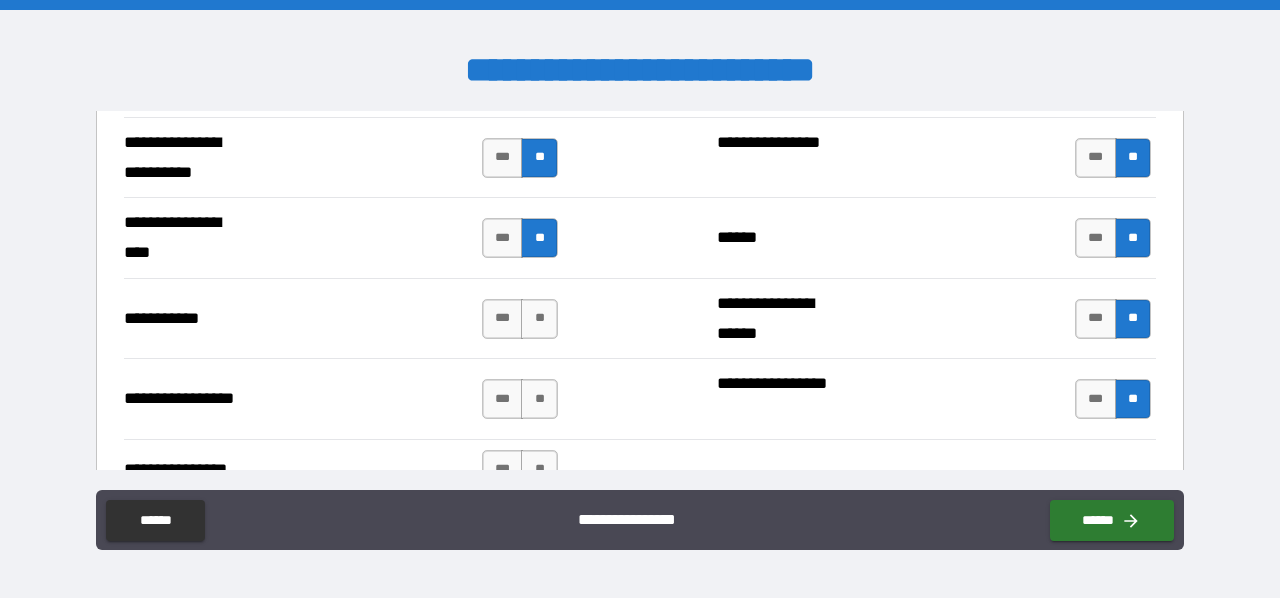 scroll, scrollTop: 4500, scrollLeft: 0, axis: vertical 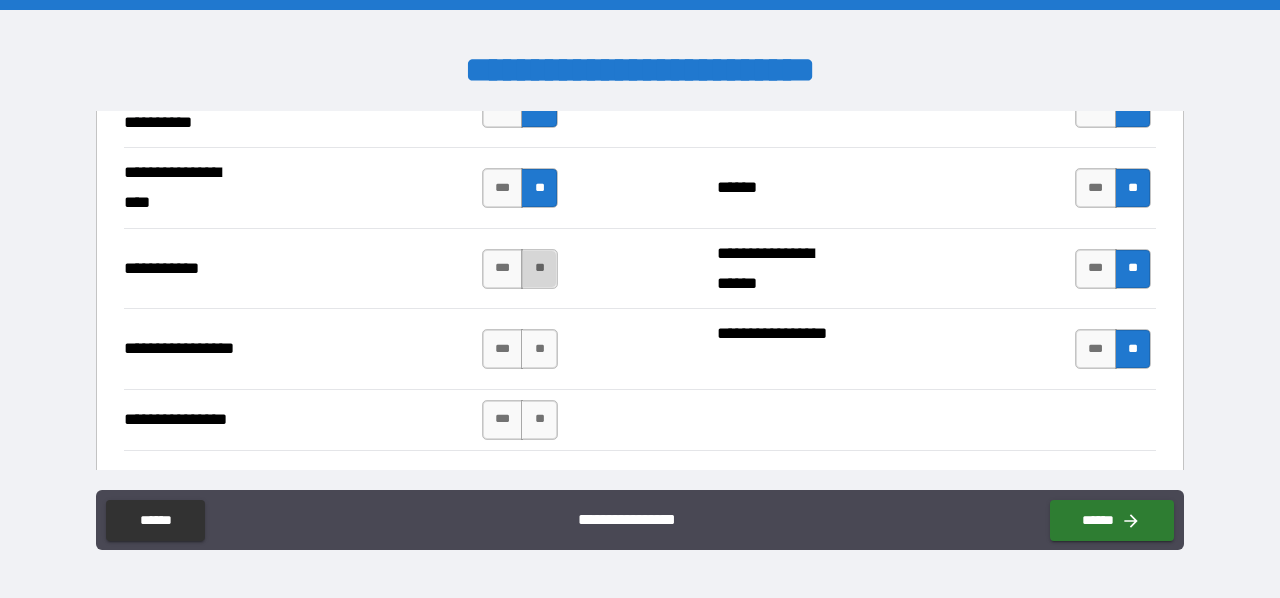 click on "**" at bounding box center (539, 269) 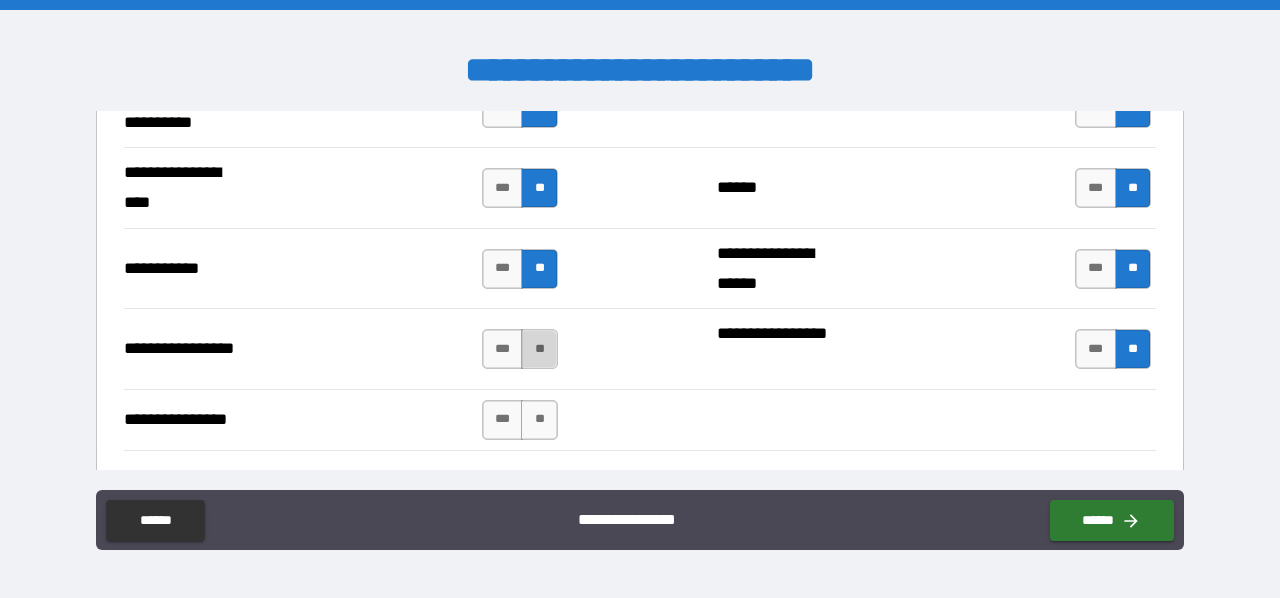 click on "**" at bounding box center (539, 349) 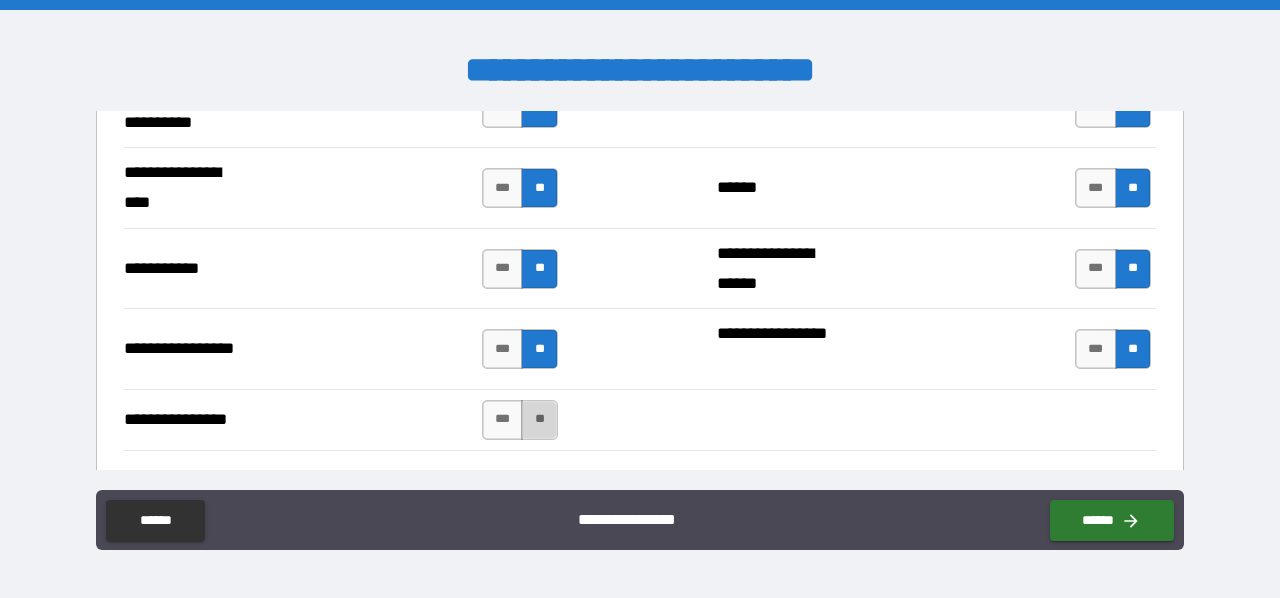 click on "**" at bounding box center (539, 420) 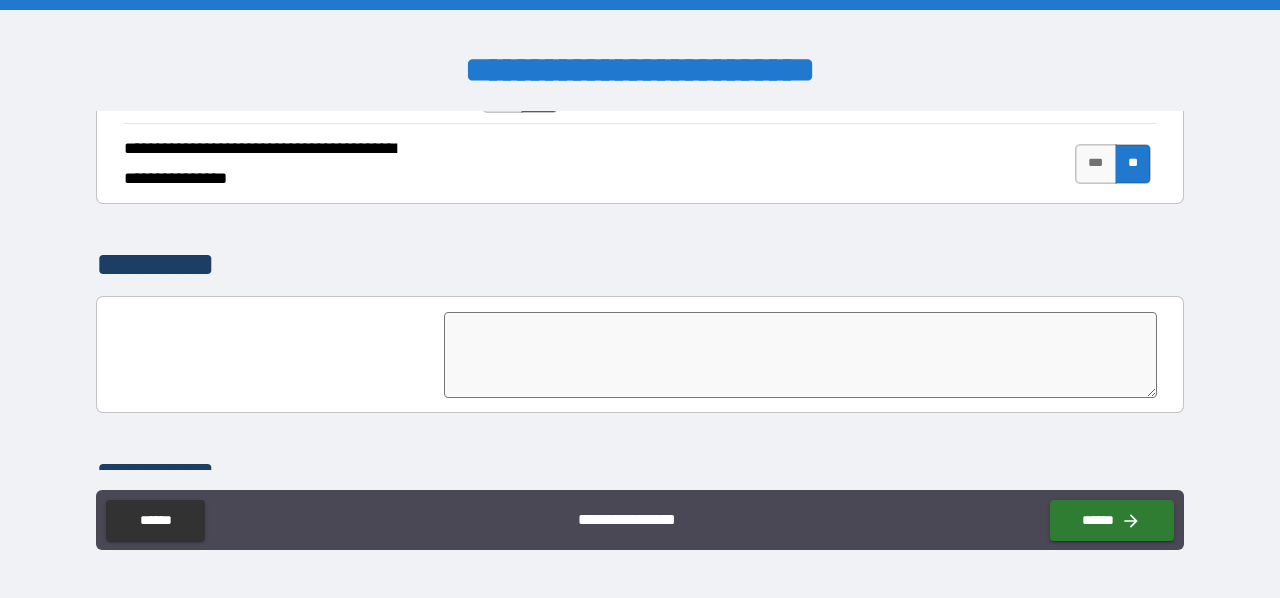 scroll, scrollTop: 4828, scrollLeft: 0, axis: vertical 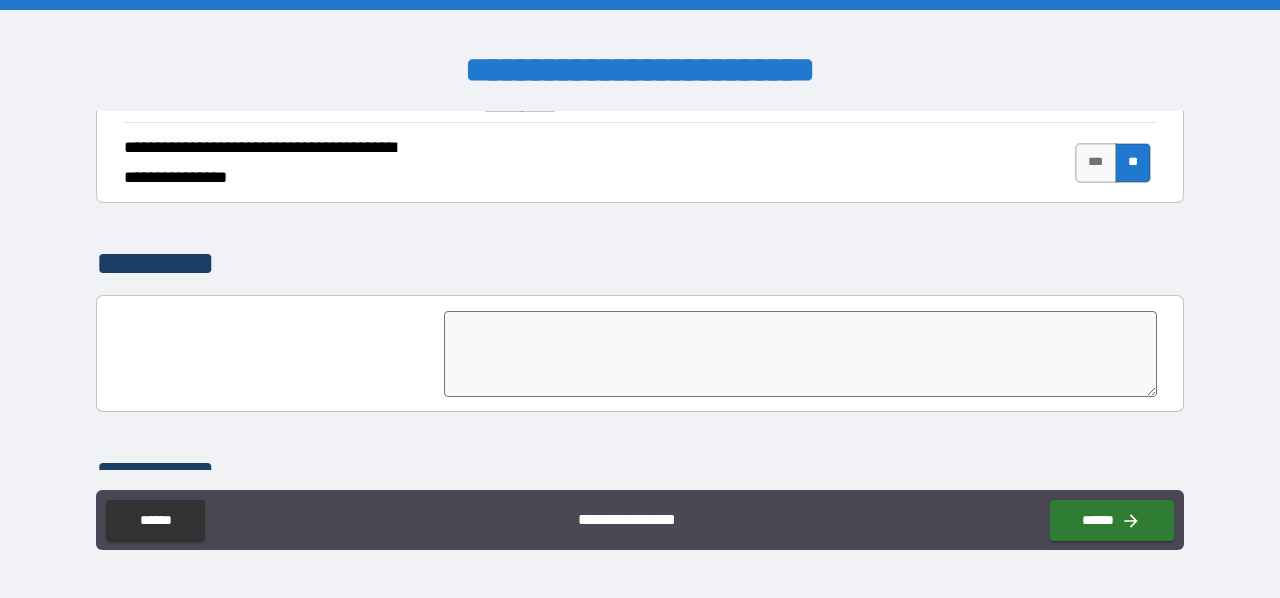 click on "*" at bounding box center [640, 356] 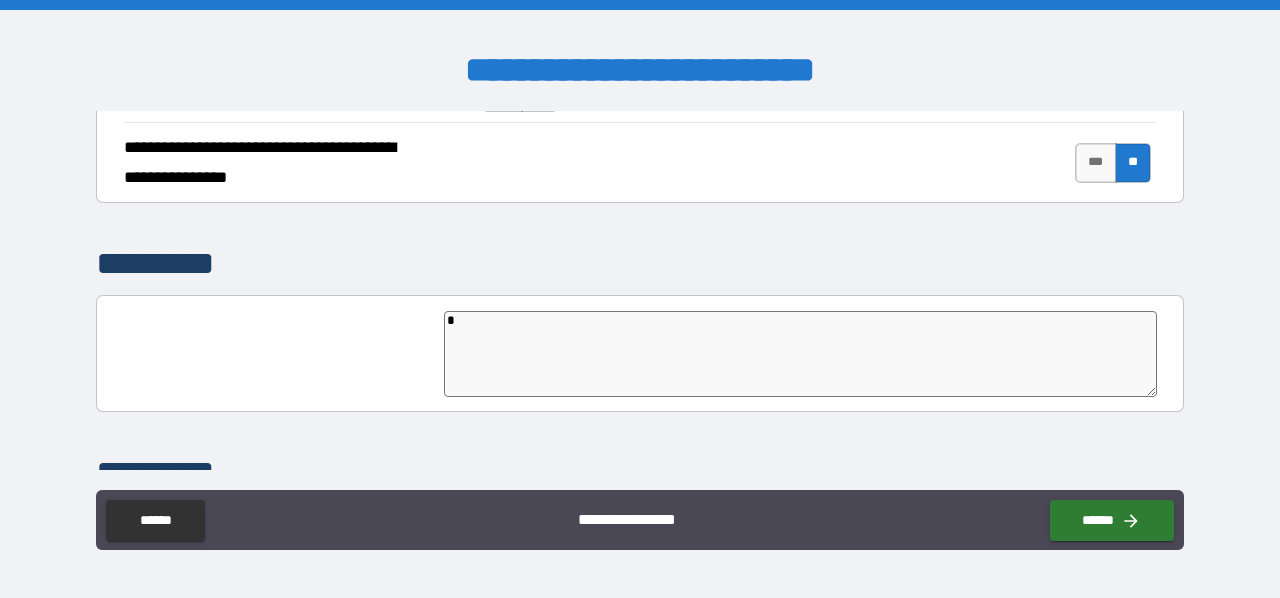 type on "*" 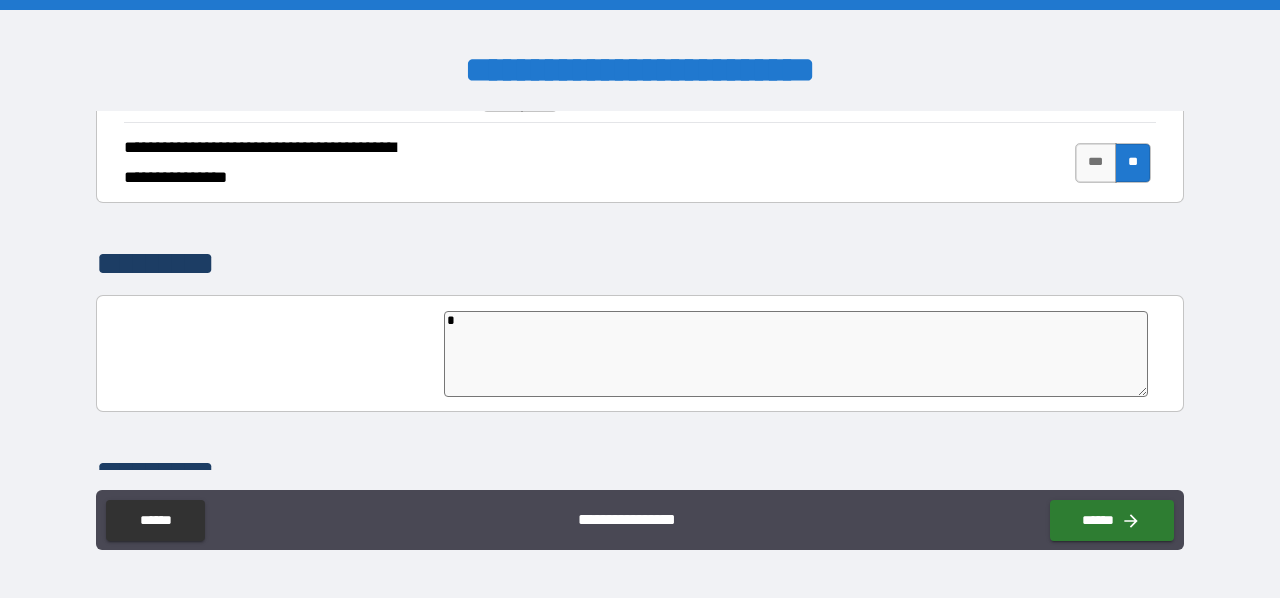 type on "**" 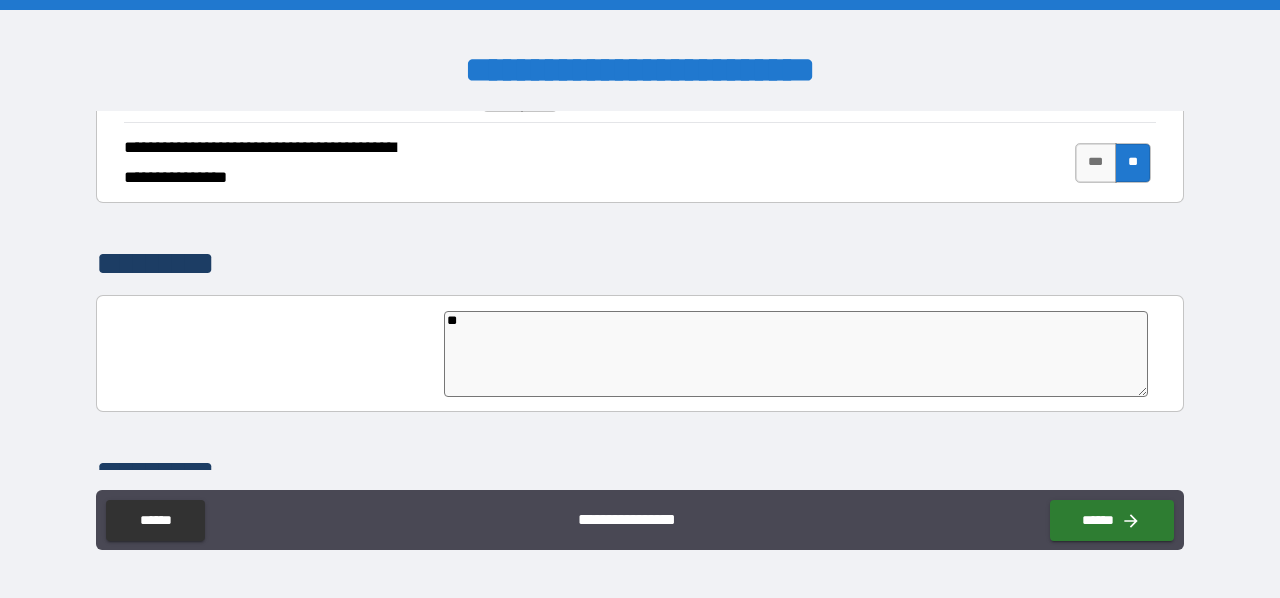 type on "***" 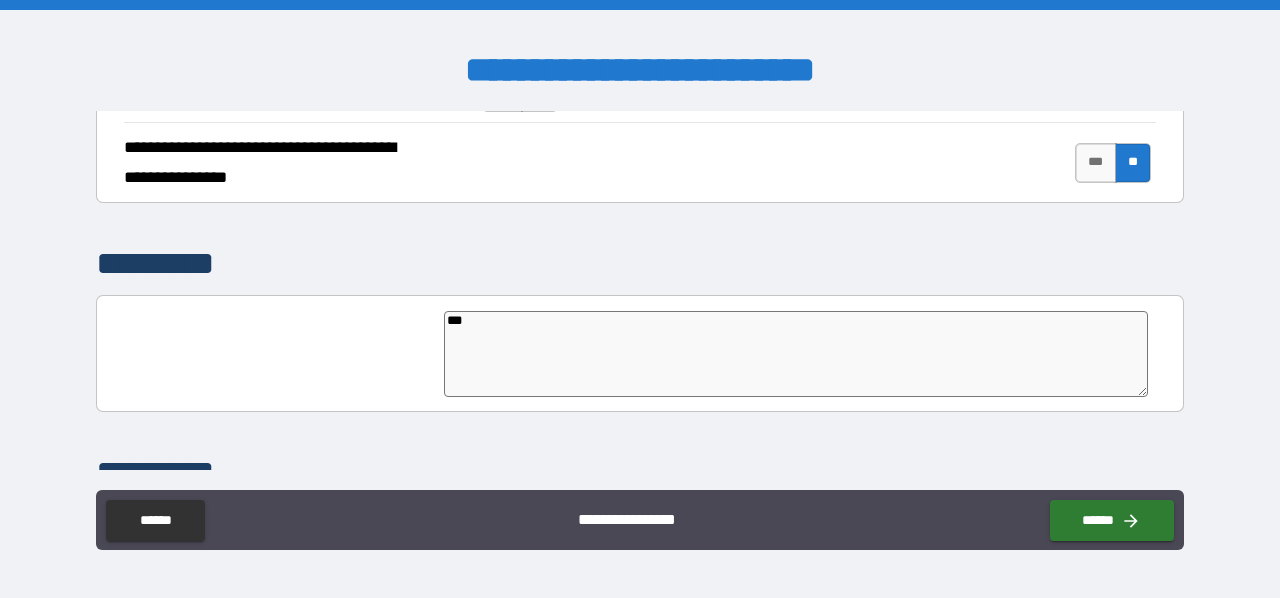 type on "*" 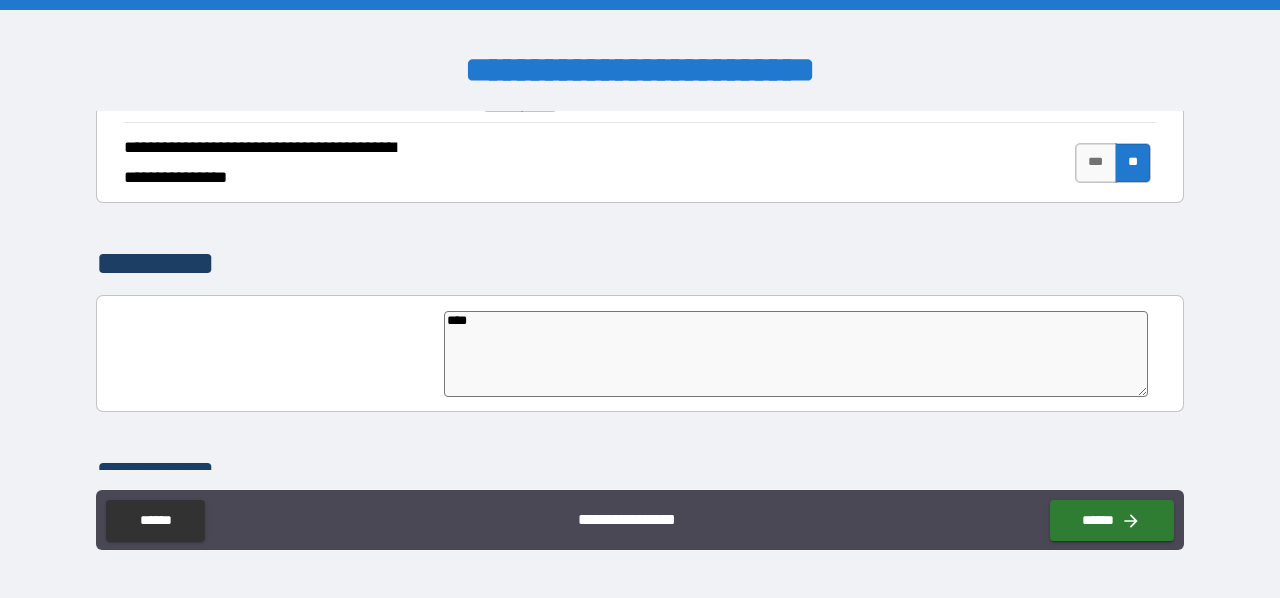 type on "*" 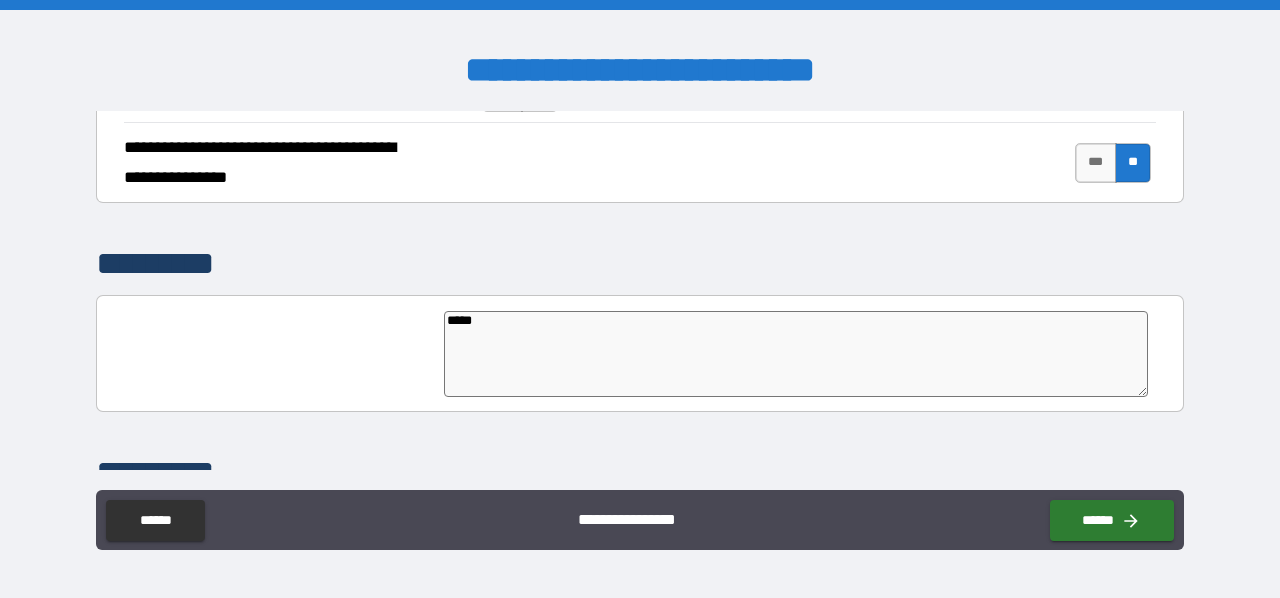 type on "******" 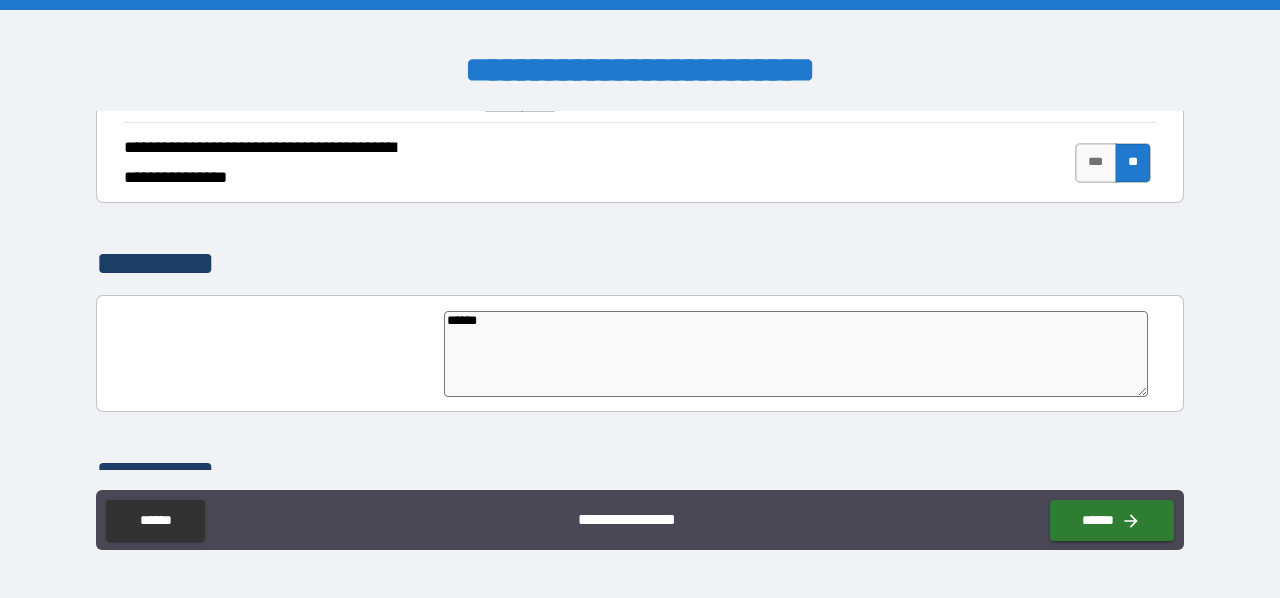 type on "*******" 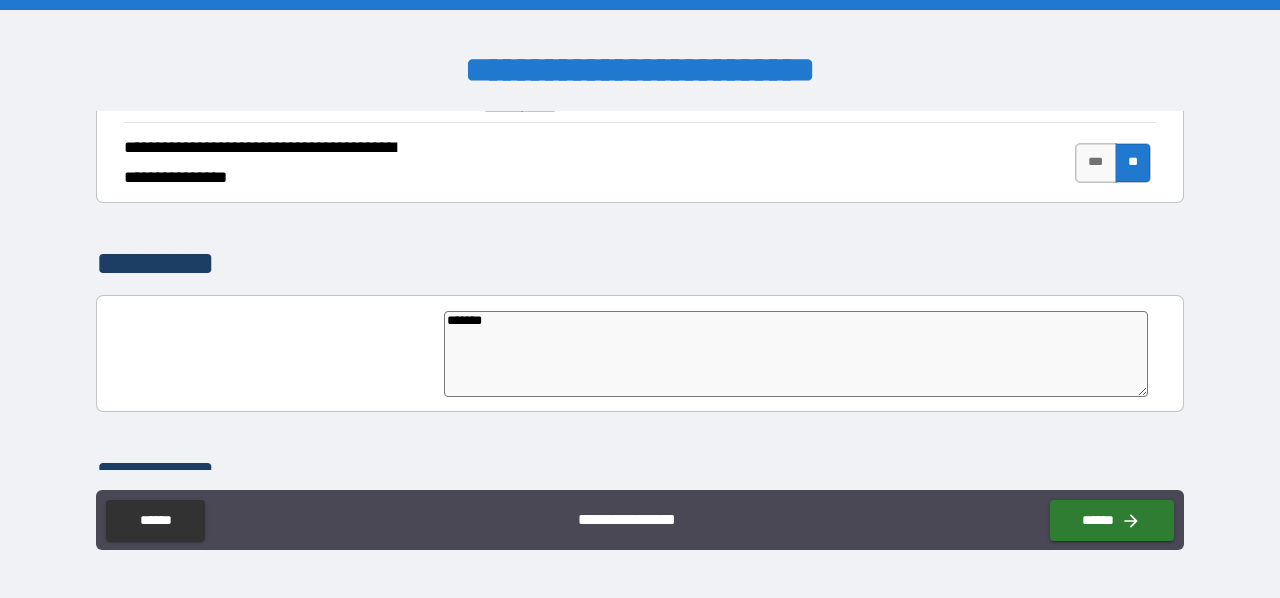 type on "*" 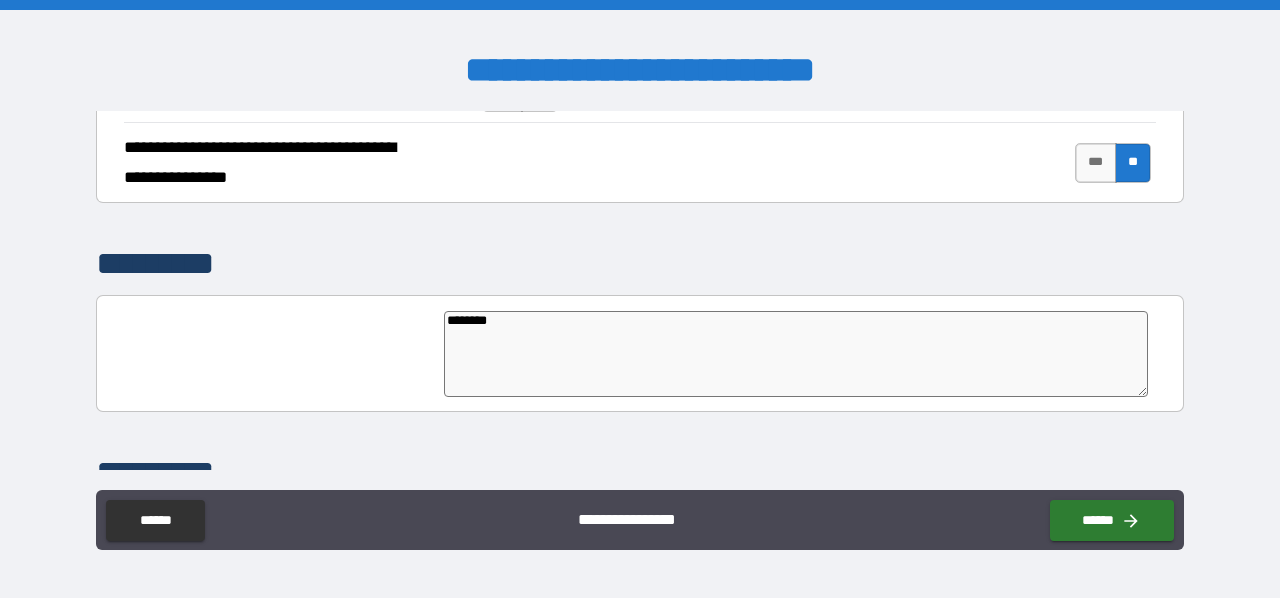 type on "*********" 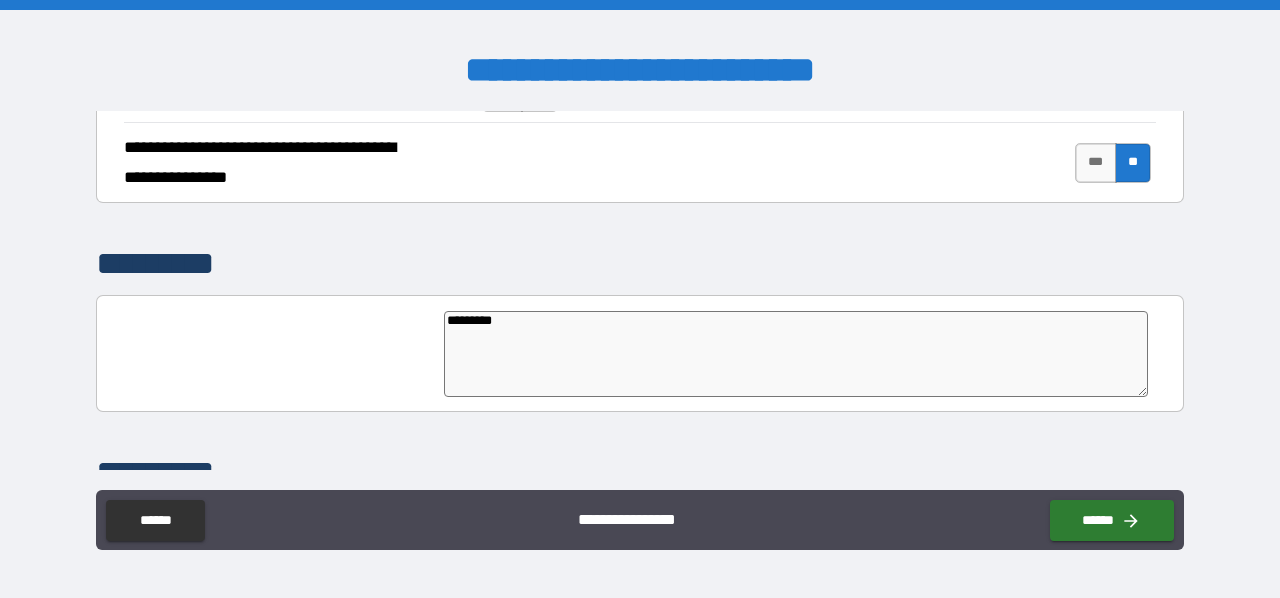 type on "**********" 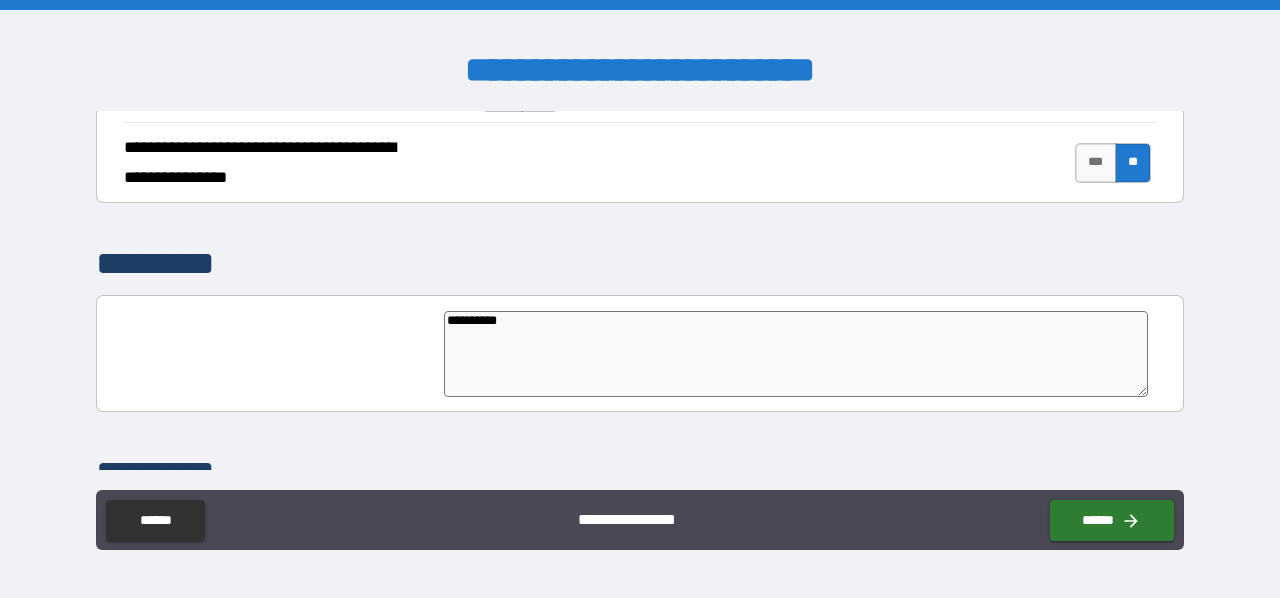 type on "*" 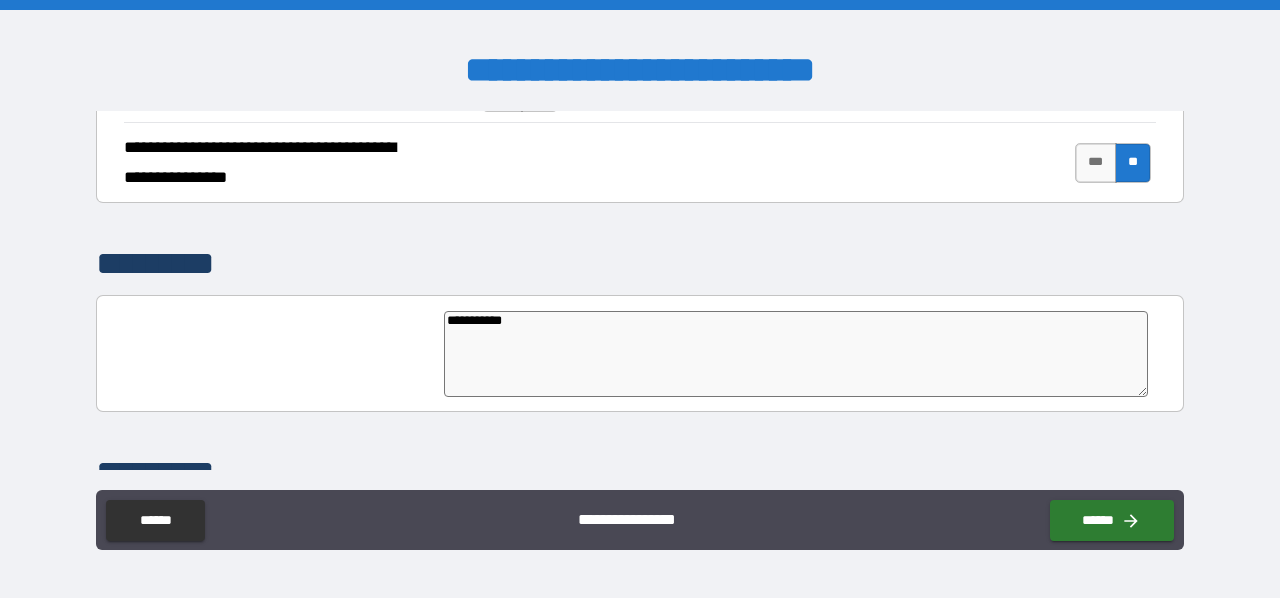 type on "*" 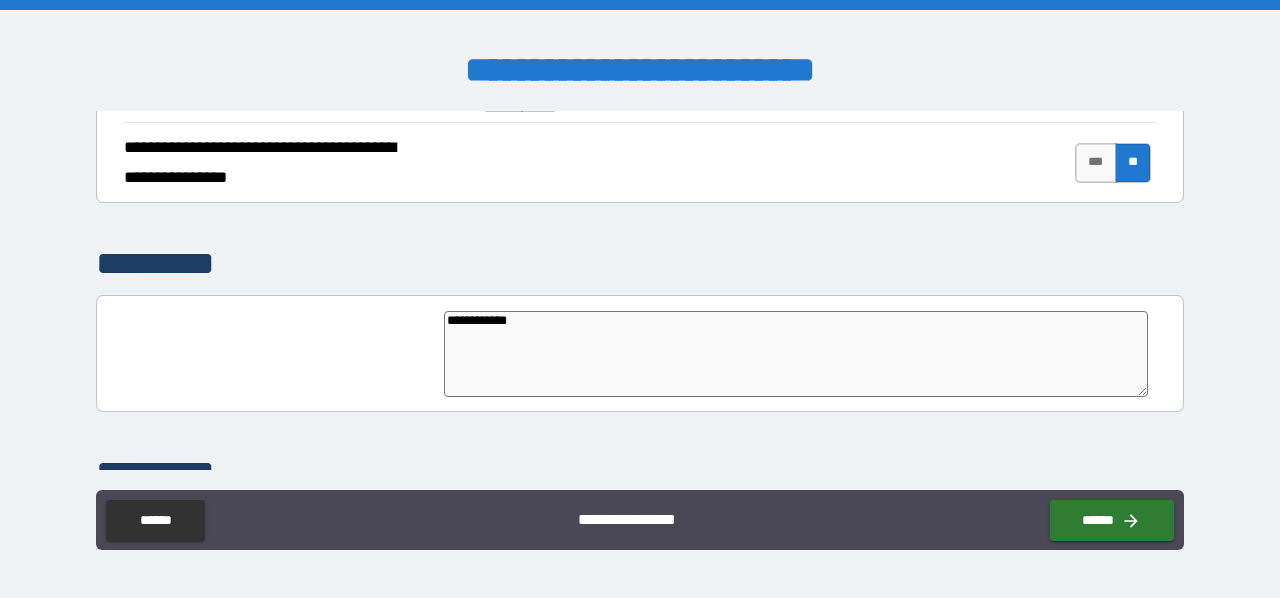 type on "**********" 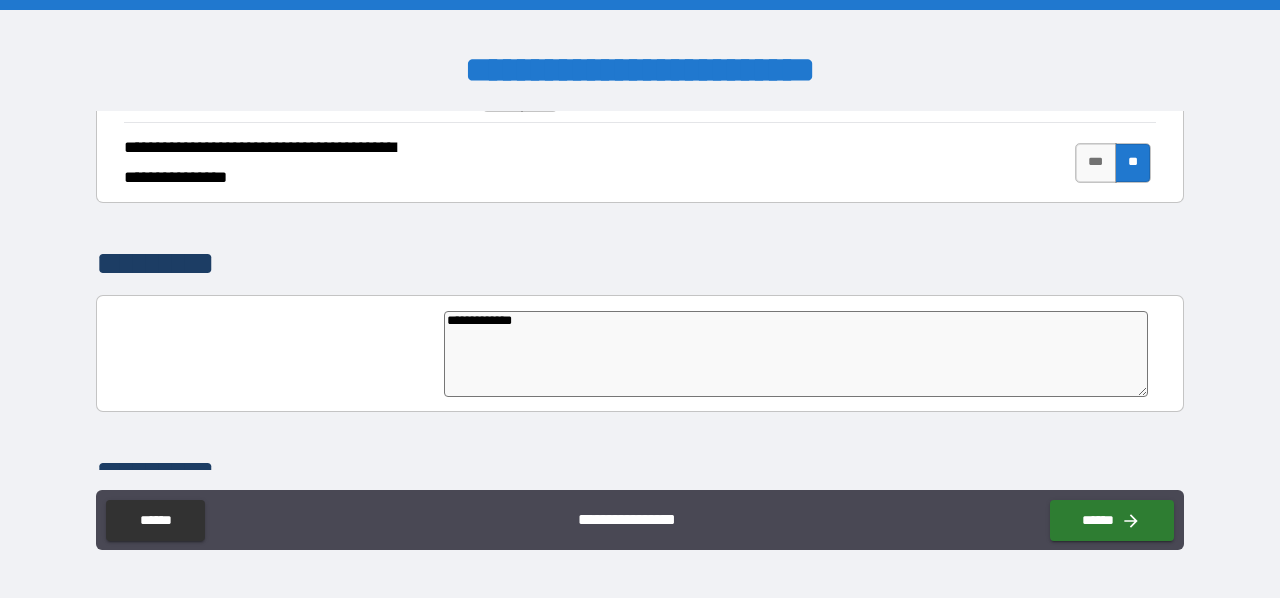 type on "**********" 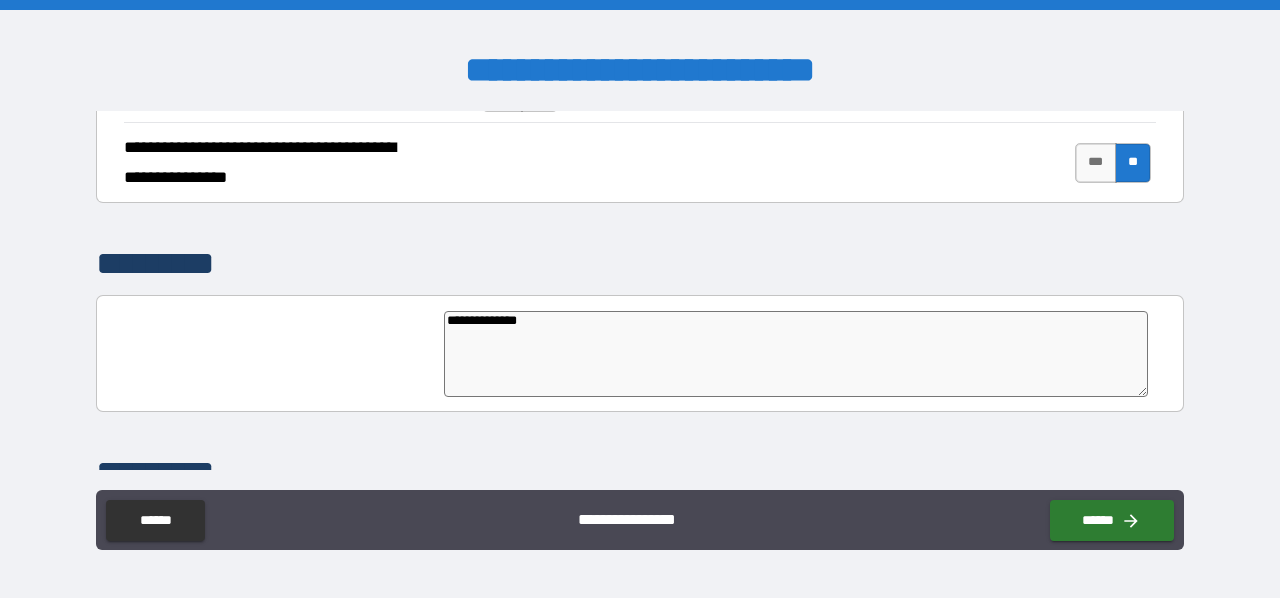 type on "**********" 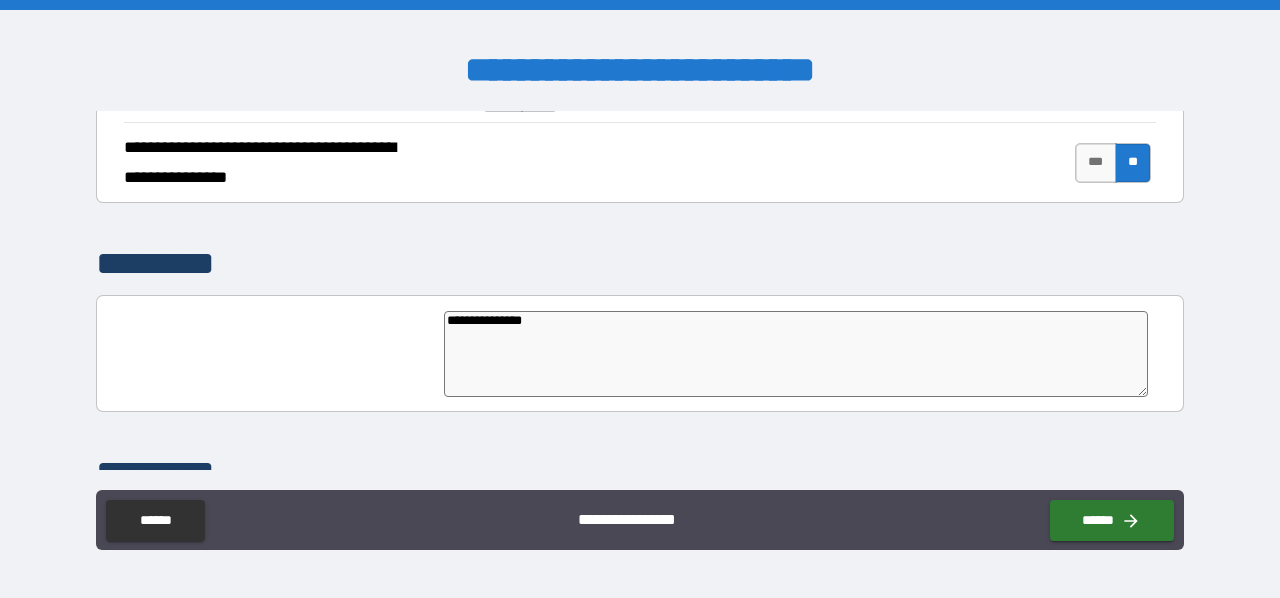 type on "**********" 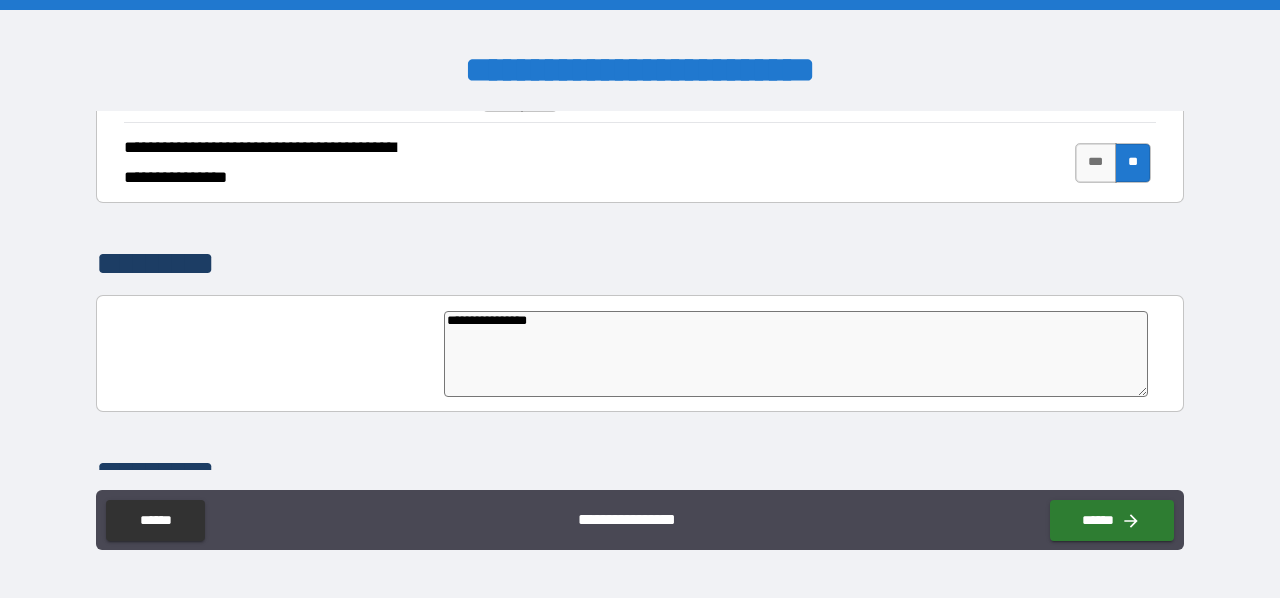 type on "**********" 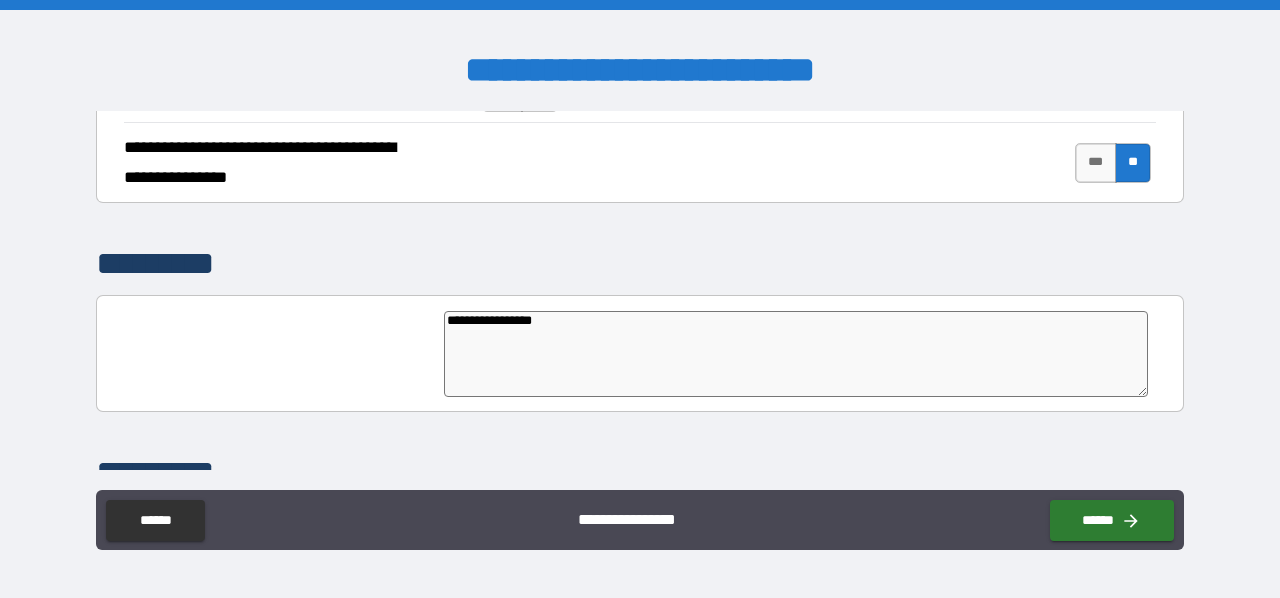 type on "**********" 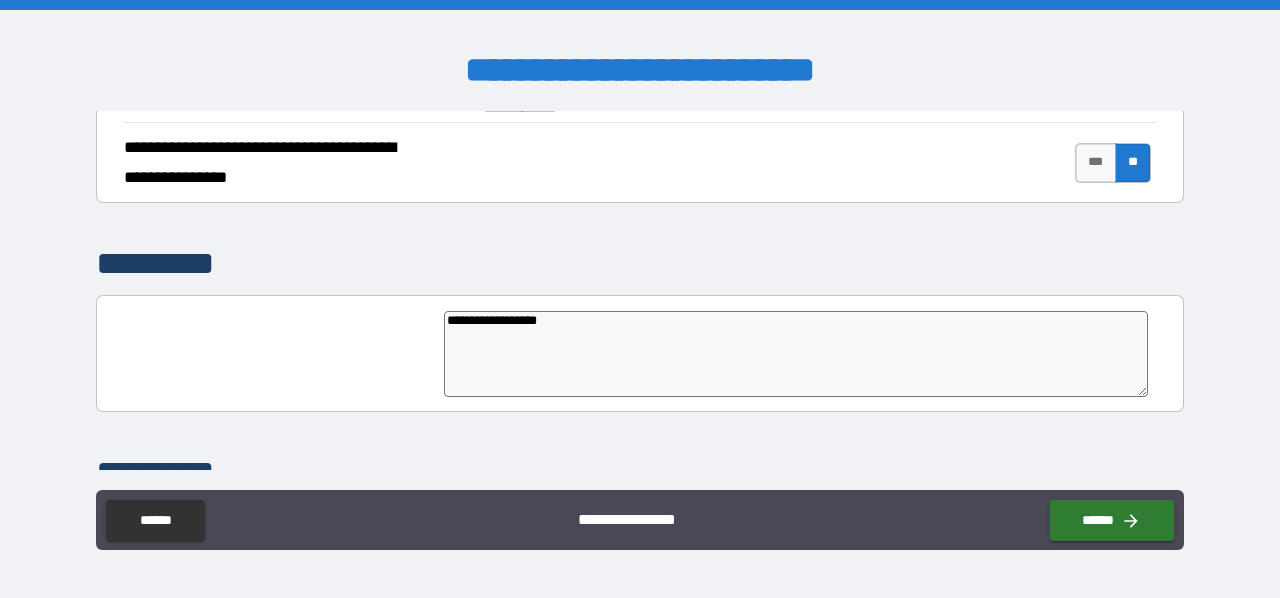 type on "*" 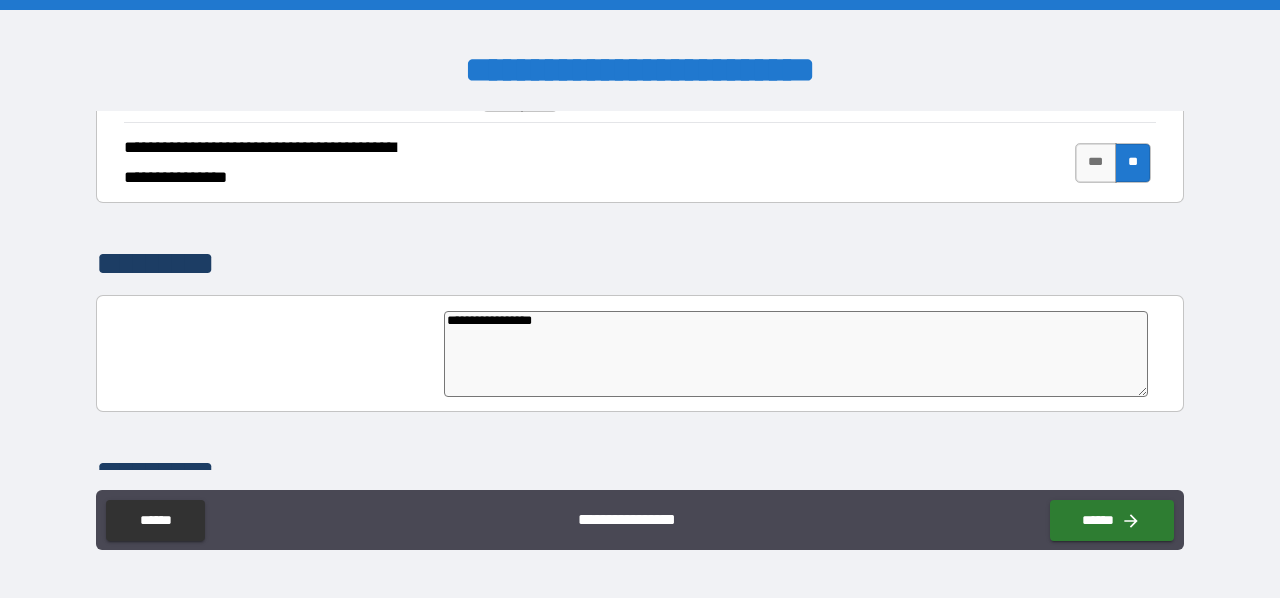 type on "*" 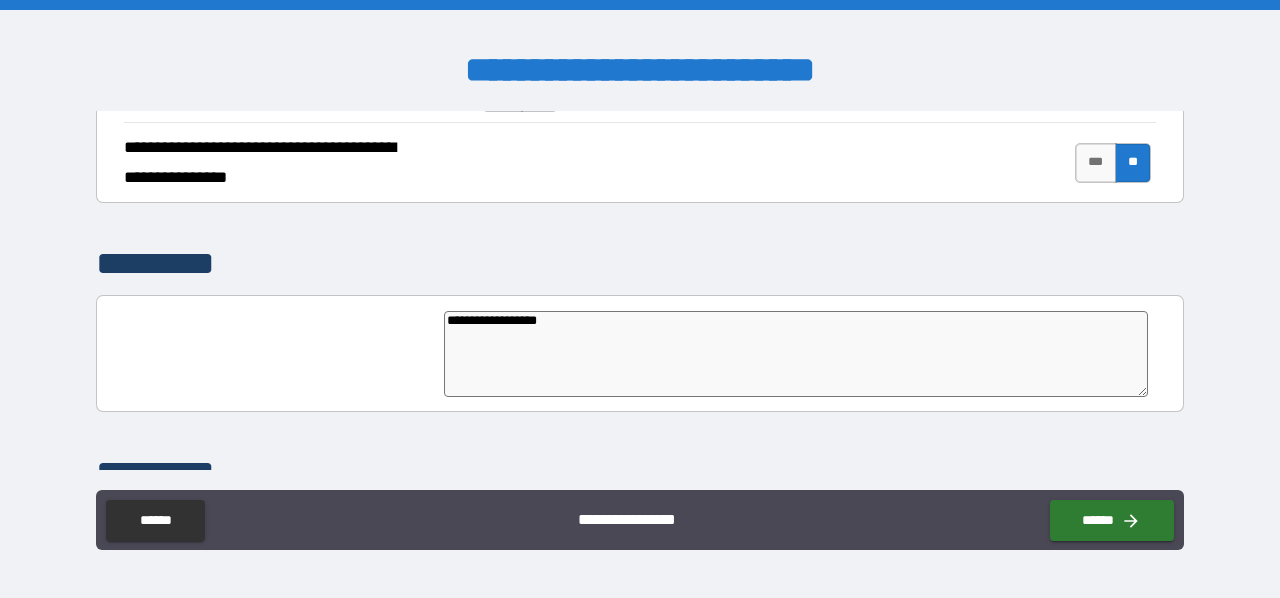 type on "**********" 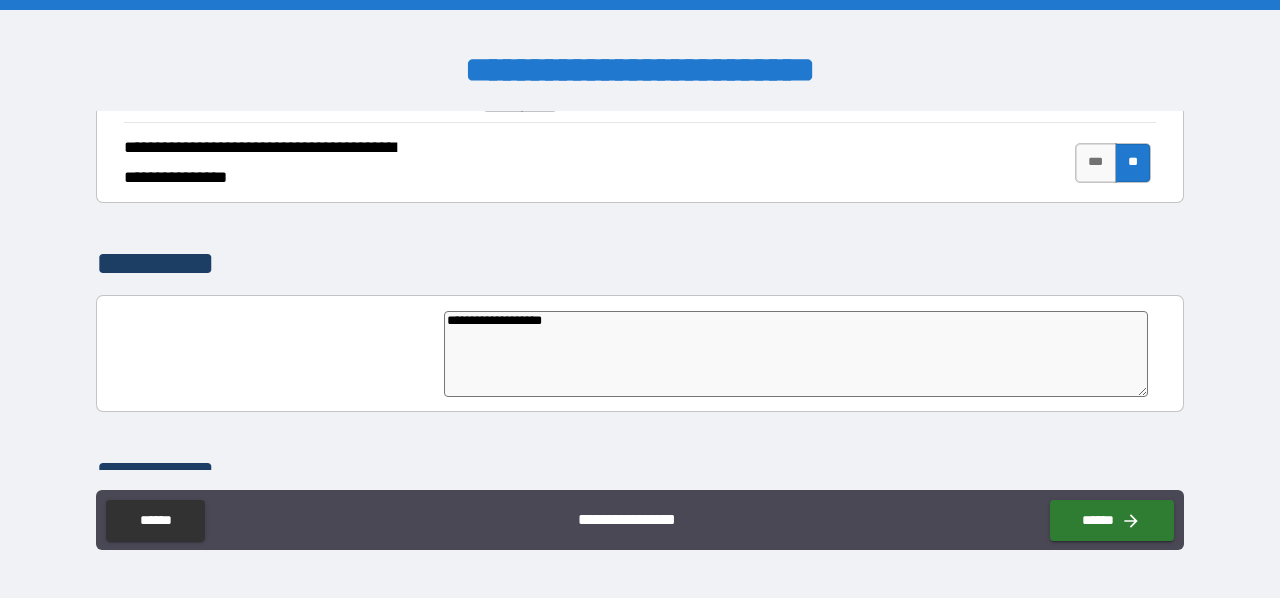 type on "**********" 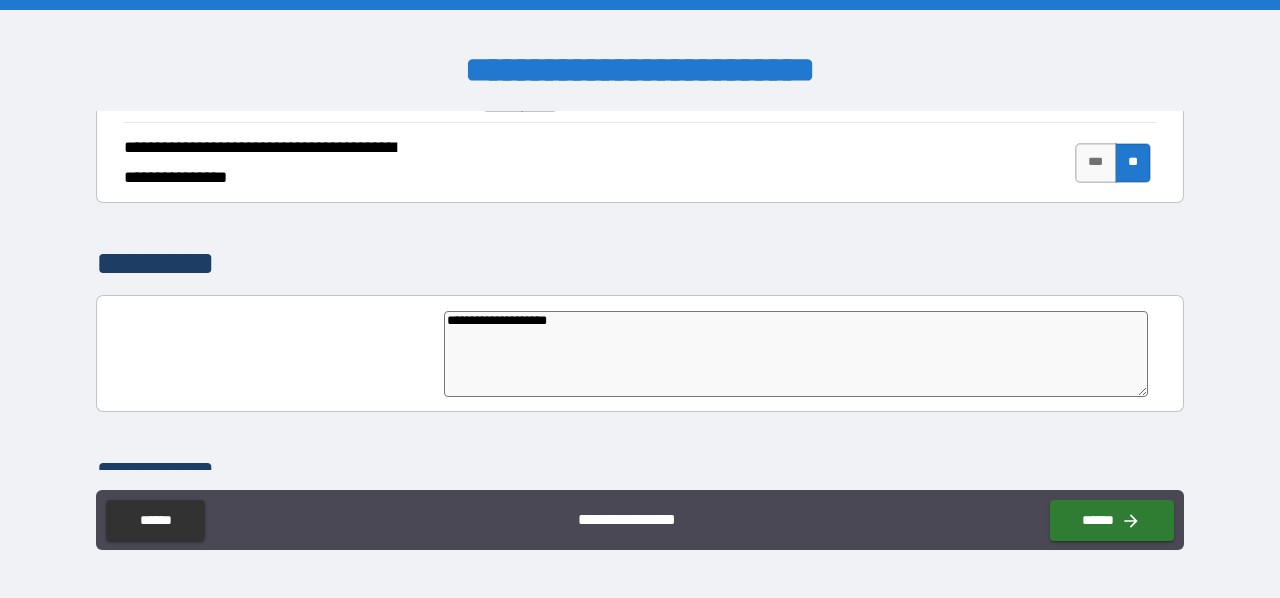 type on "*" 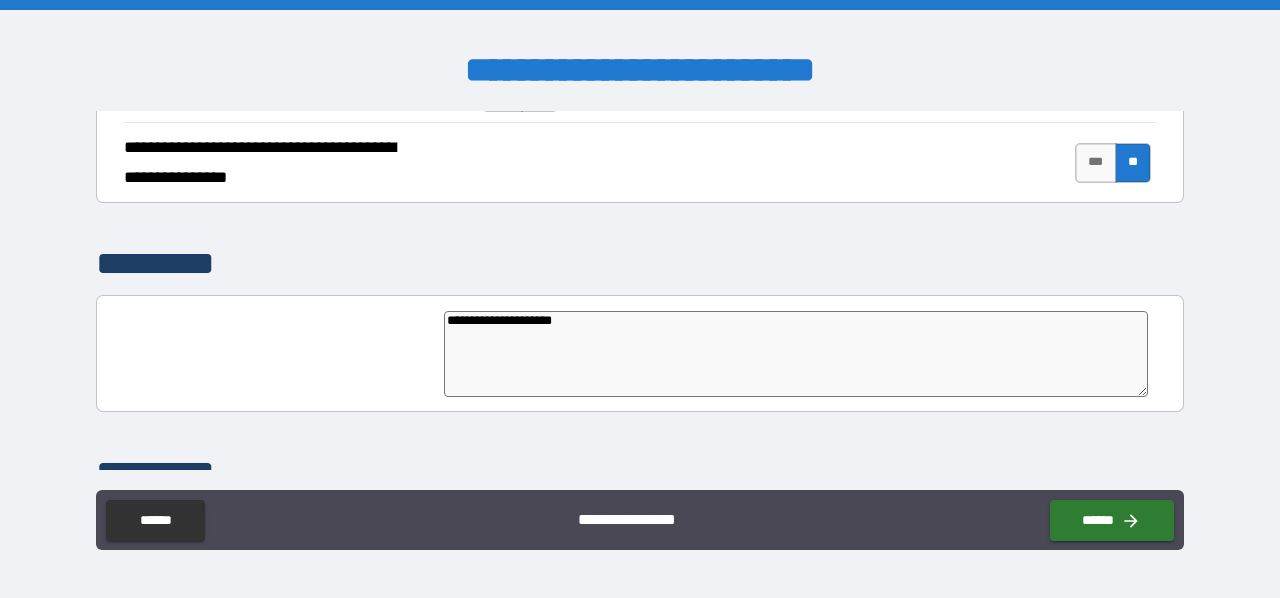type on "*" 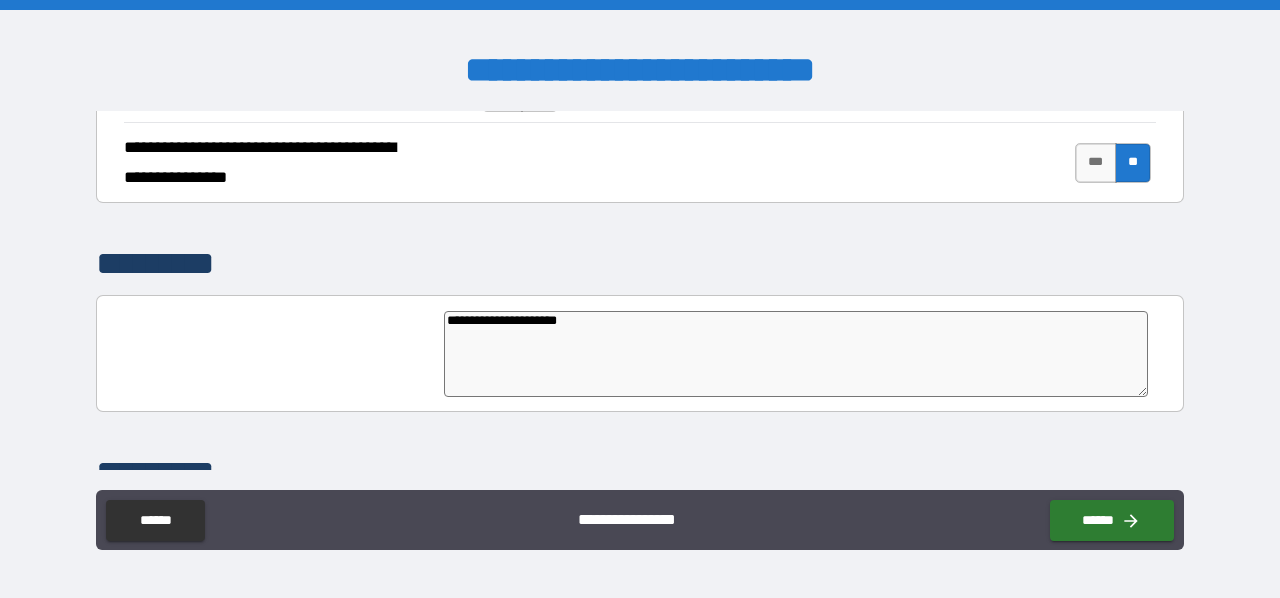 type on "**********" 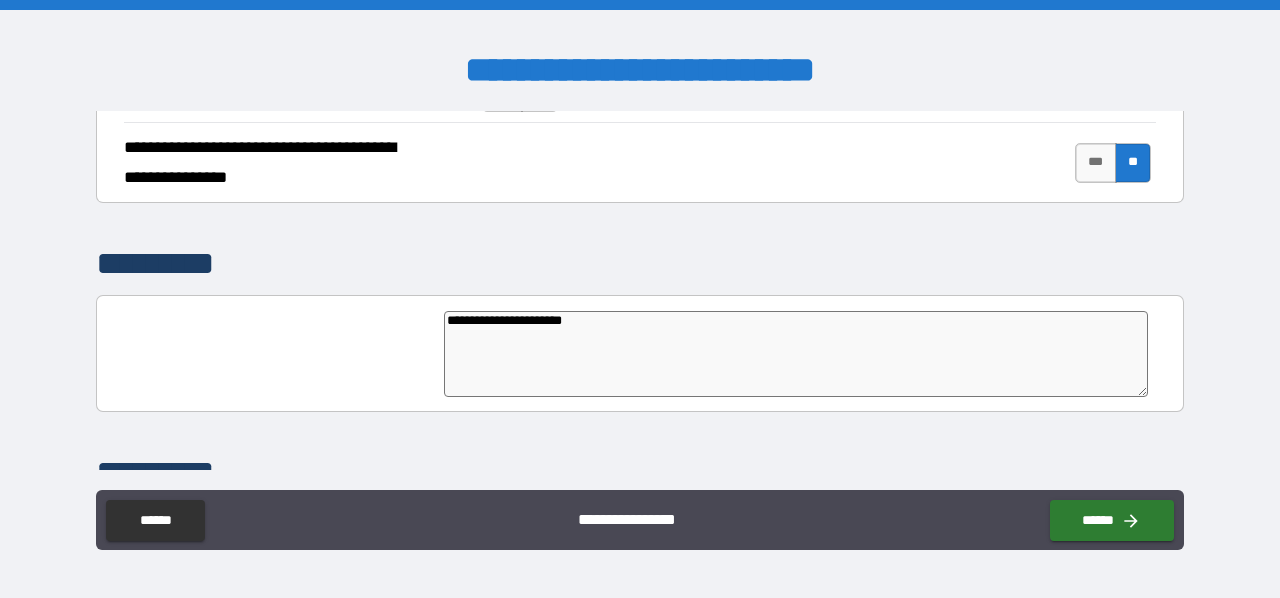 type on "*" 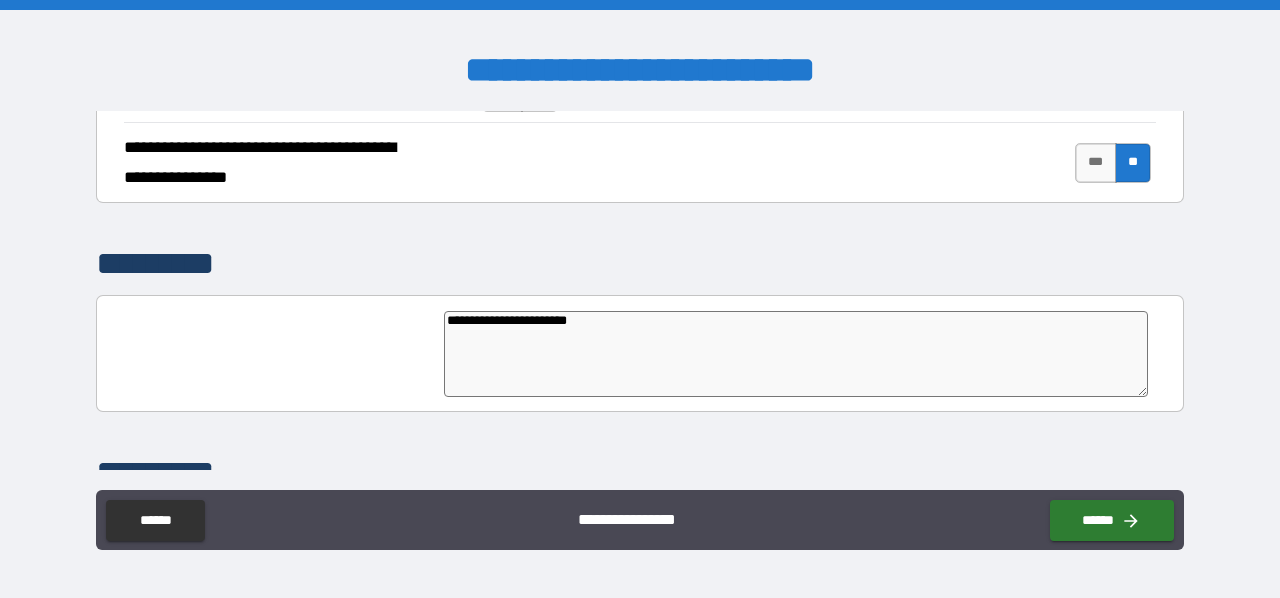 type on "**********" 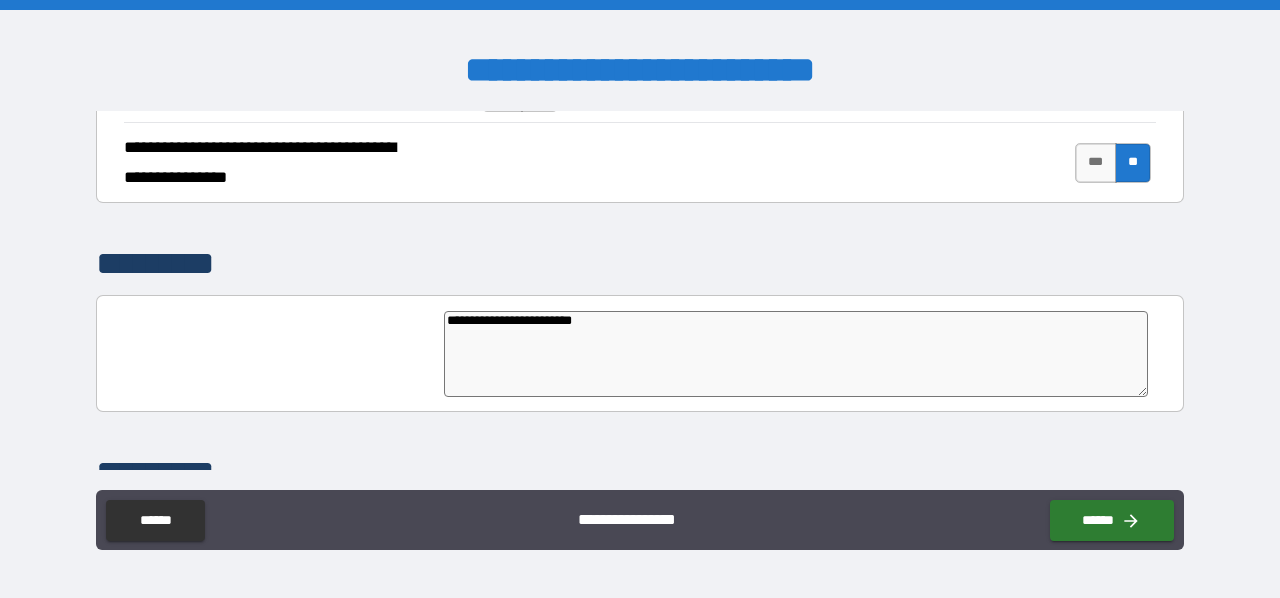 type on "**********" 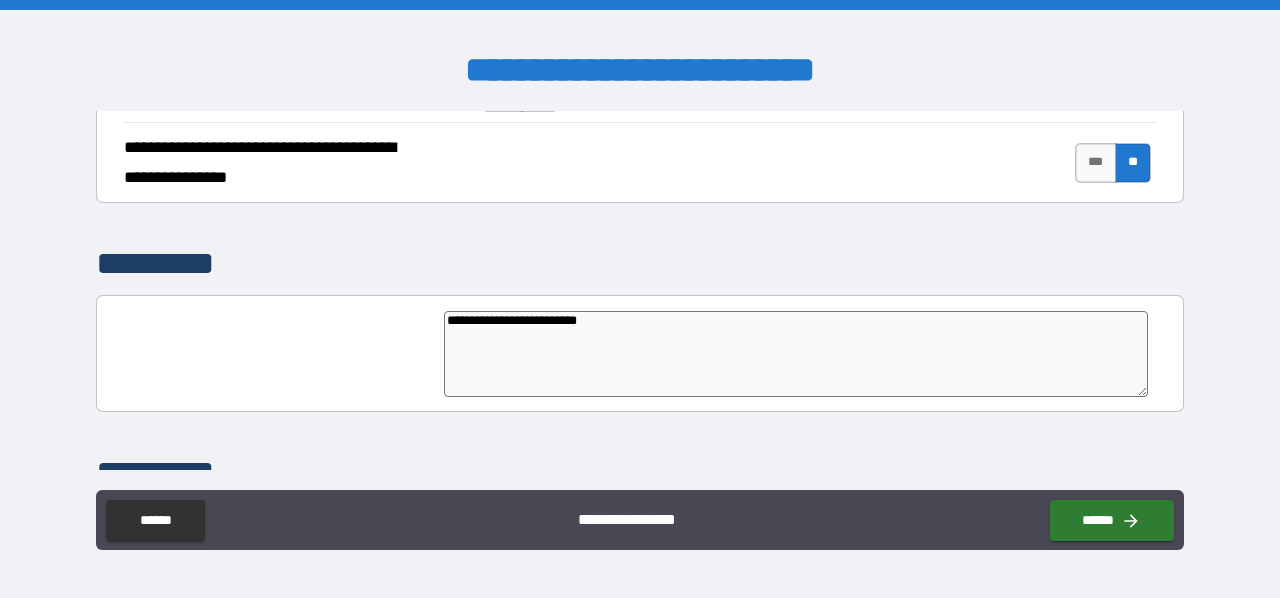 type on "**********" 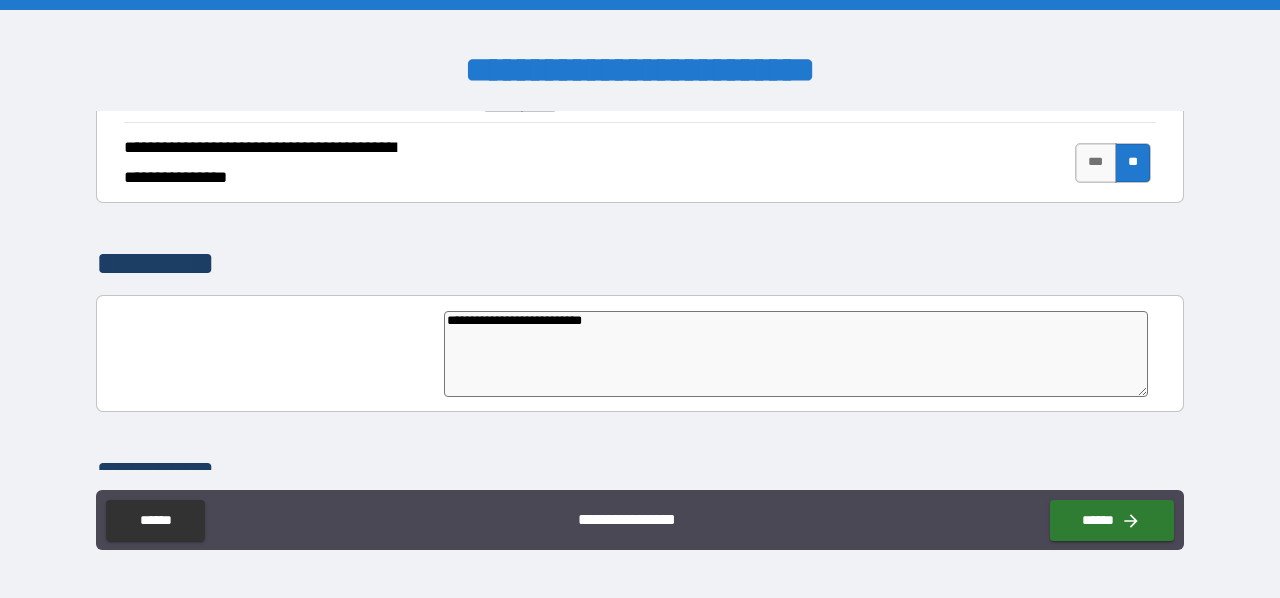 type on "**********" 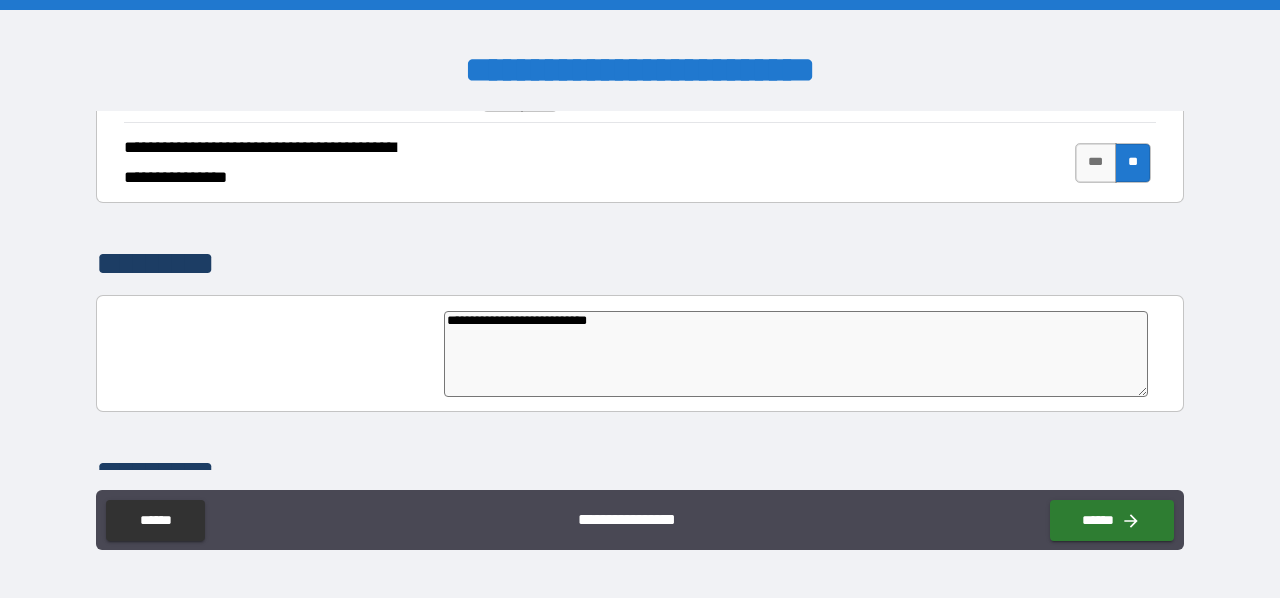 type on "**********" 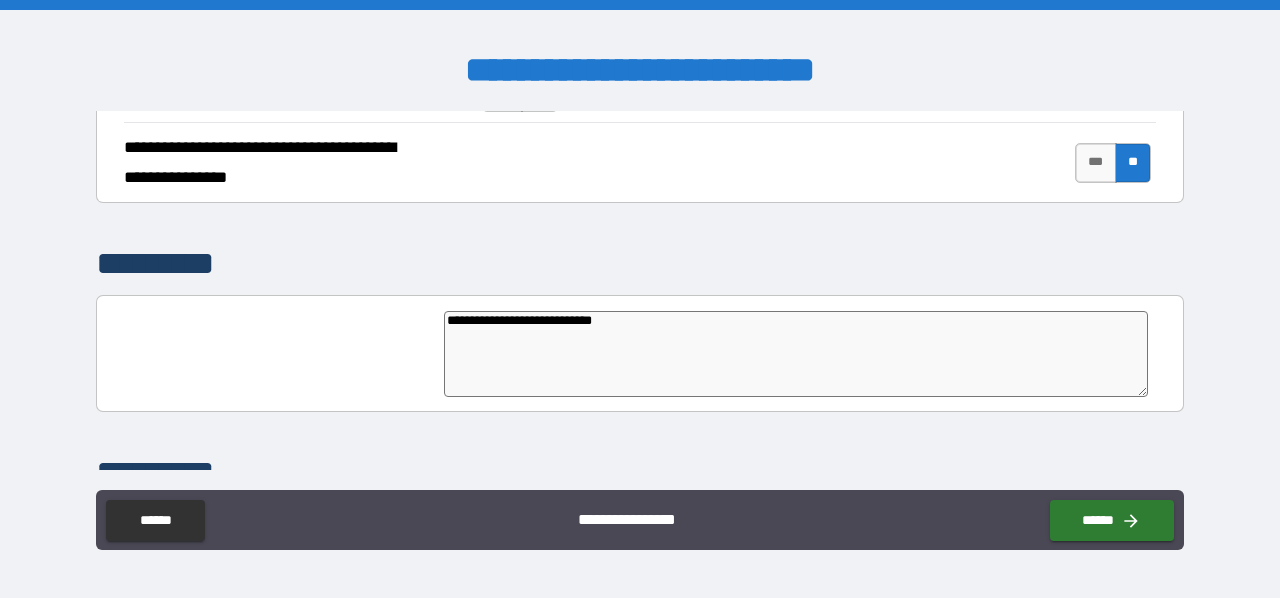 type on "*" 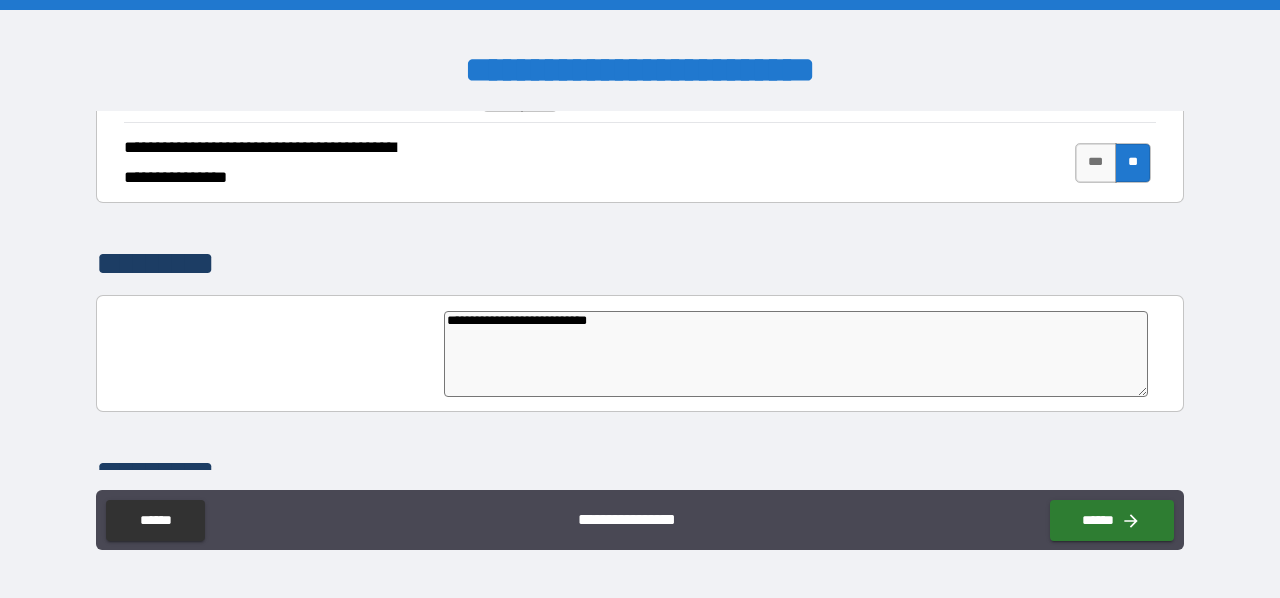 type on "**********" 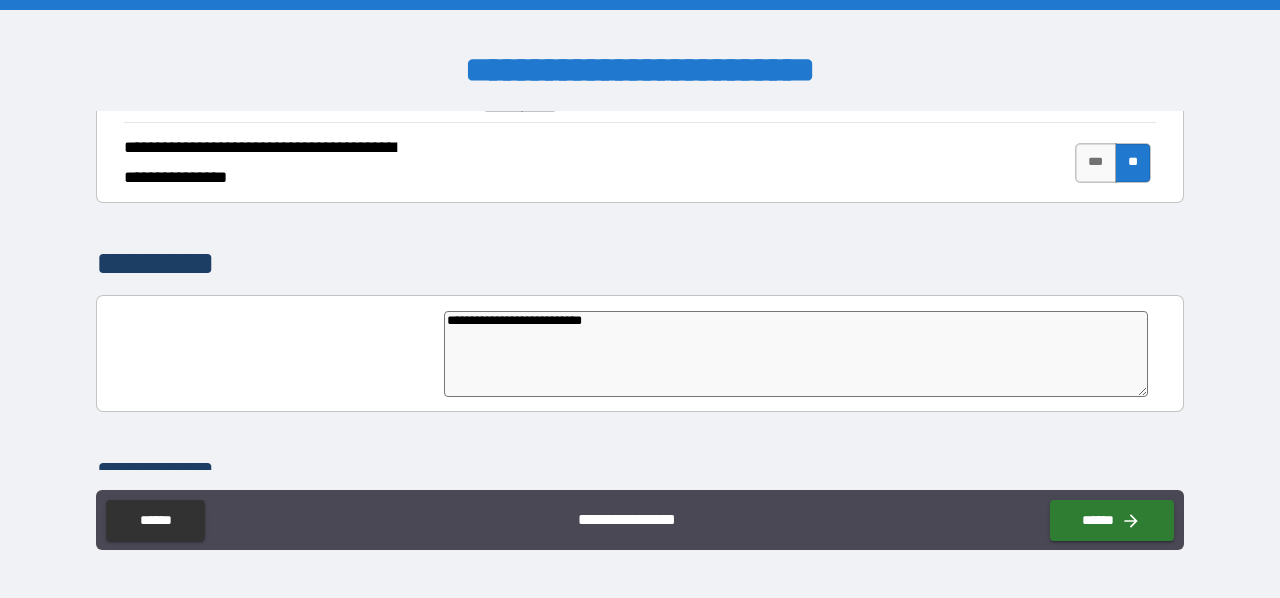 type on "**********" 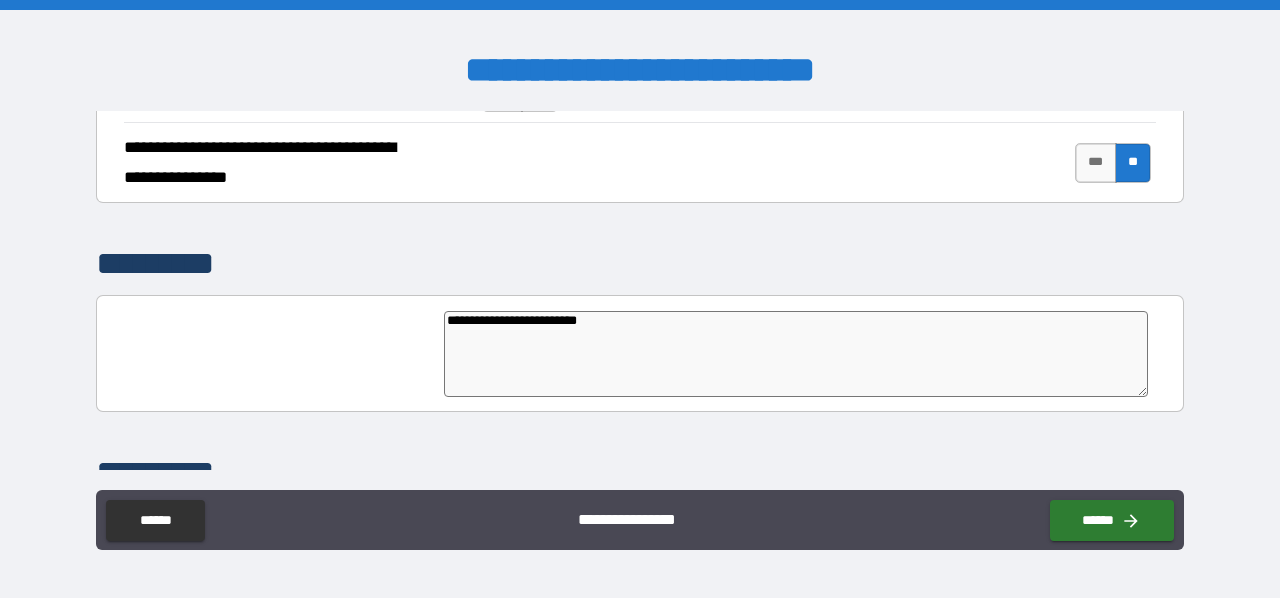 type on "**********" 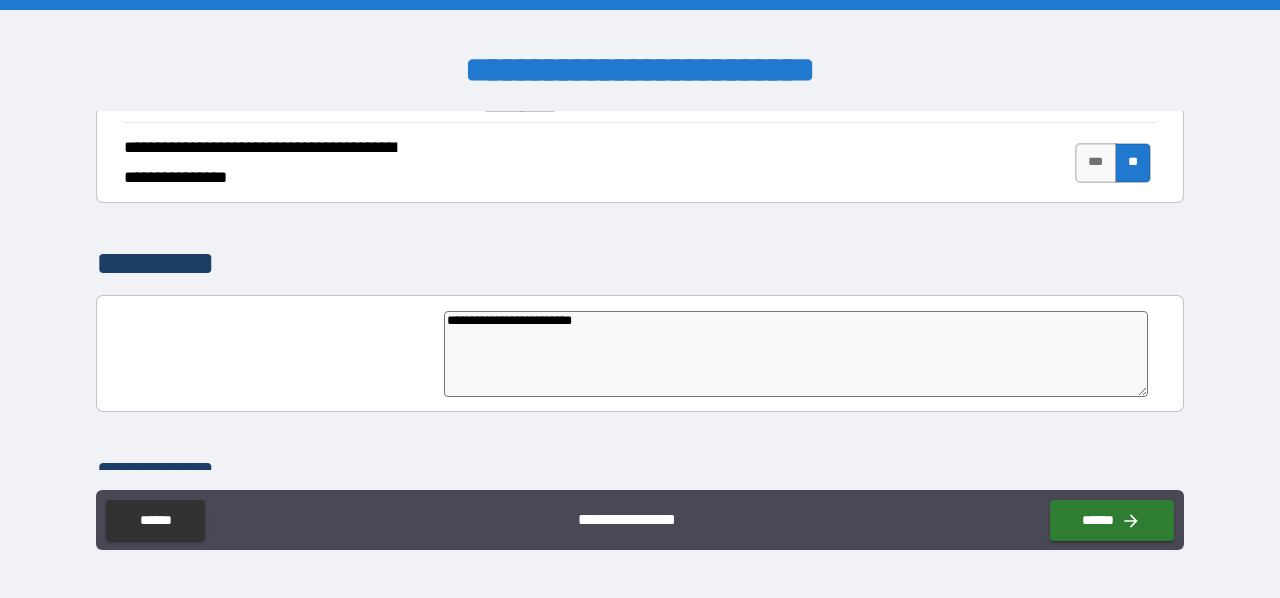 type on "**********" 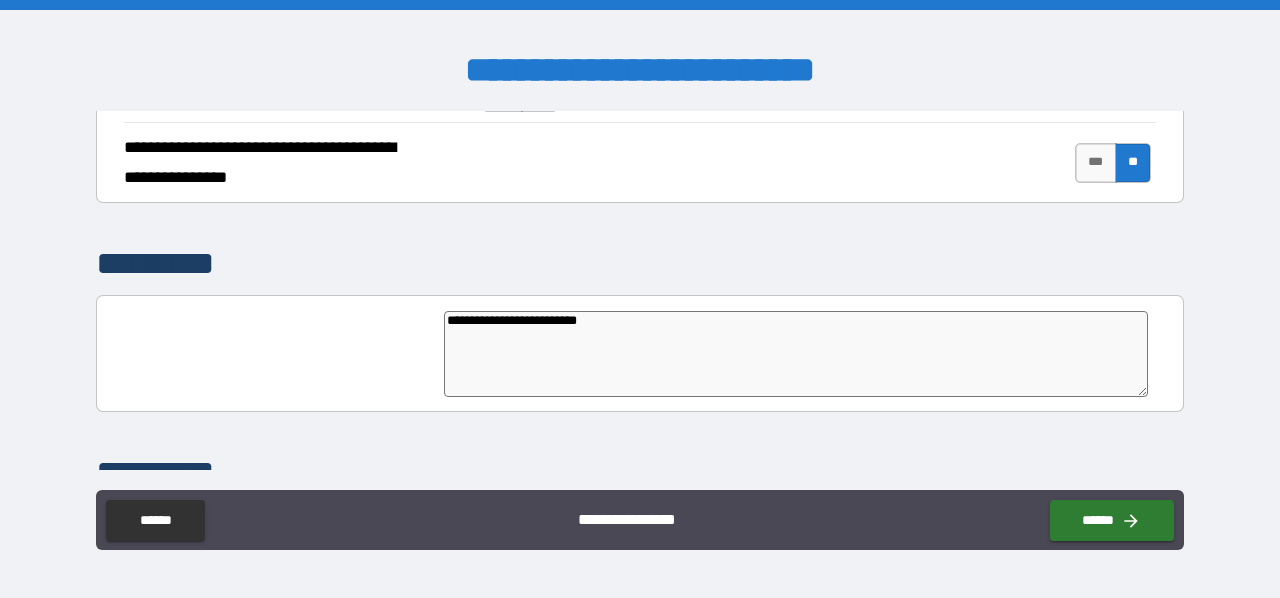 type on "**********" 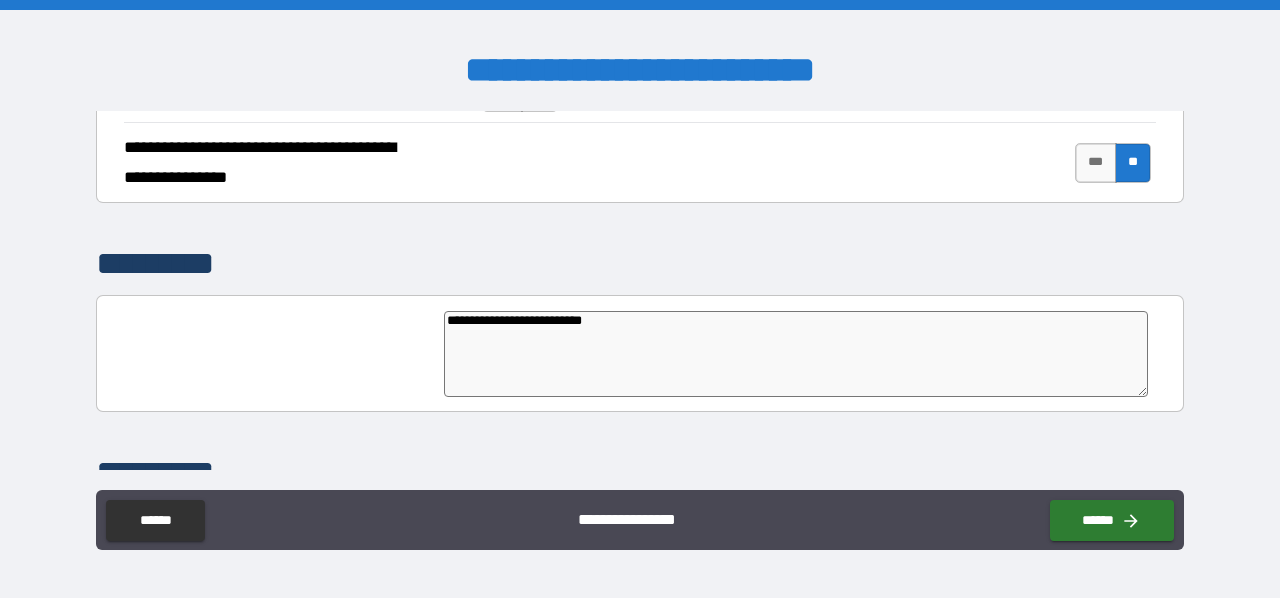 type on "*" 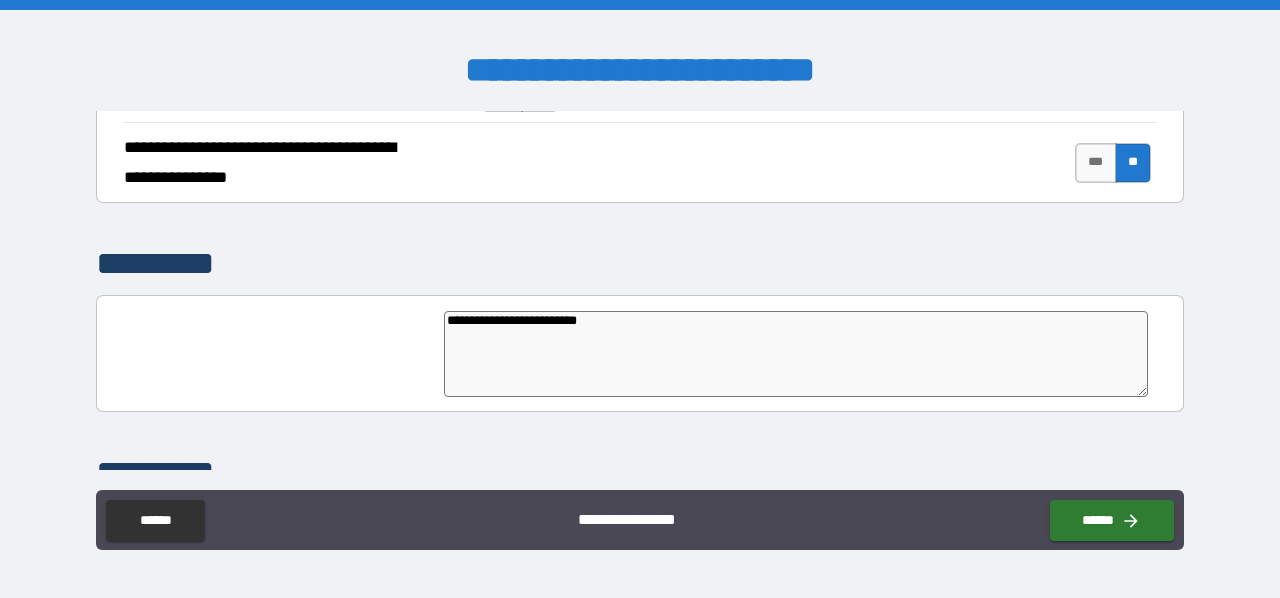 type on "**********" 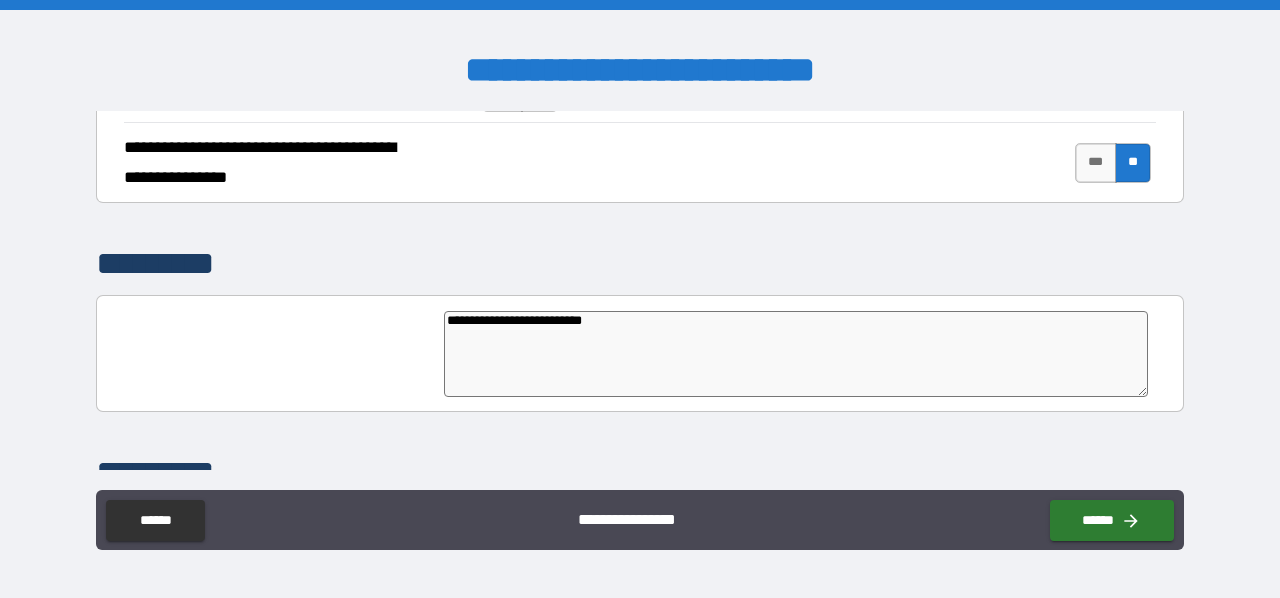 type on "*" 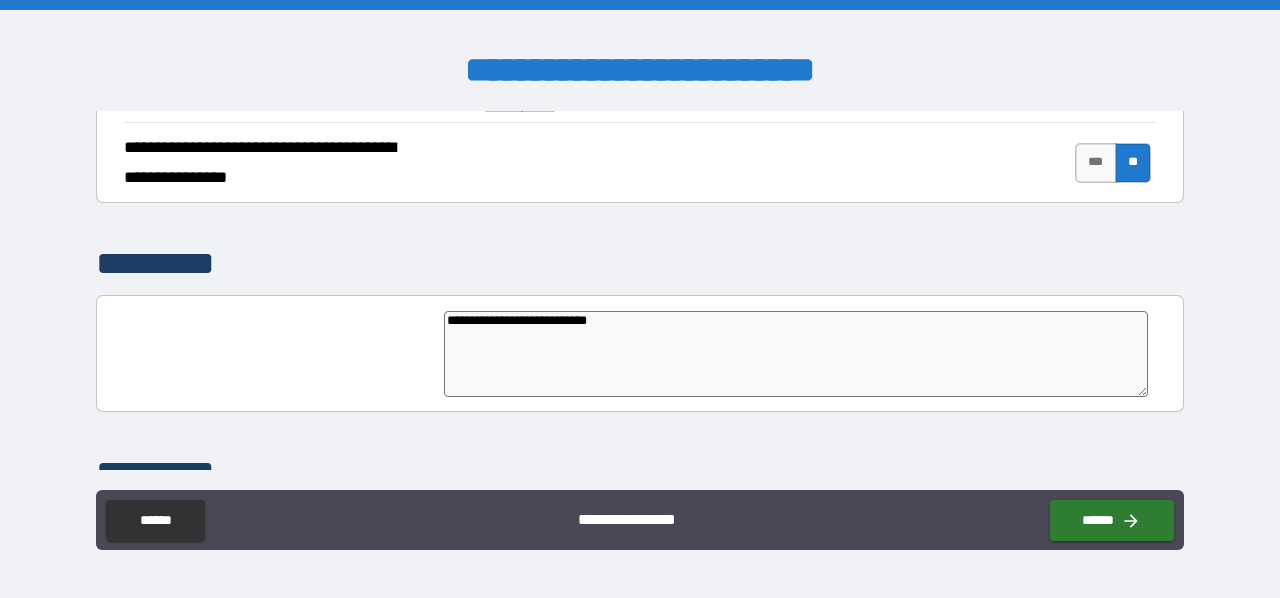 type on "*" 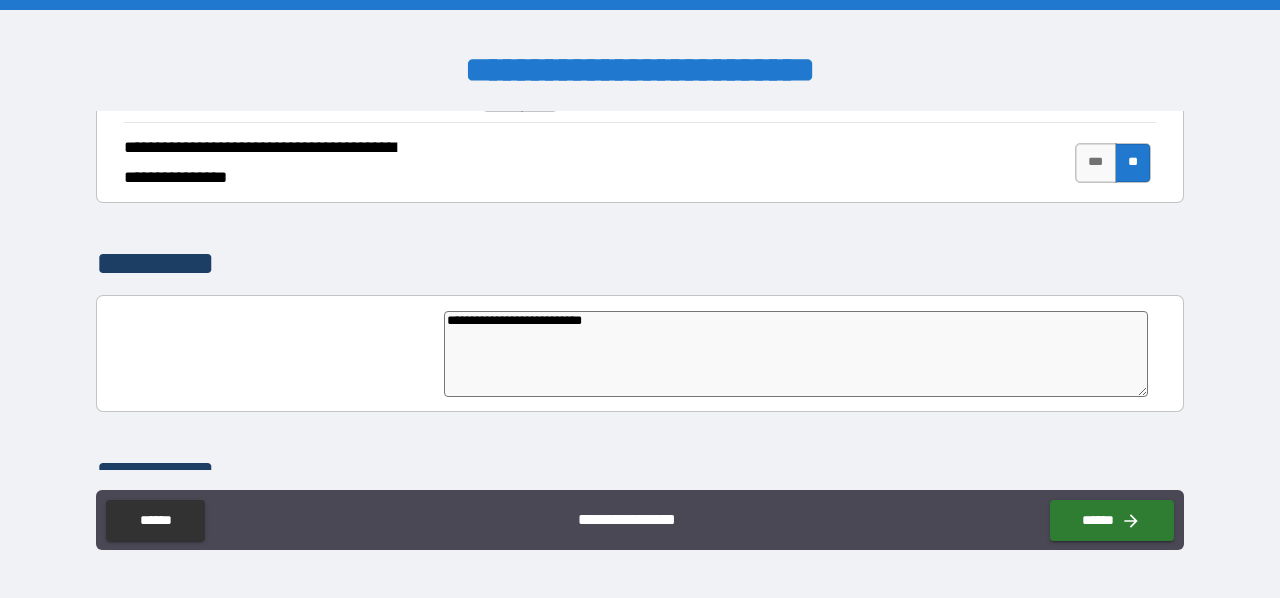 type on "**********" 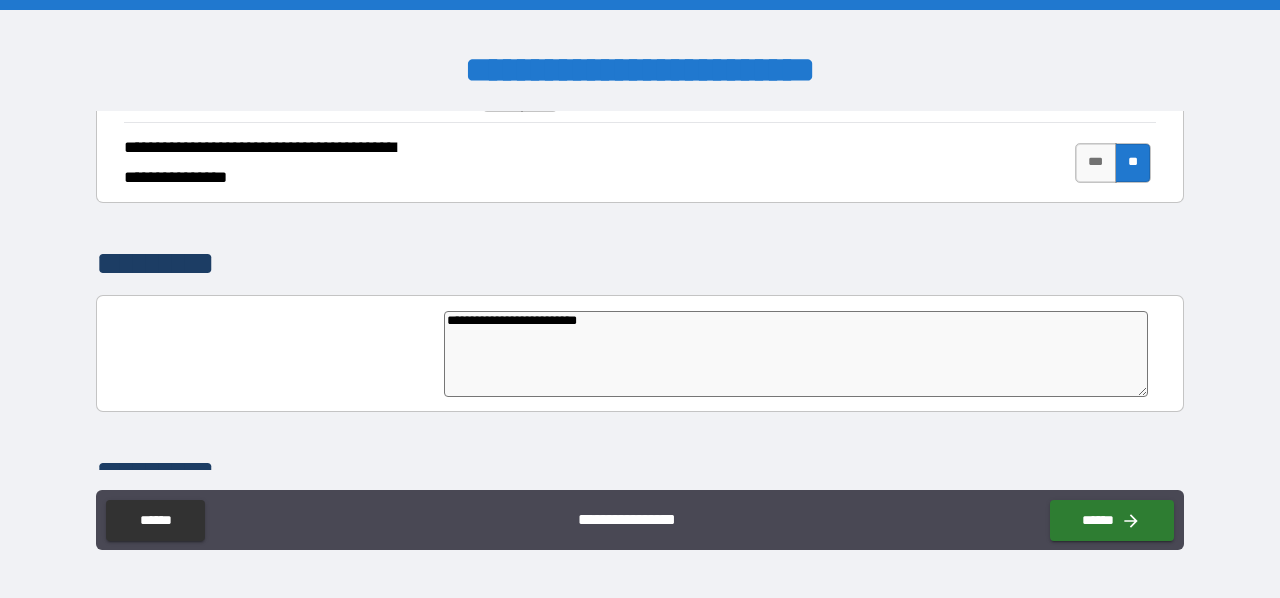 type on "**********" 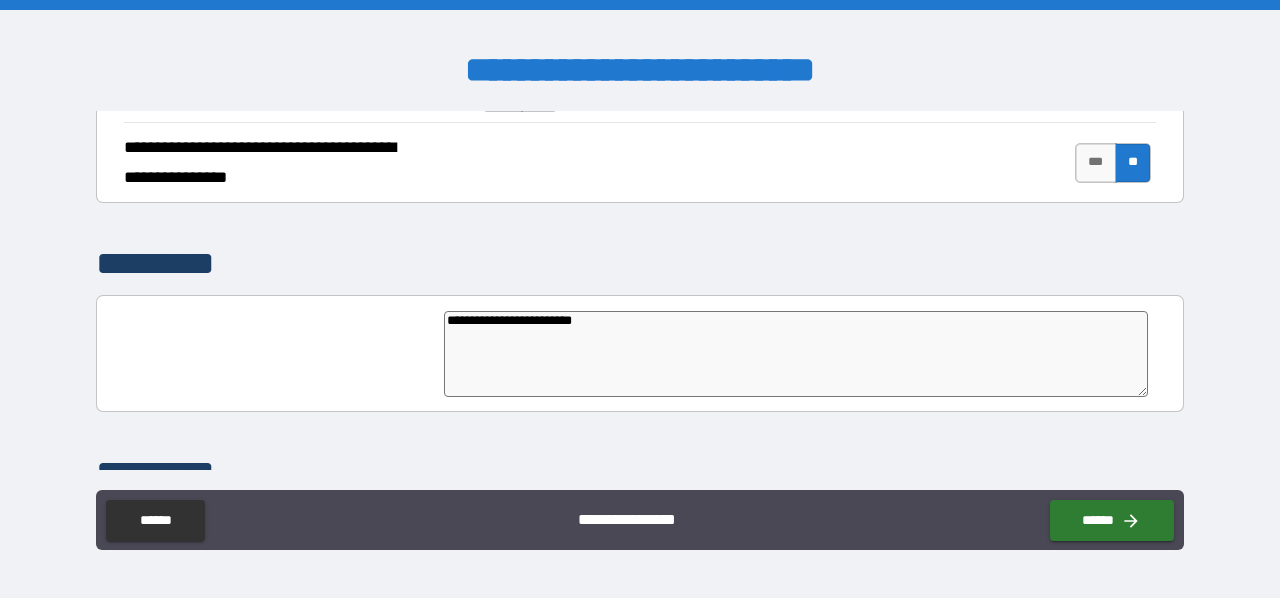 type on "**********" 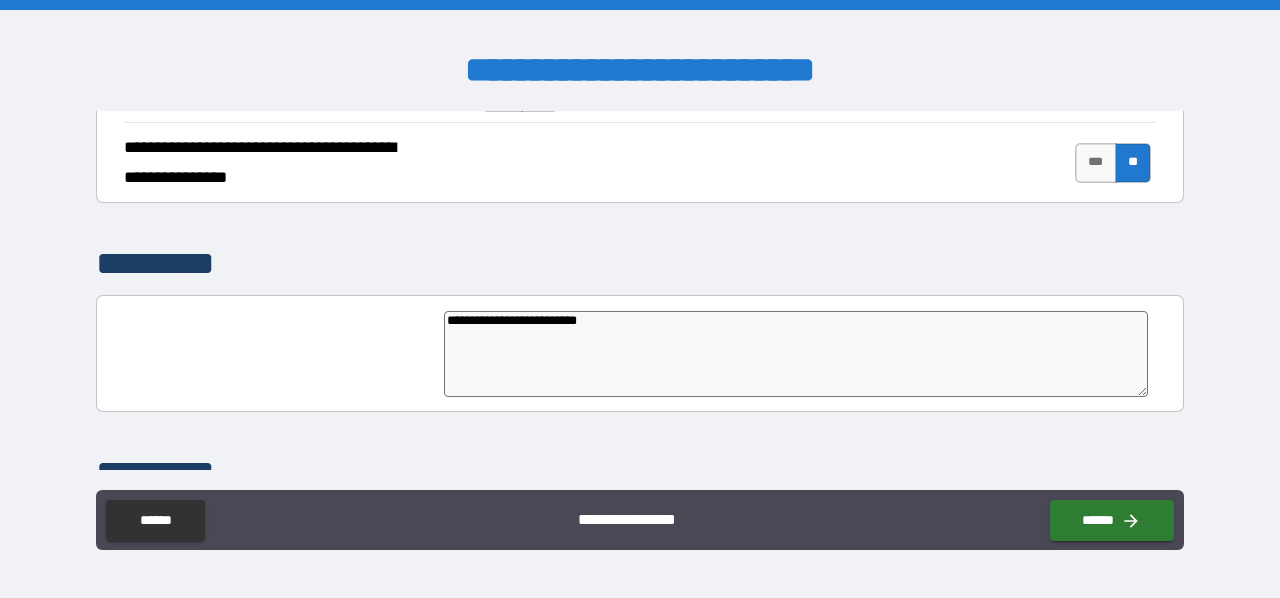 type on "**********" 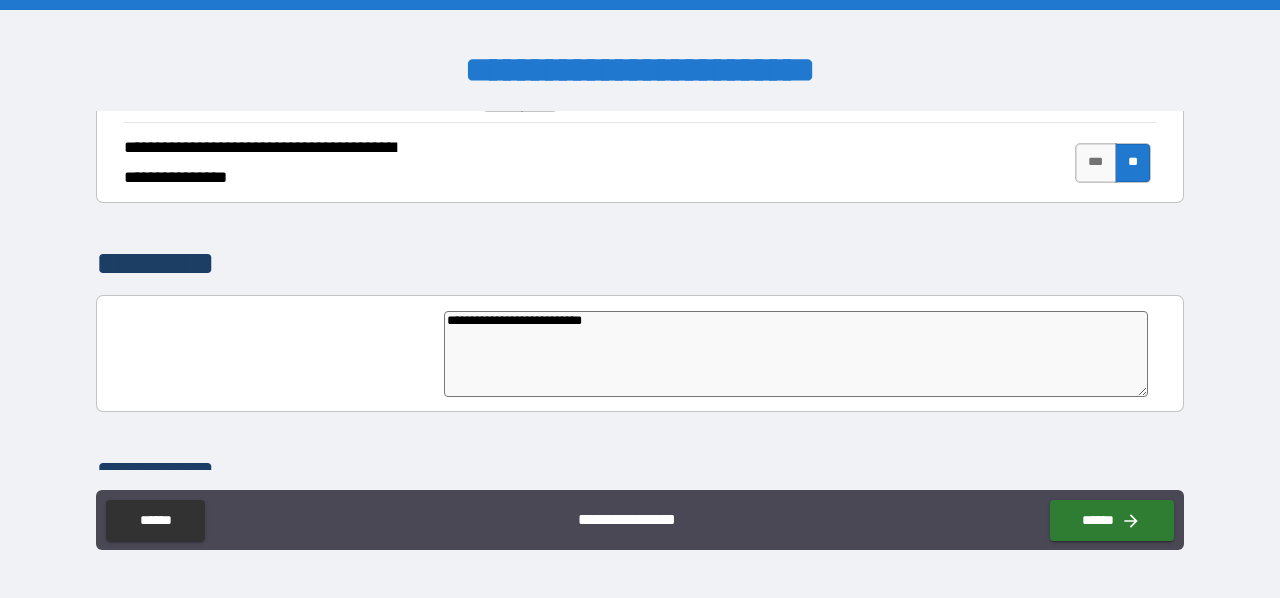 type on "**********" 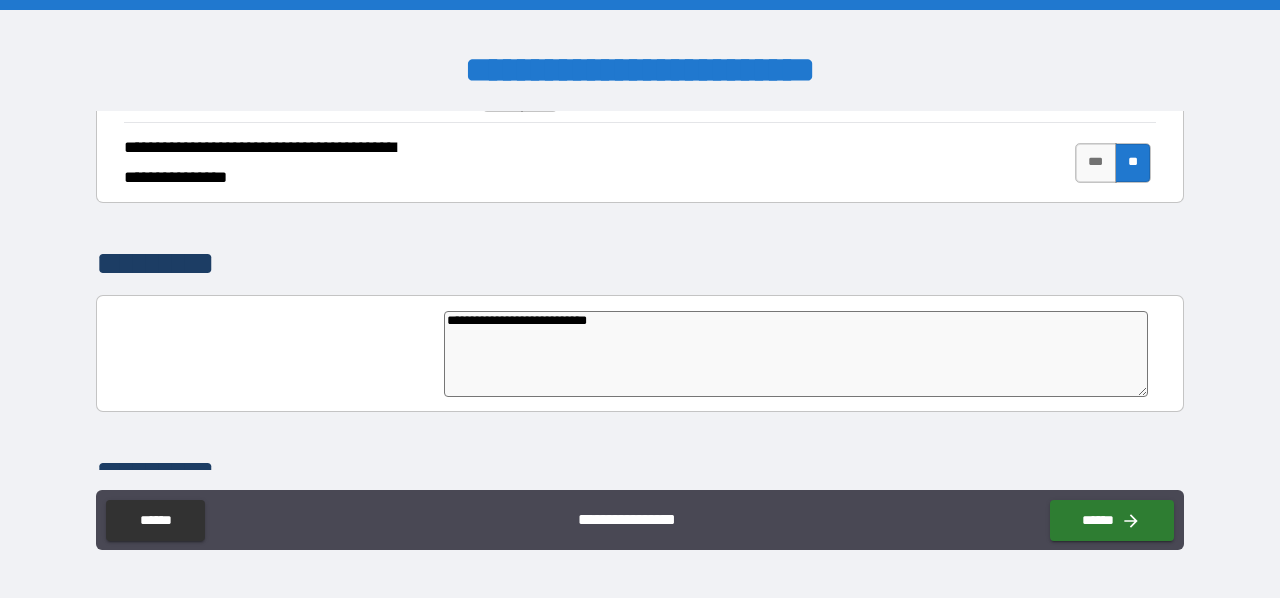 type on "*" 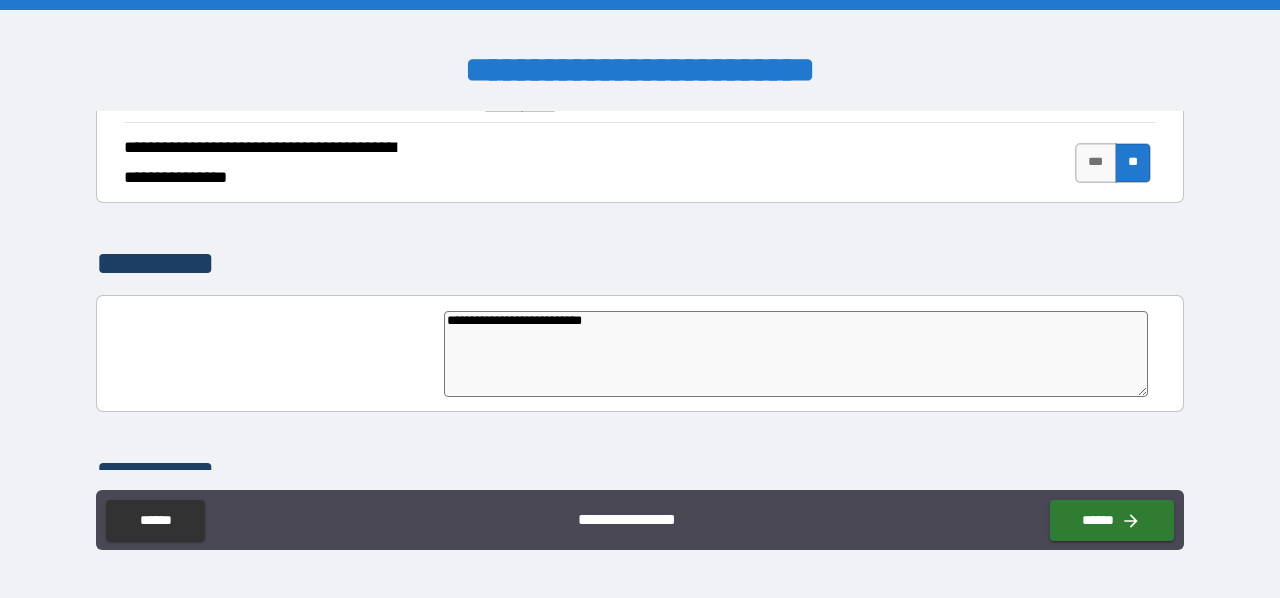 type on "**********" 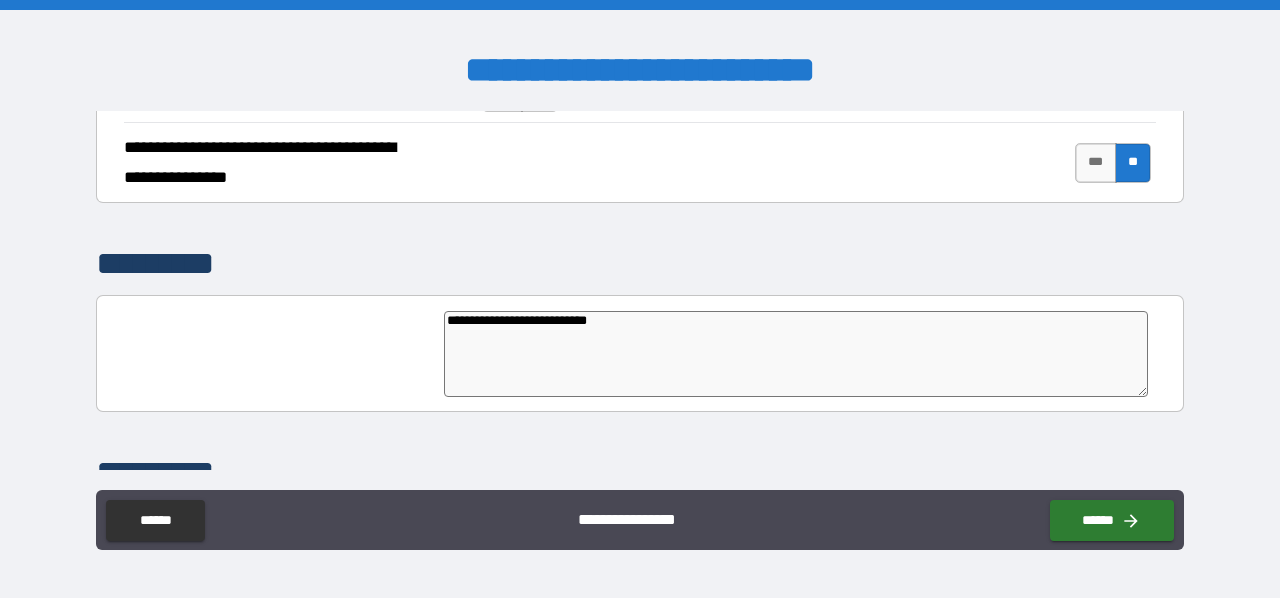 type on "**********" 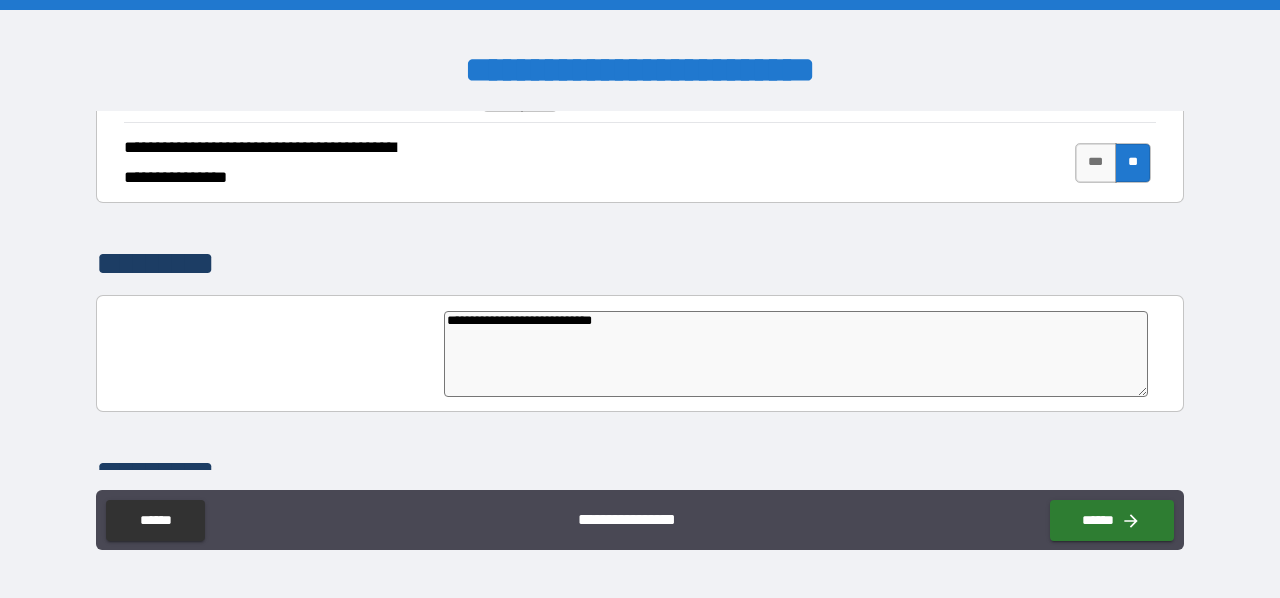 type on "*" 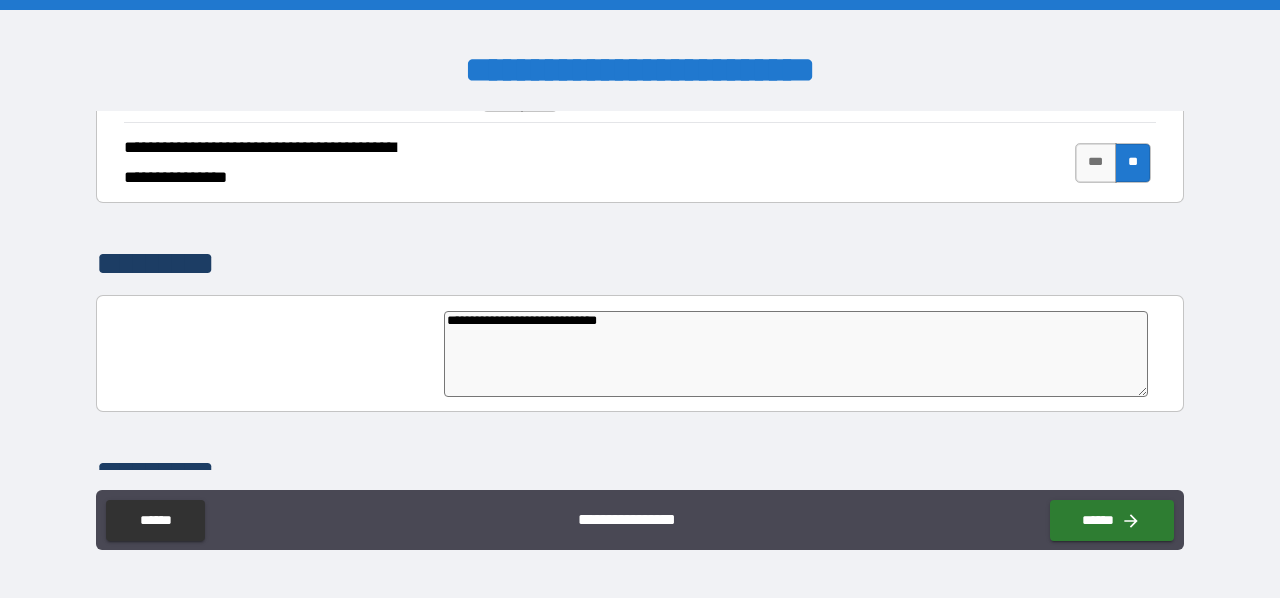 type on "**********" 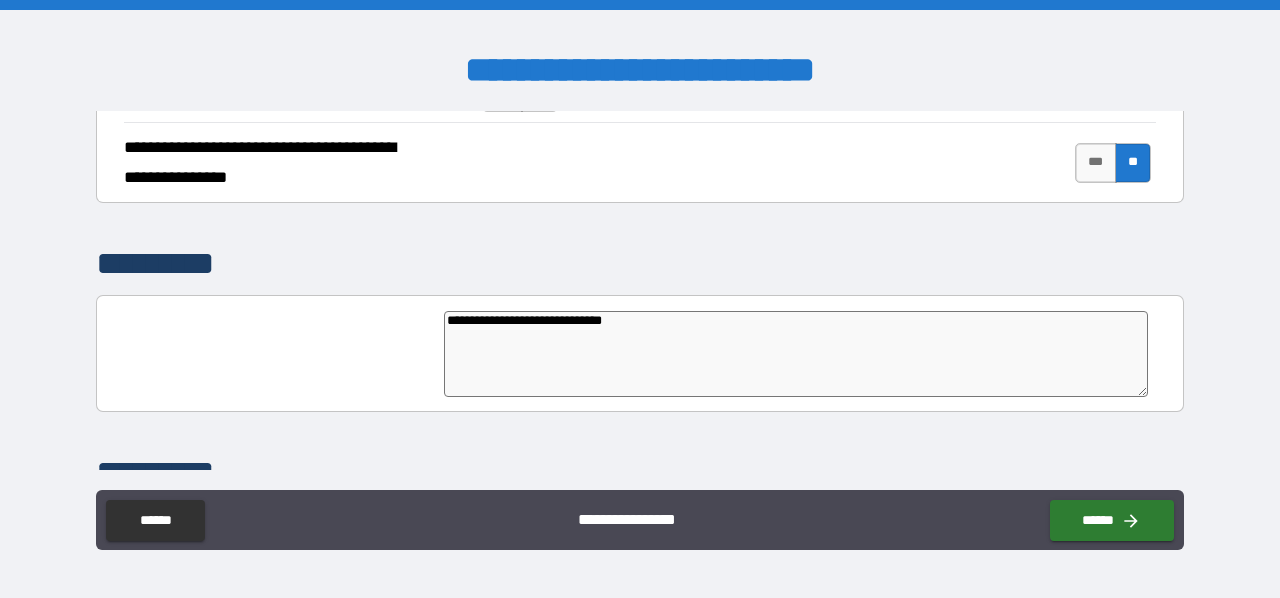 type on "**********" 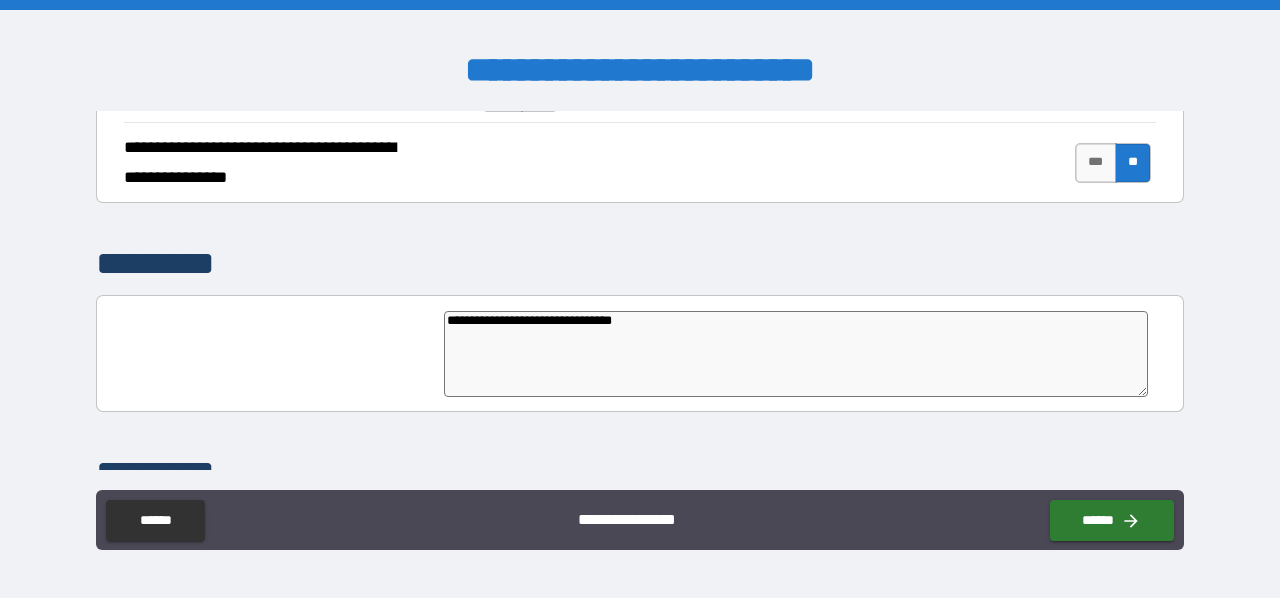 type on "**********" 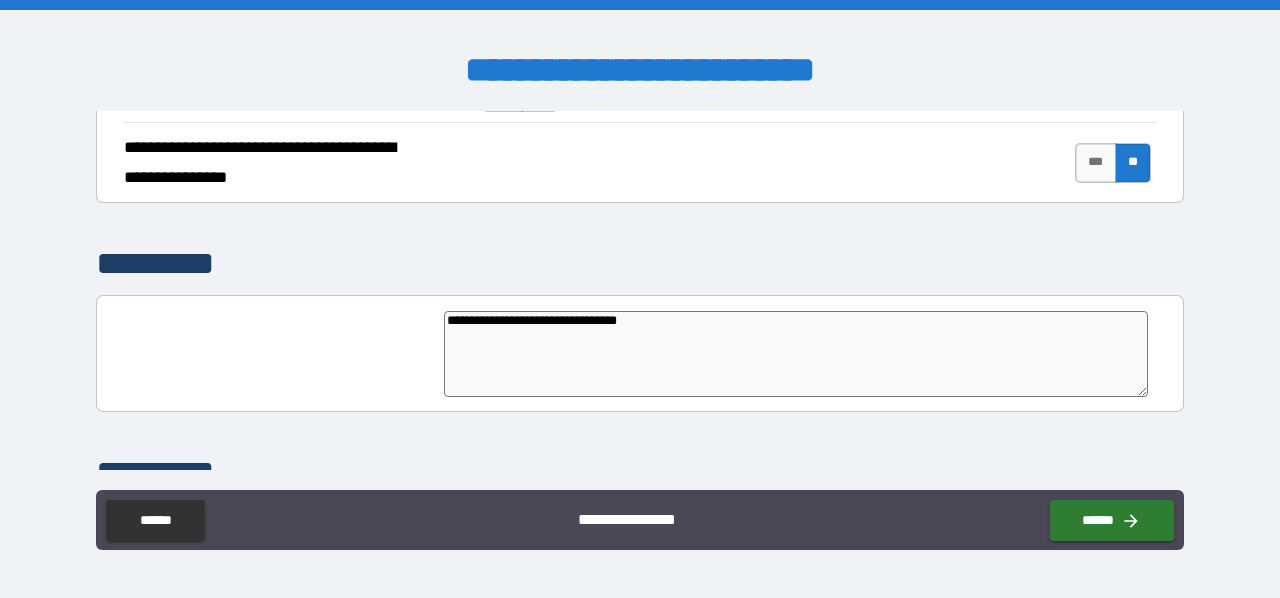 type on "**********" 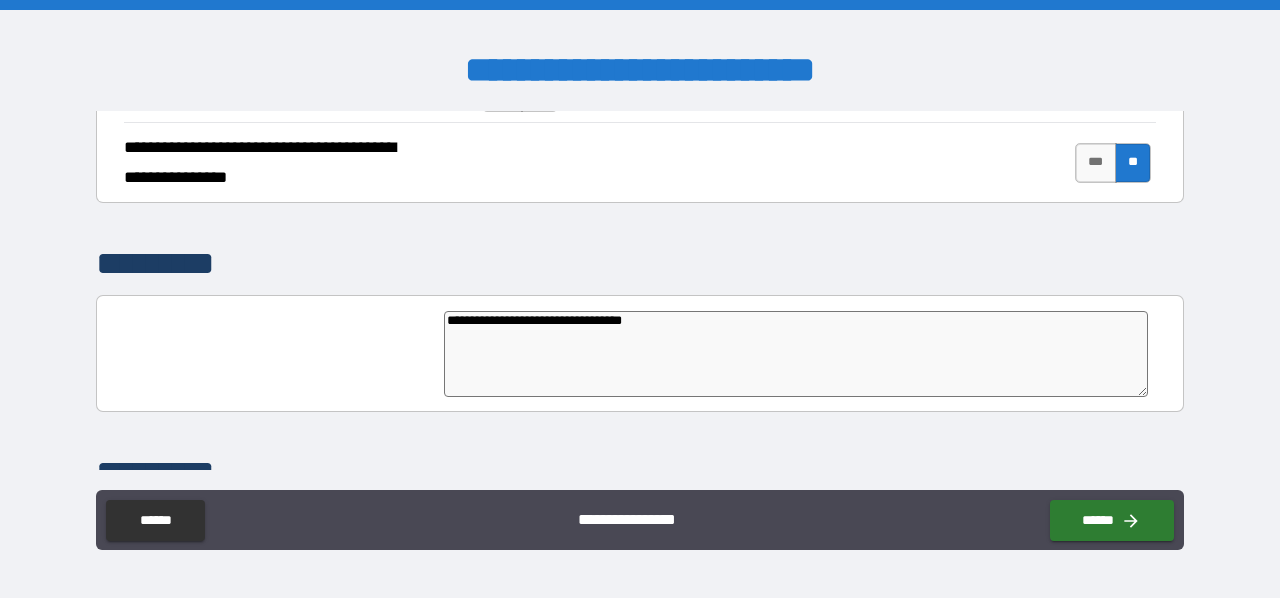 type on "**********" 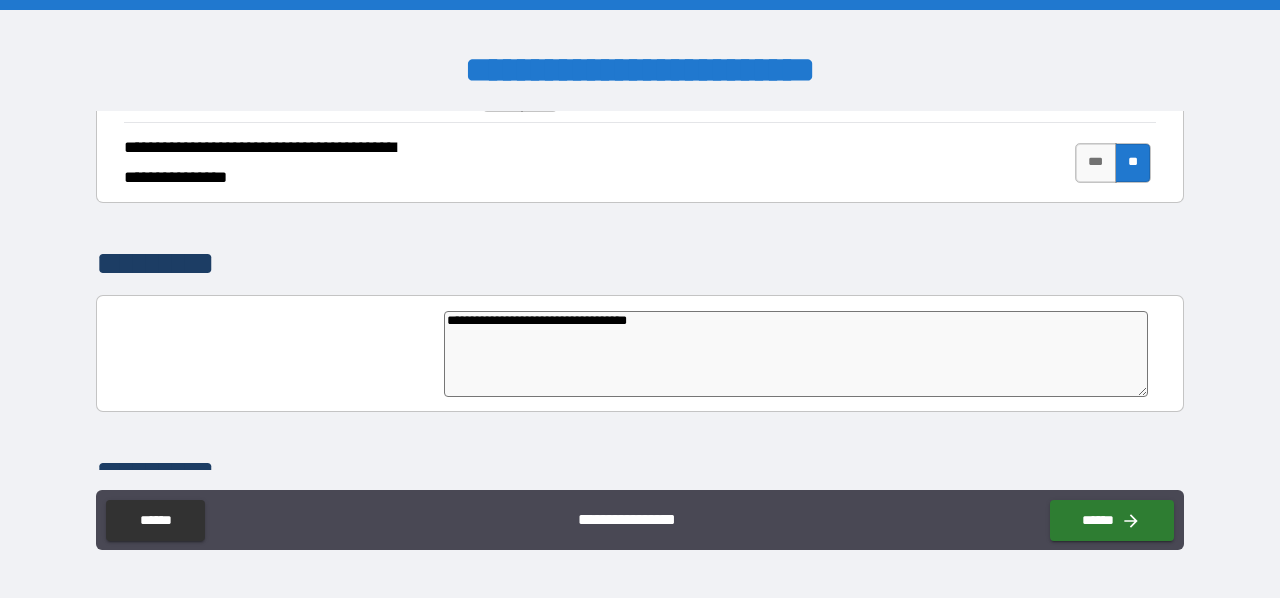 type on "*" 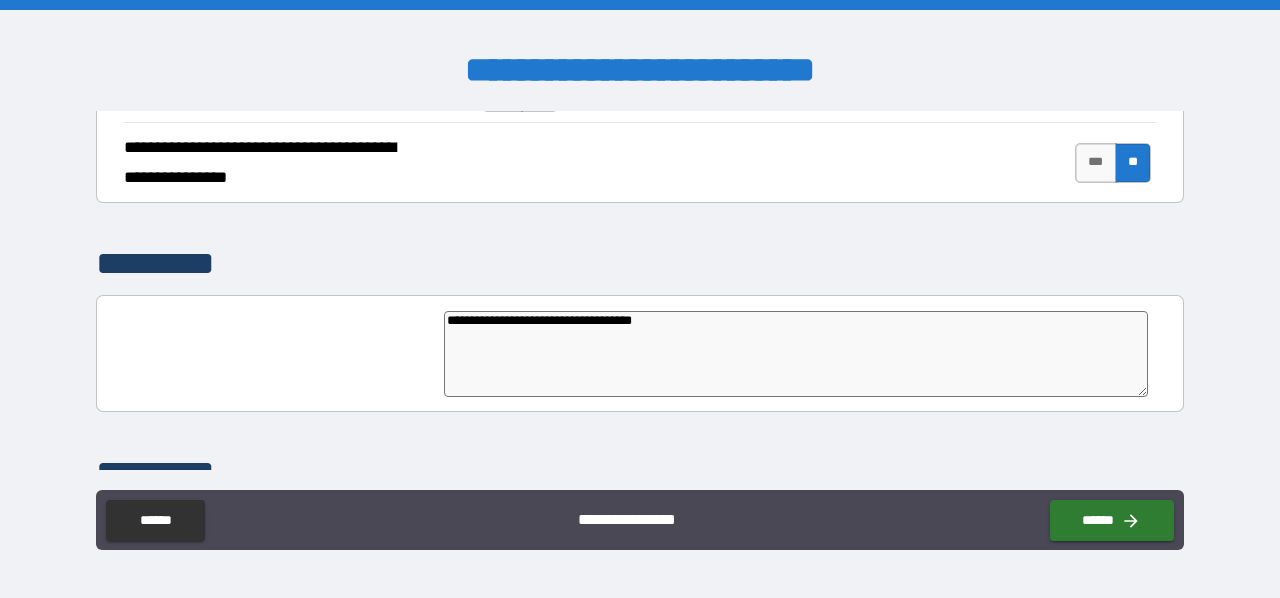 type on "**********" 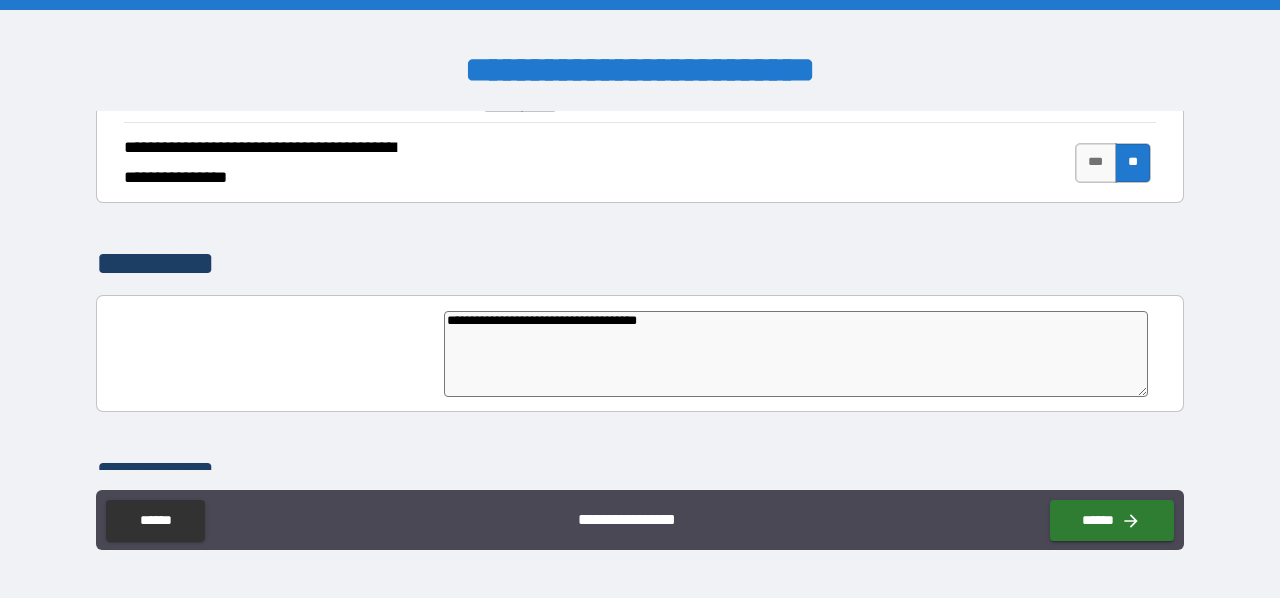 type on "*" 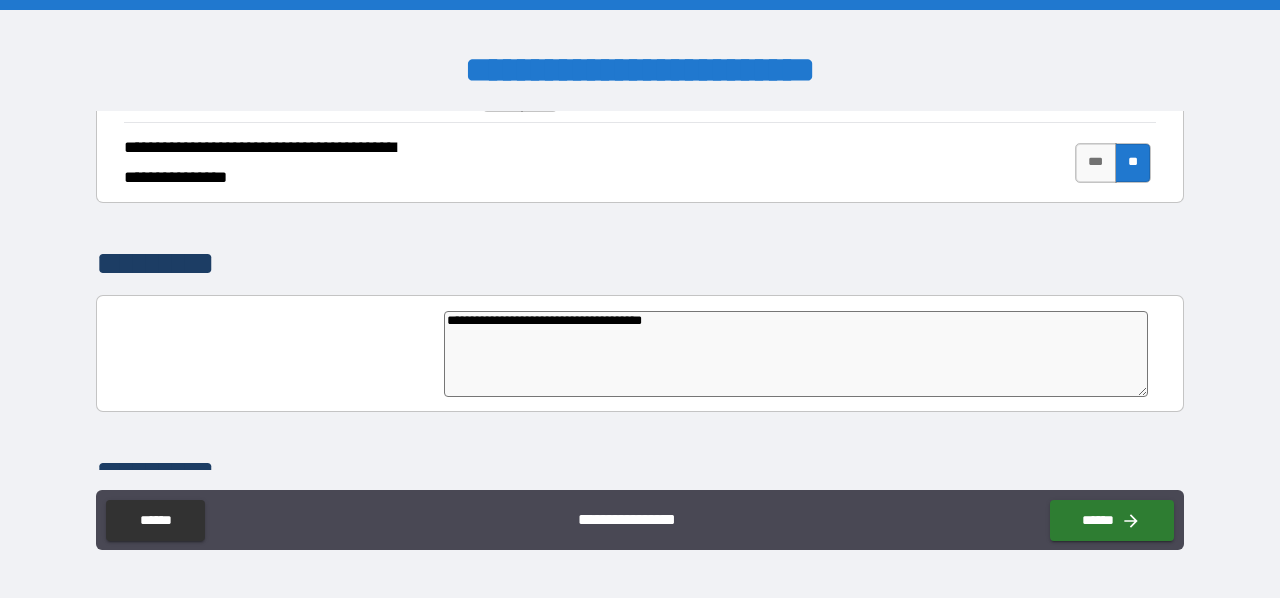 type on "*" 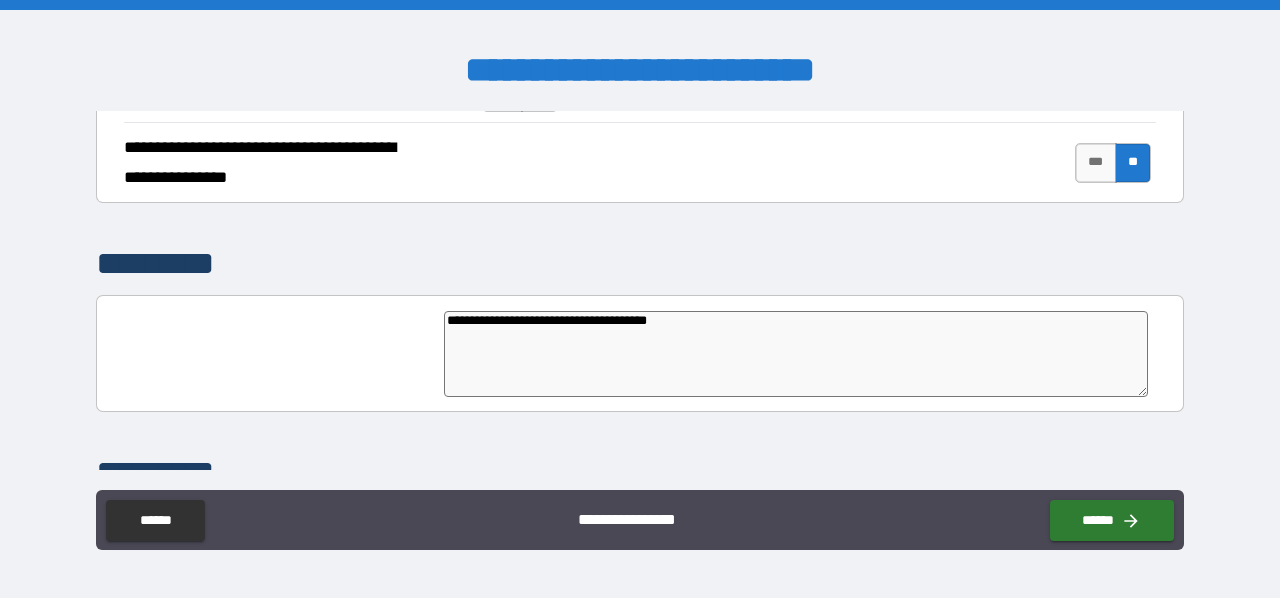 type on "*" 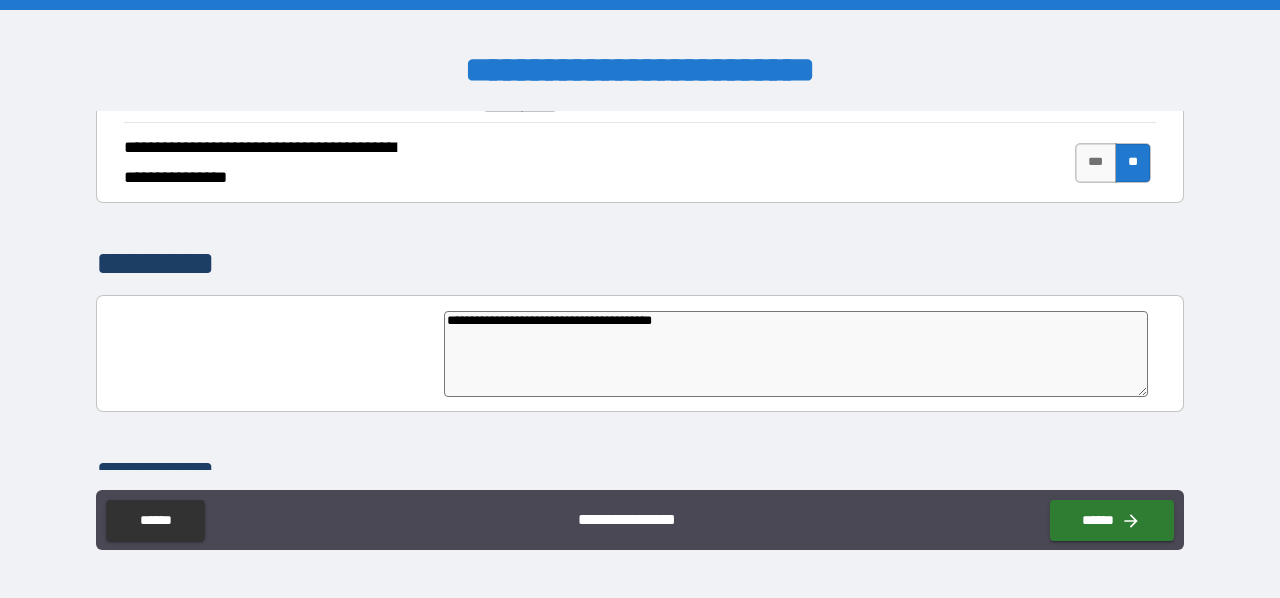 type on "*" 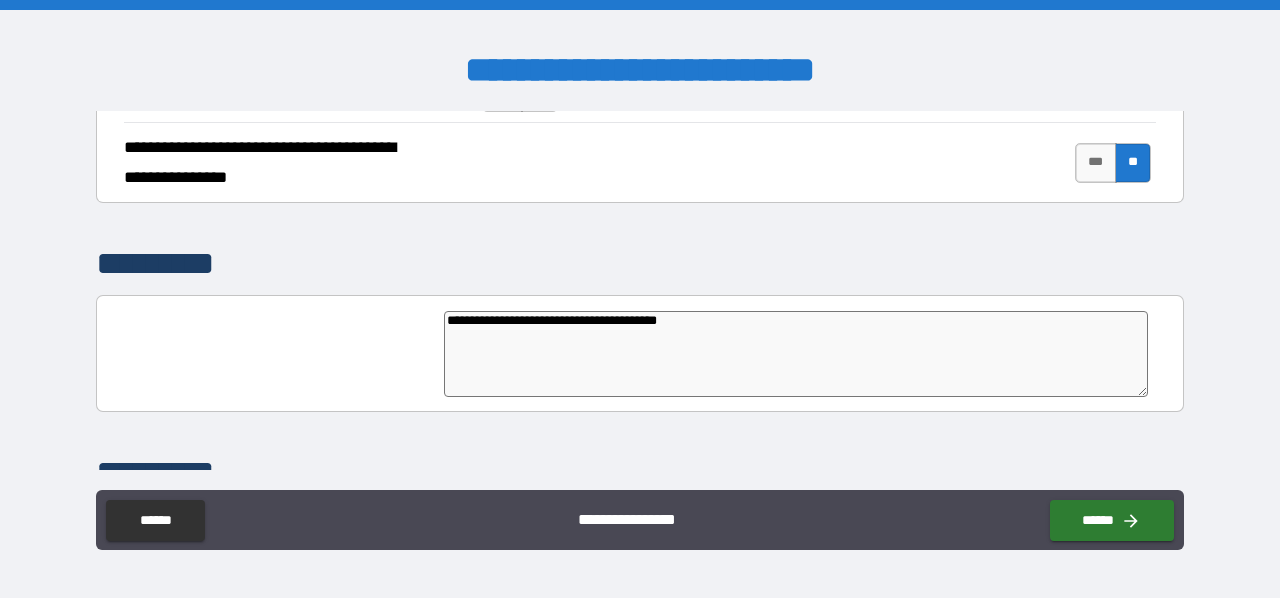 type on "*" 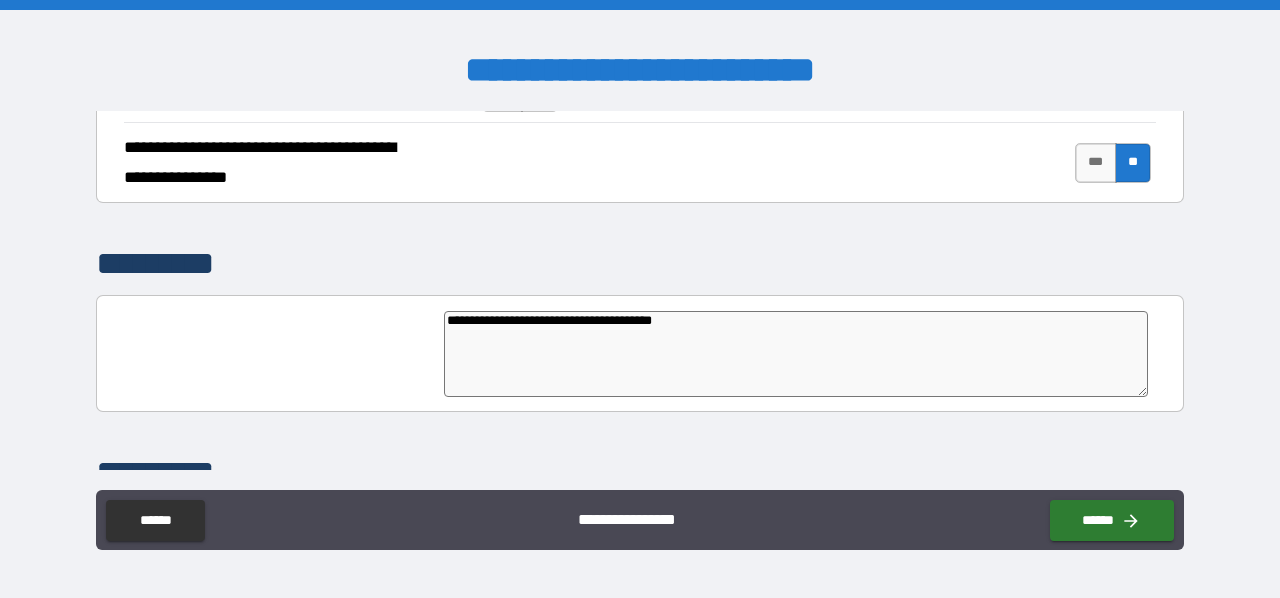 type on "**********" 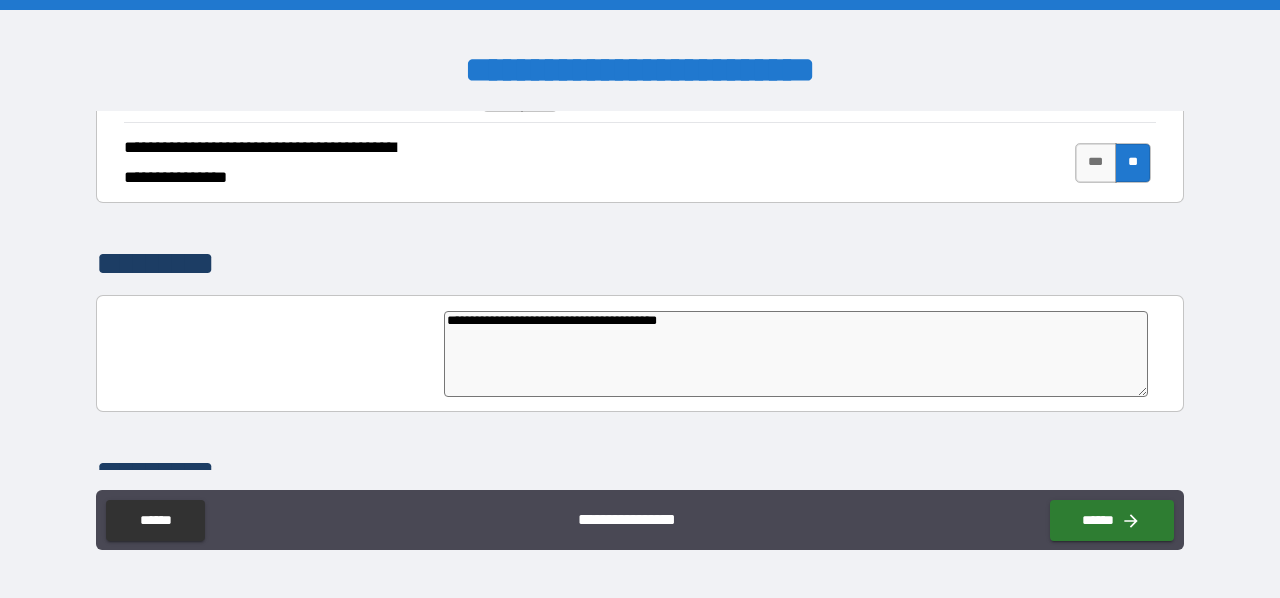 type on "**********" 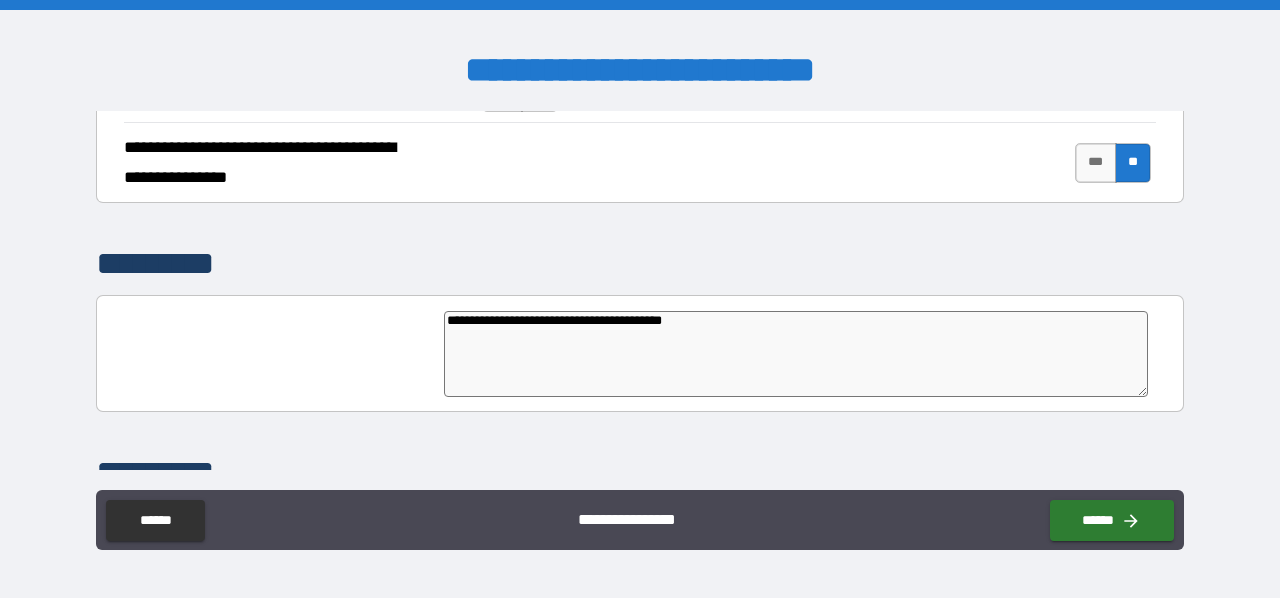type on "*" 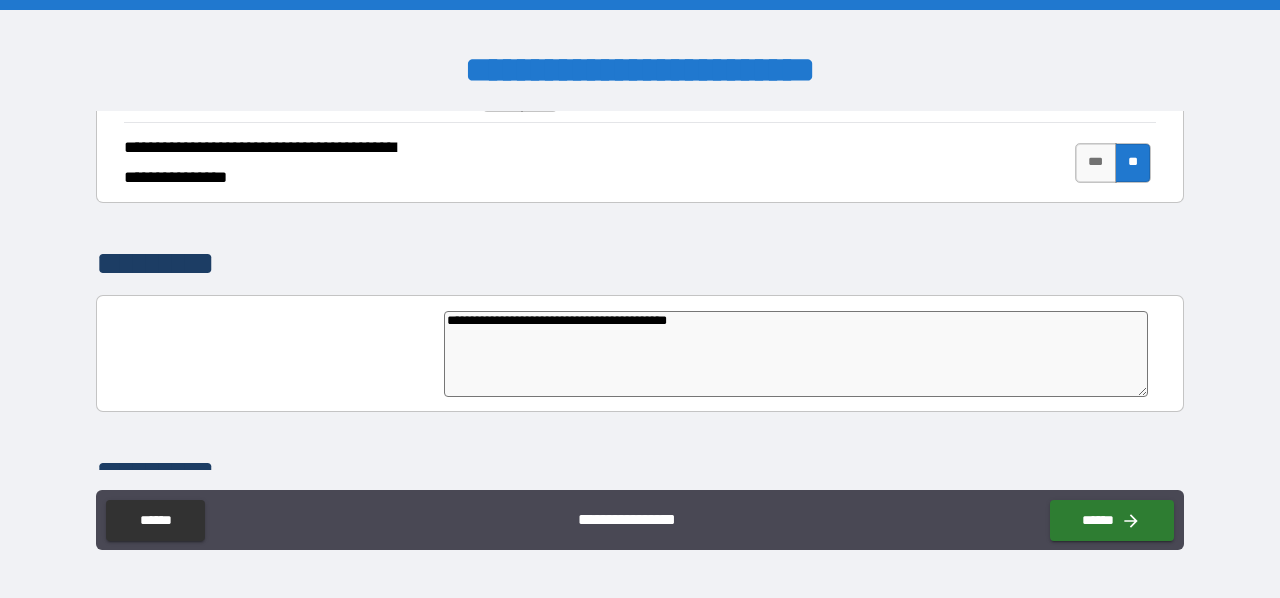 type on "**********" 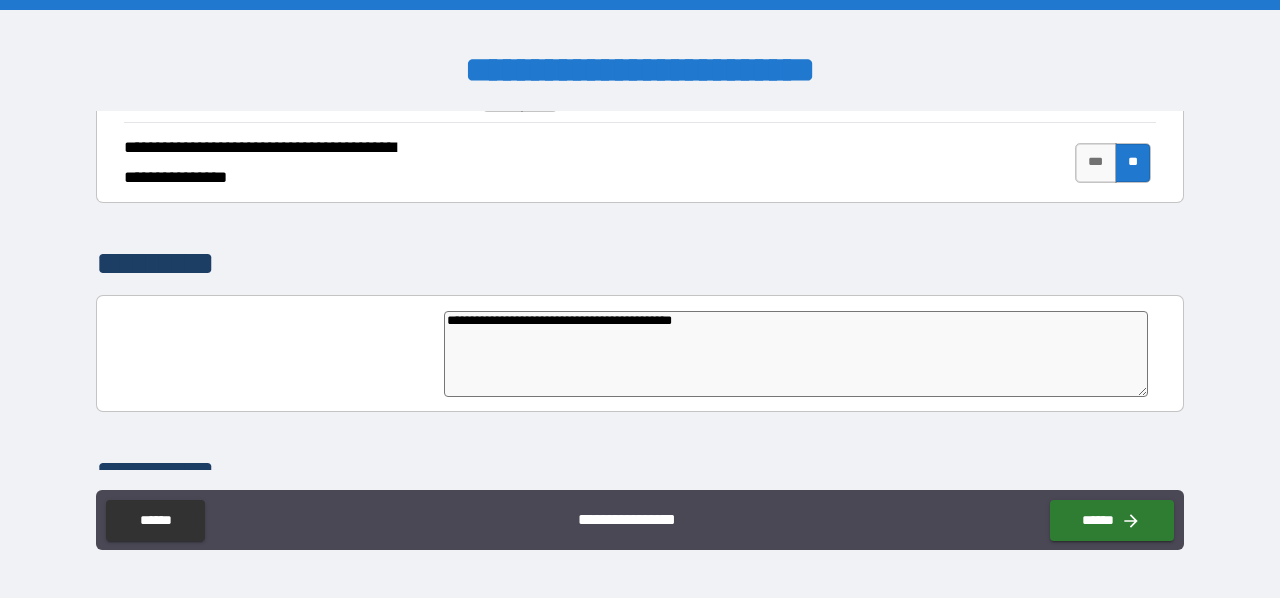 type on "**********" 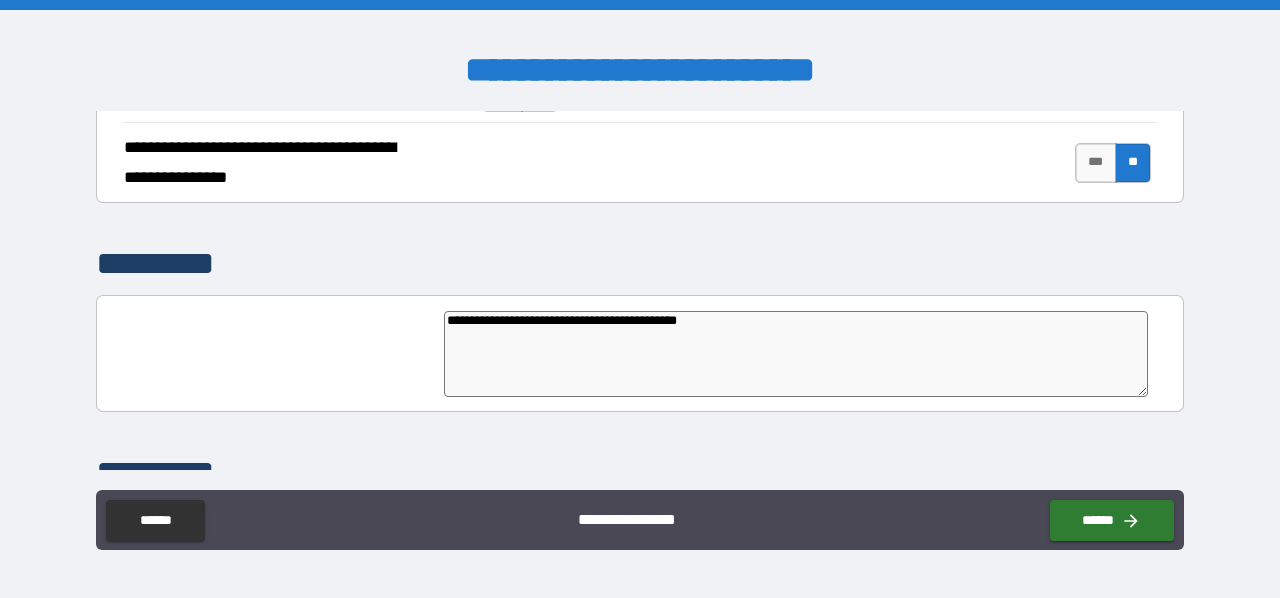 type on "**********" 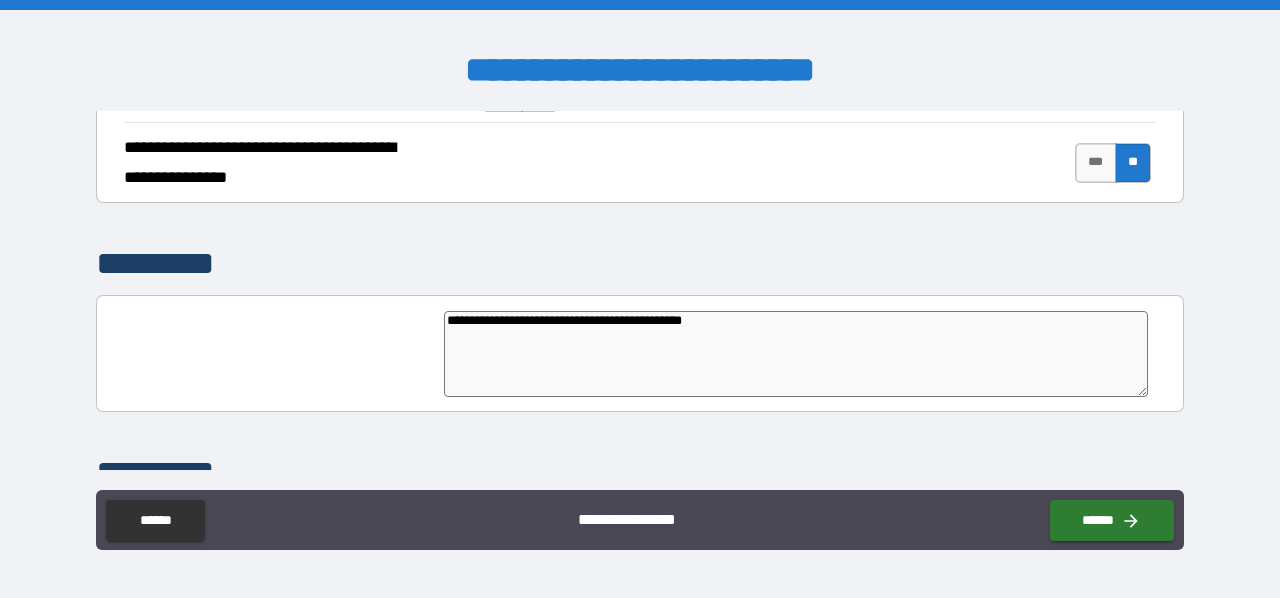 type on "**********" 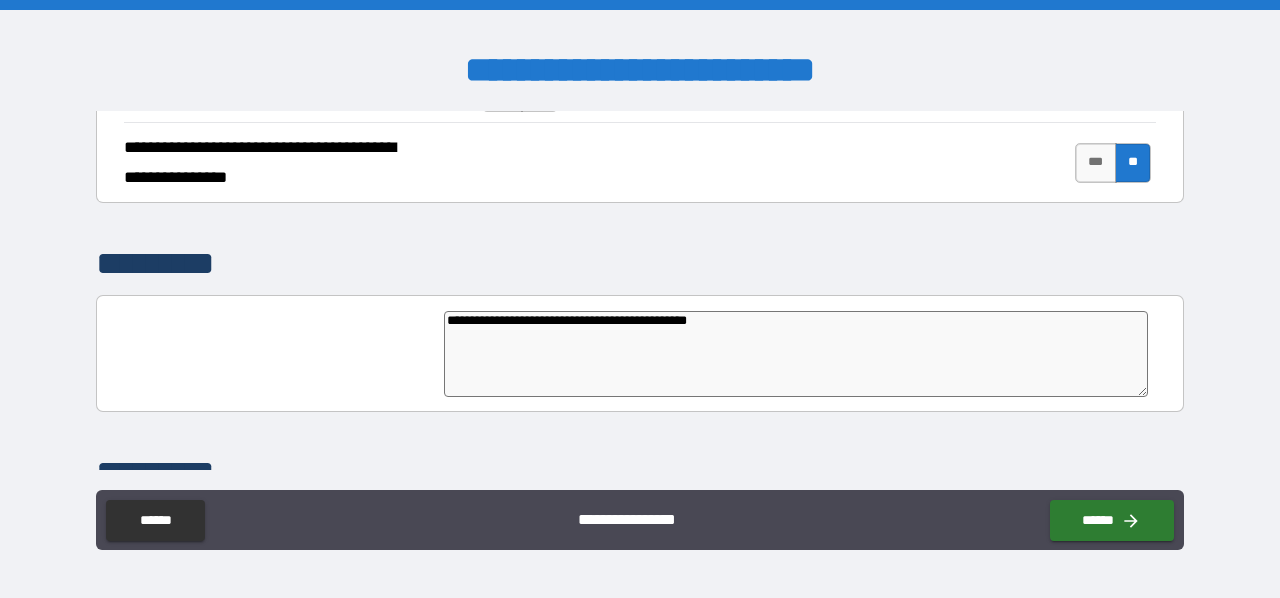 type on "**********" 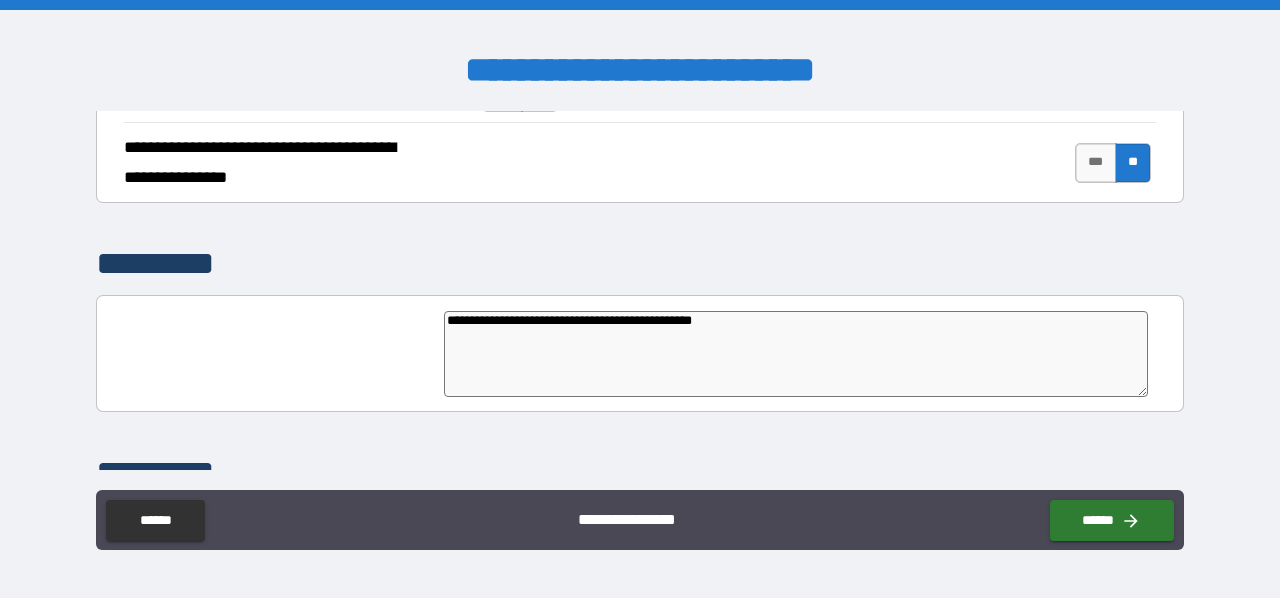 type on "**********" 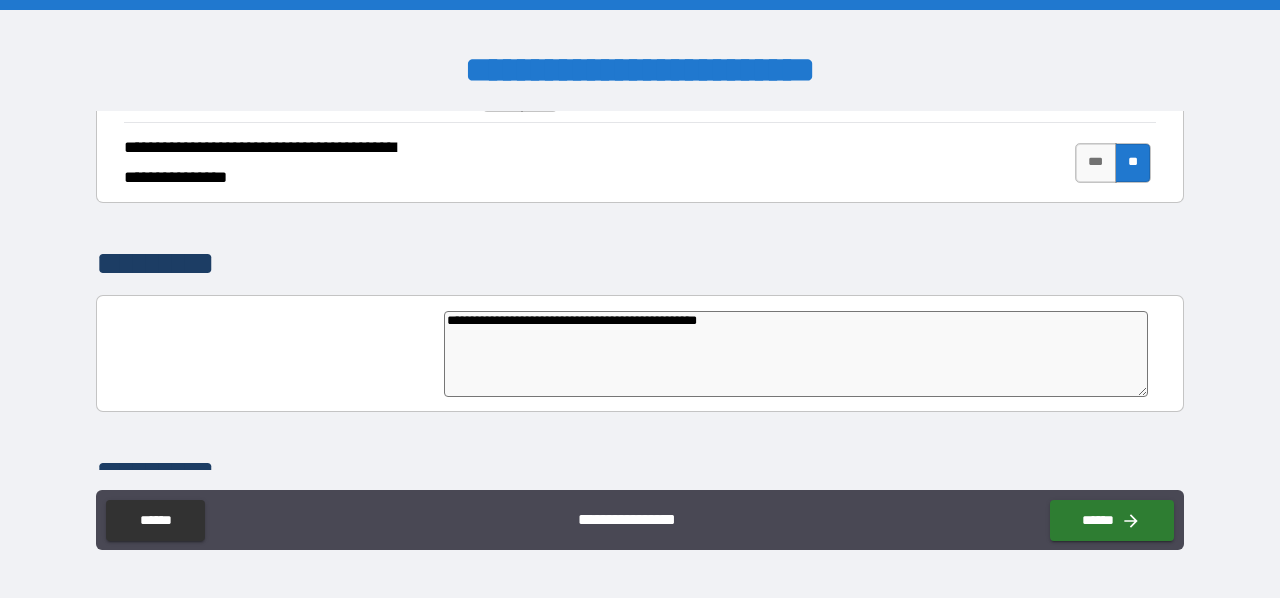 type on "**********" 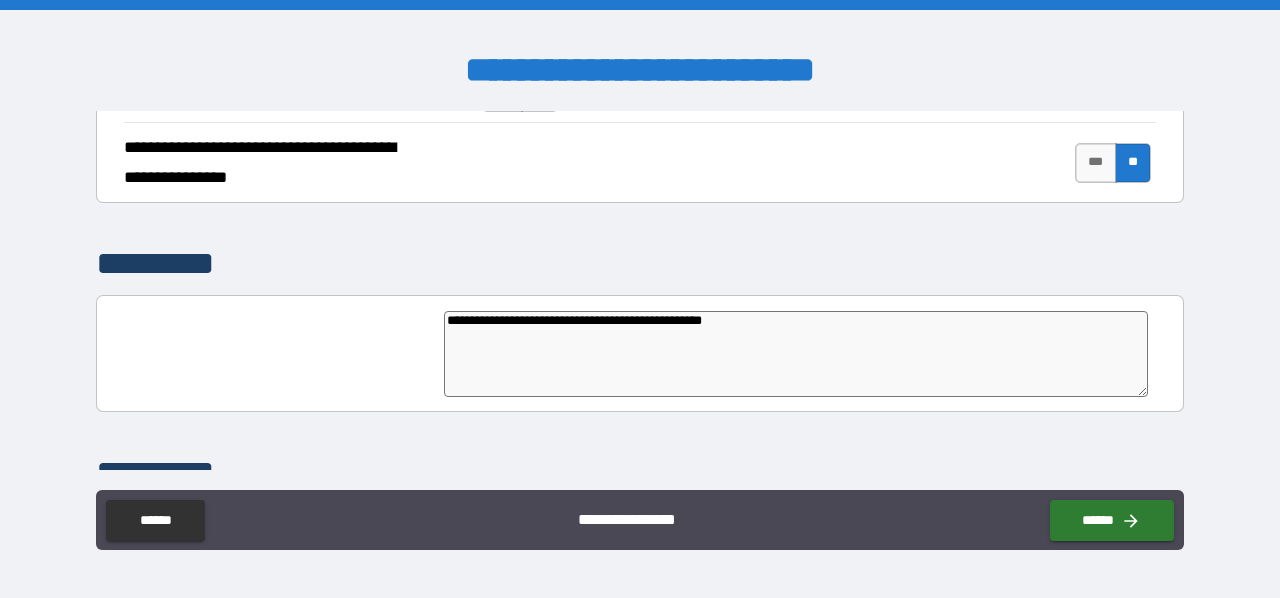 type on "*" 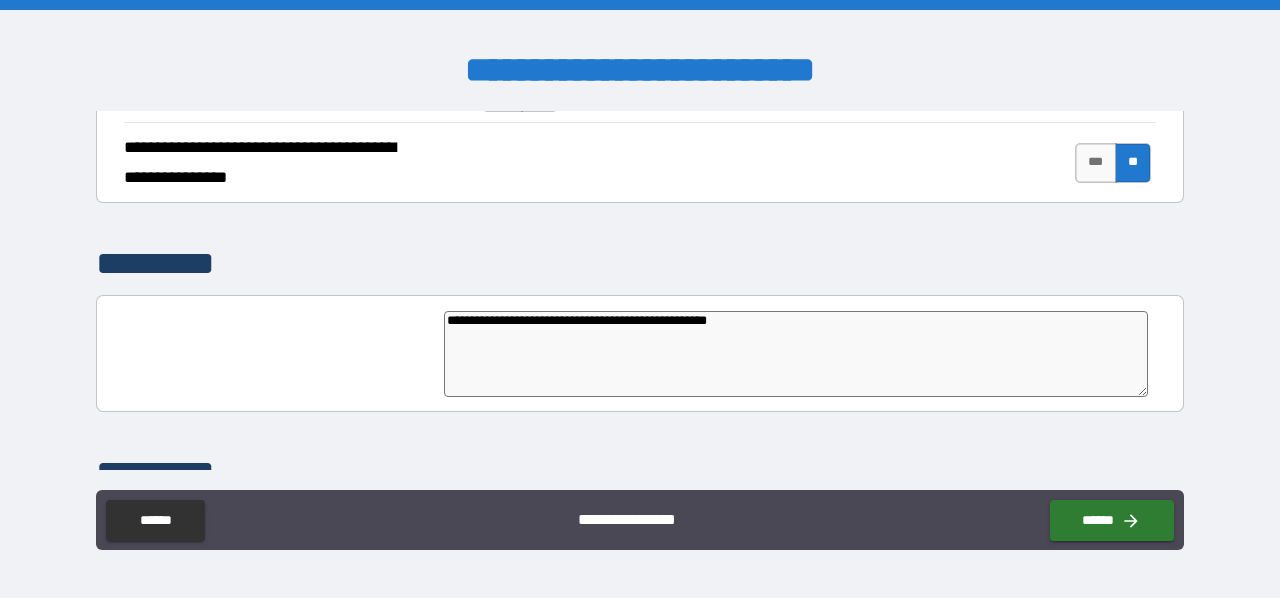 type on "**********" 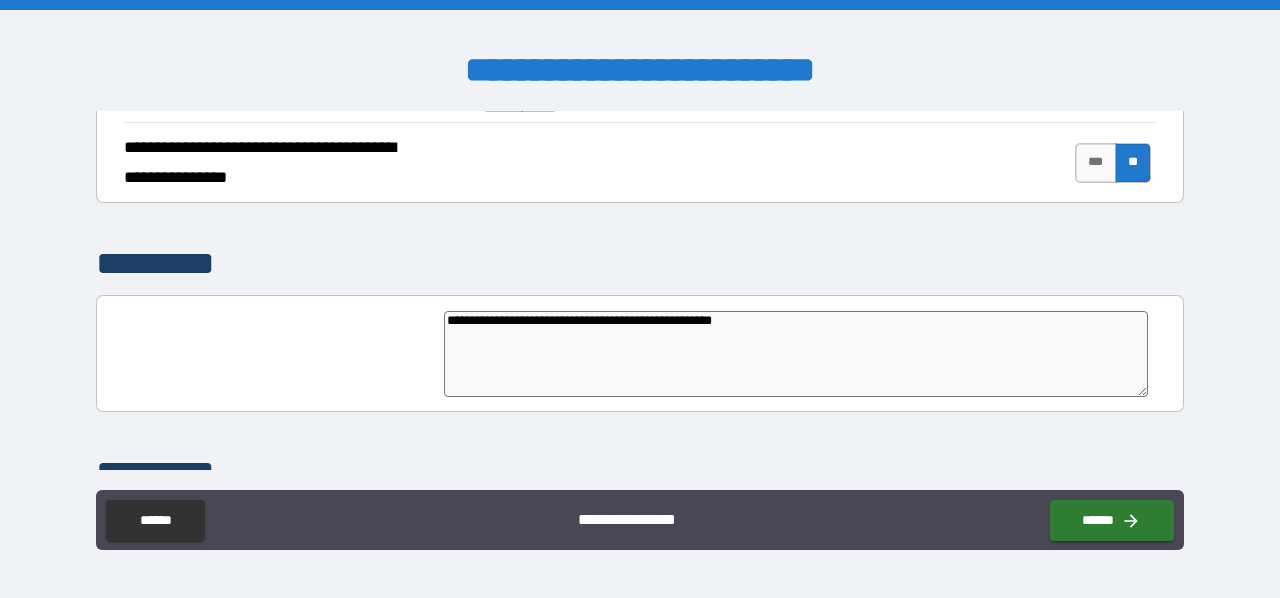 type on "*" 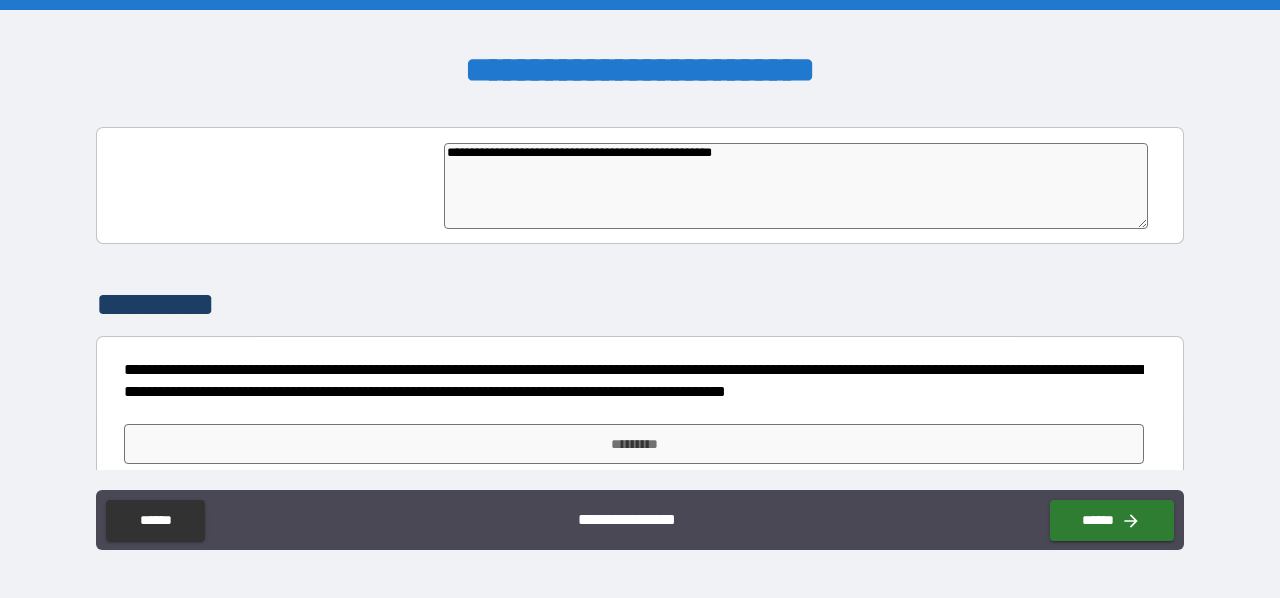 click on "**********" at bounding box center (796, 185) 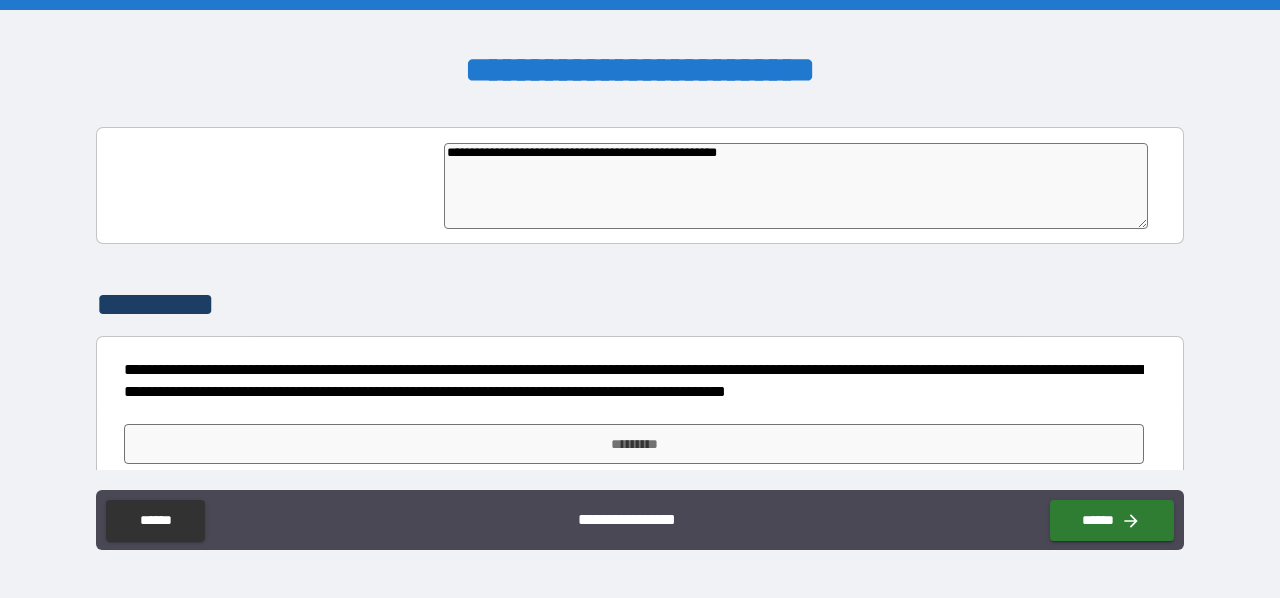 type on "*" 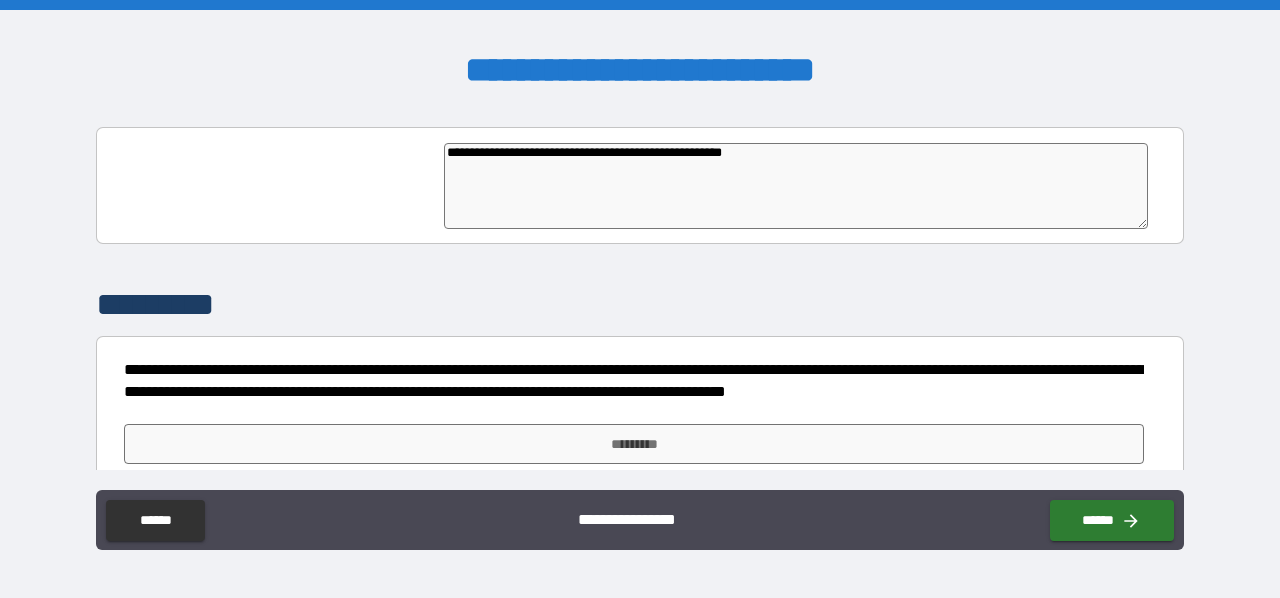type on "**********" 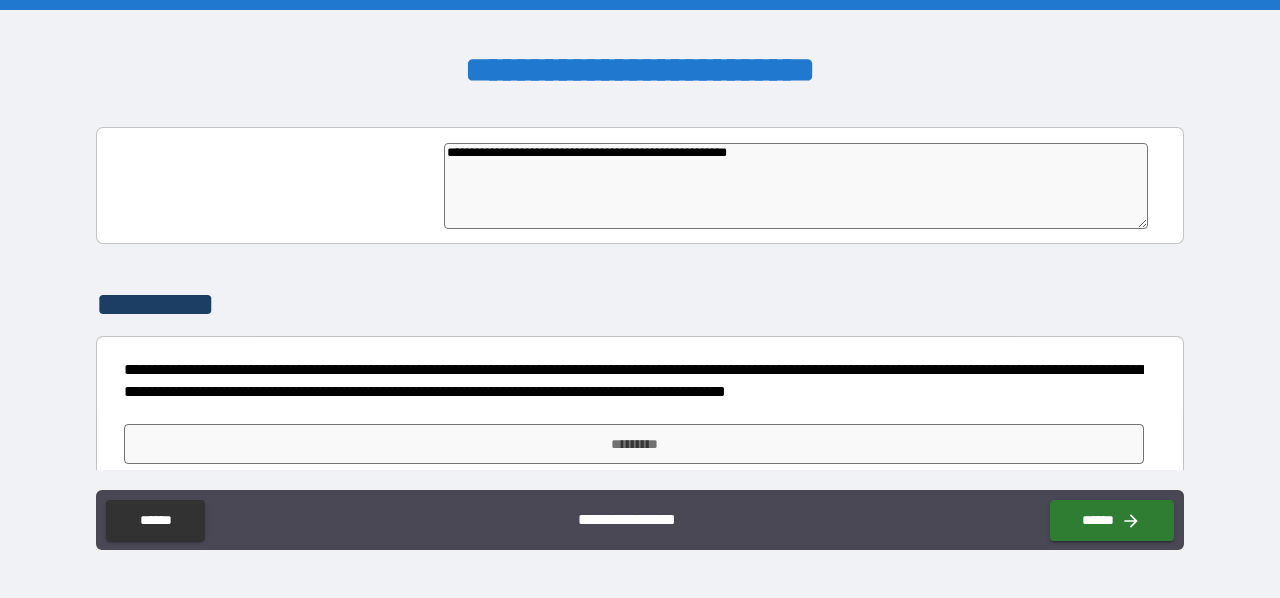 type on "**********" 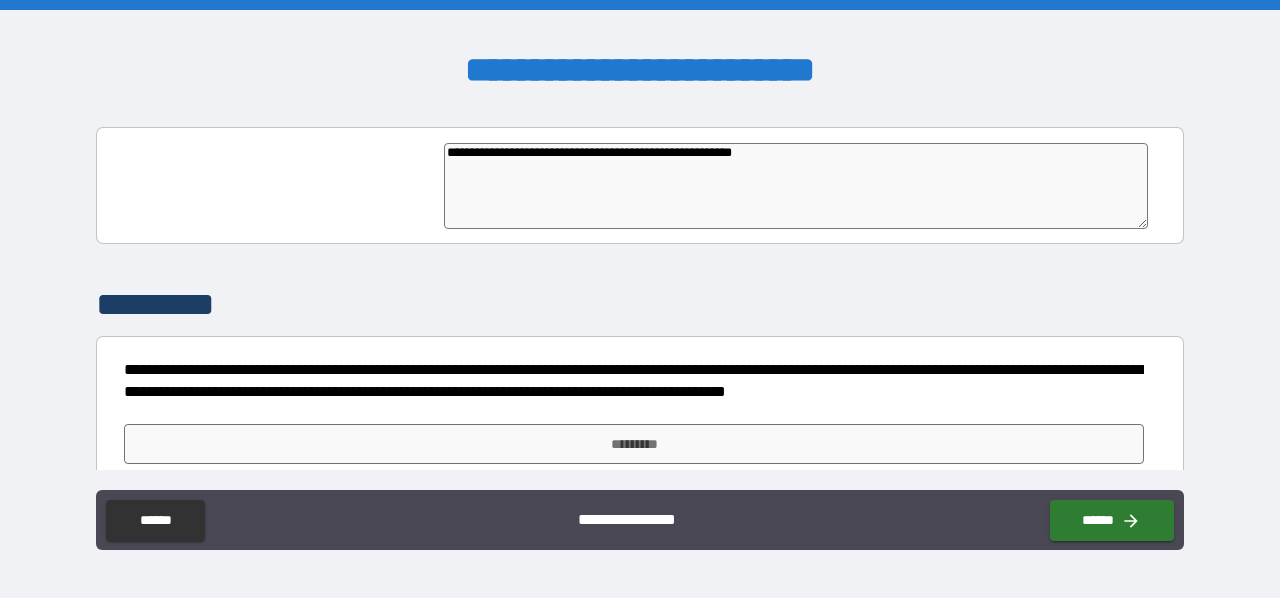 type on "*" 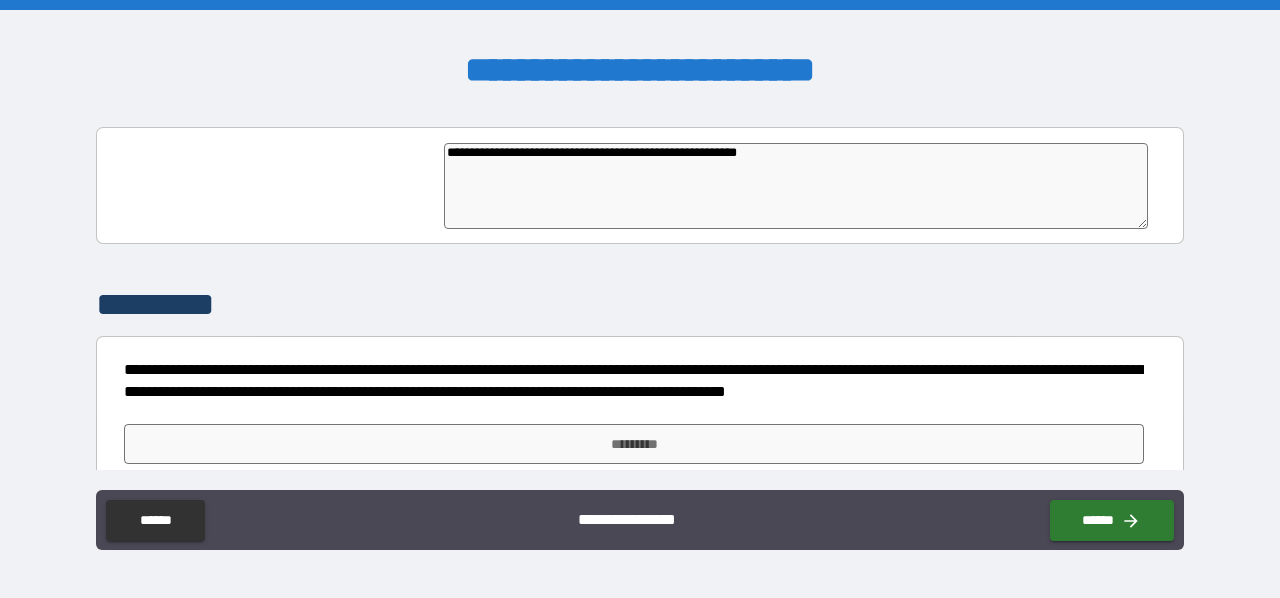 type on "*" 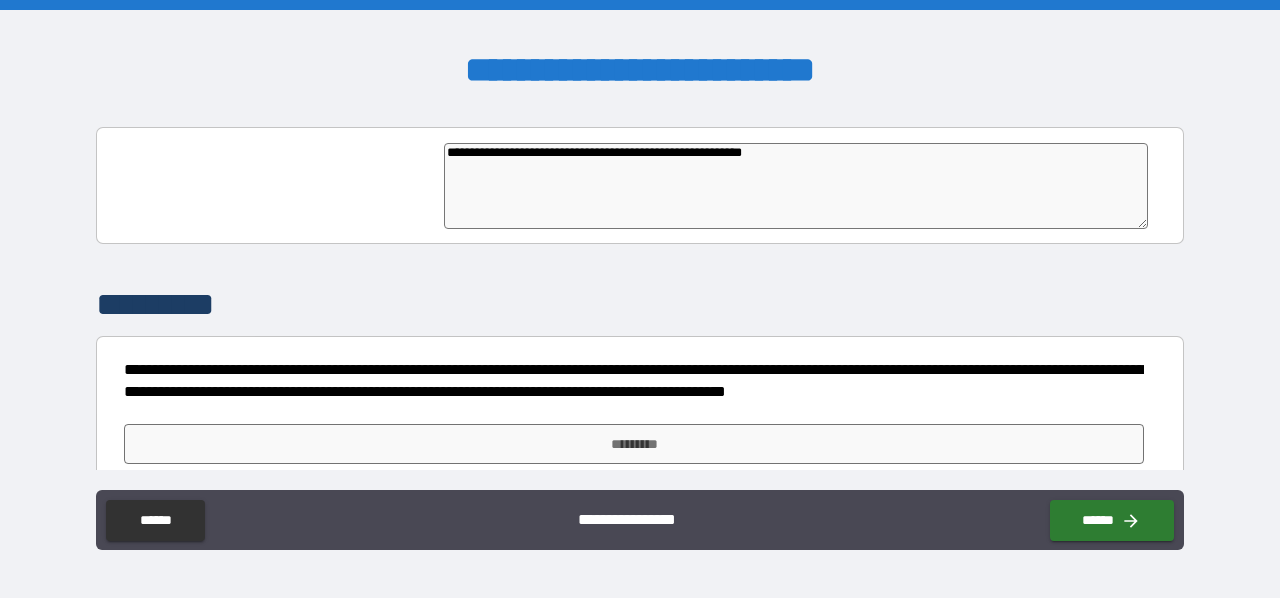 type on "*" 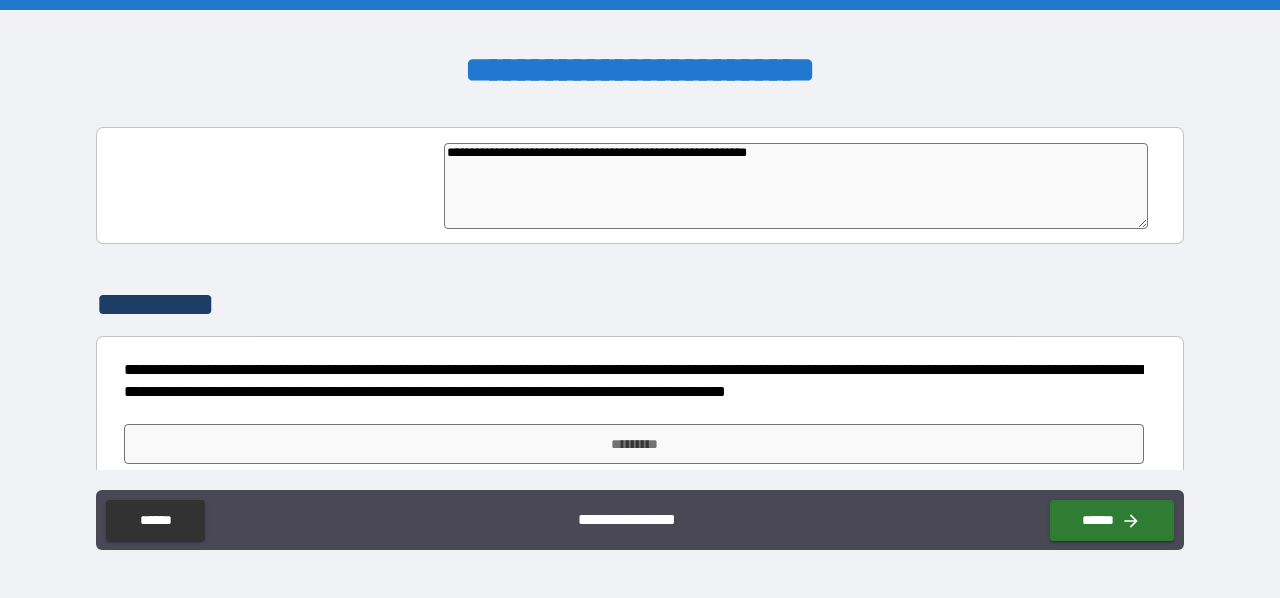 type on "**********" 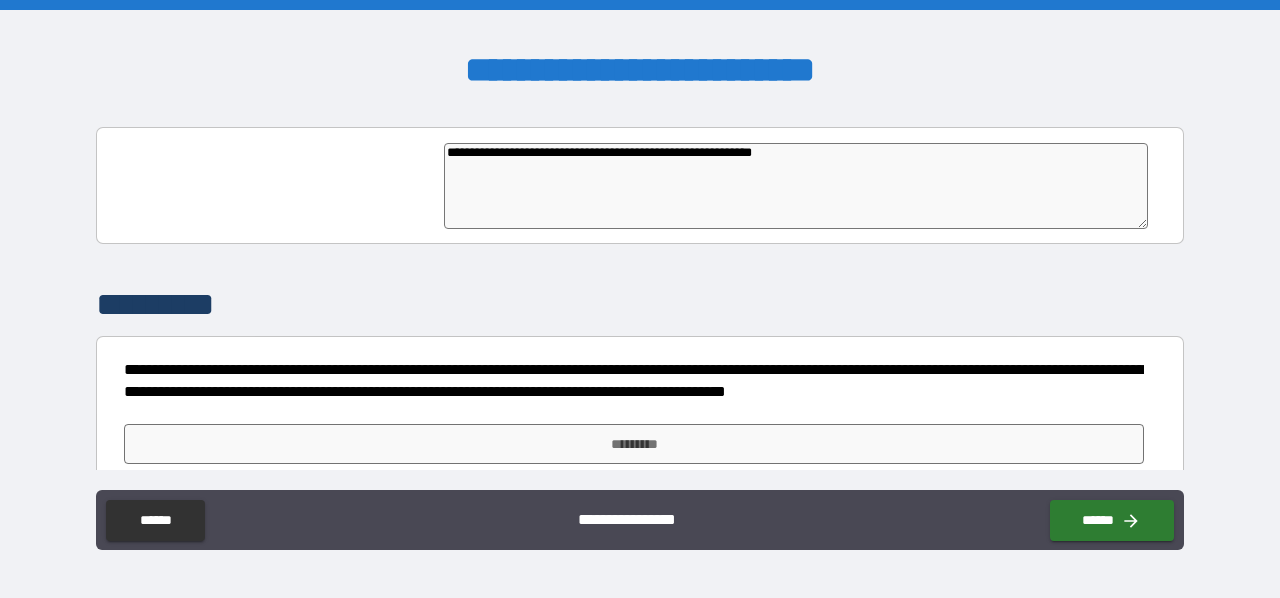 type on "*" 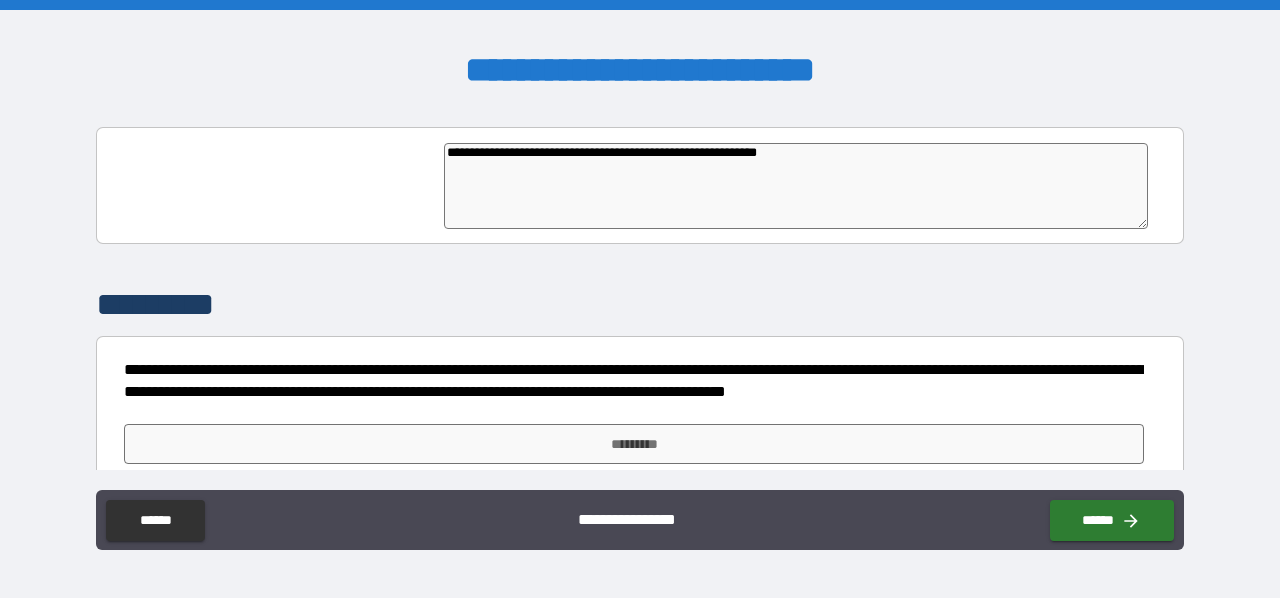 type on "**********" 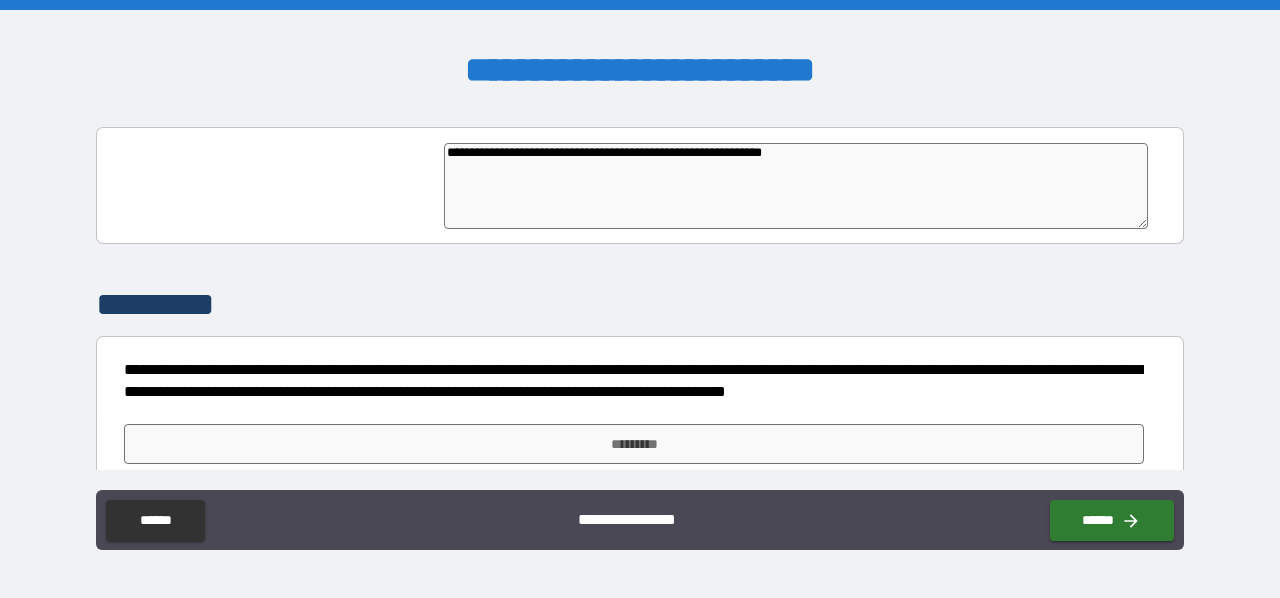 type on "*" 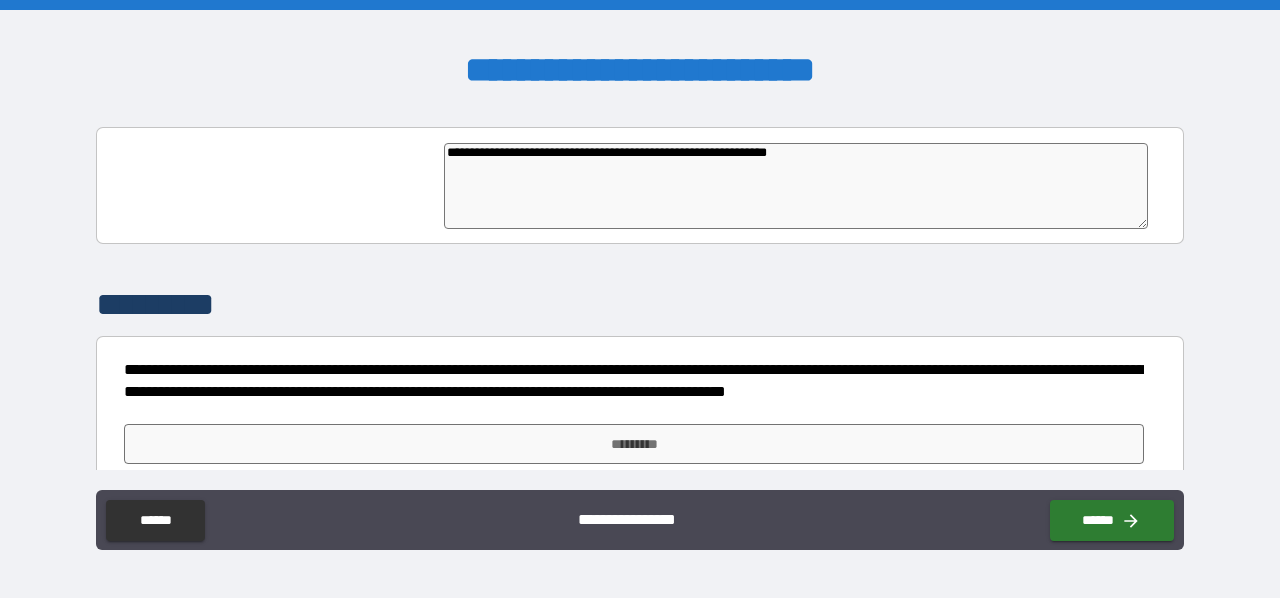 type on "**********" 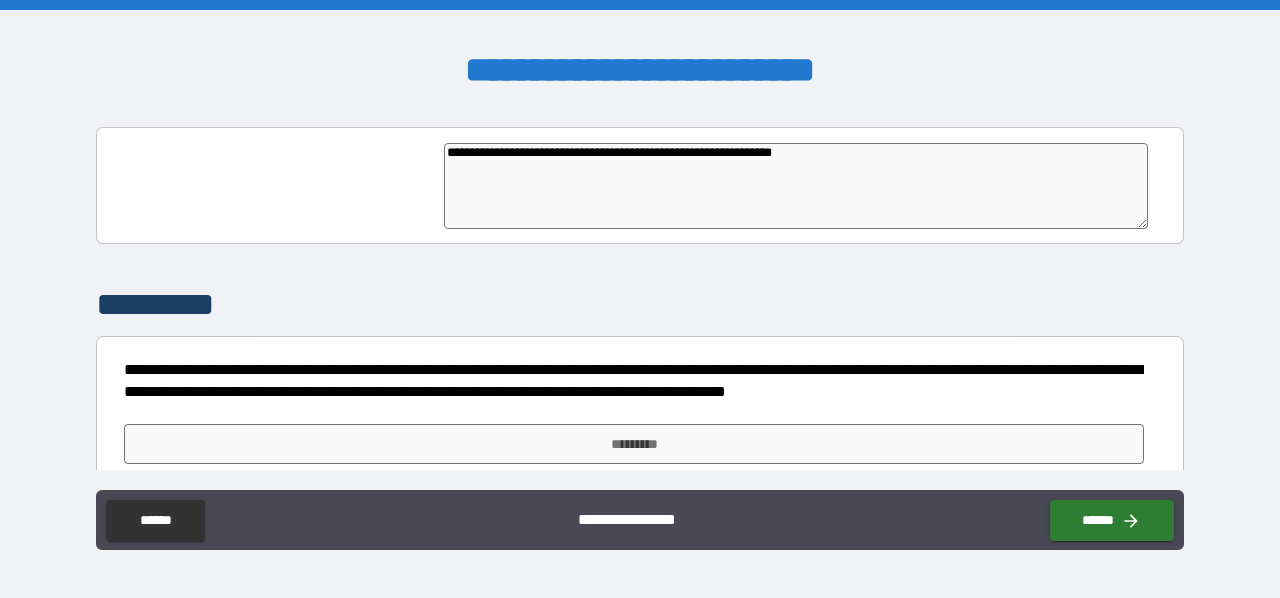 type on "**********" 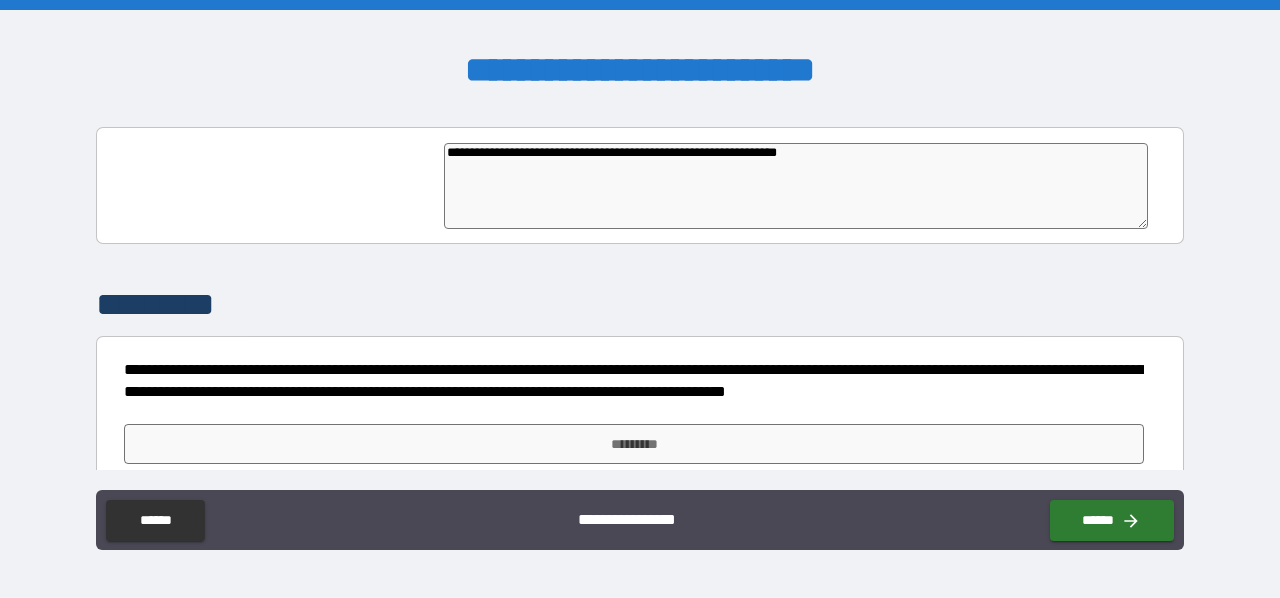 type on "*" 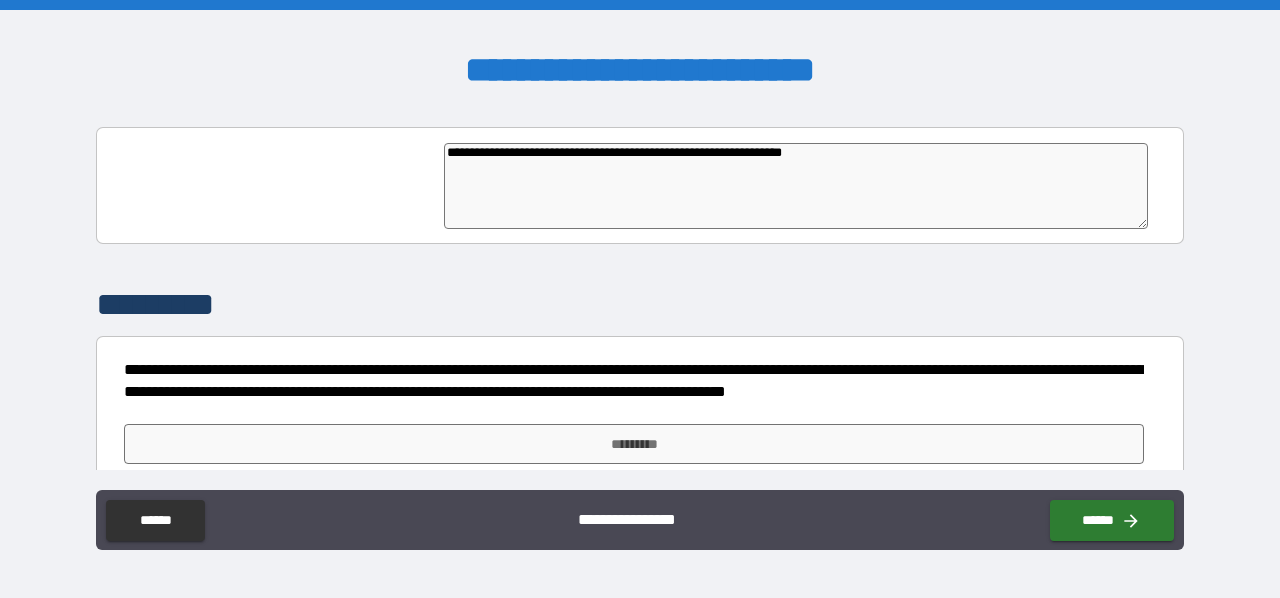 type on "*" 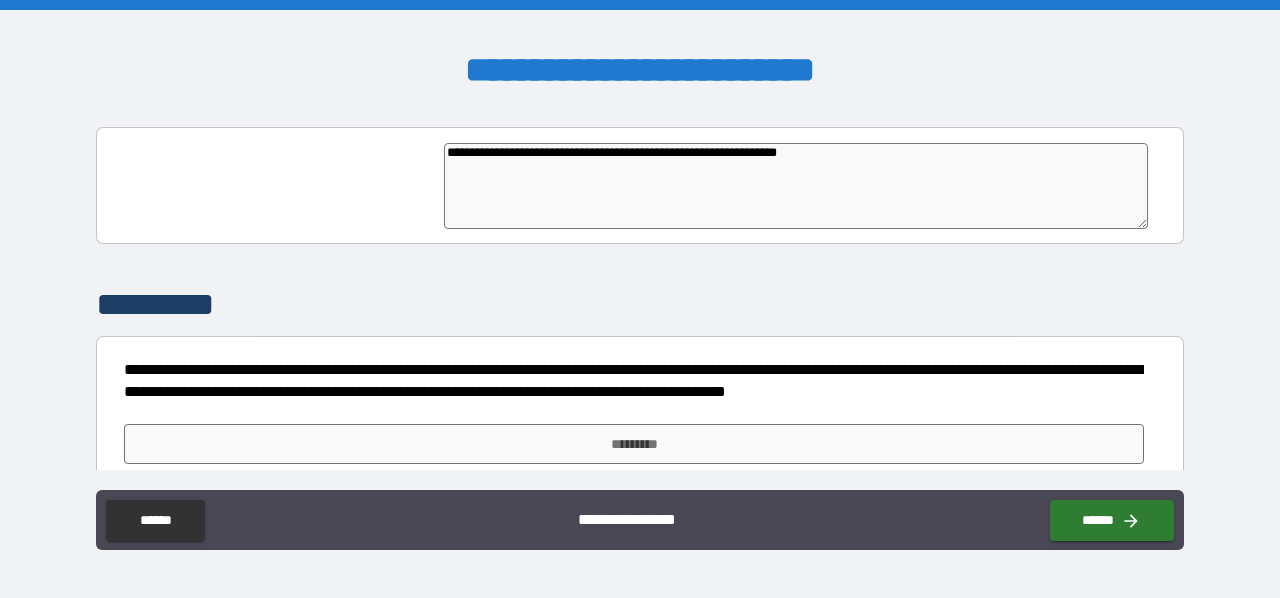 type on "*" 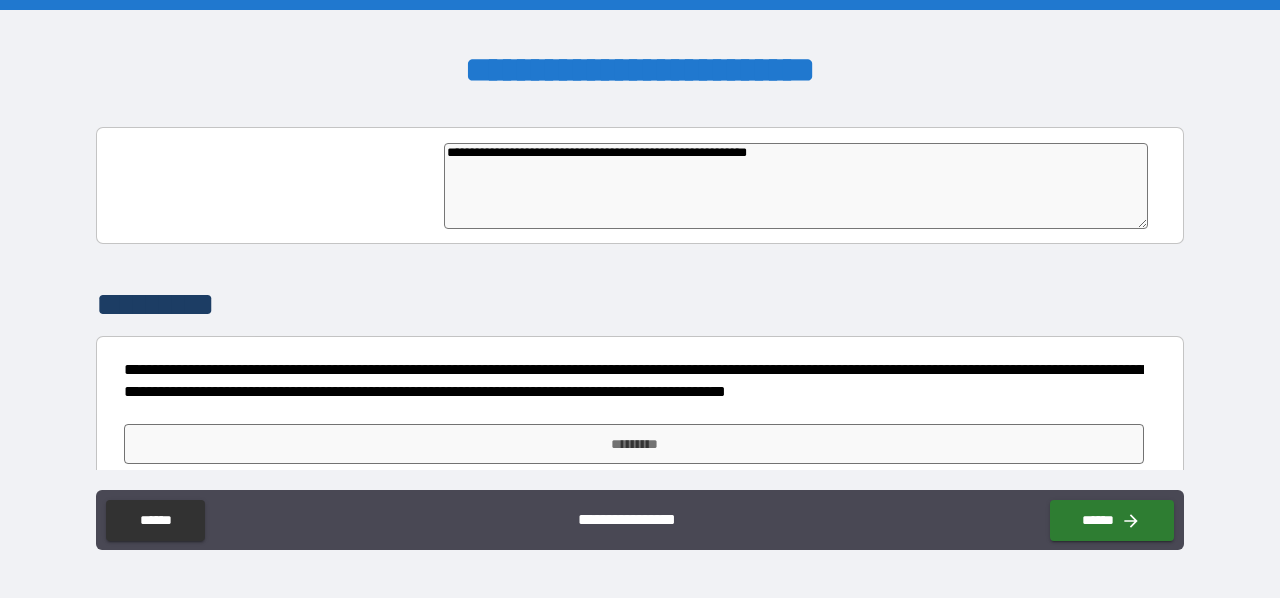 type on "**********" 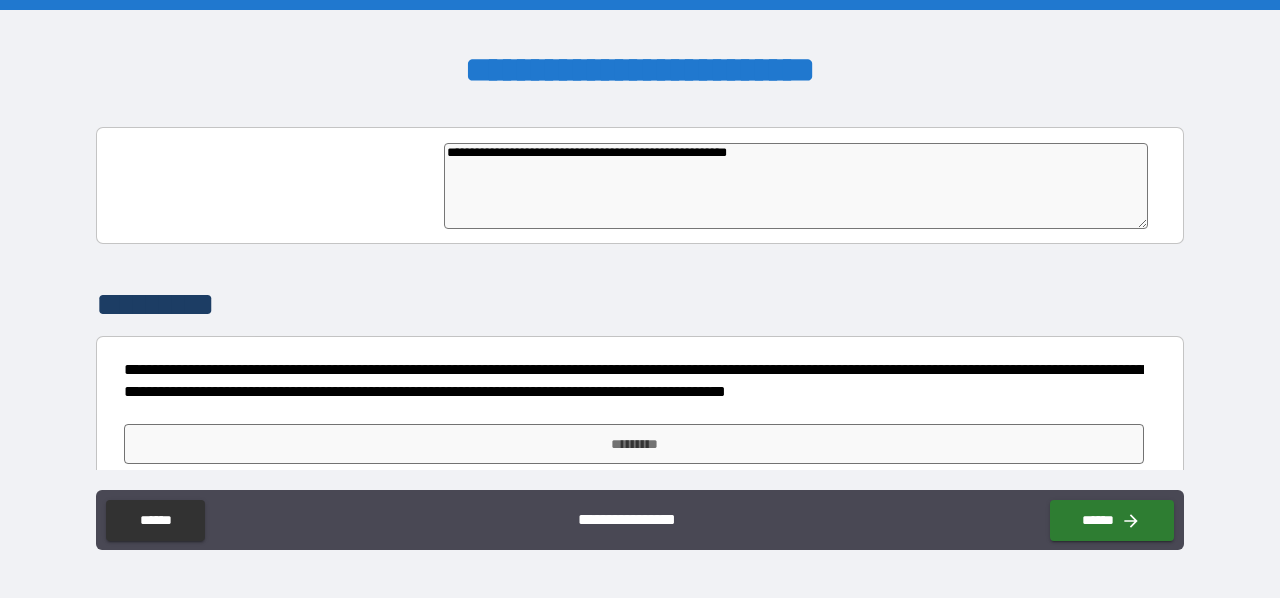 type on "**********" 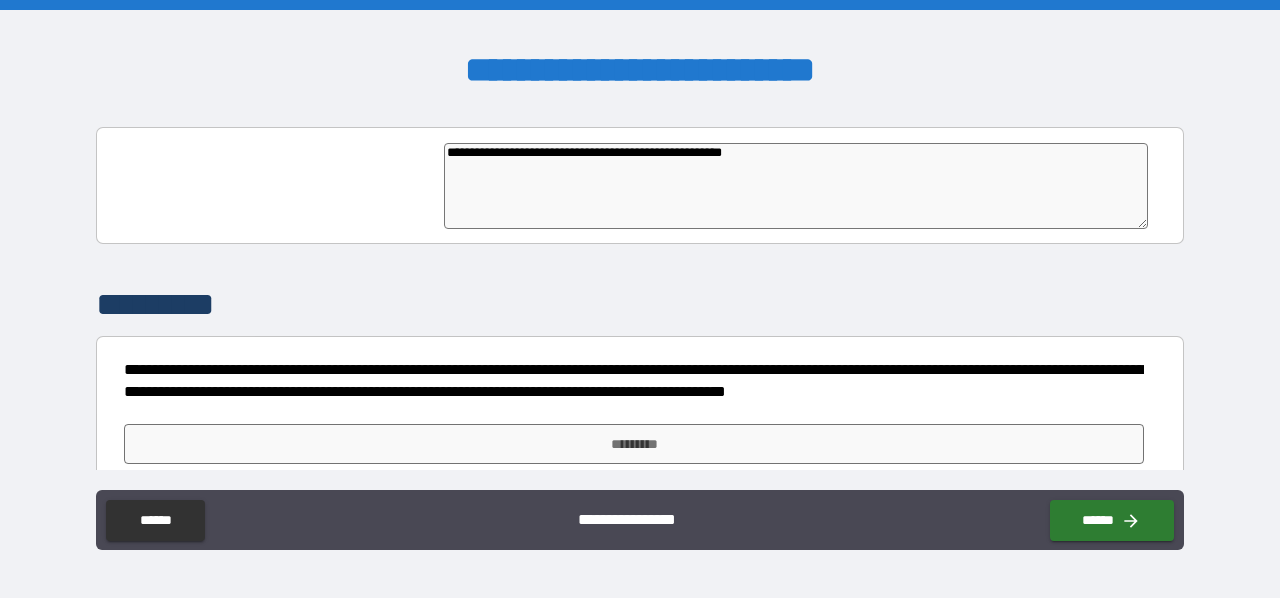 type on "**********" 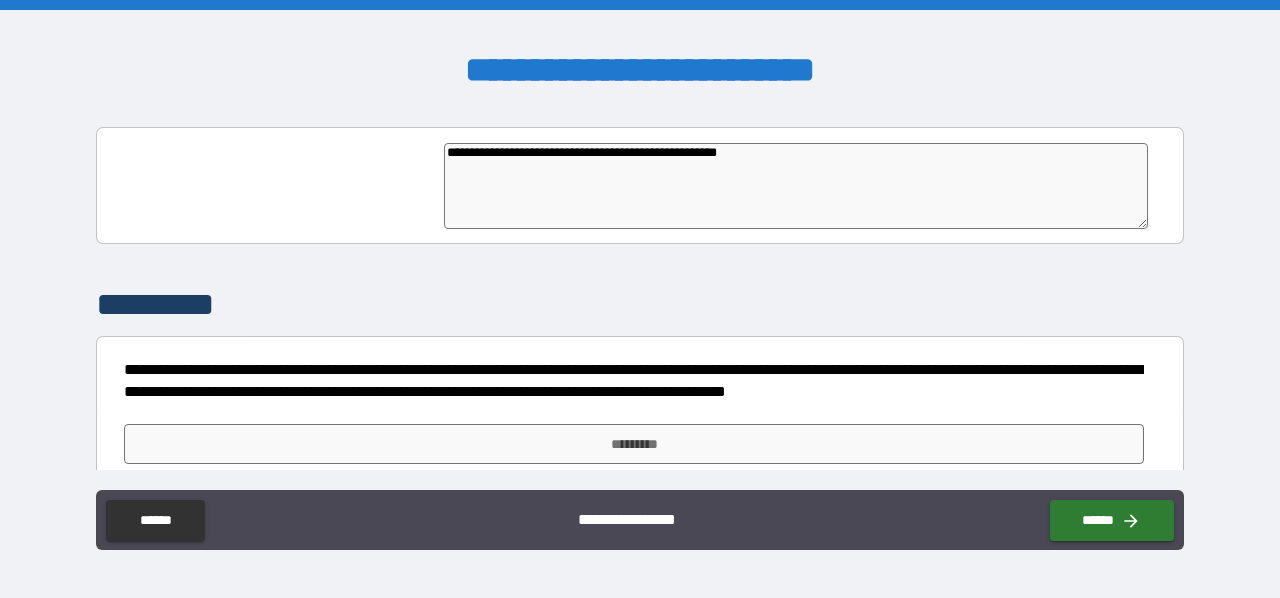 type on "**********" 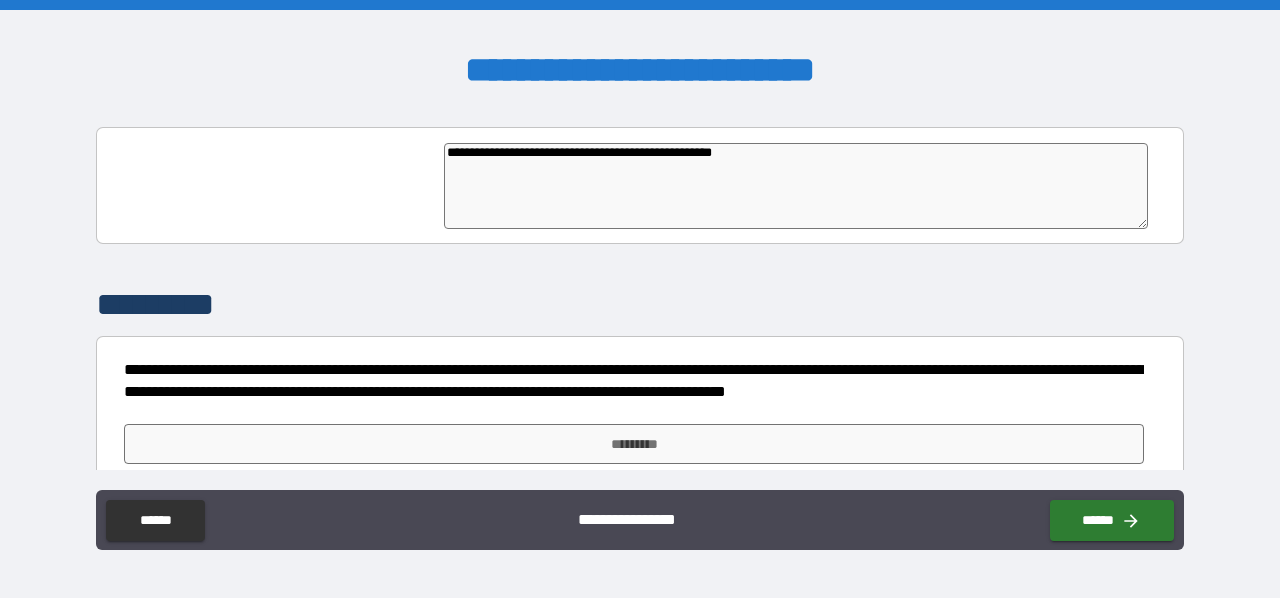 type on "*" 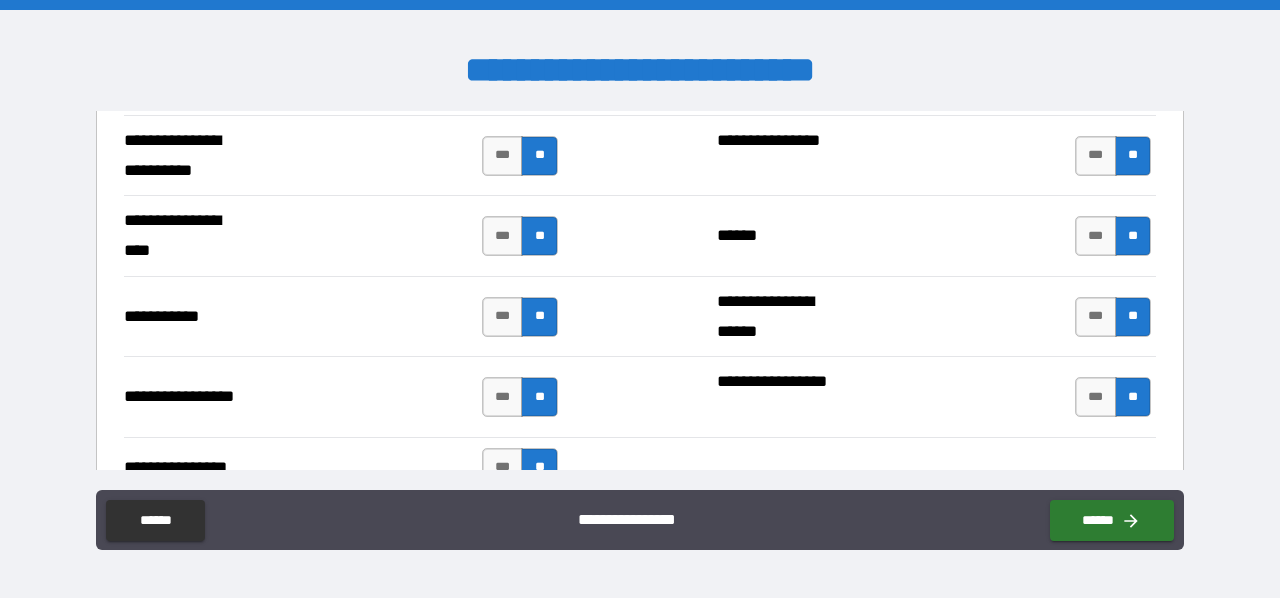 drag, startPoint x: 831, startPoint y: 136, endPoint x: 472, endPoint y: 96, distance: 361.22153 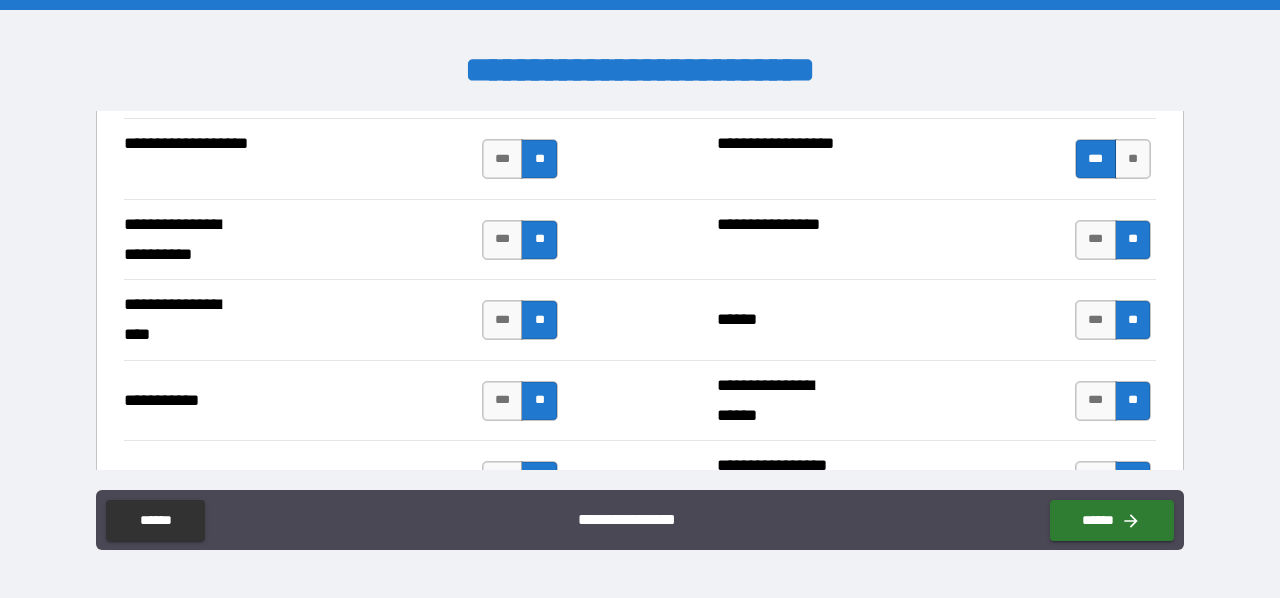 scroll, scrollTop: 4996, scrollLeft: 0, axis: vertical 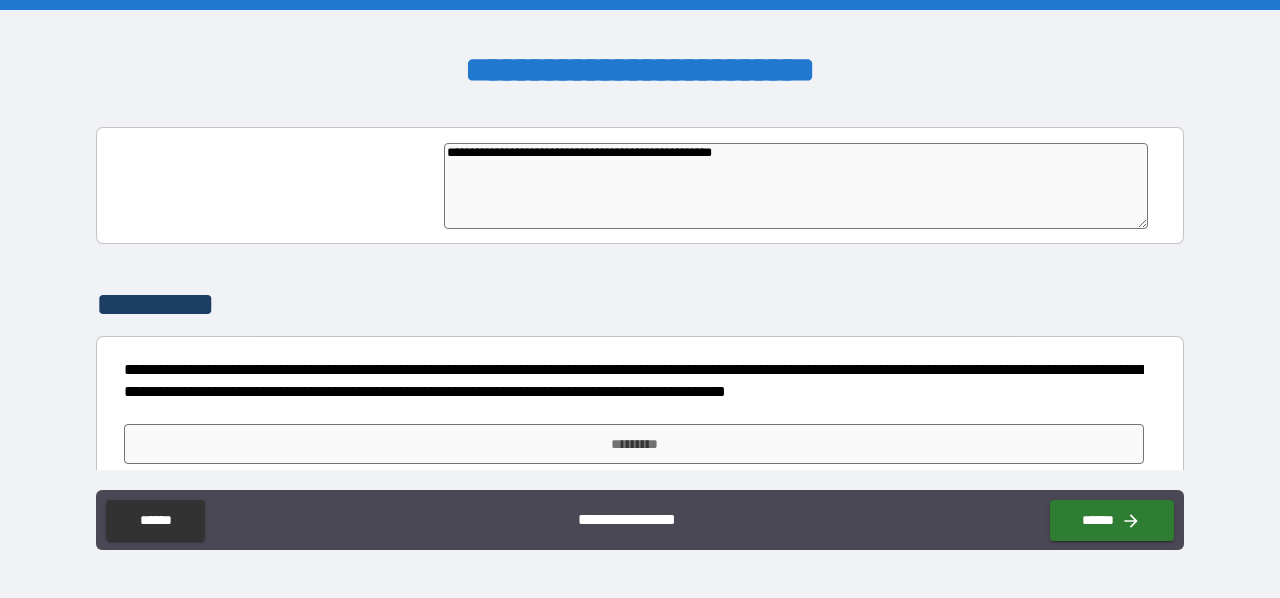 click on "**********" at bounding box center (796, 185) 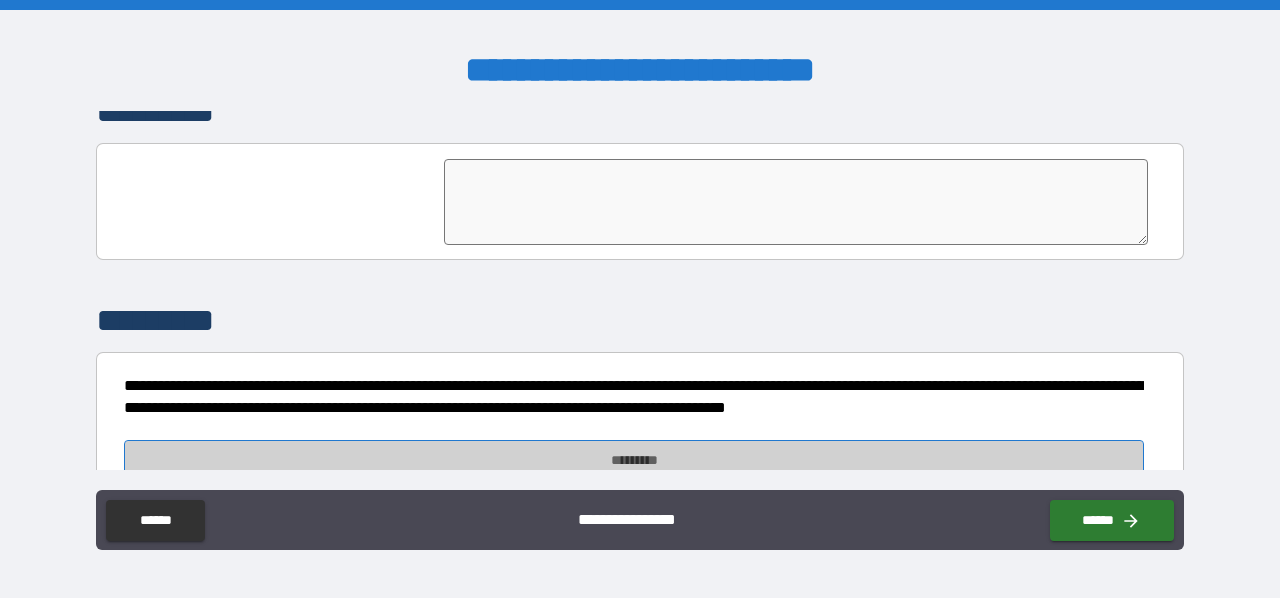 click on "*********" at bounding box center (634, 460) 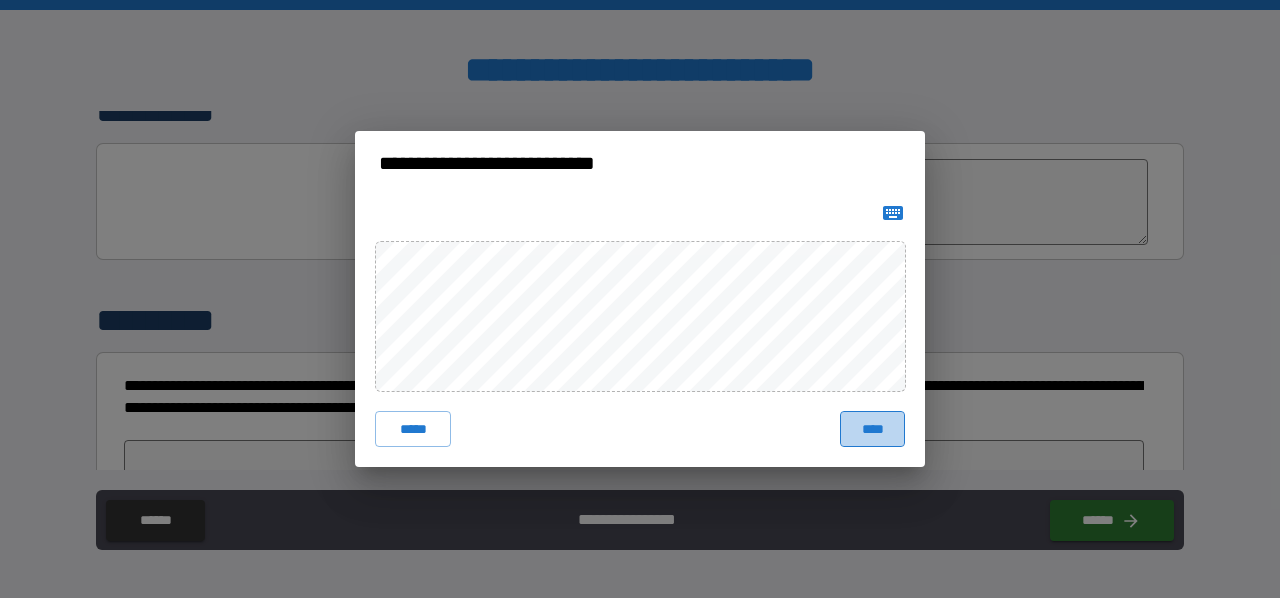 click on "****" at bounding box center (872, 429) 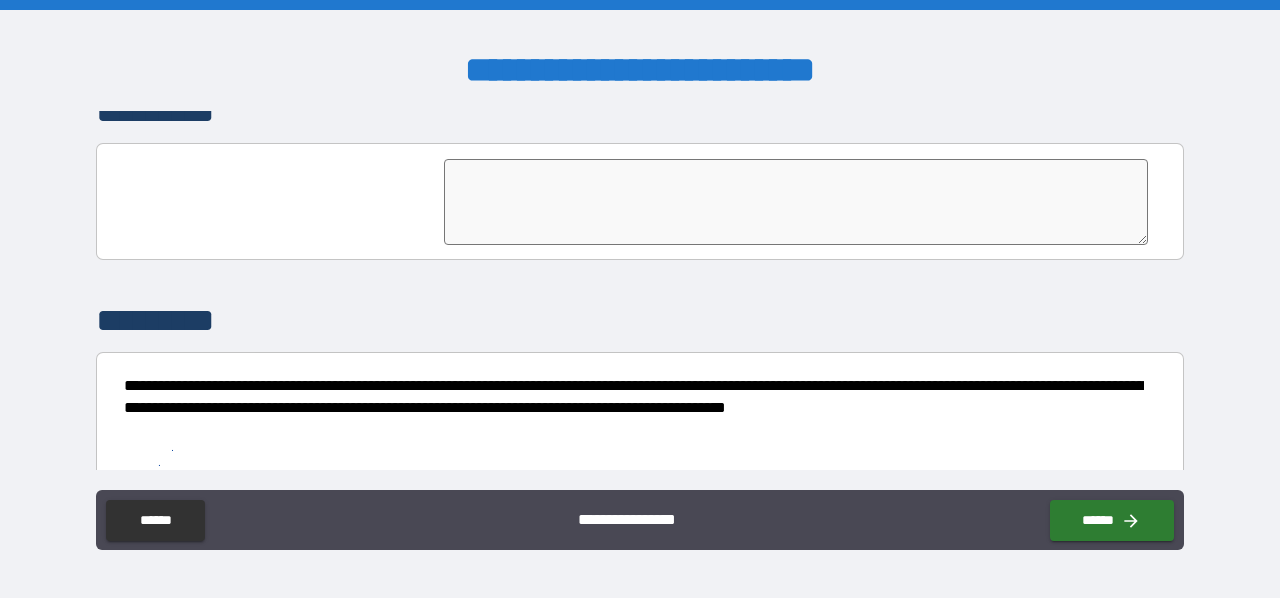 click at bounding box center [796, 201] 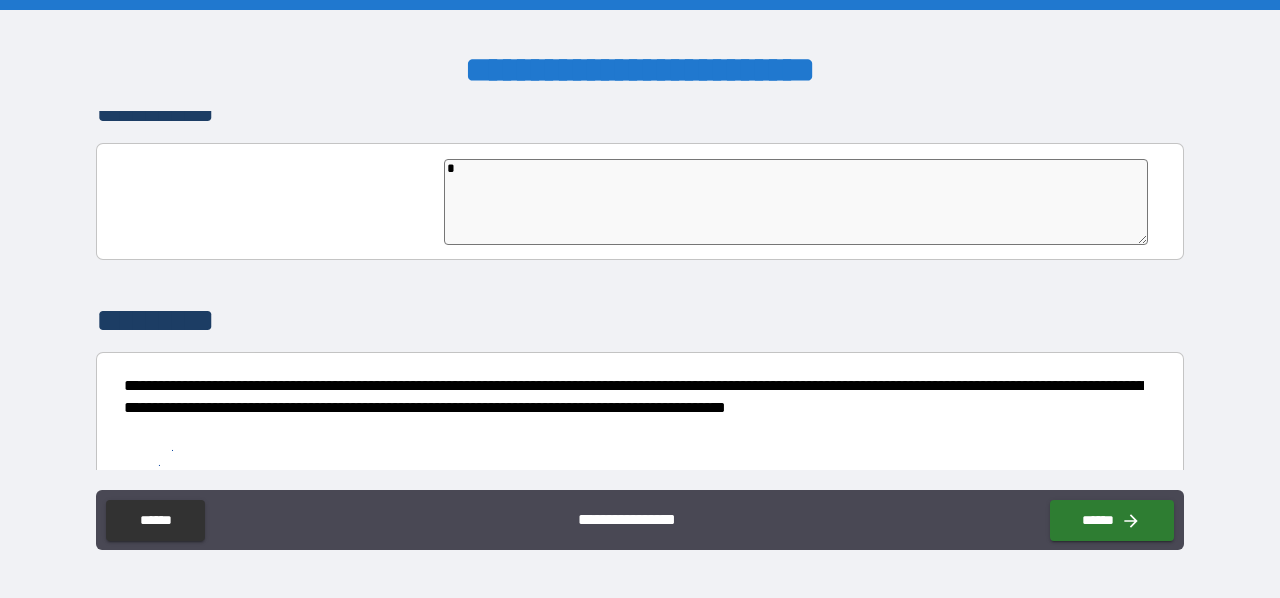 type on "**" 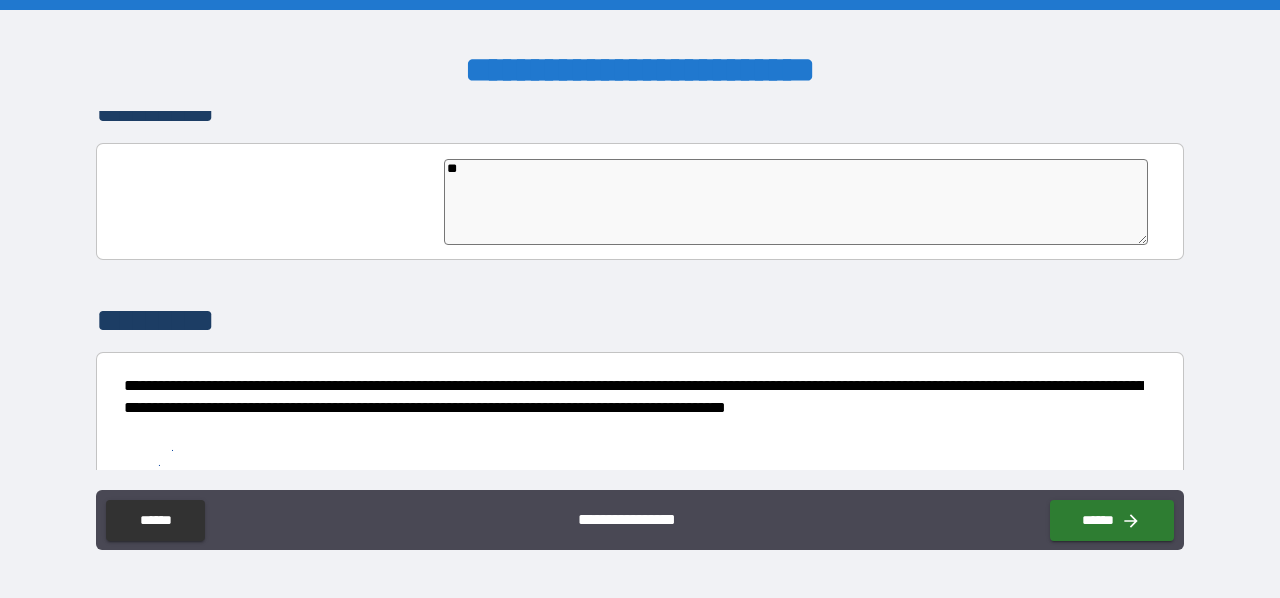 type on "*" 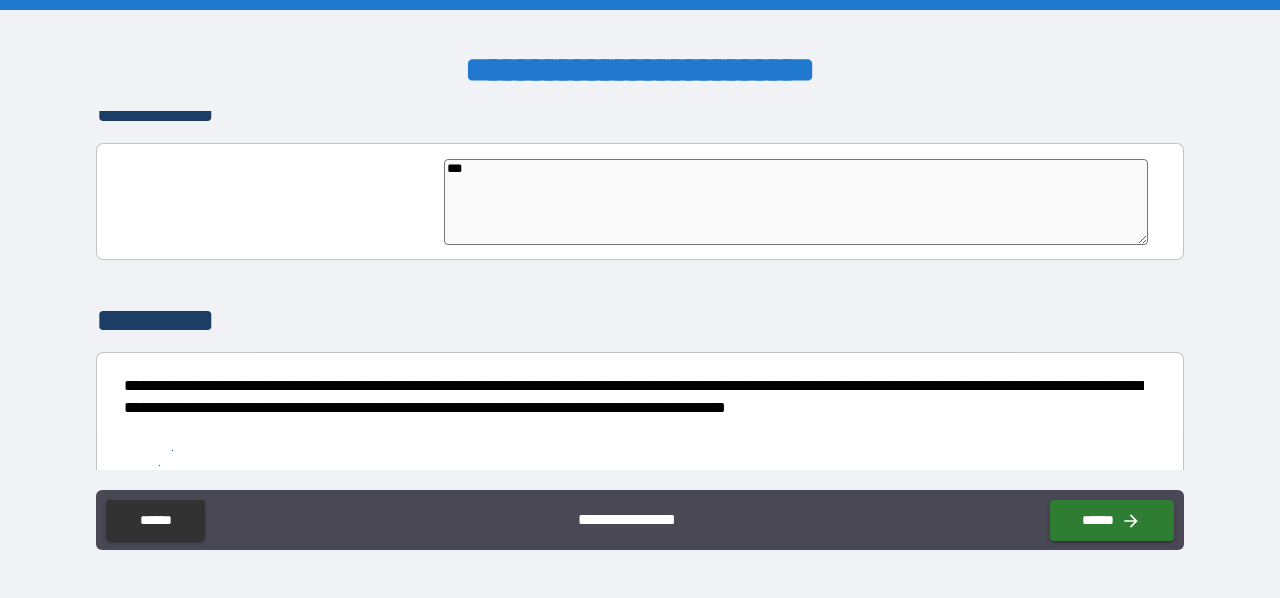 type on "****" 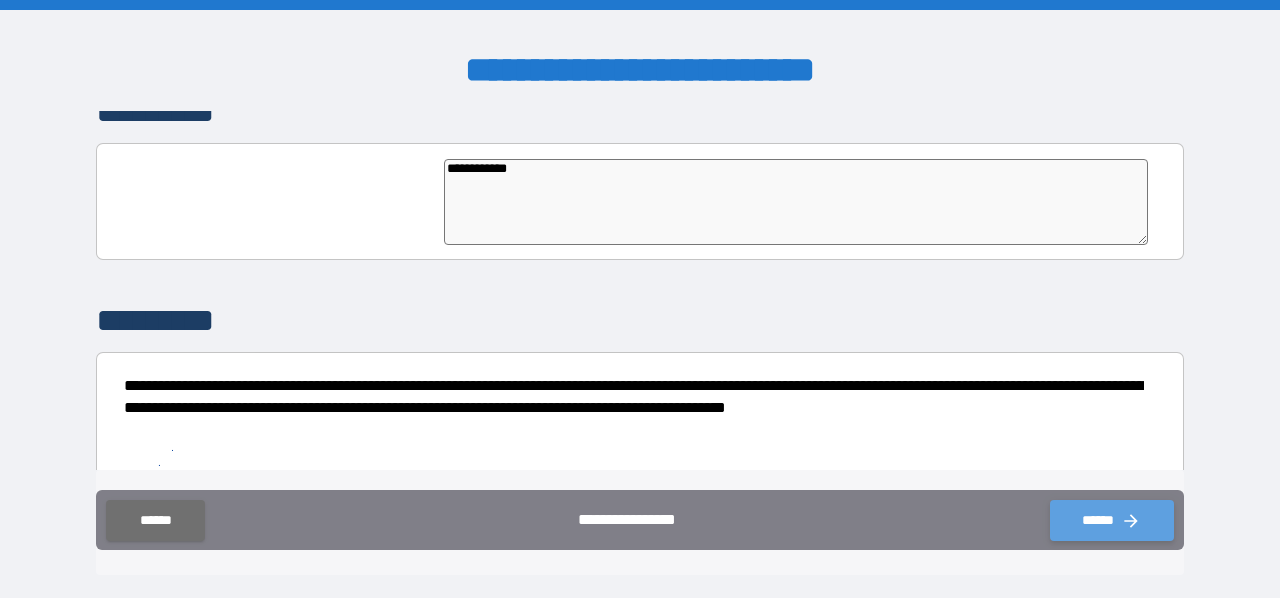 click on "******" at bounding box center (1112, 520) 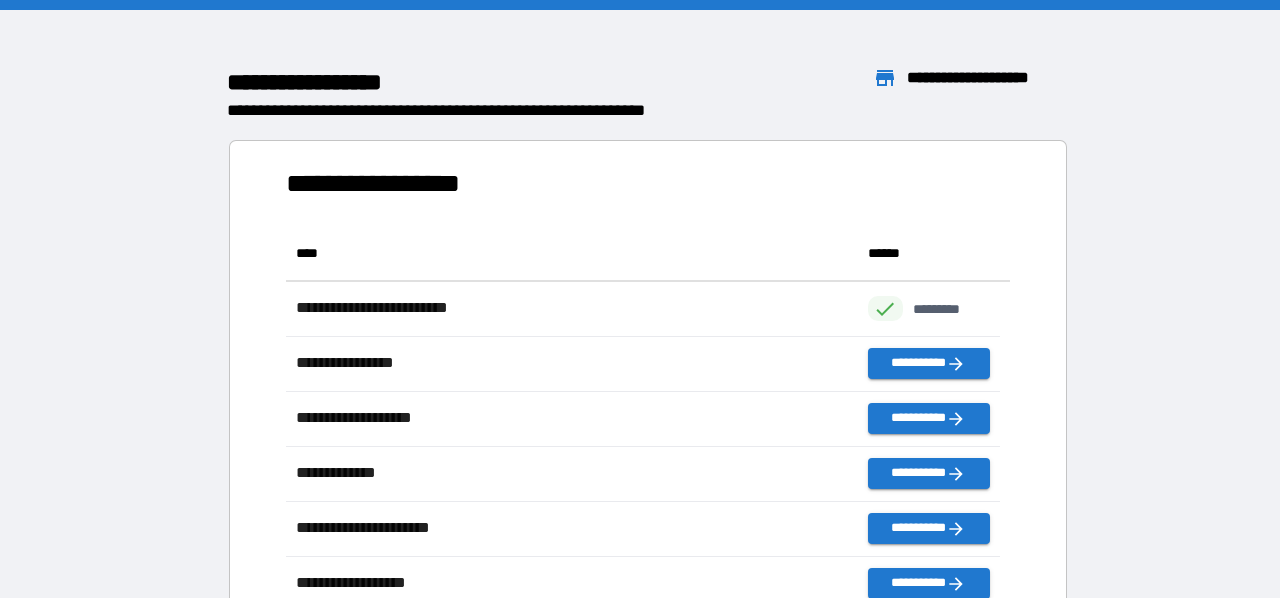 scroll, scrollTop: 16, scrollLeft: 16, axis: both 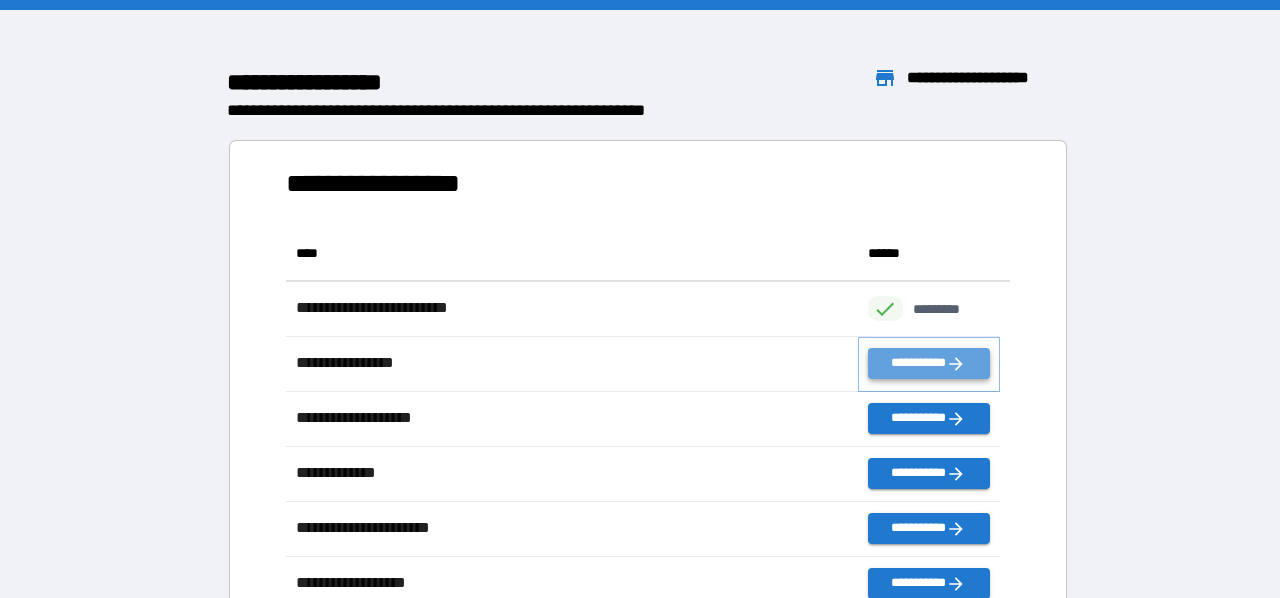 click on "**********" at bounding box center [929, 363] 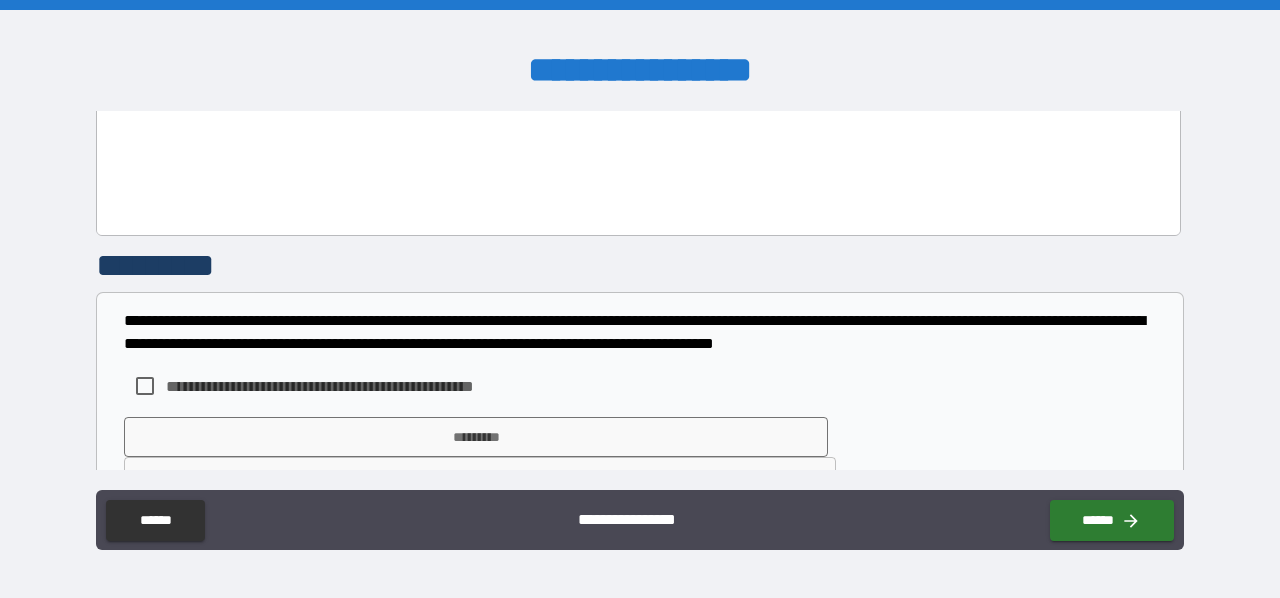 scroll, scrollTop: 1344, scrollLeft: 0, axis: vertical 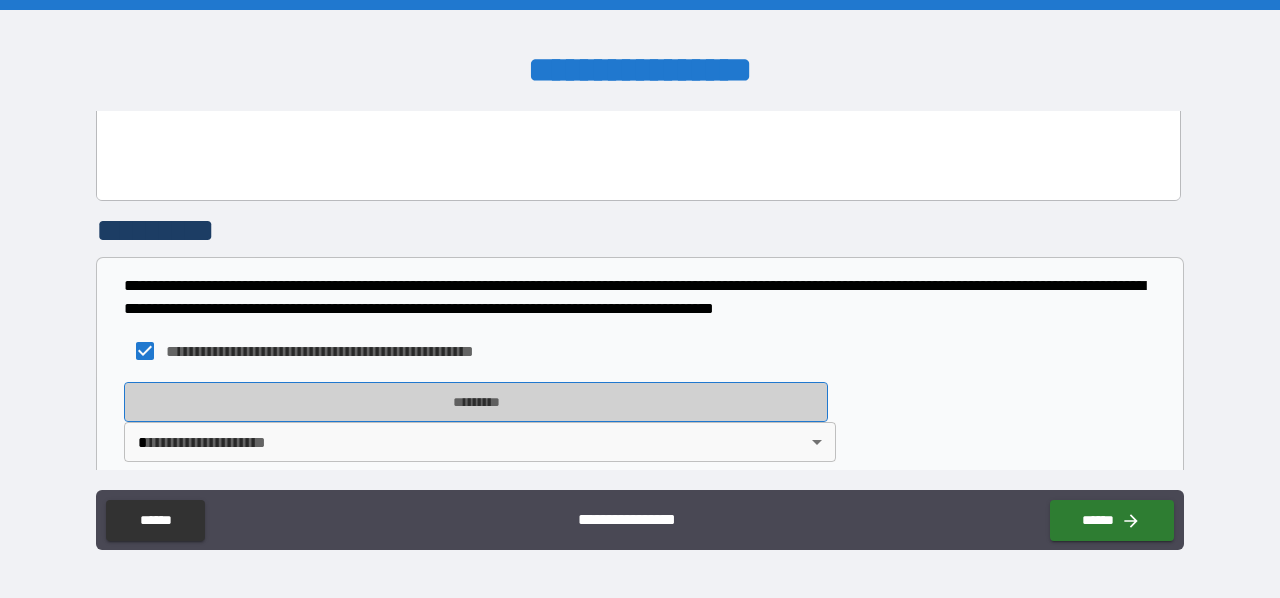 click on "*********" at bounding box center (476, 402) 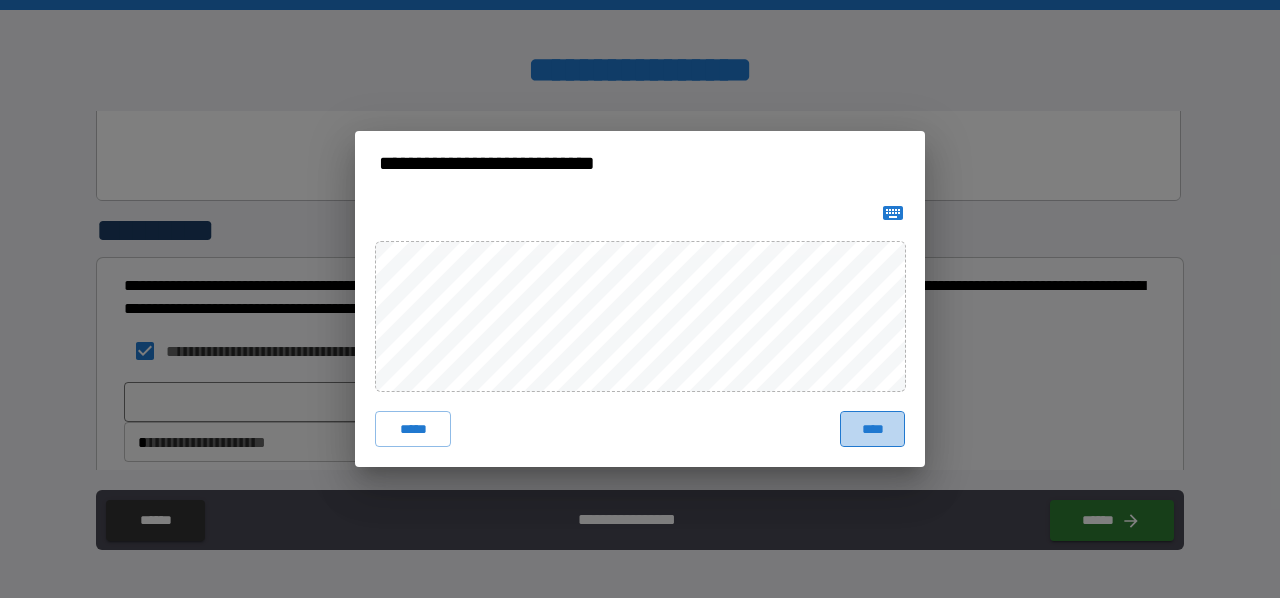 click on "****" at bounding box center (872, 429) 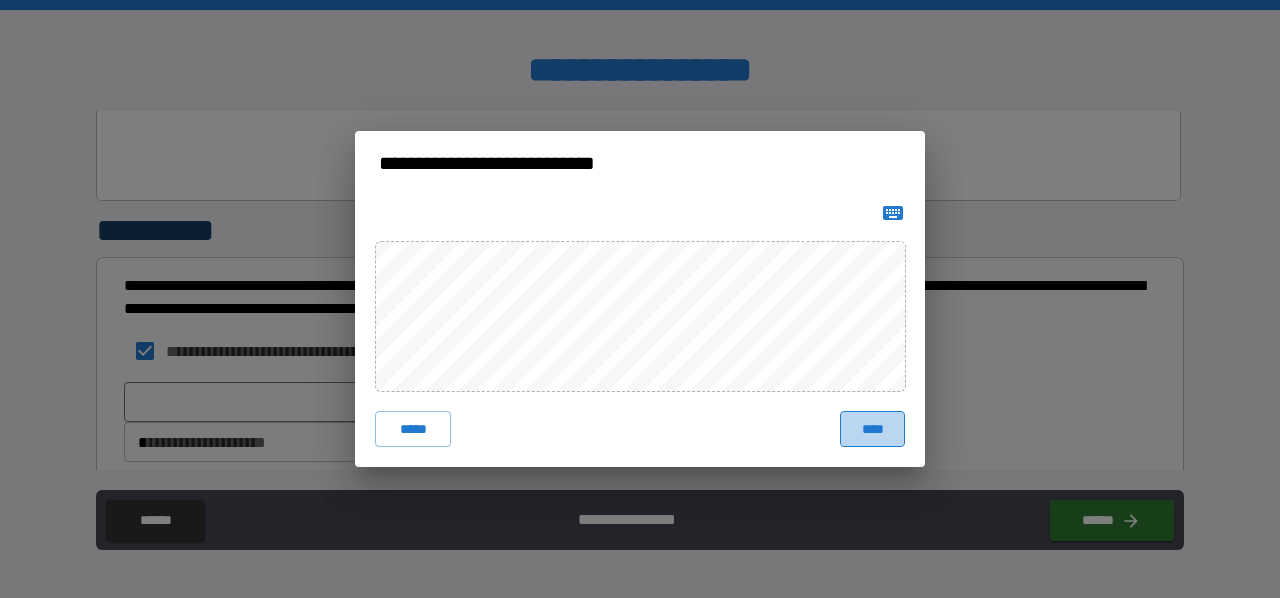 click on "****" at bounding box center (872, 429) 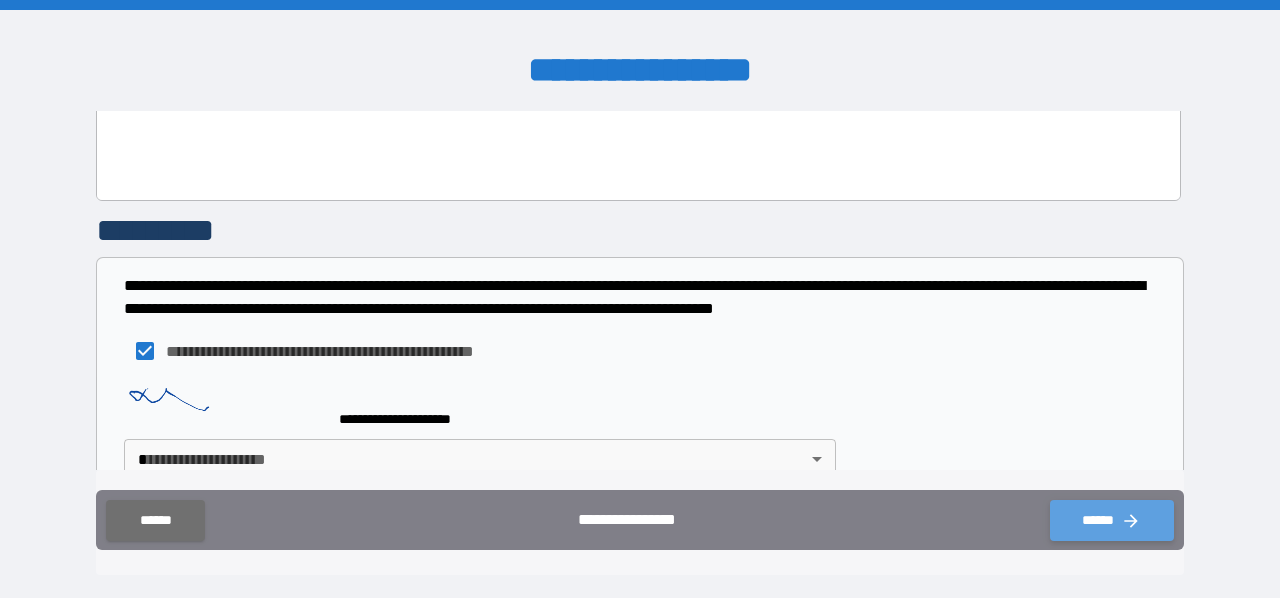 click on "******" at bounding box center [1112, 520] 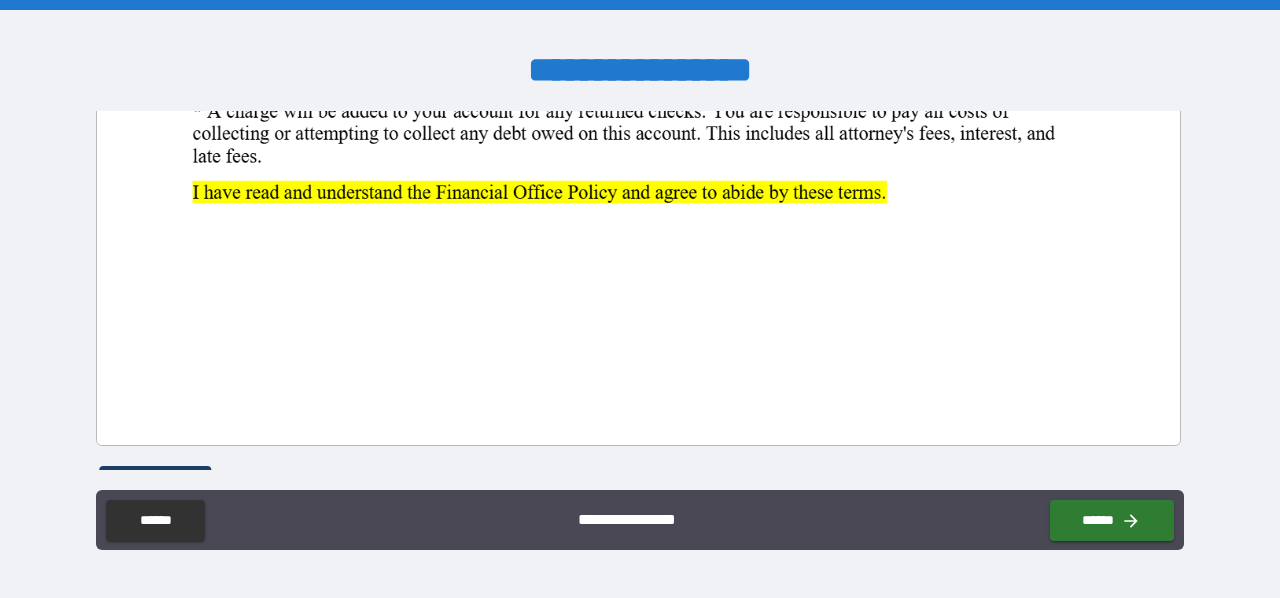 scroll, scrollTop: 1360, scrollLeft: 0, axis: vertical 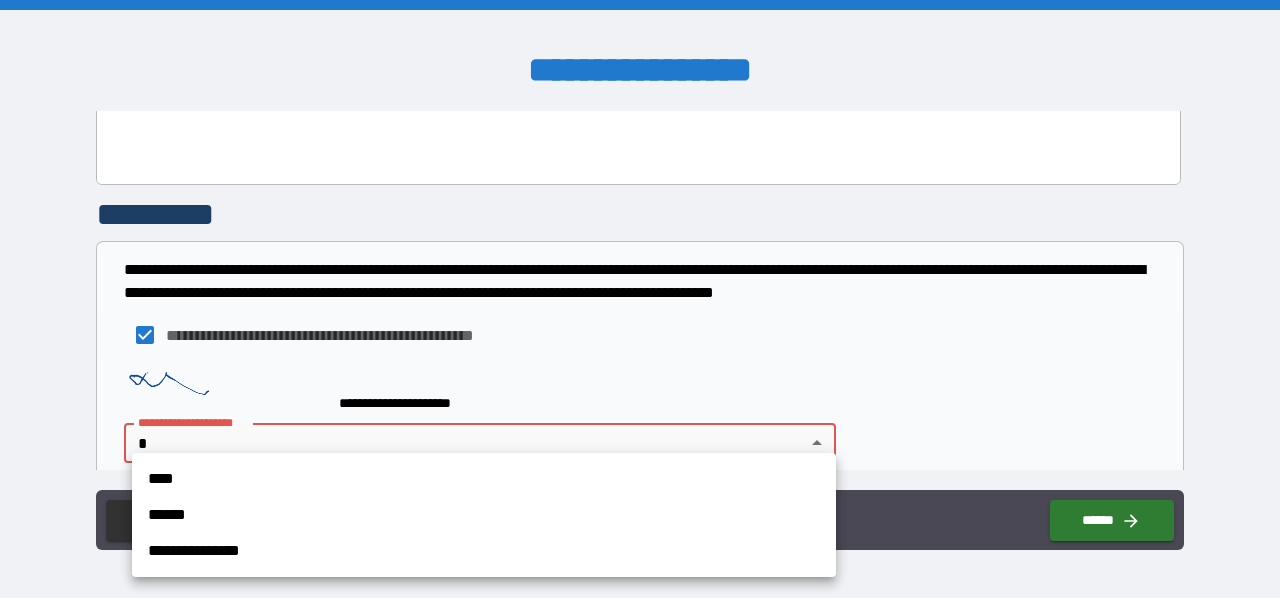 click on "**********" at bounding box center (640, 299) 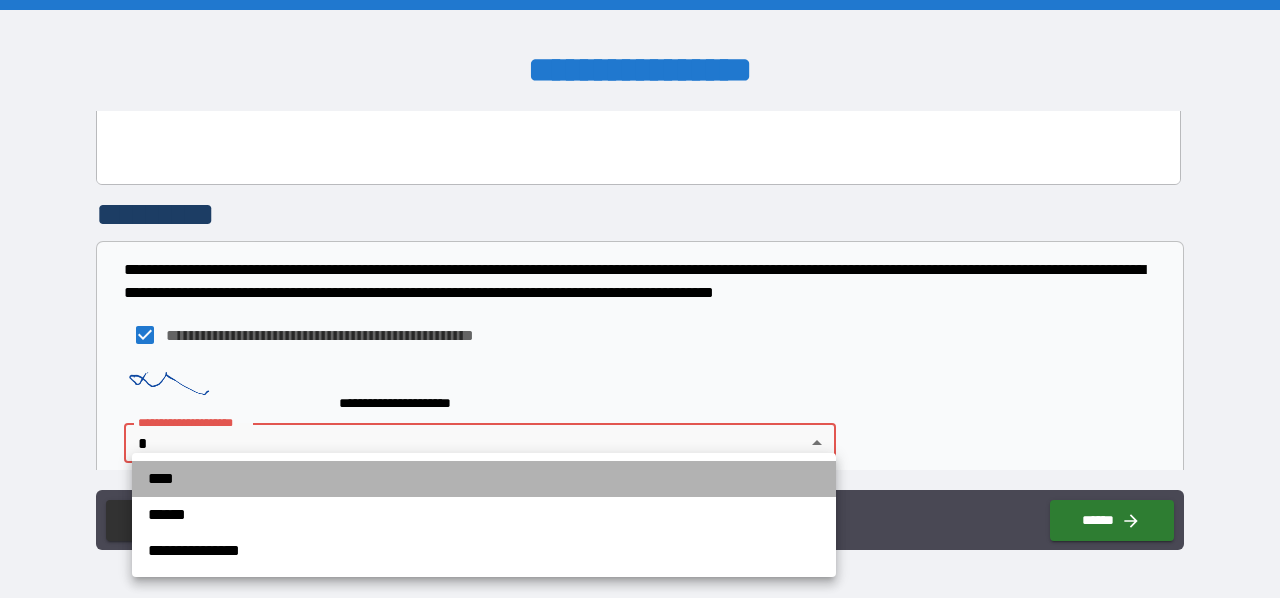 click on "****" at bounding box center [484, 479] 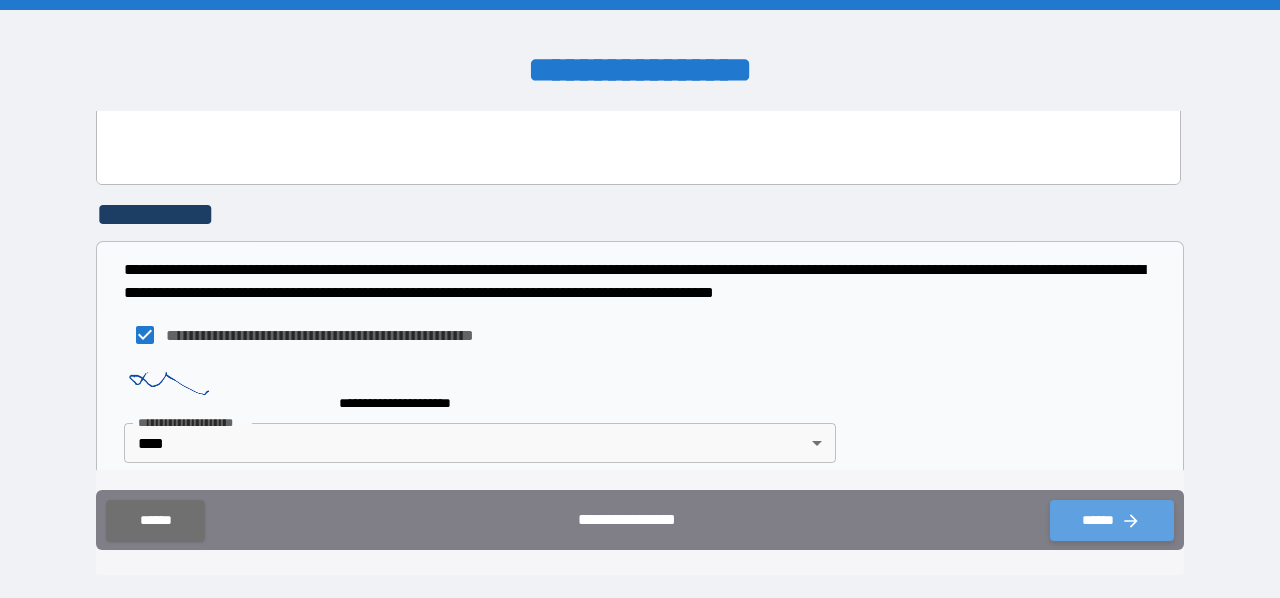 click on "******" at bounding box center (1112, 520) 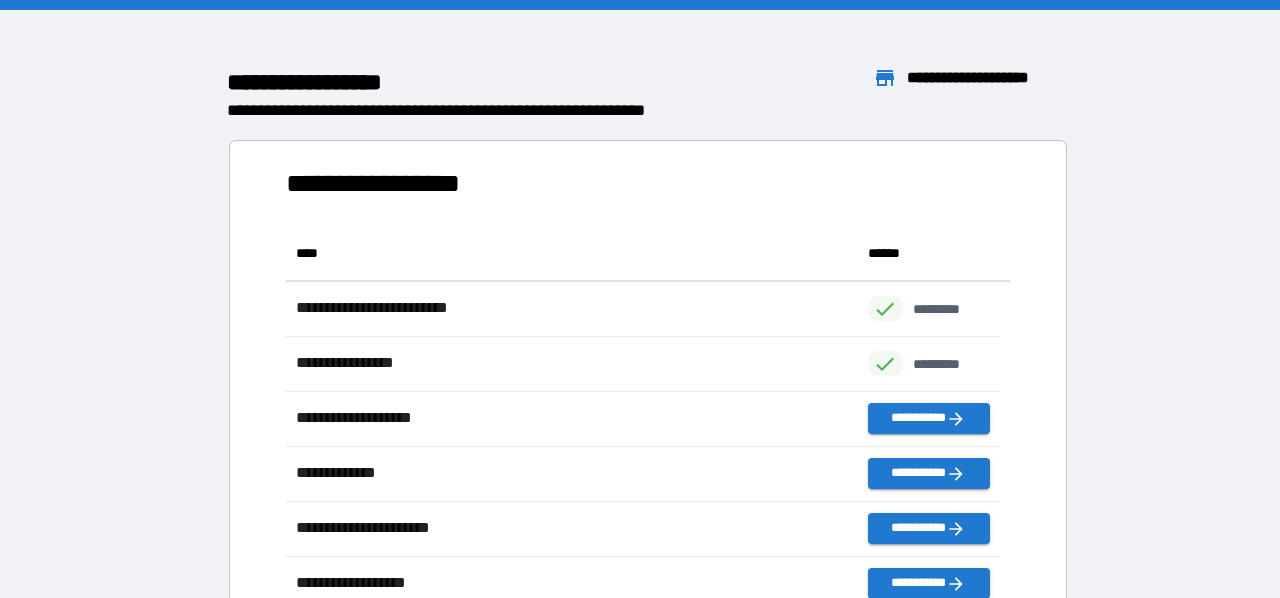 scroll, scrollTop: 16, scrollLeft: 16, axis: both 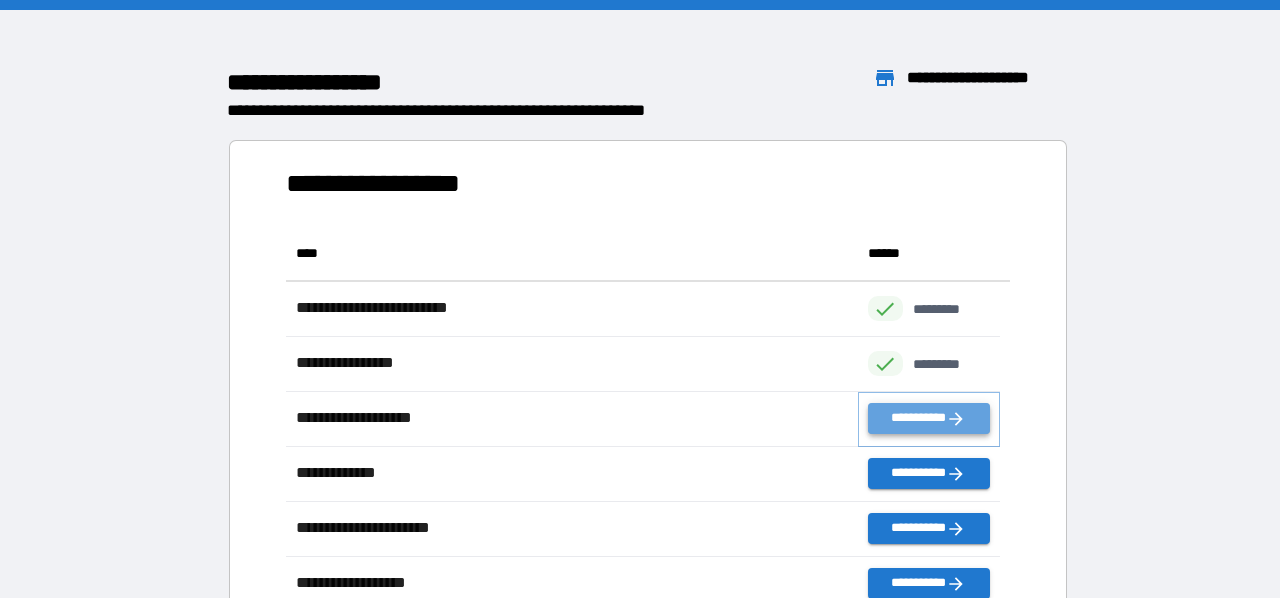 click on "**********" at bounding box center (929, 418) 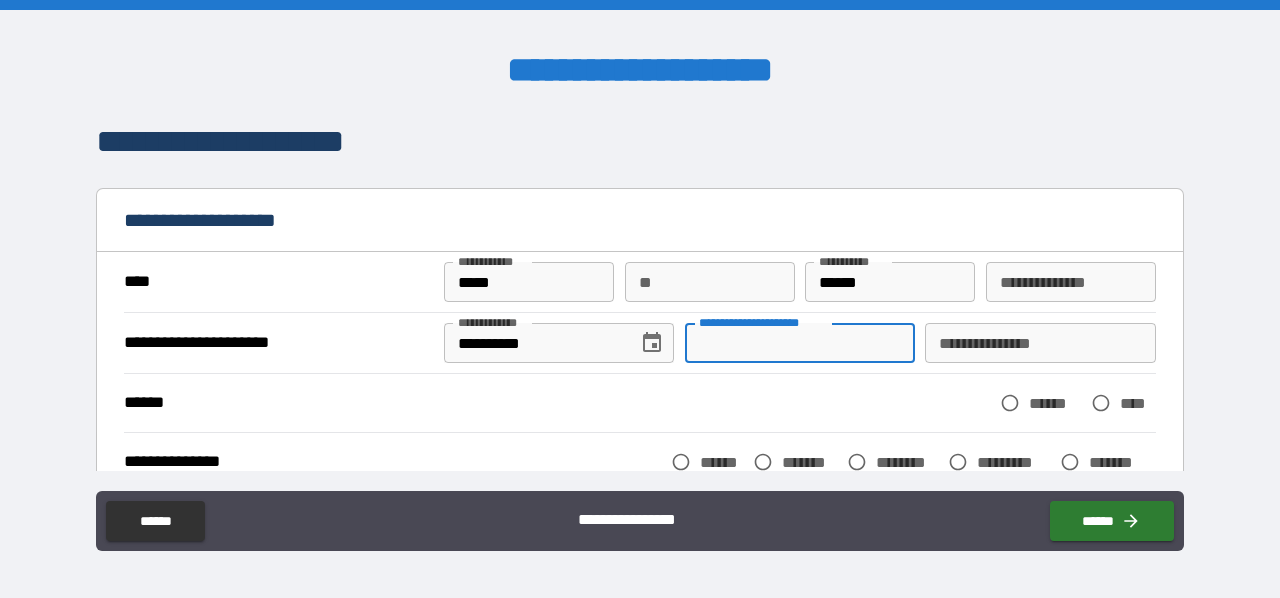 click on "**********" at bounding box center [800, 343] 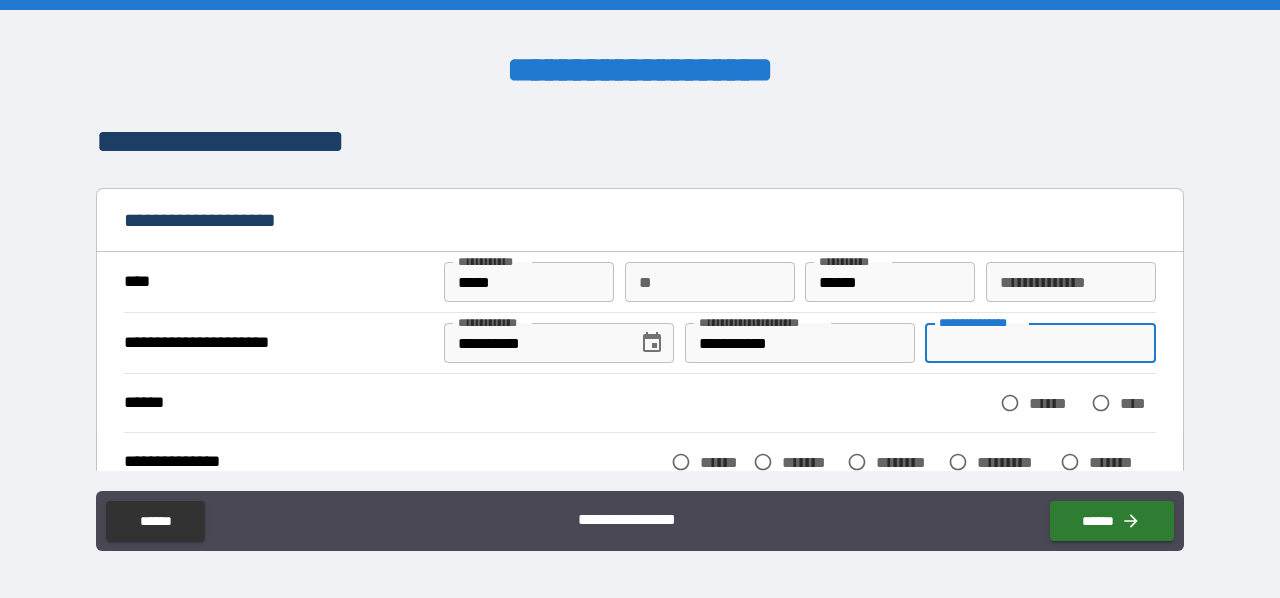click on "**********" at bounding box center [1040, 343] 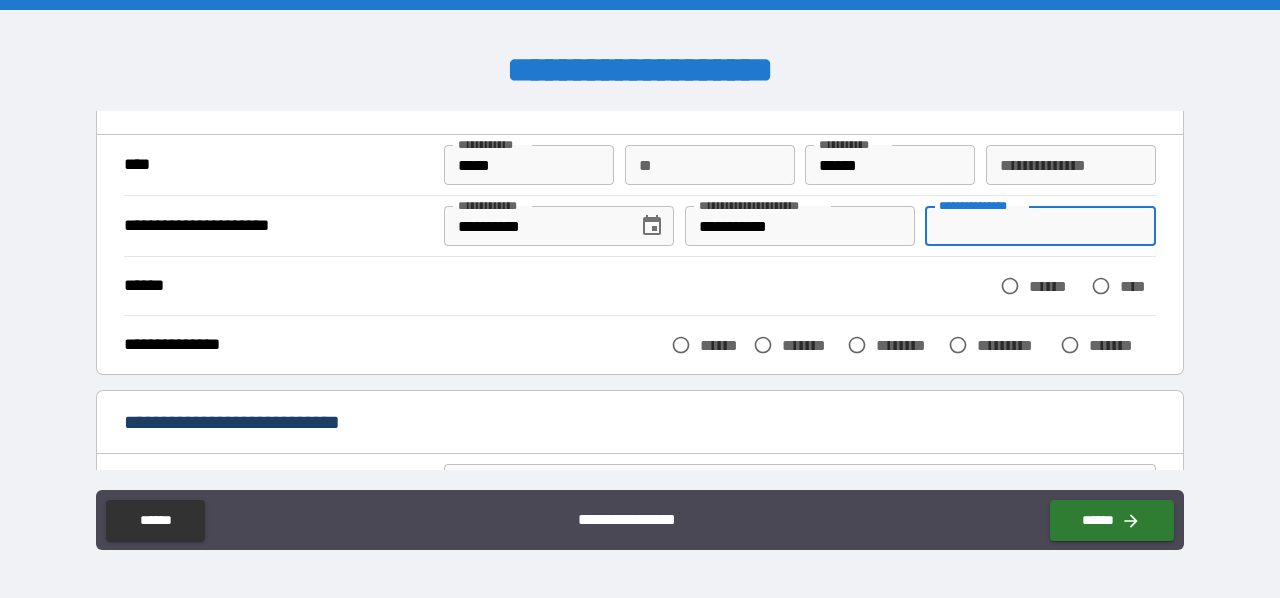 scroll, scrollTop: 118, scrollLeft: 0, axis: vertical 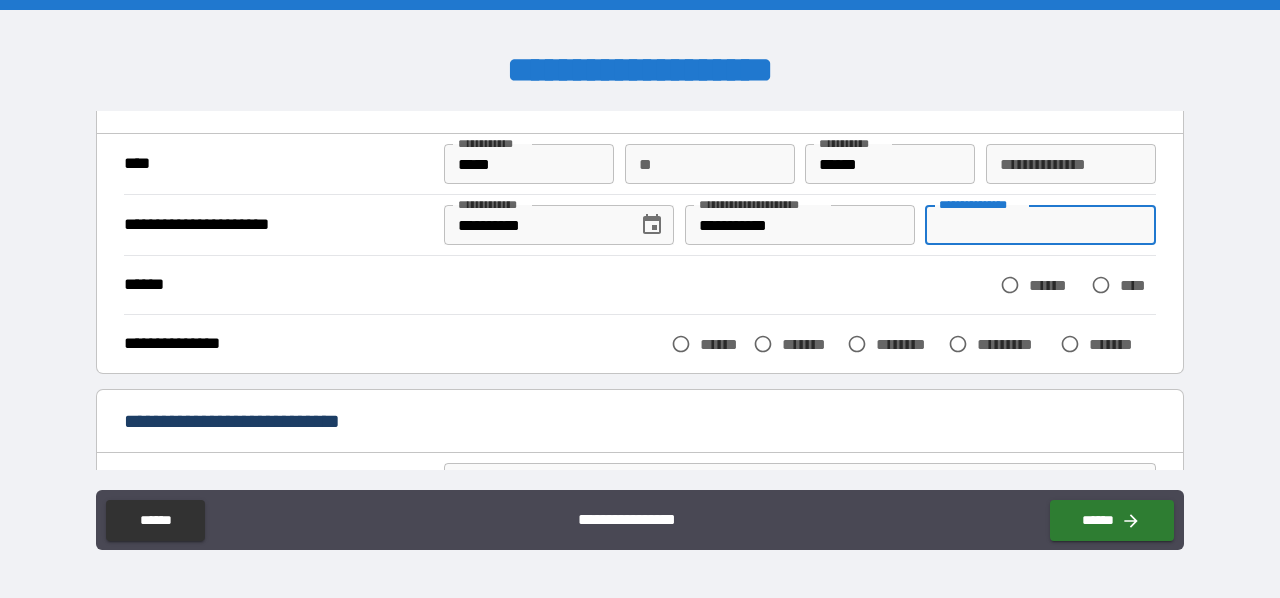 click on "**********" at bounding box center (1040, 225) 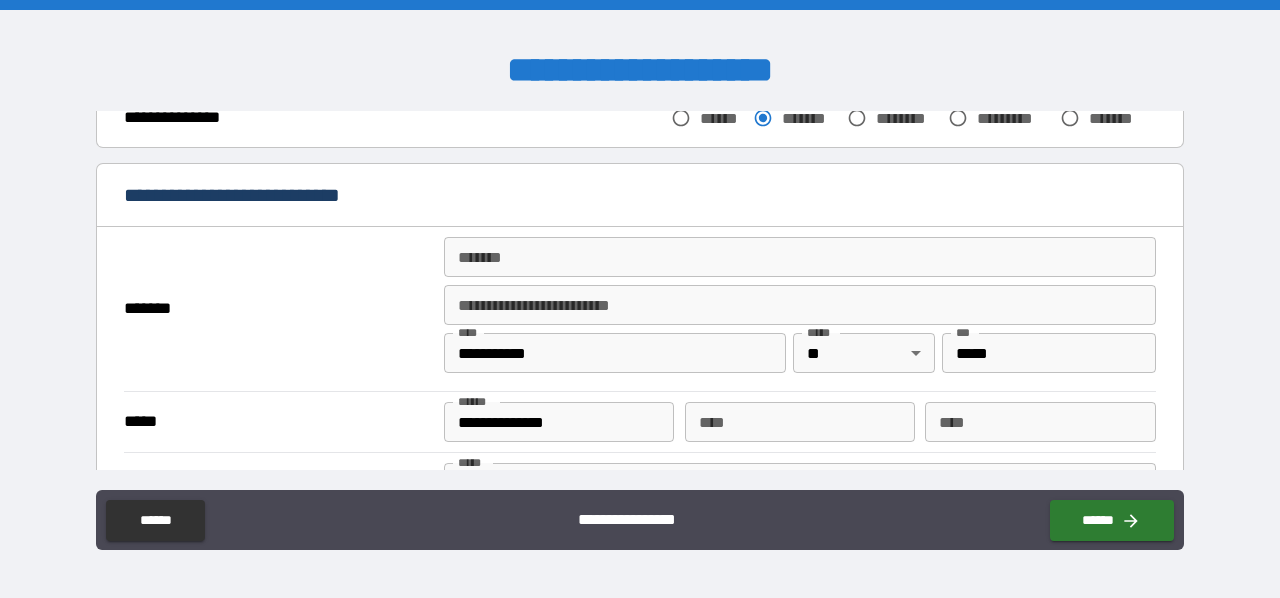scroll, scrollTop: 384, scrollLeft: 0, axis: vertical 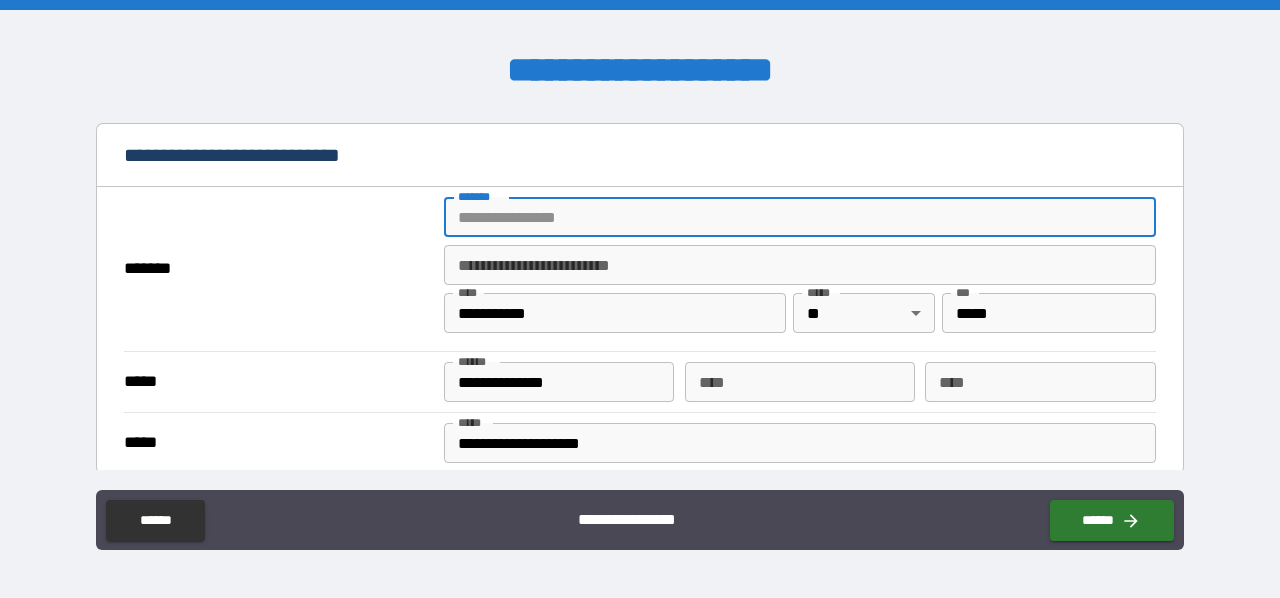 click on "*******" at bounding box center [800, 217] 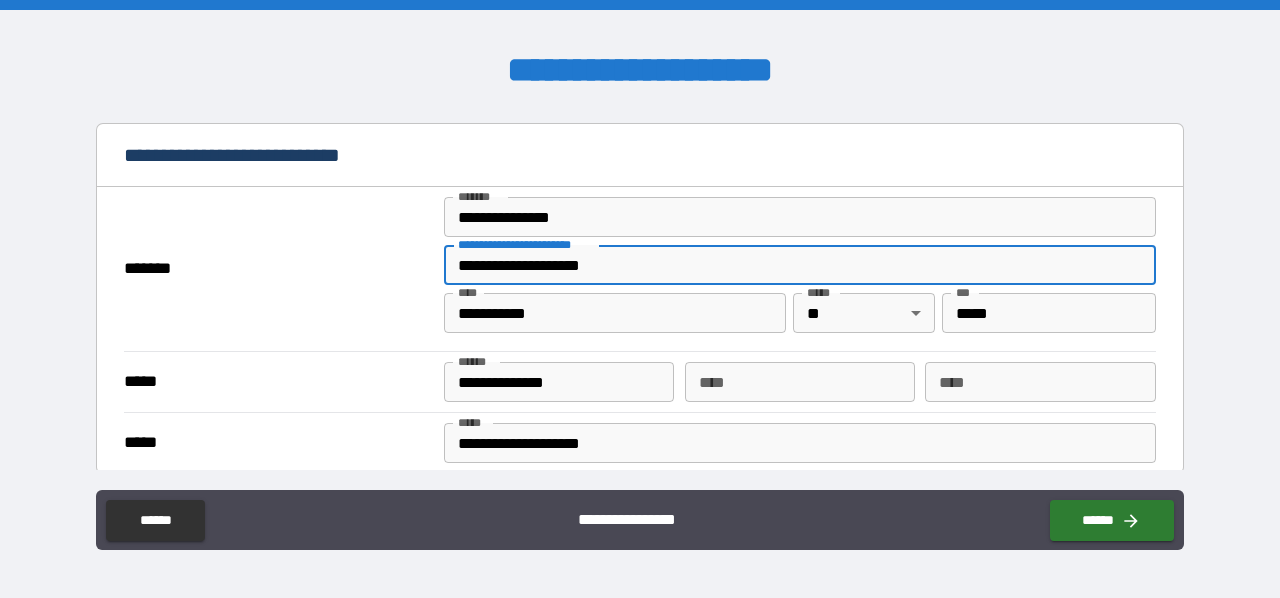 drag, startPoint x: 621, startPoint y: 257, endPoint x: 298, endPoint y: 228, distance: 324.29926 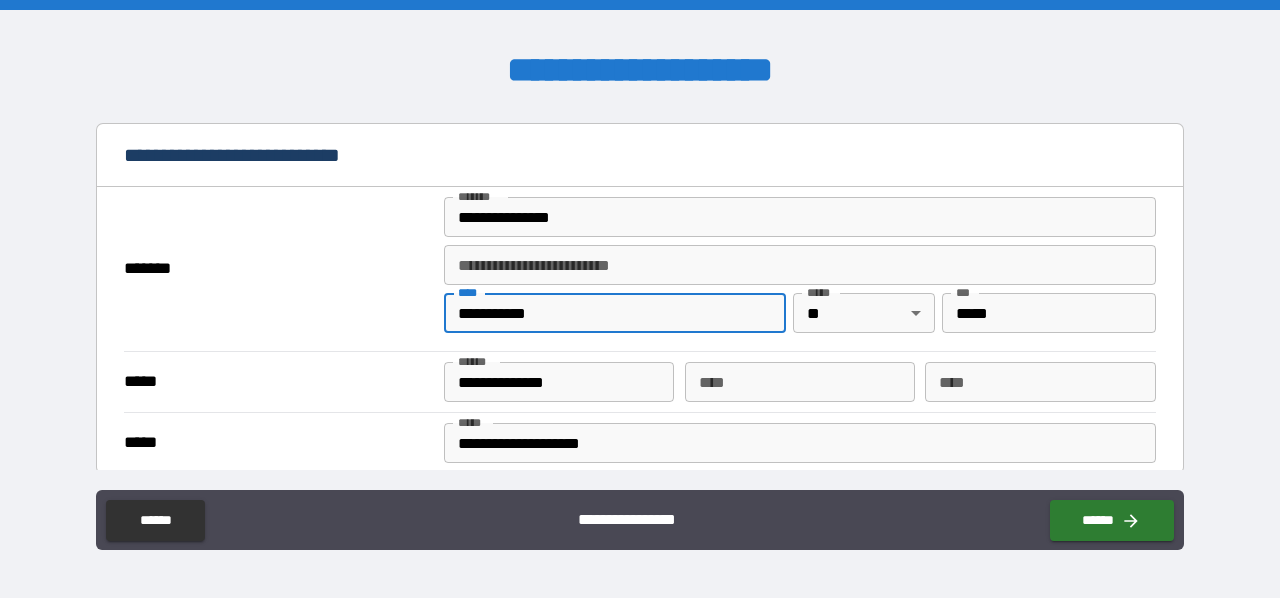 drag, startPoint x: 548, startPoint y: 311, endPoint x: 119, endPoint y: 267, distance: 431.25052 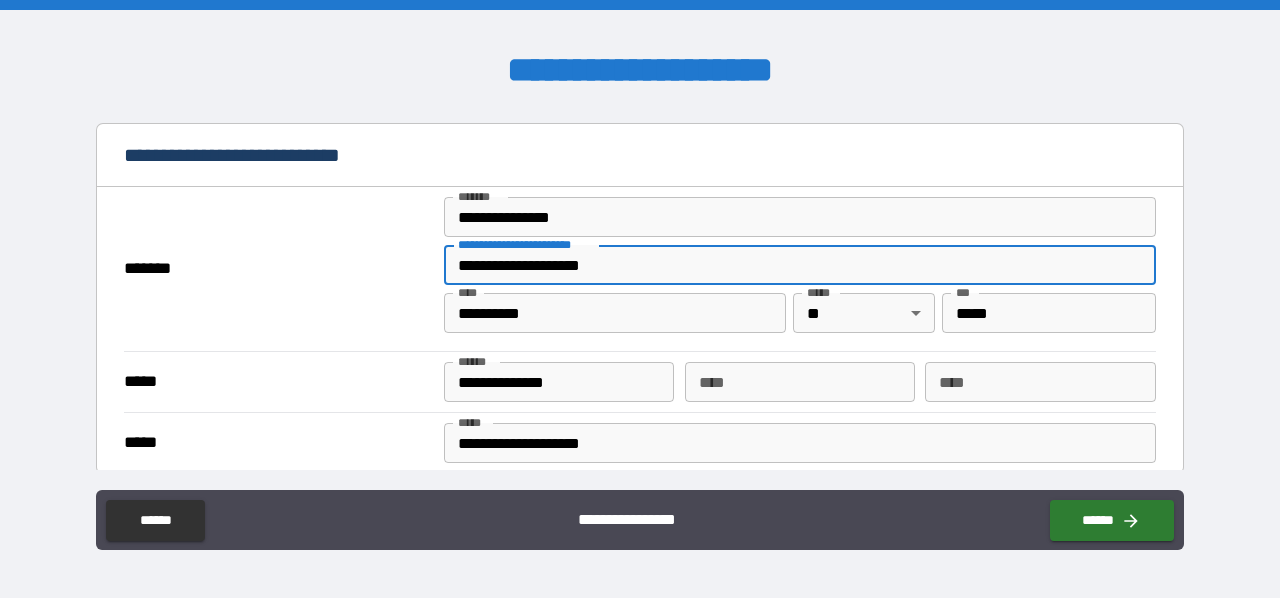 drag, startPoint x: 630, startPoint y: 261, endPoint x: 374, endPoint y: 265, distance: 256.03125 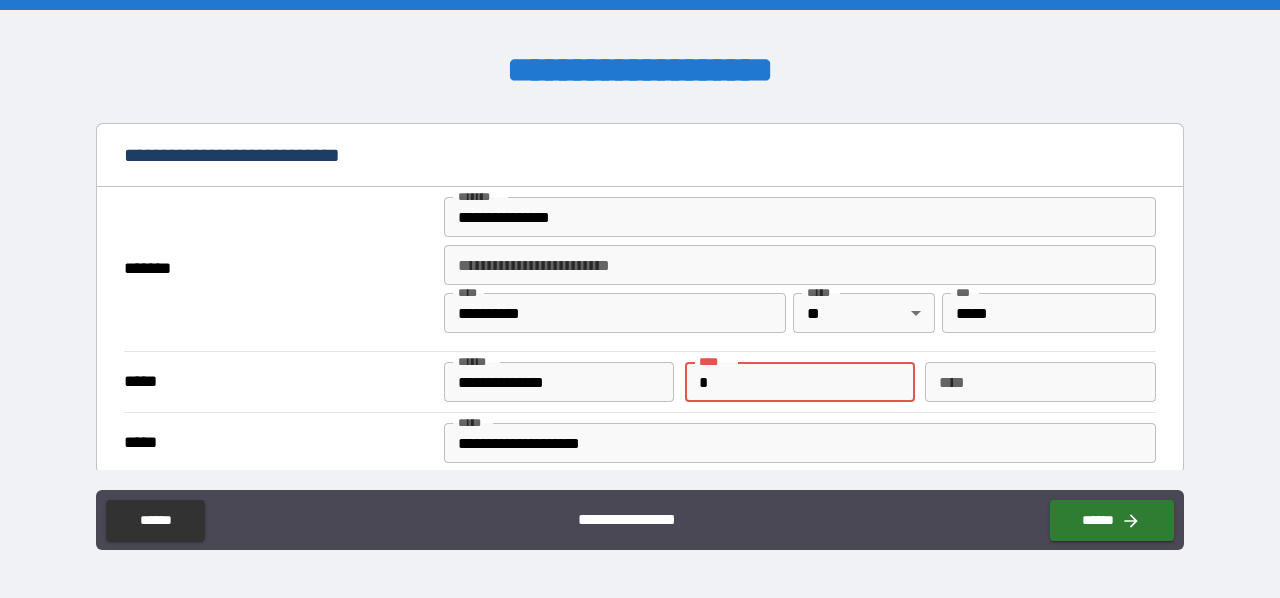 click on "*" at bounding box center [800, 382] 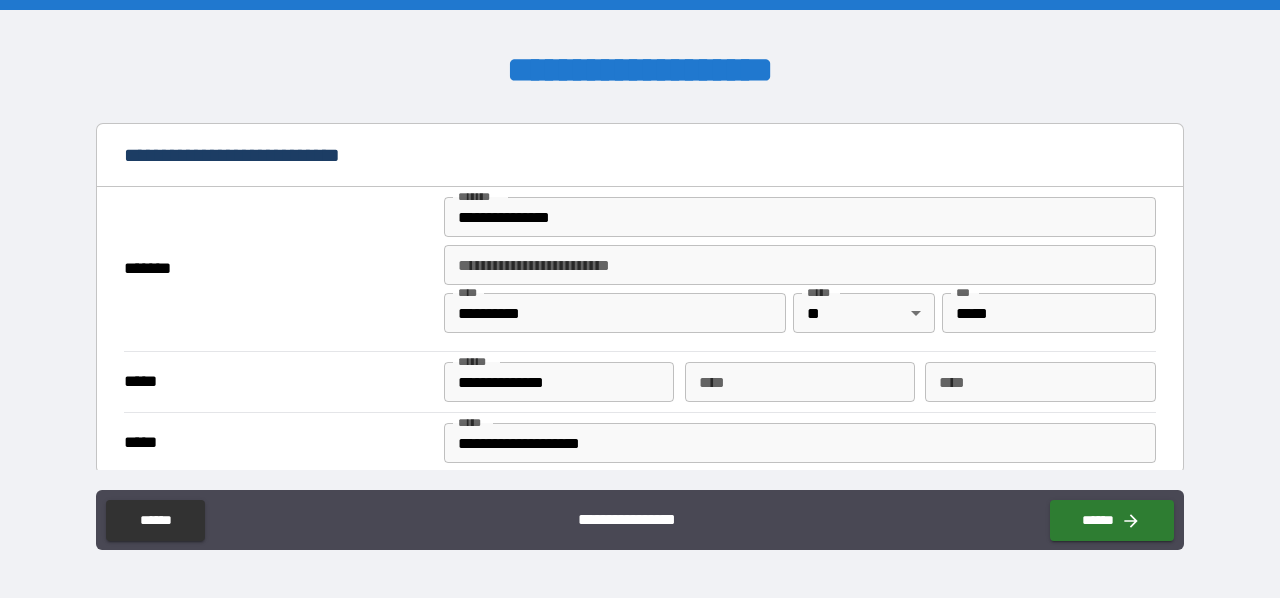 click on "**********" at bounding box center [640, 301] 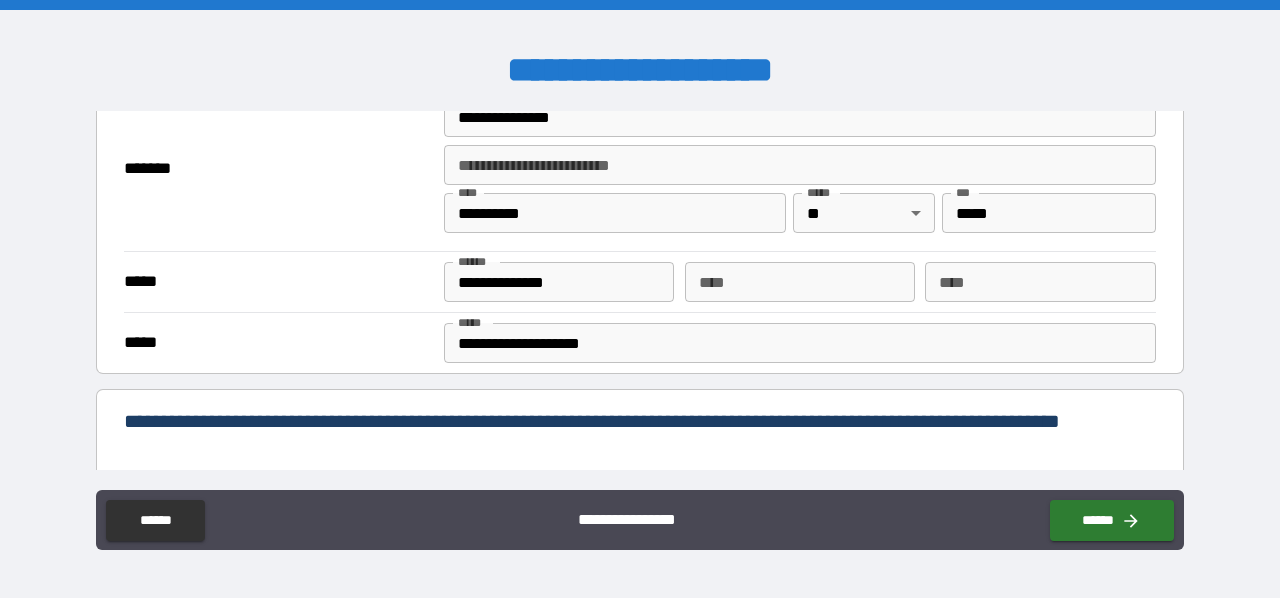 scroll, scrollTop: 497, scrollLeft: 0, axis: vertical 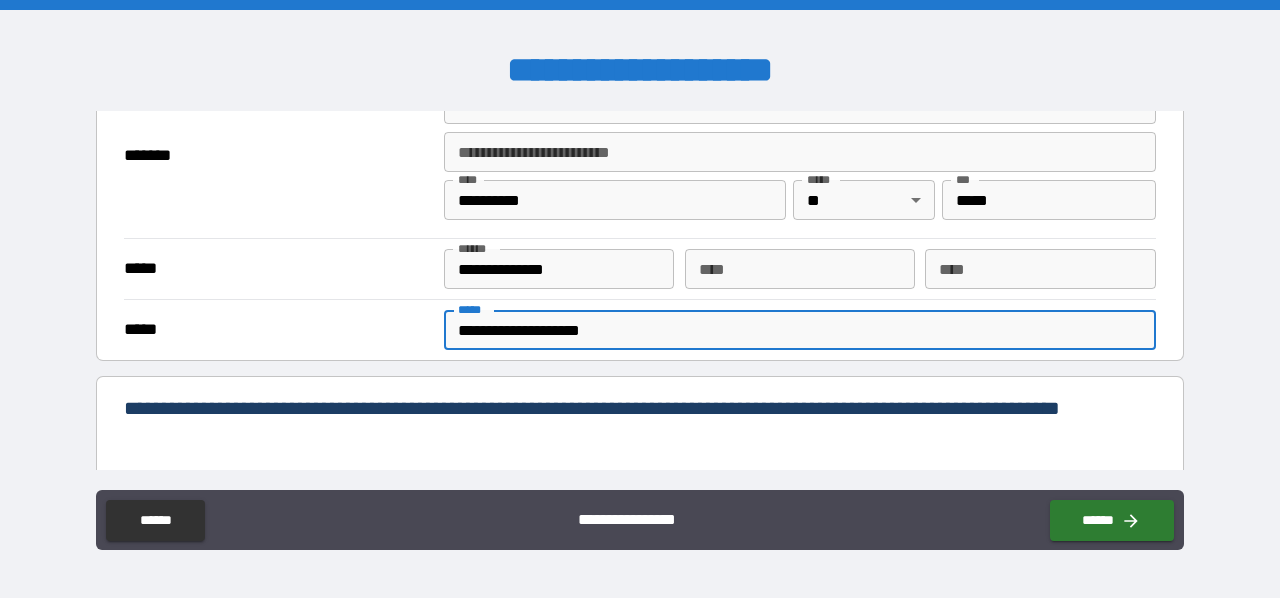 click on "**********" at bounding box center [800, 330] 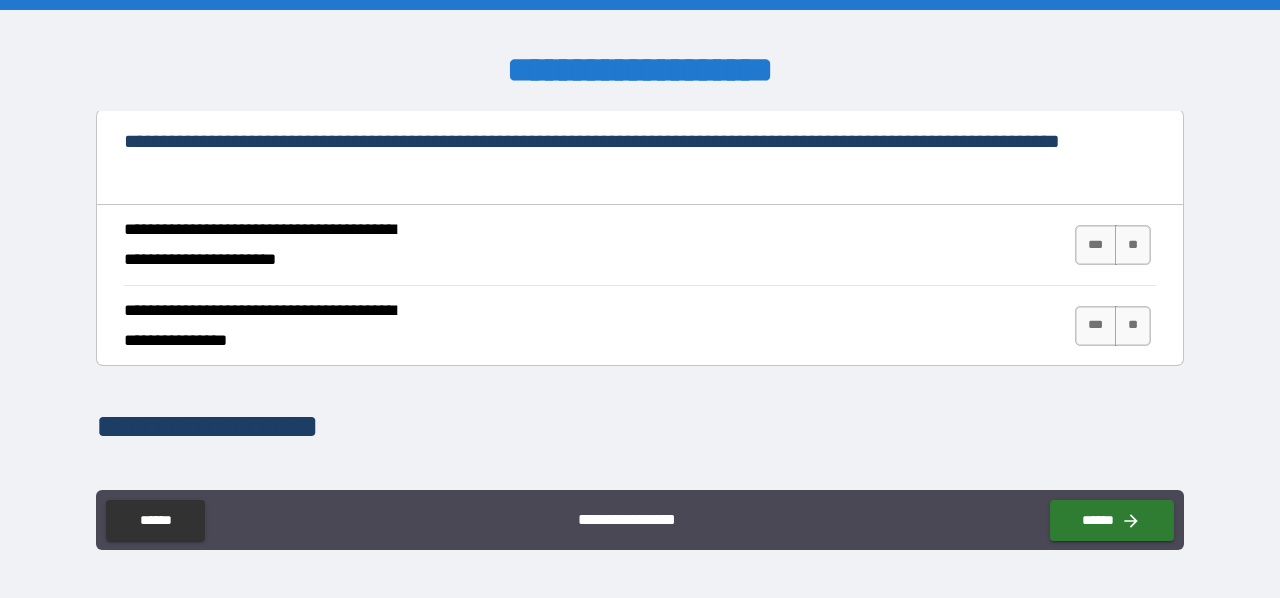scroll, scrollTop: 773, scrollLeft: 0, axis: vertical 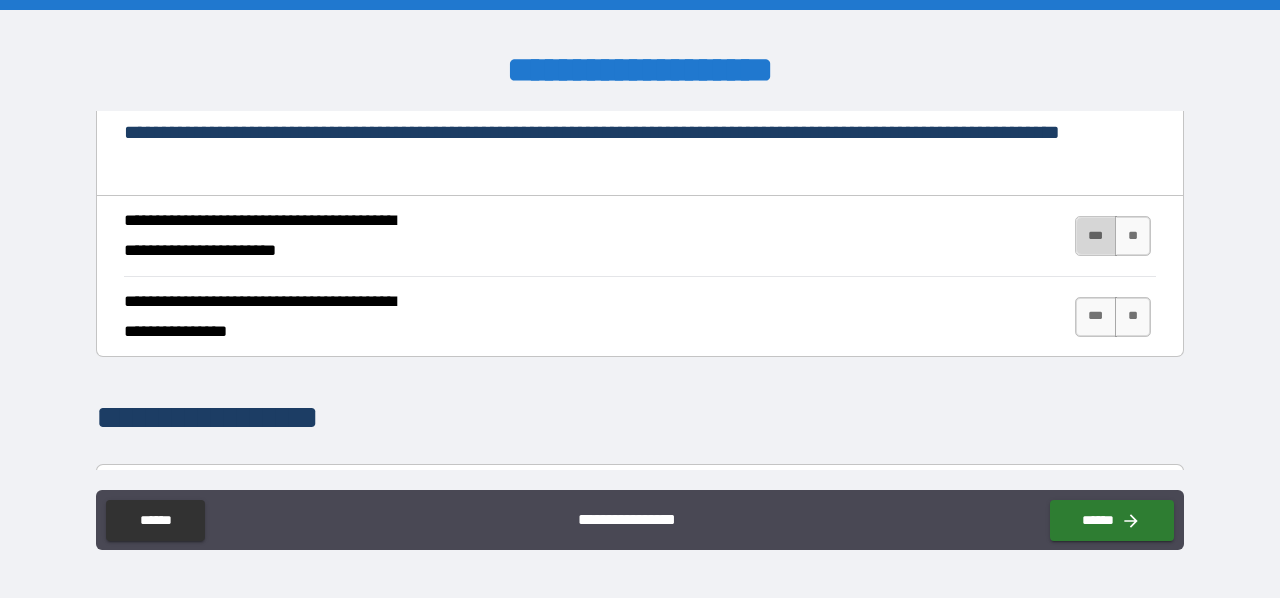 click on "***" at bounding box center (1096, 236) 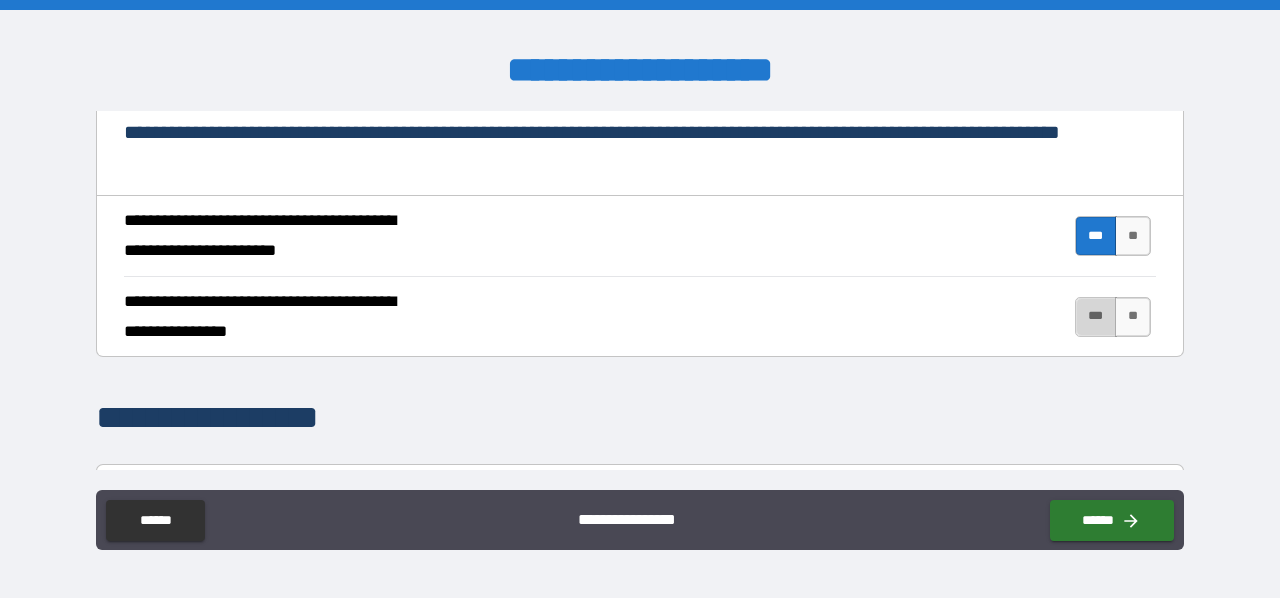 click on "***" at bounding box center [1096, 317] 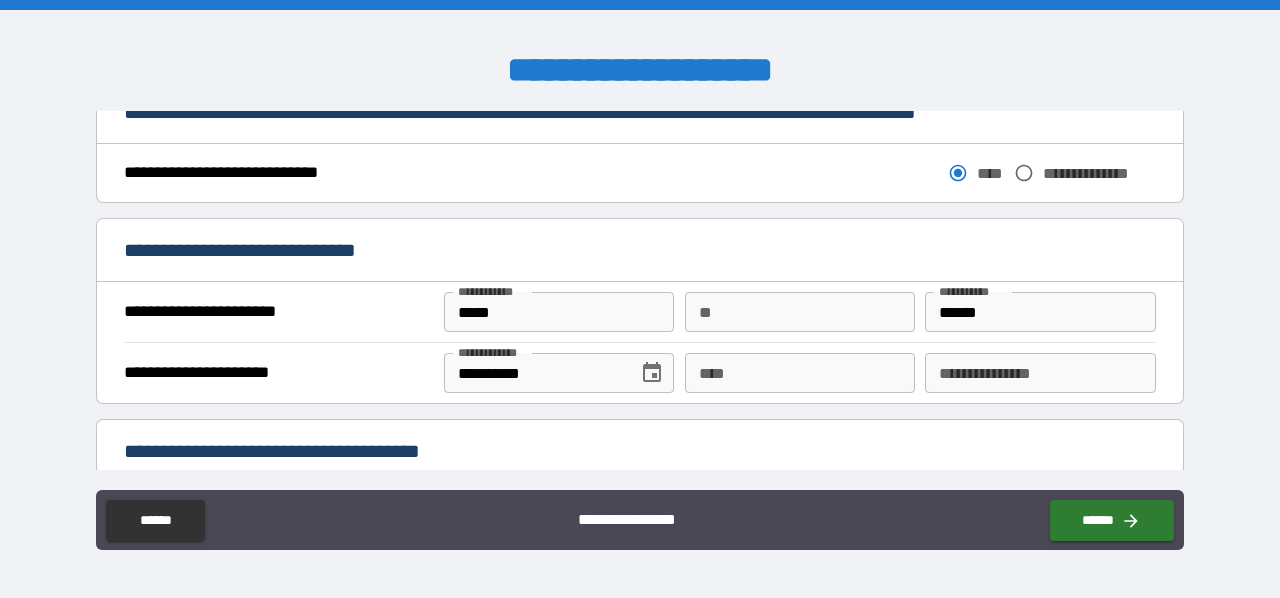 scroll, scrollTop: 1166, scrollLeft: 0, axis: vertical 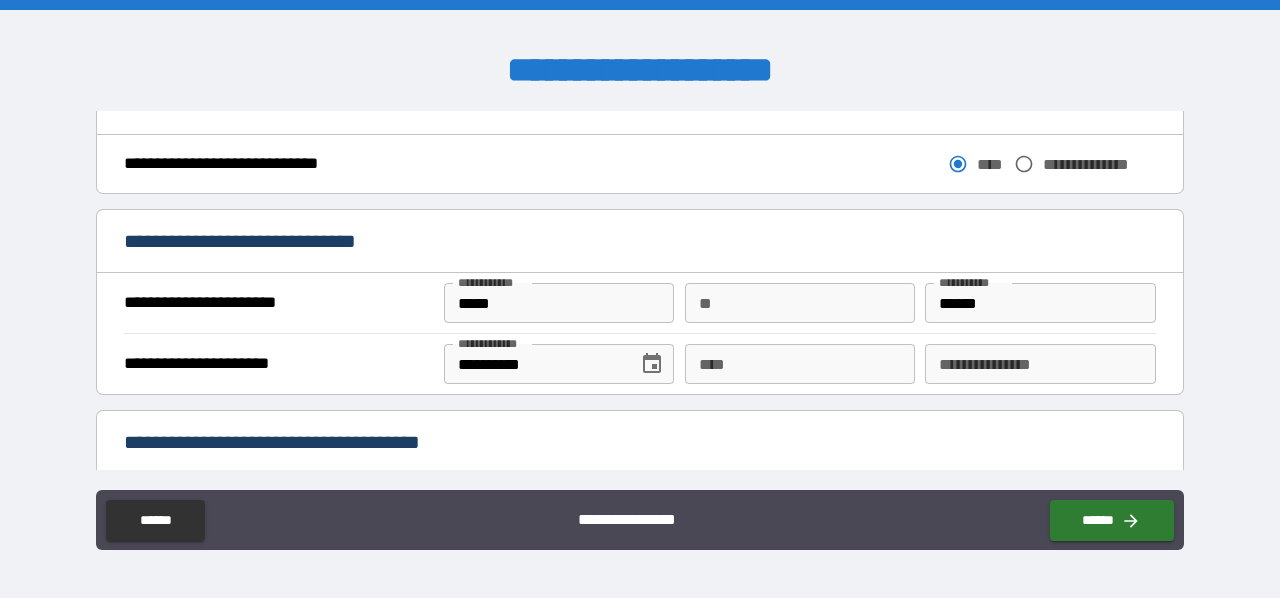 click on "****" at bounding box center (800, 364) 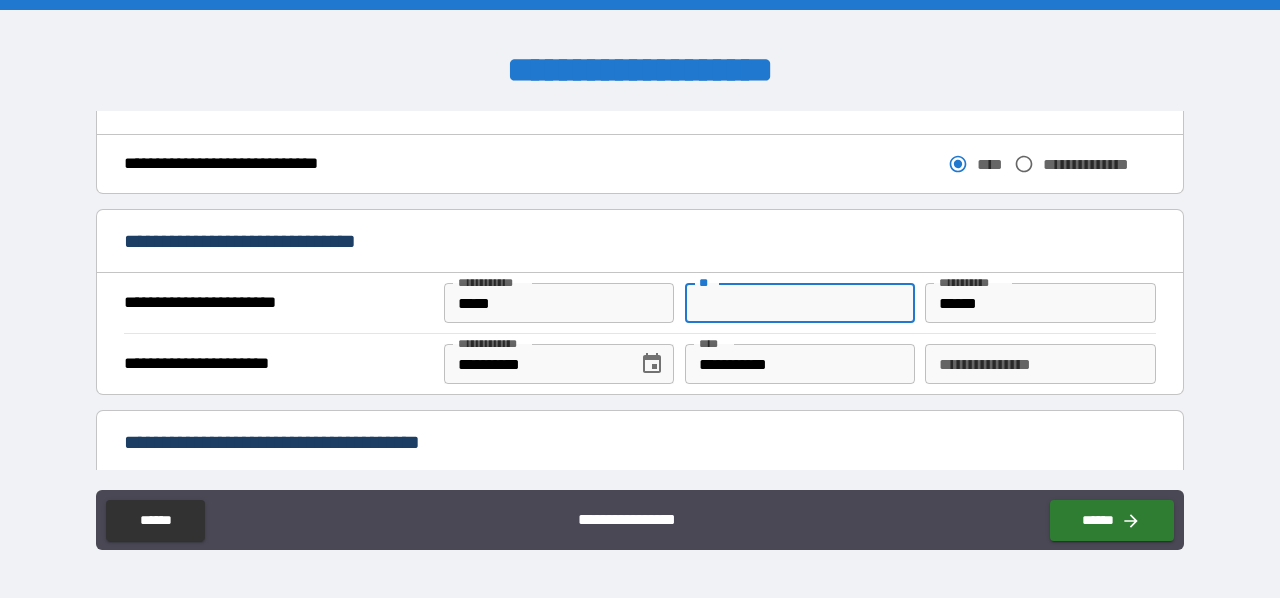 click on "**" at bounding box center [800, 303] 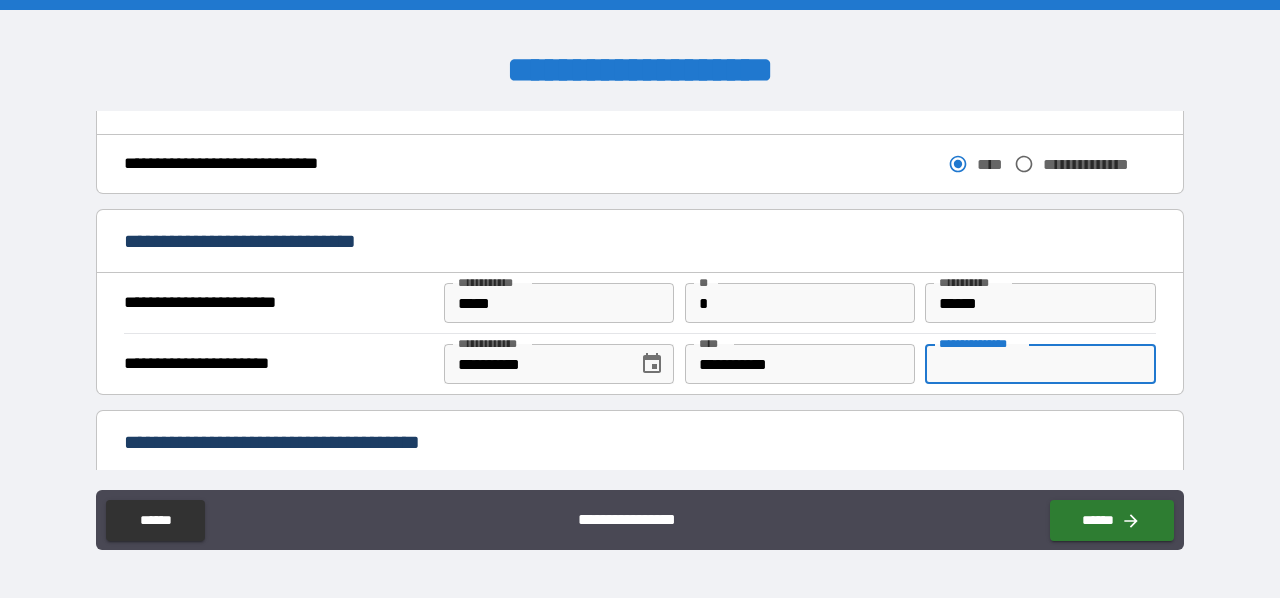 click on "**********" at bounding box center (1040, 364) 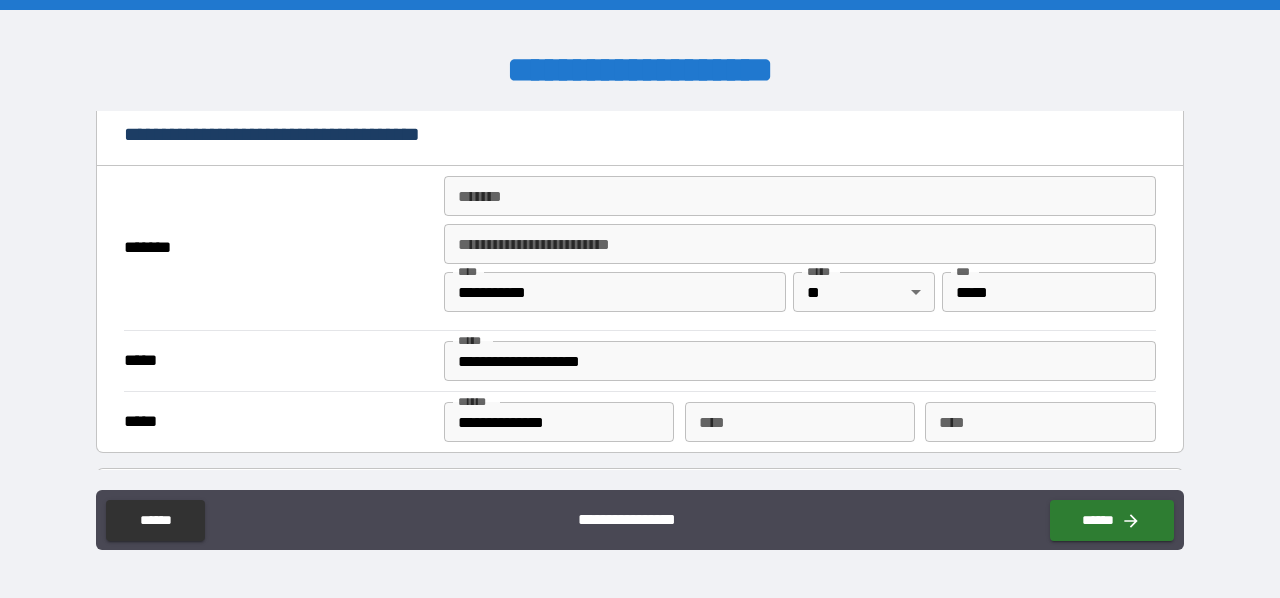 scroll, scrollTop: 1464, scrollLeft: 0, axis: vertical 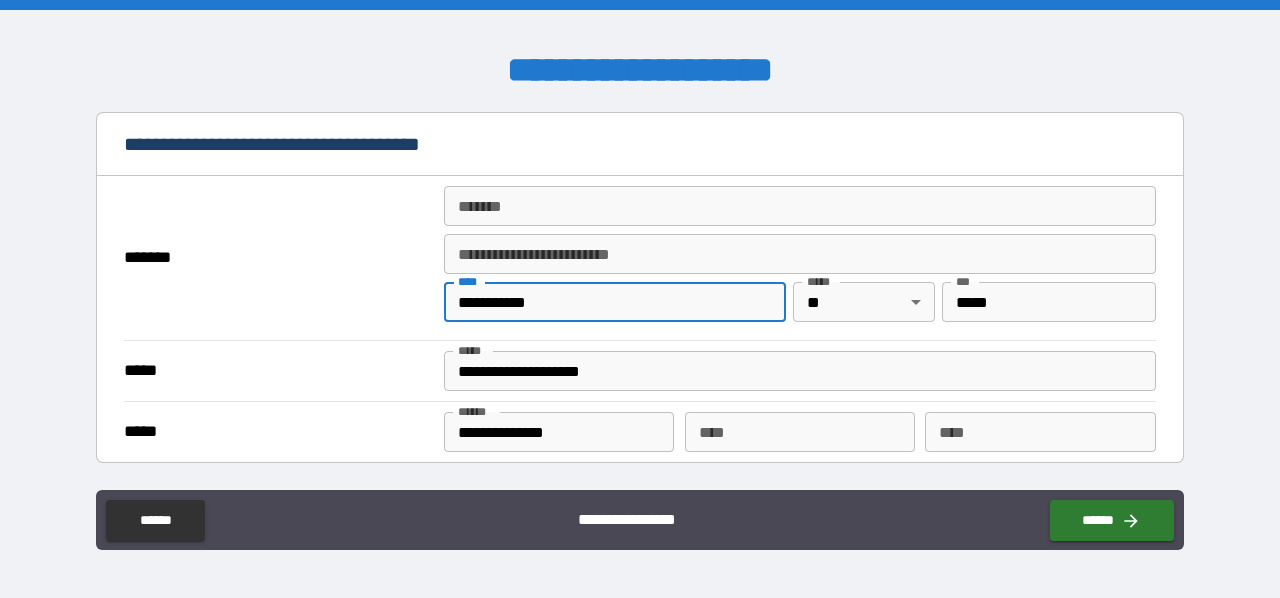 click on "**********" at bounding box center [615, 302] 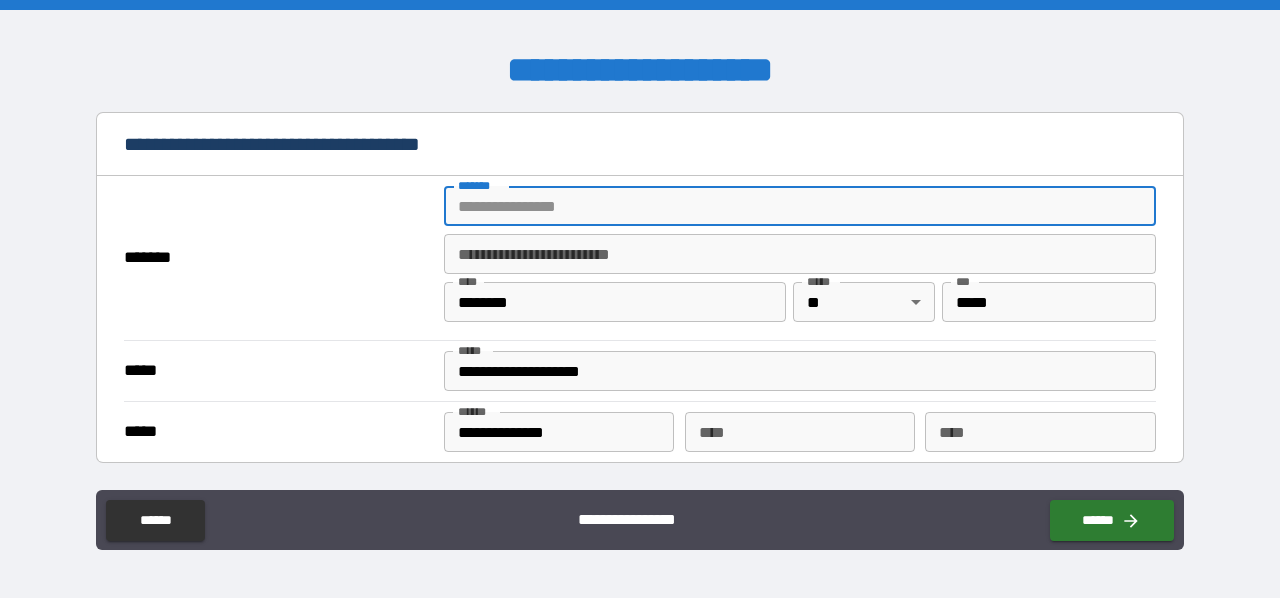 click on "*******" at bounding box center [800, 206] 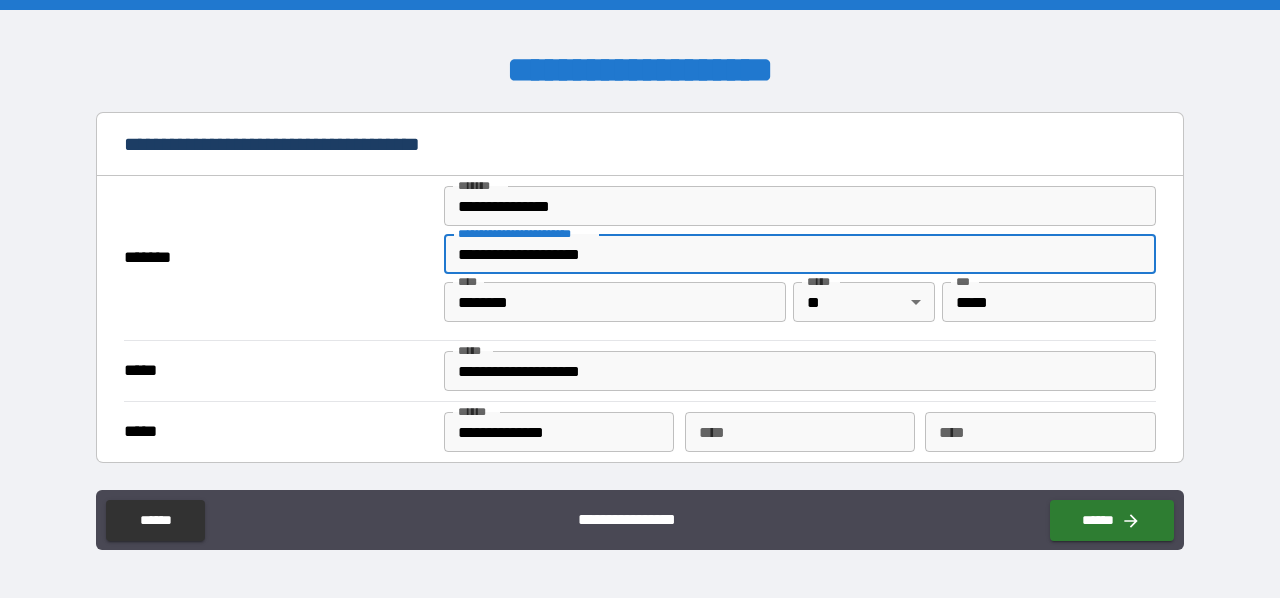 drag, startPoint x: 626, startPoint y: 246, endPoint x: 107, endPoint y: 191, distance: 521.9061 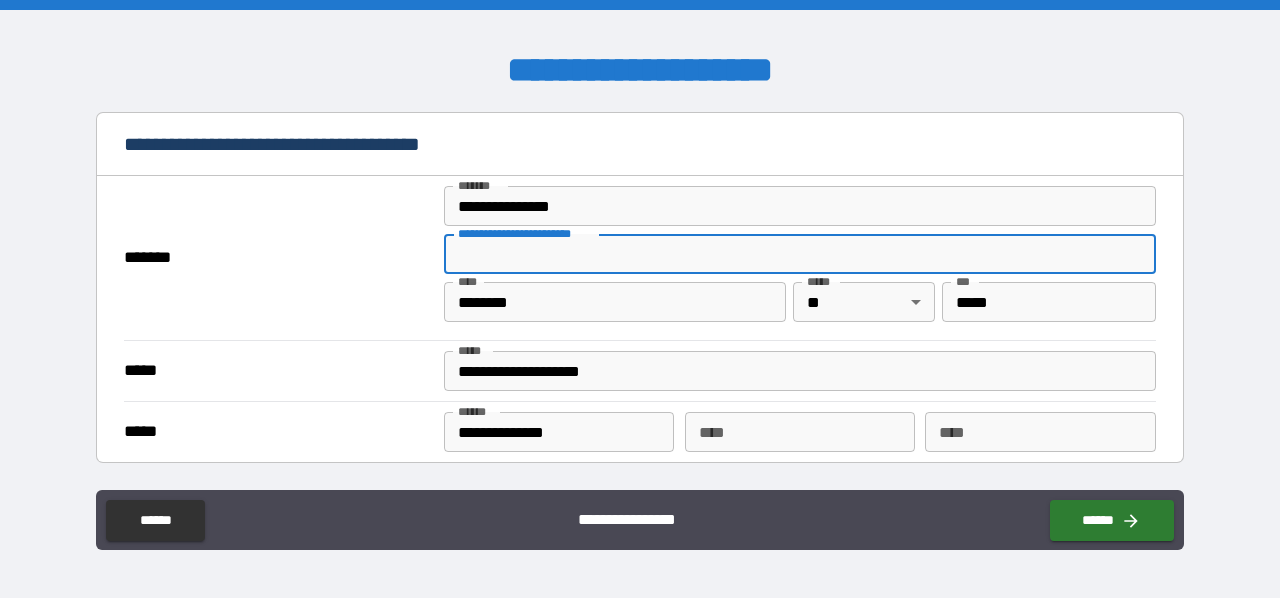 drag, startPoint x: 526, startPoint y: 294, endPoint x: 185, endPoint y: 300, distance: 341.0528 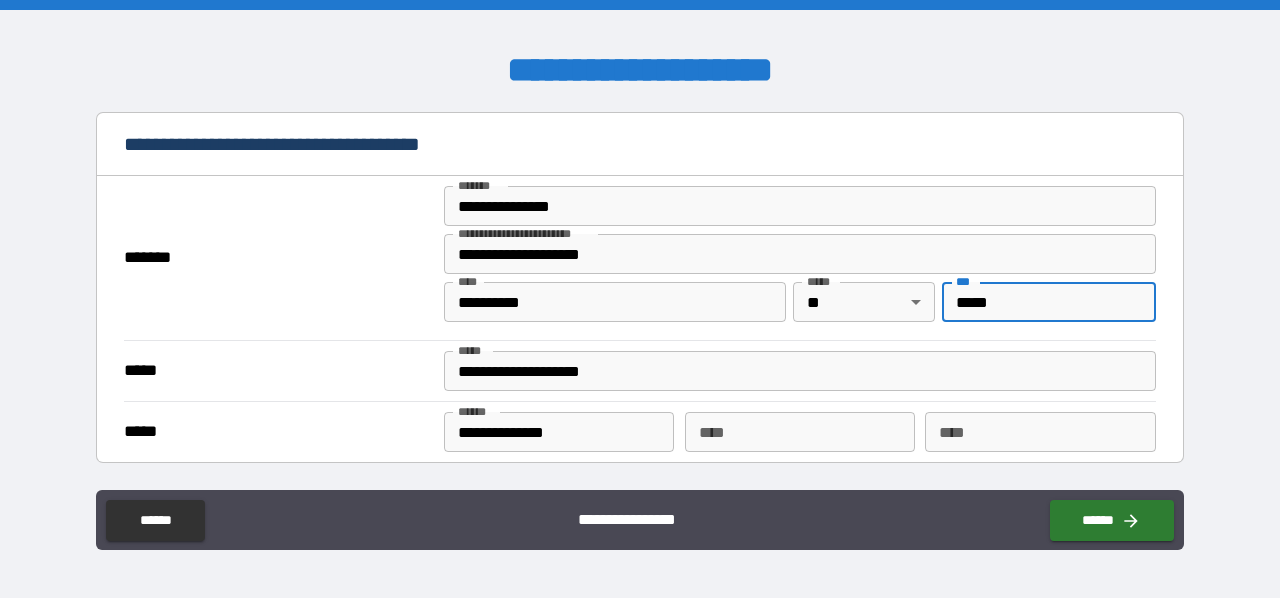 click on "*****" at bounding box center (1049, 302) 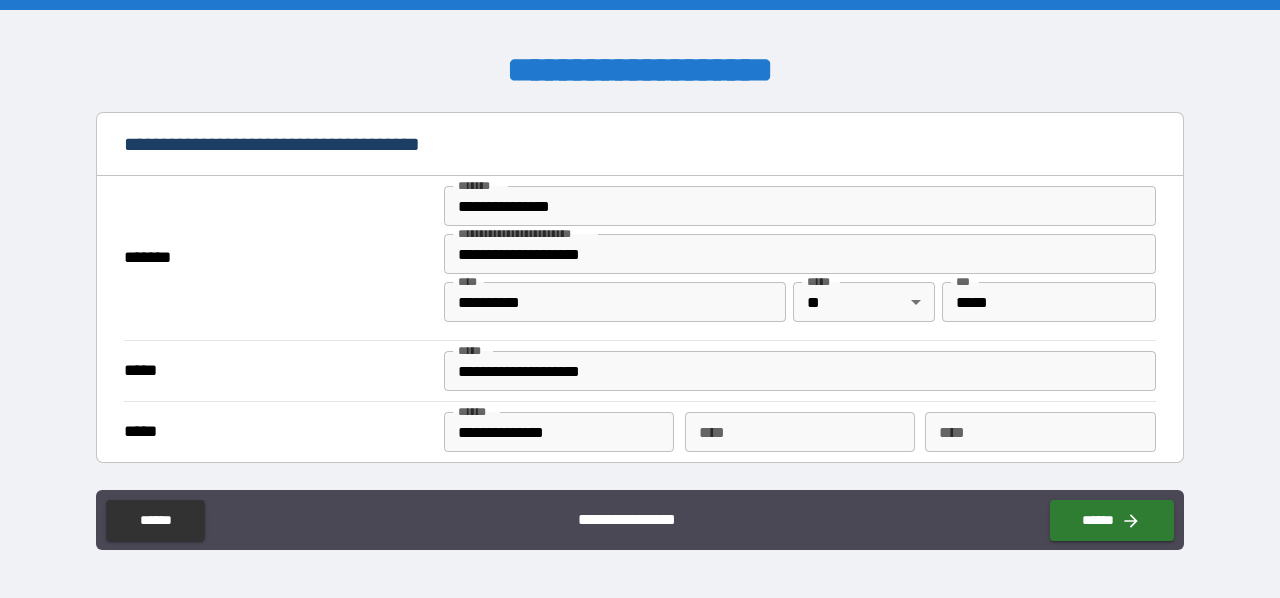 click on "*******" at bounding box center [279, 258] 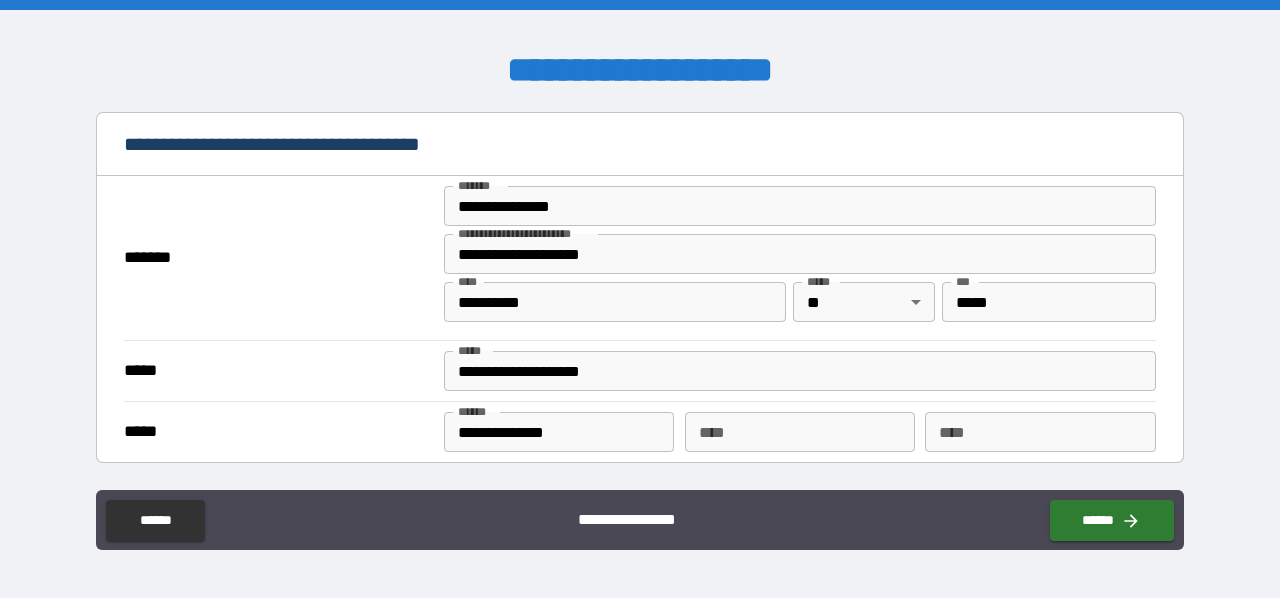 drag, startPoint x: 628, startPoint y: 249, endPoint x: 381, endPoint y: 246, distance: 247.01822 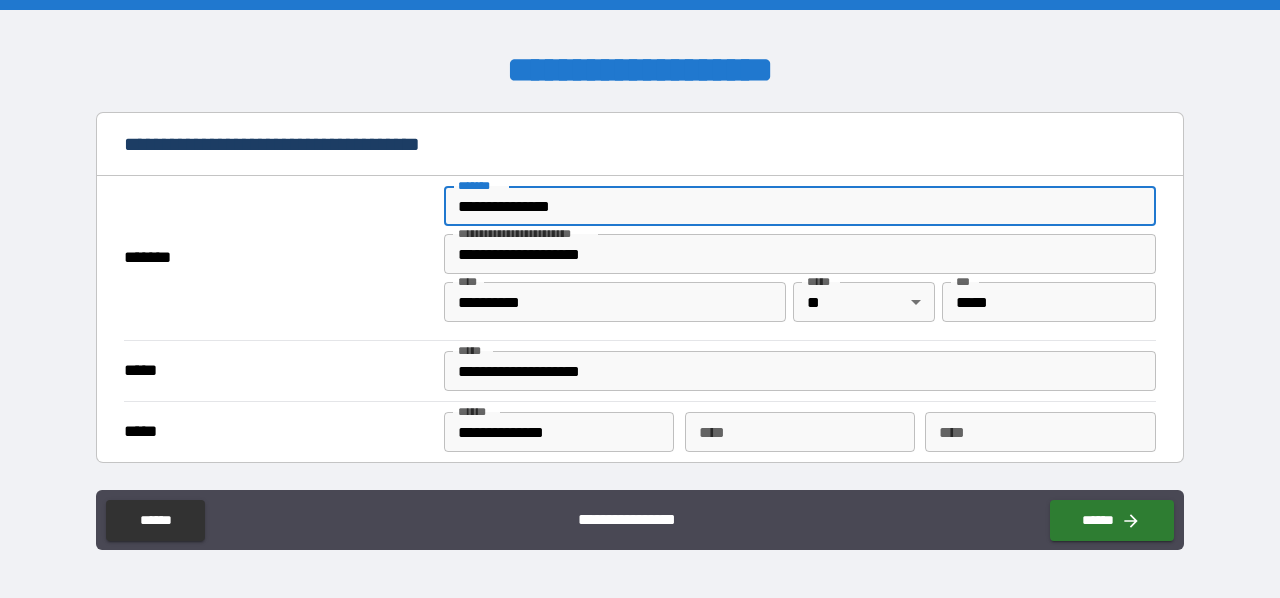 drag, startPoint x: 599, startPoint y: 202, endPoint x: 320, endPoint y: 150, distance: 283.8045 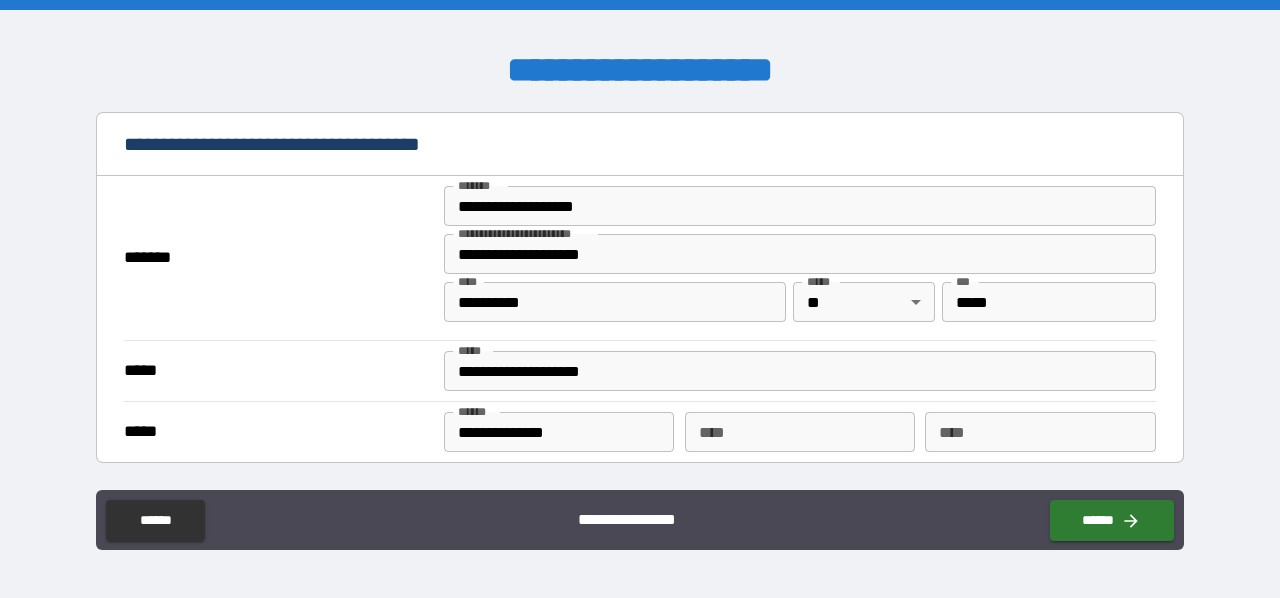click on "**********" at bounding box center [640, 146] 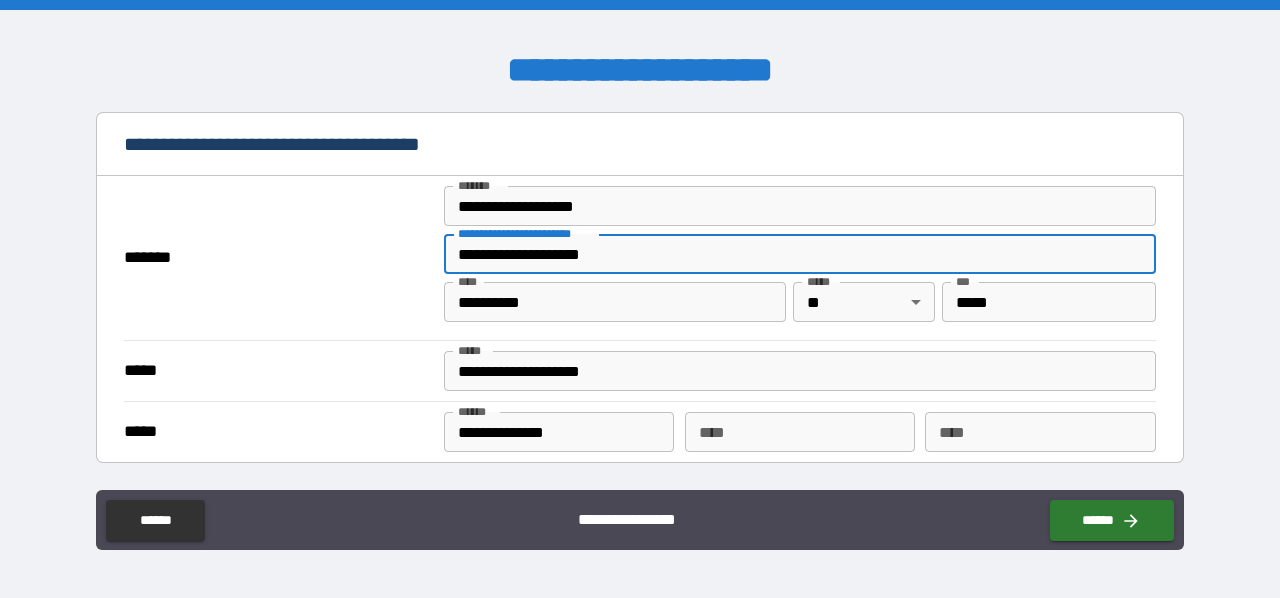 drag, startPoint x: 600, startPoint y: 244, endPoint x: 191, endPoint y: 190, distance: 412.54938 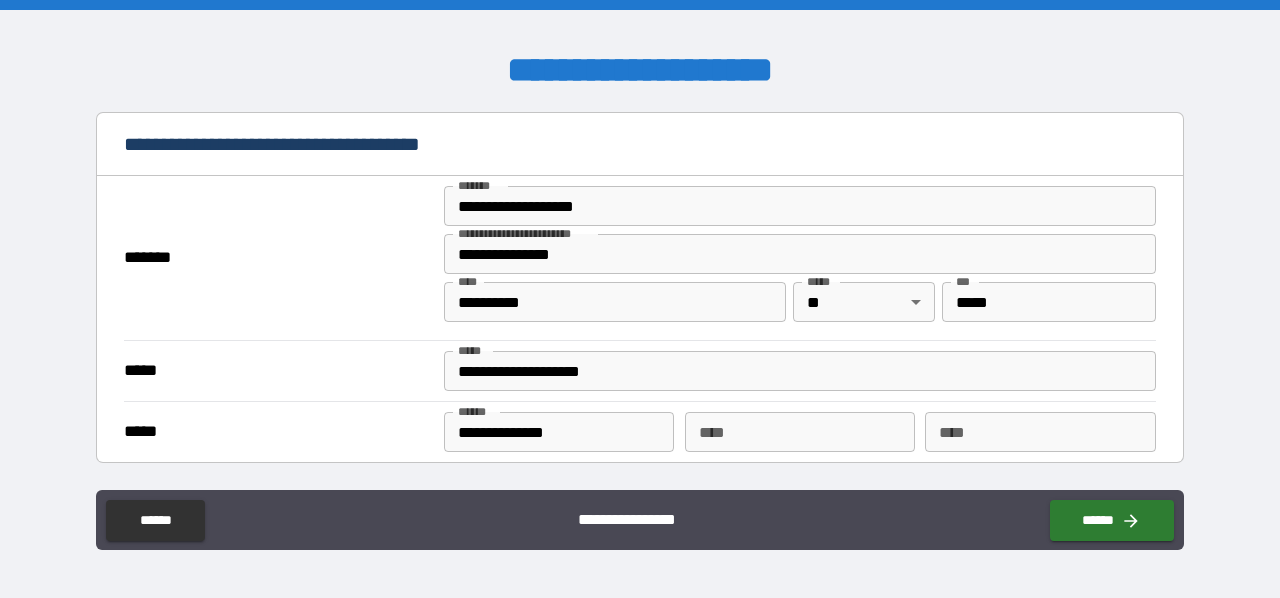 click on "**********" at bounding box center (640, 370) 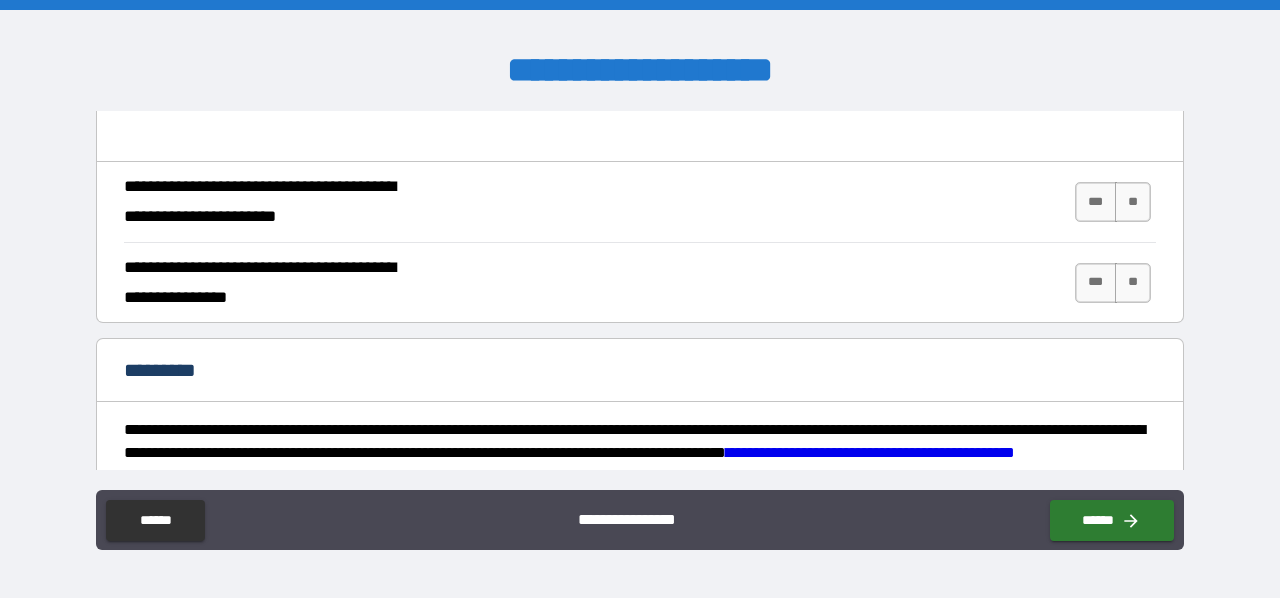 scroll, scrollTop: 1885, scrollLeft: 0, axis: vertical 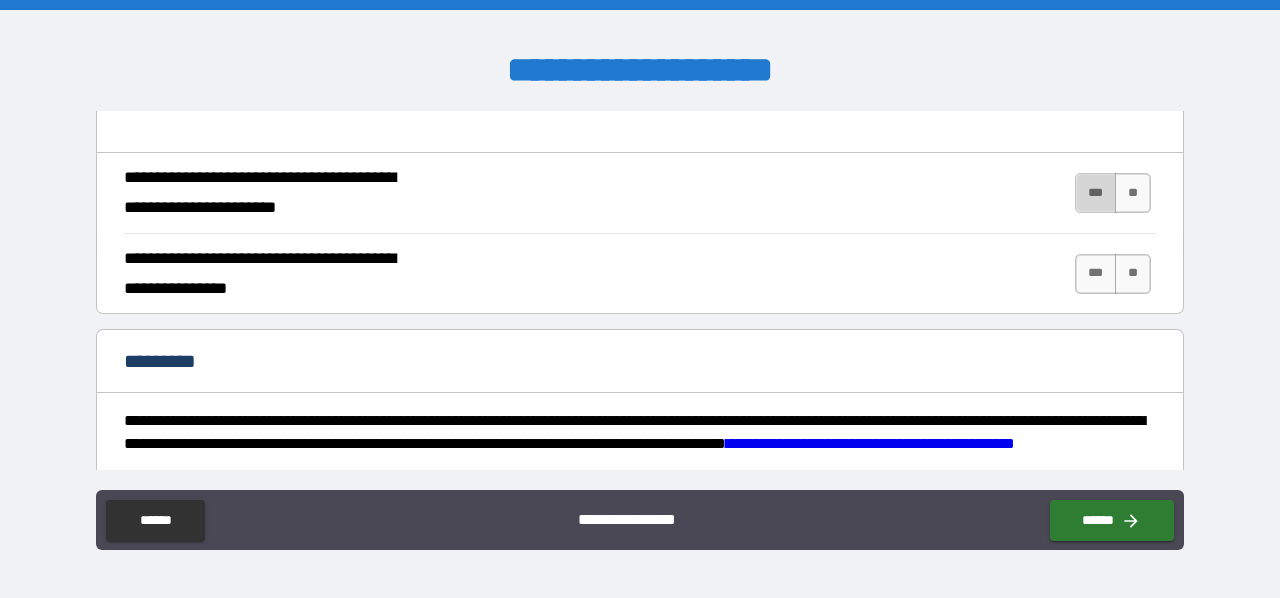 click on "***" at bounding box center [1096, 193] 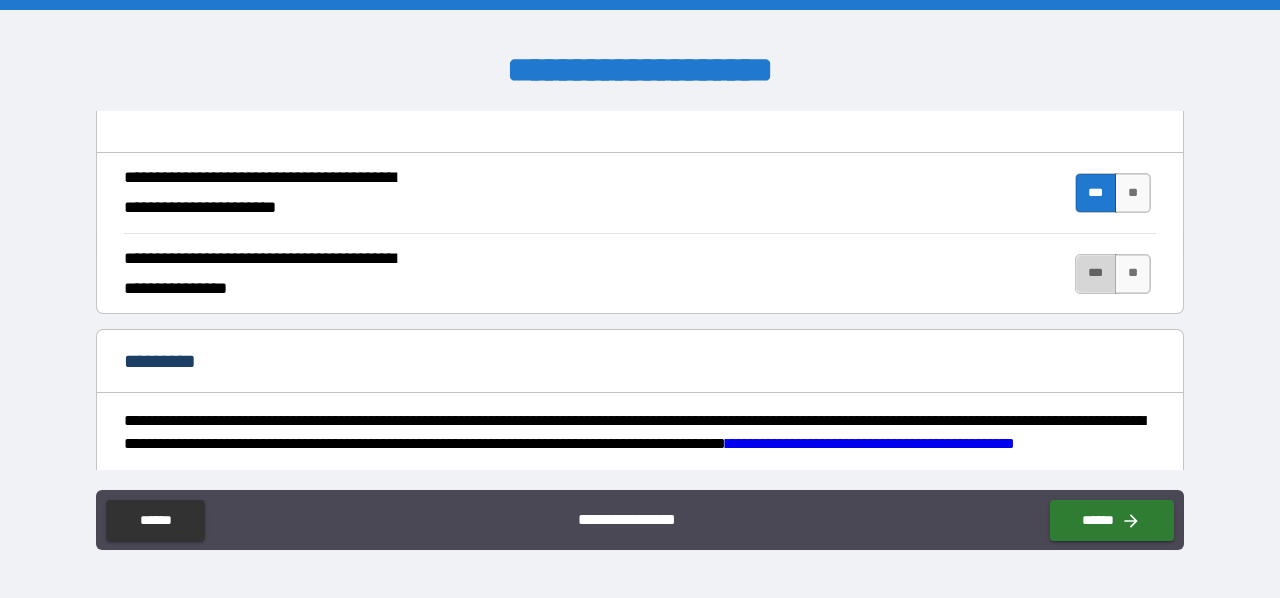 click on "***" at bounding box center [1096, 274] 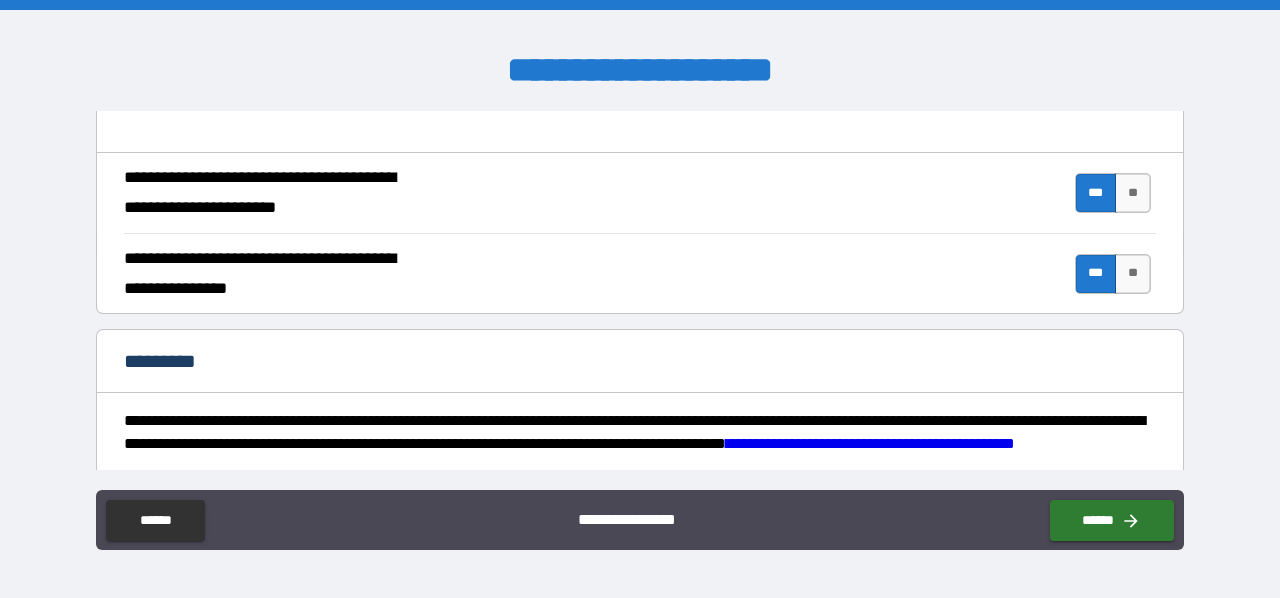 scroll, scrollTop: 2075, scrollLeft: 0, axis: vertical 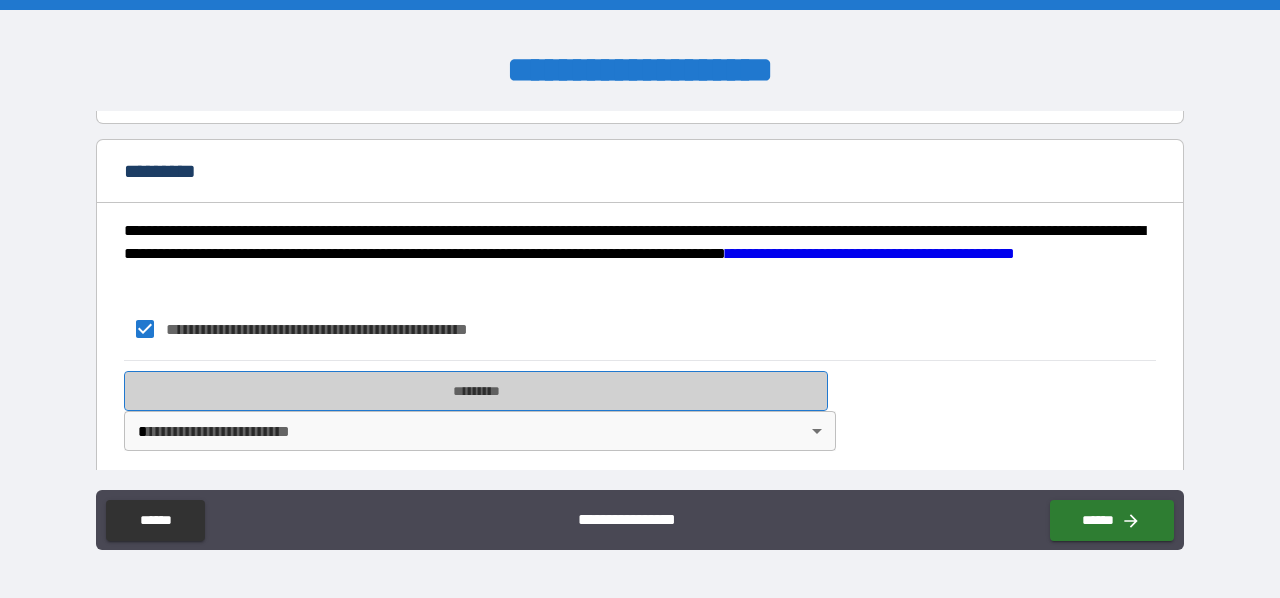 click on "*********" at bounding box center [476, 391] 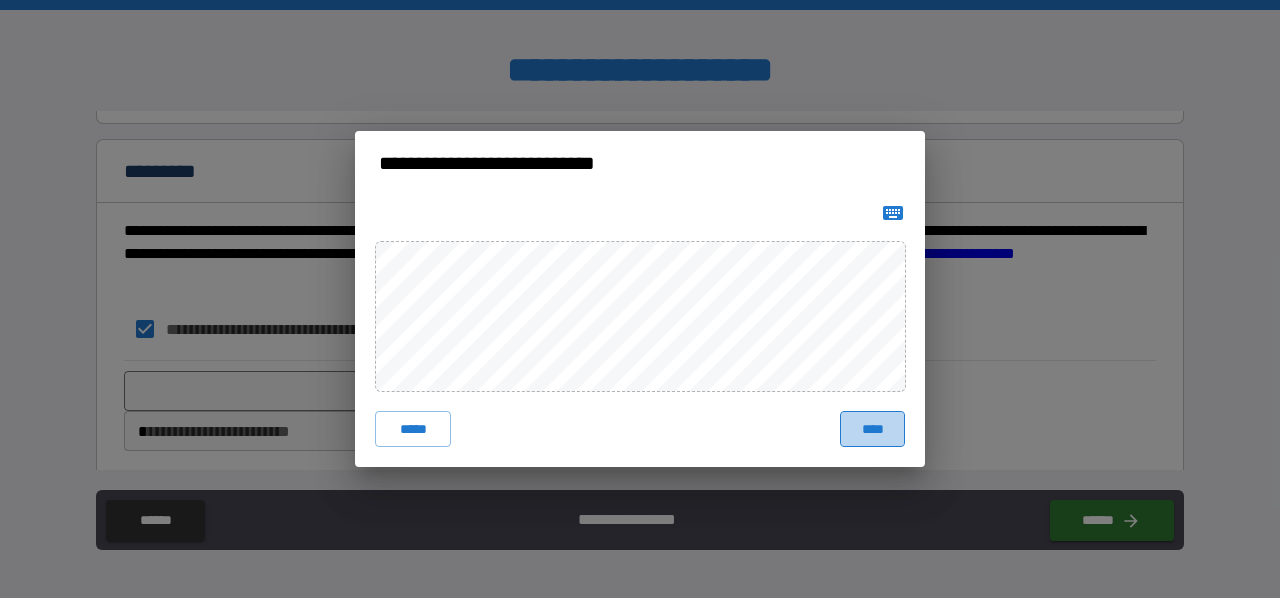 click on "****" at bounding box center [872, 429] 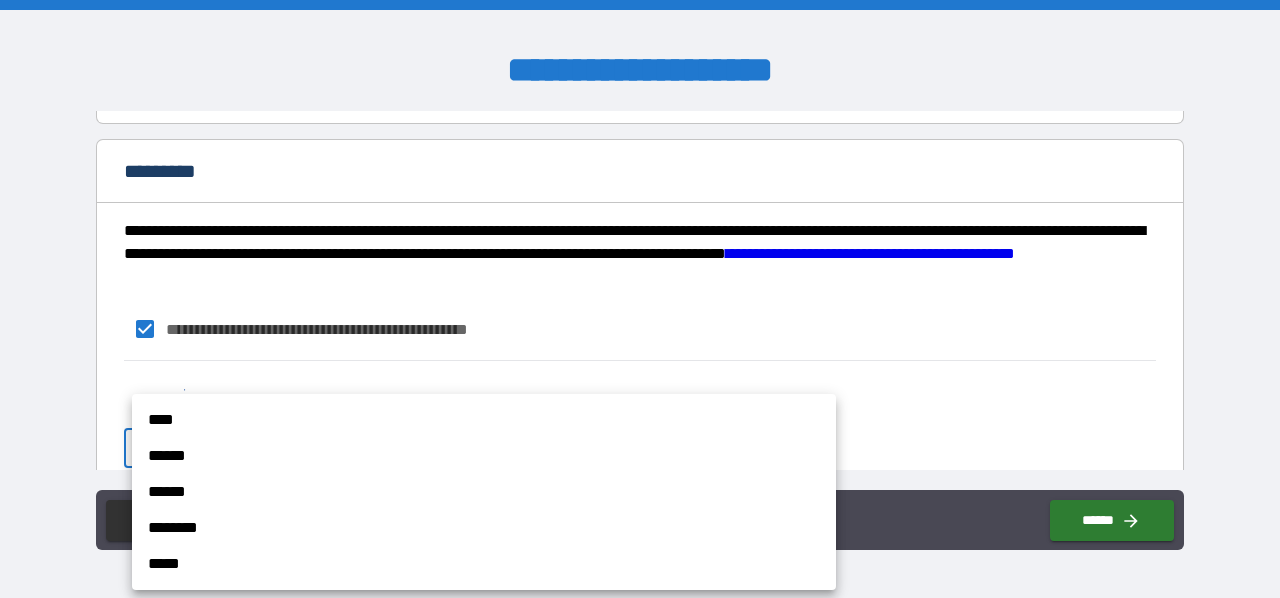 click on "**********" at bounding box center (640, 299) 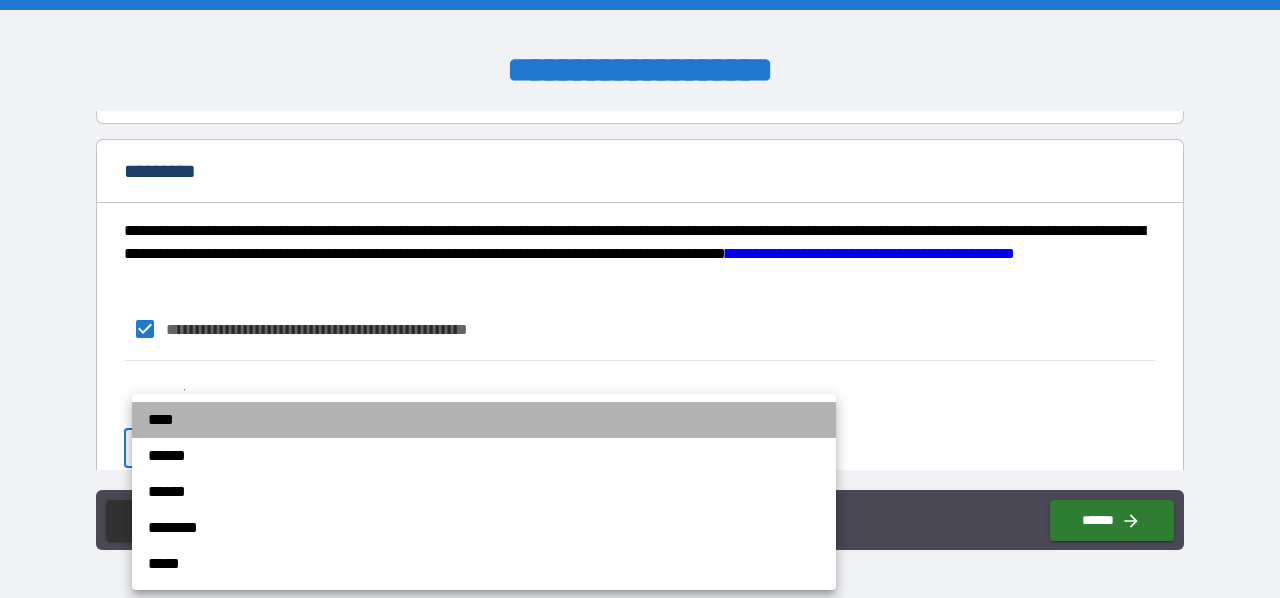 click on "****" at bounding box center [484, 420] 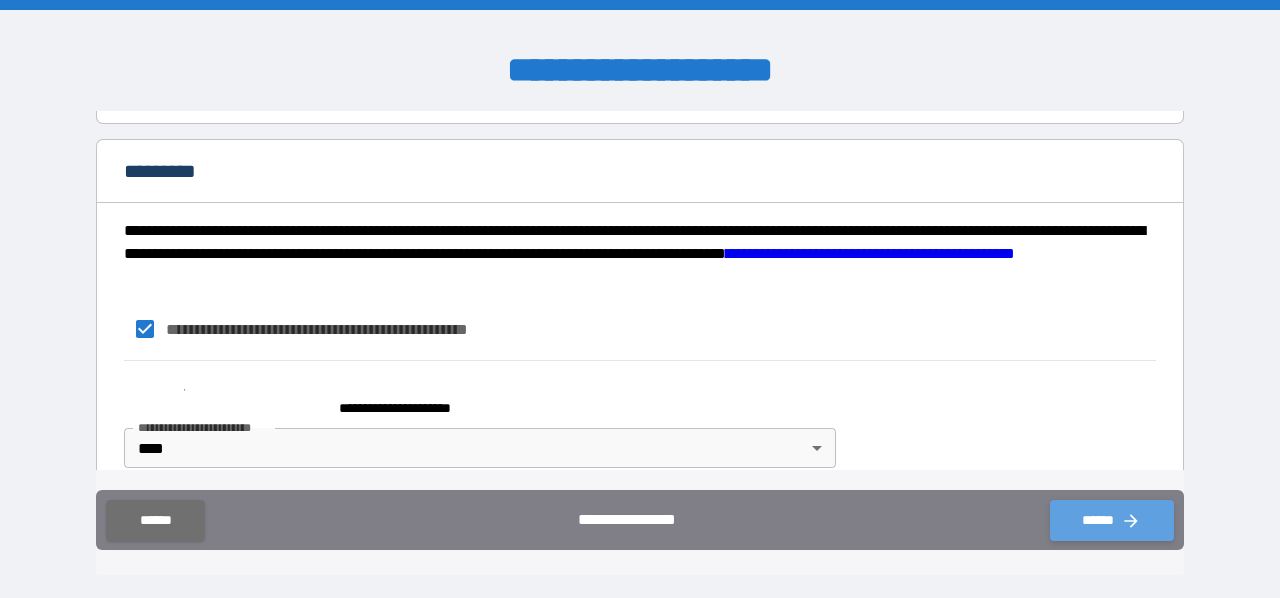 click on "******" at bounding box center [1112, 520] 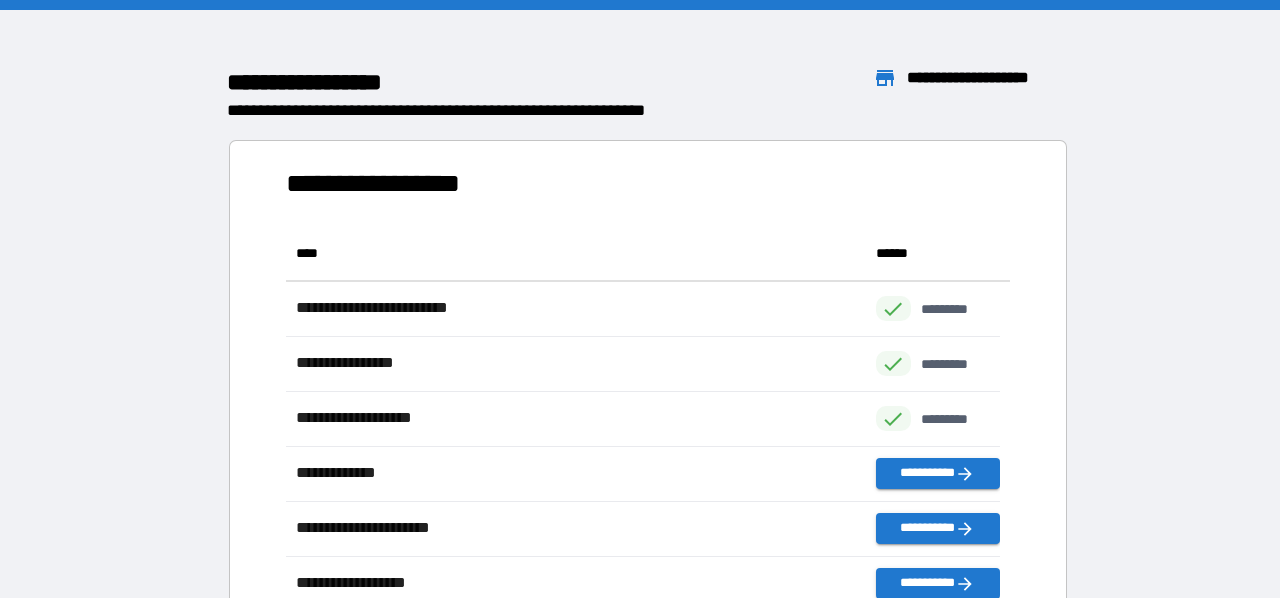 scroll, scrollTop: 425, scrollLeft: 698, axis: both 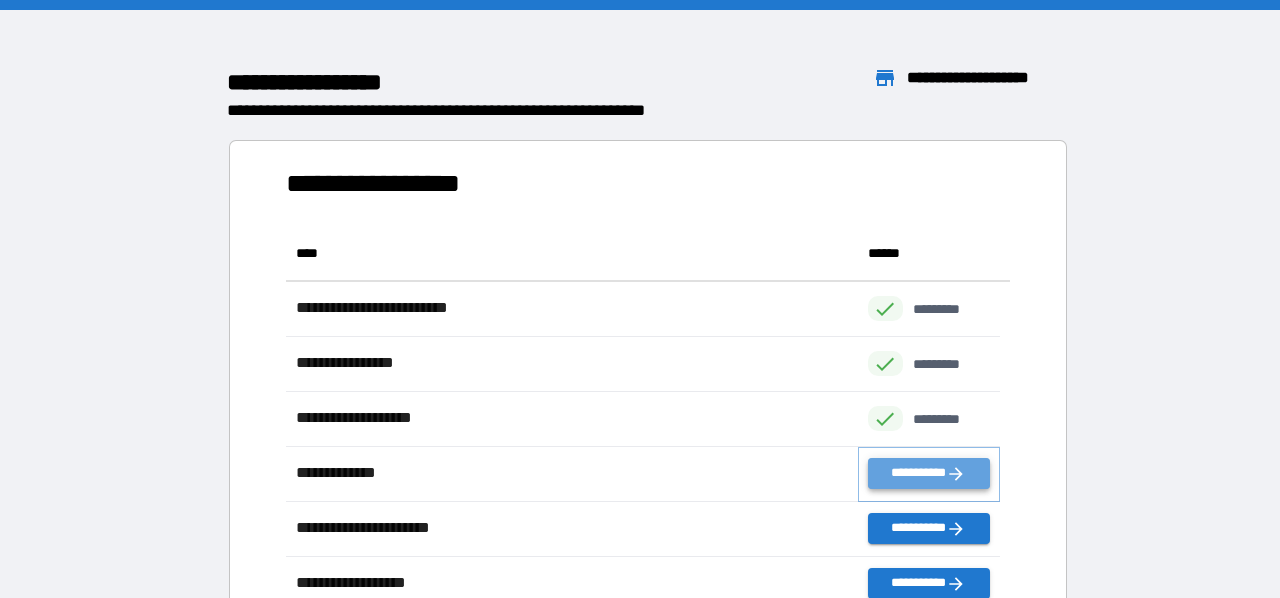 click on "**********" at bounding box center (929, 473) 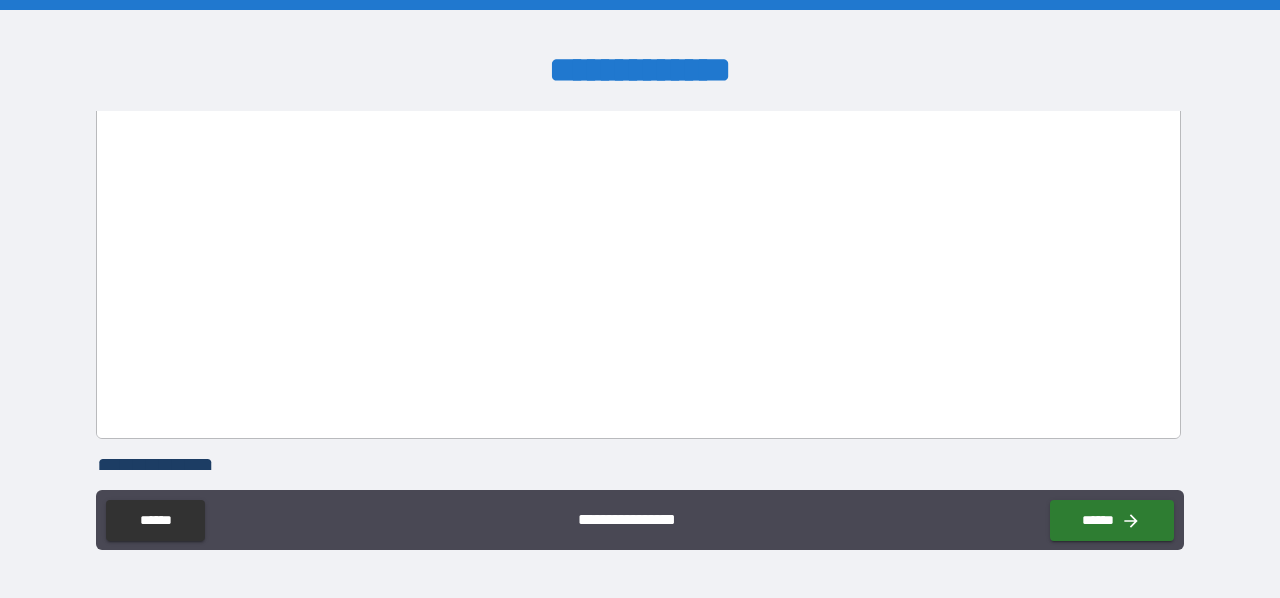 scroll, scrollTop: 1312, scrollLeft: 0, axis: vertical 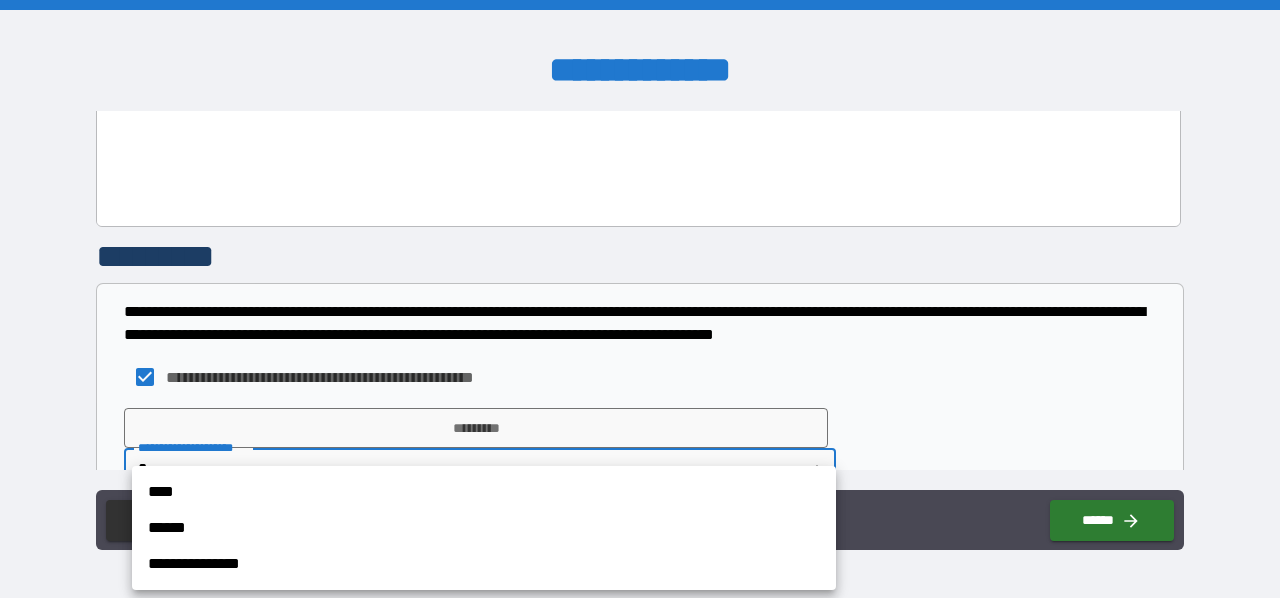 click on "**********" at bounding box center (640, 299) 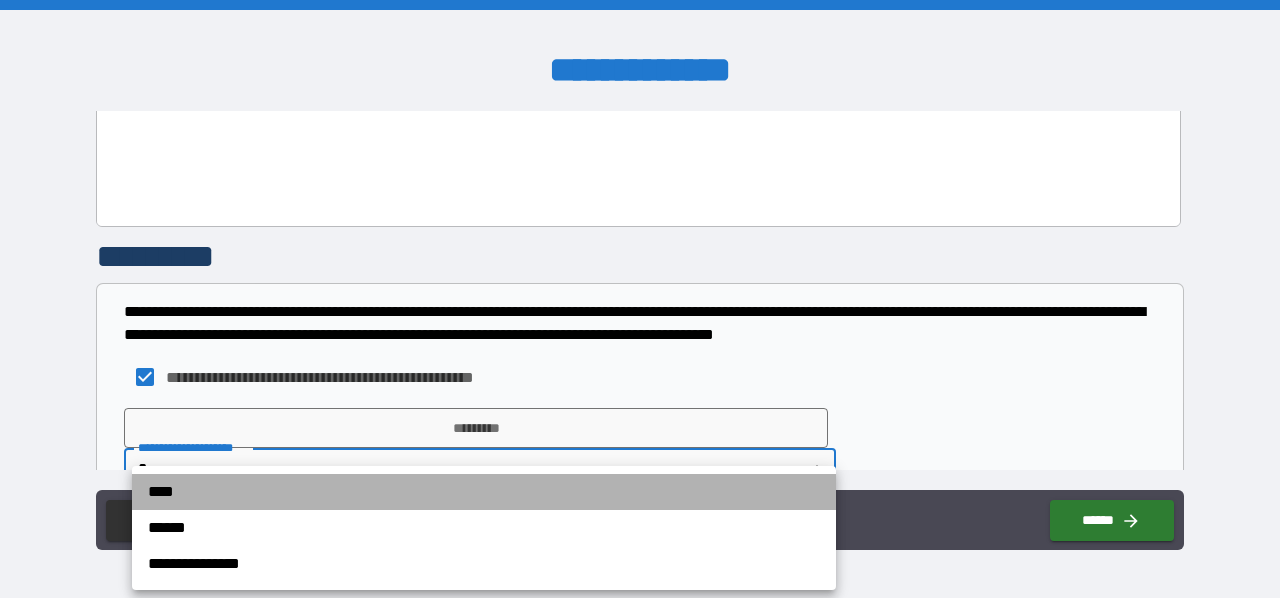 click on "****" at bounding box center (484, 492) 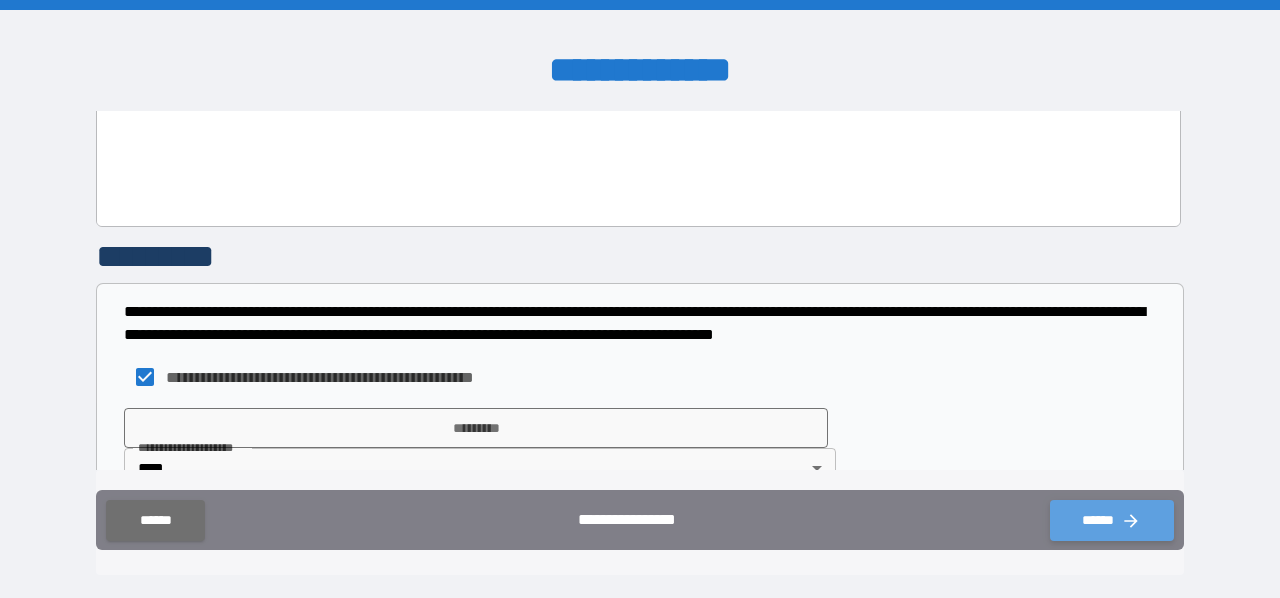 click on "******" at bounding box center (1112, 520) 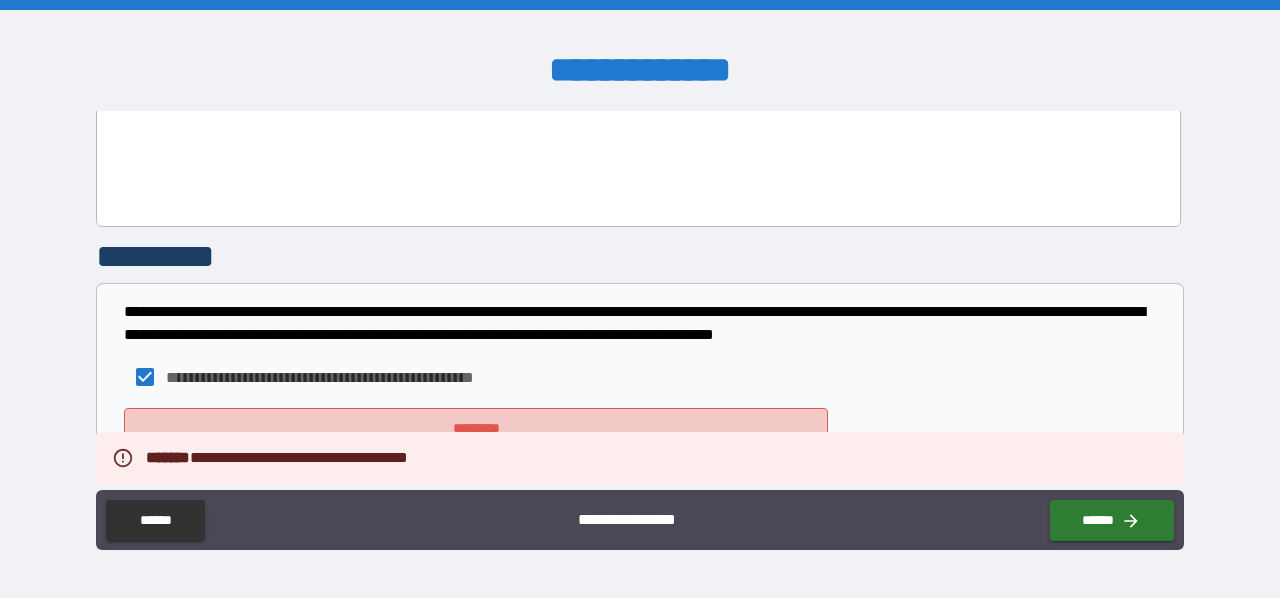 click on "*********" at bounding box center [476, 428] 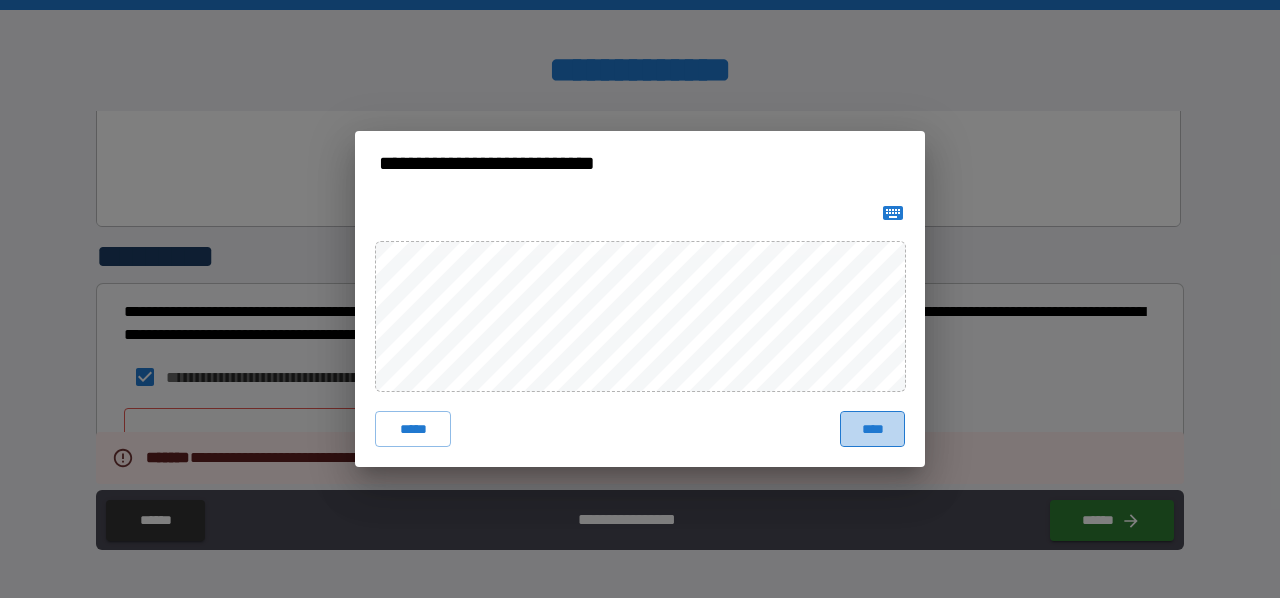click on "****" at bounding box center [872, 429] 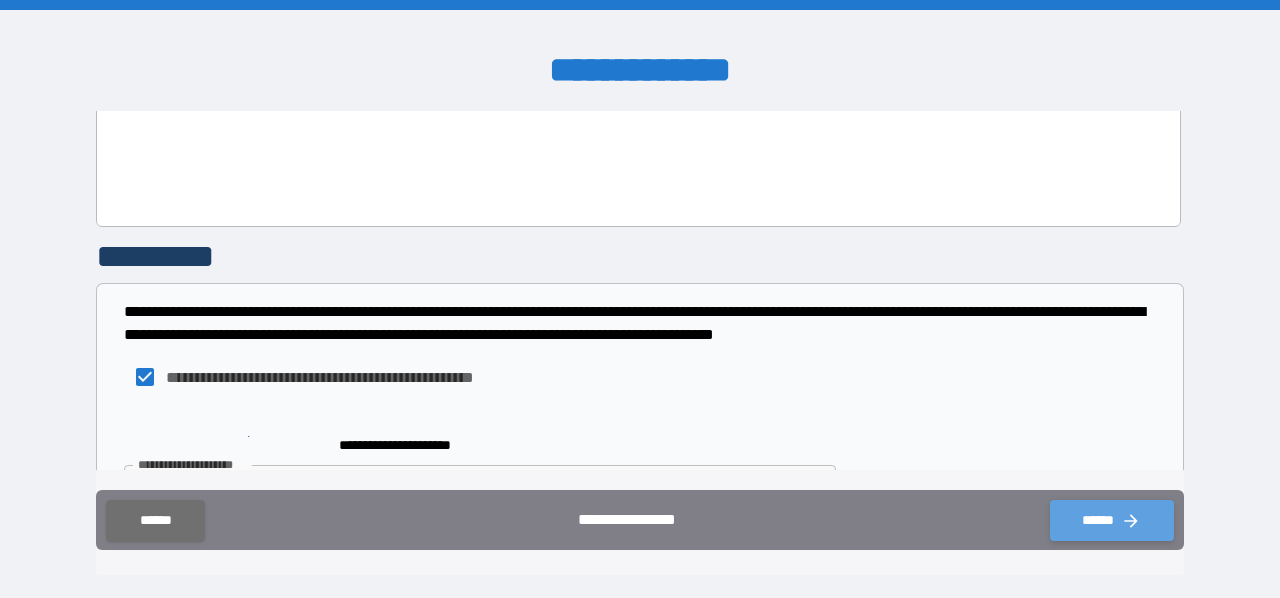 click on "******" at bounding box center [1112, 520] 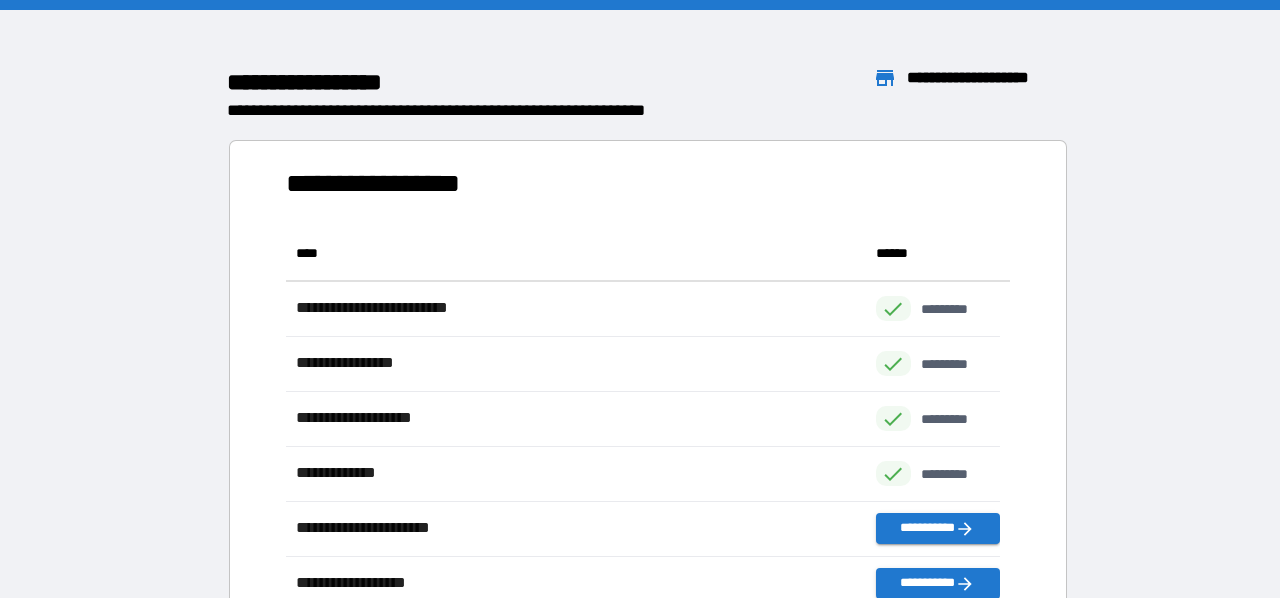 scroll, scrollTop: 425, scrollLeft: 698, axis: both 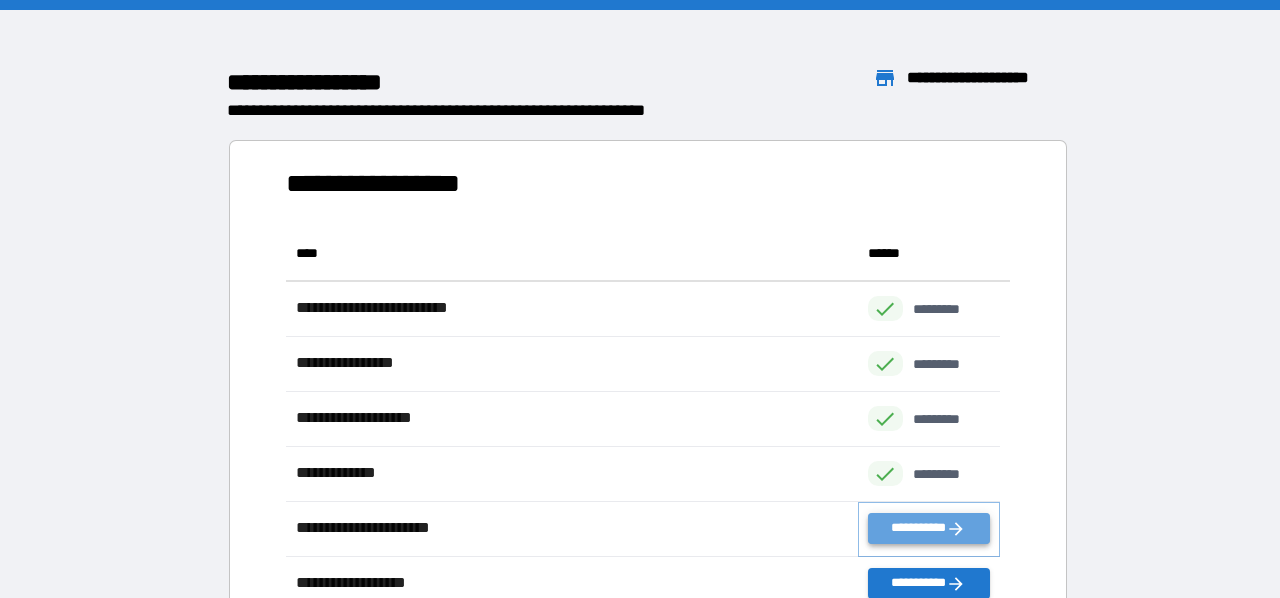 click on "**********" at bounding box center (929, 528) 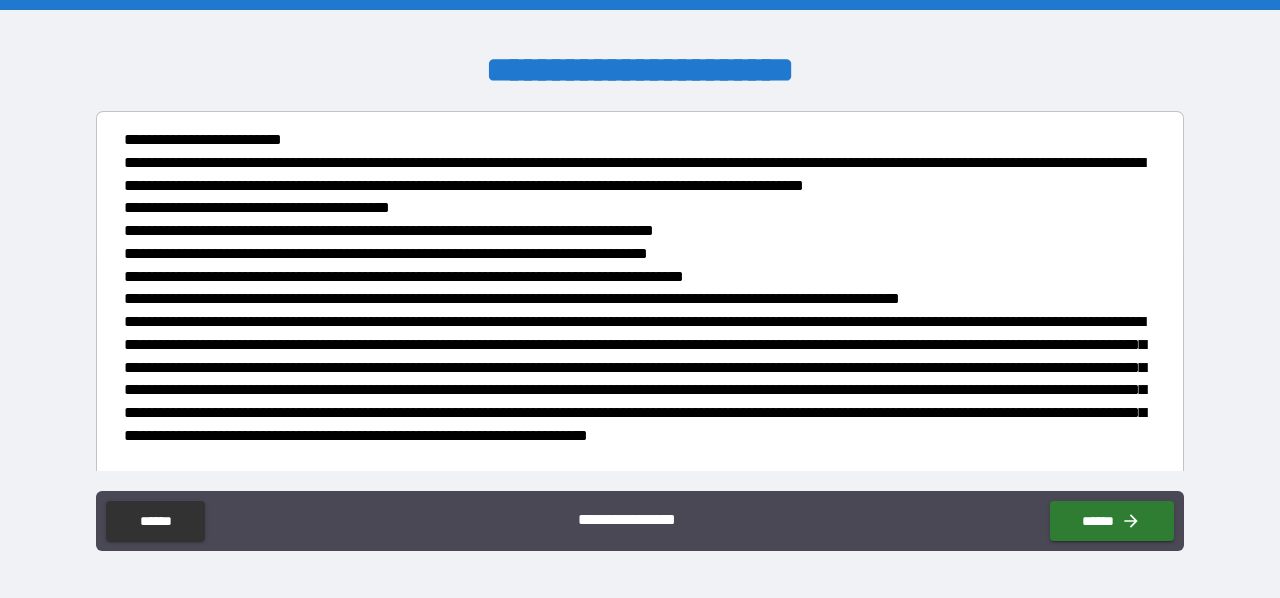 scroll, scrollTop: 90, scrollLeft: 0, axis: vertical 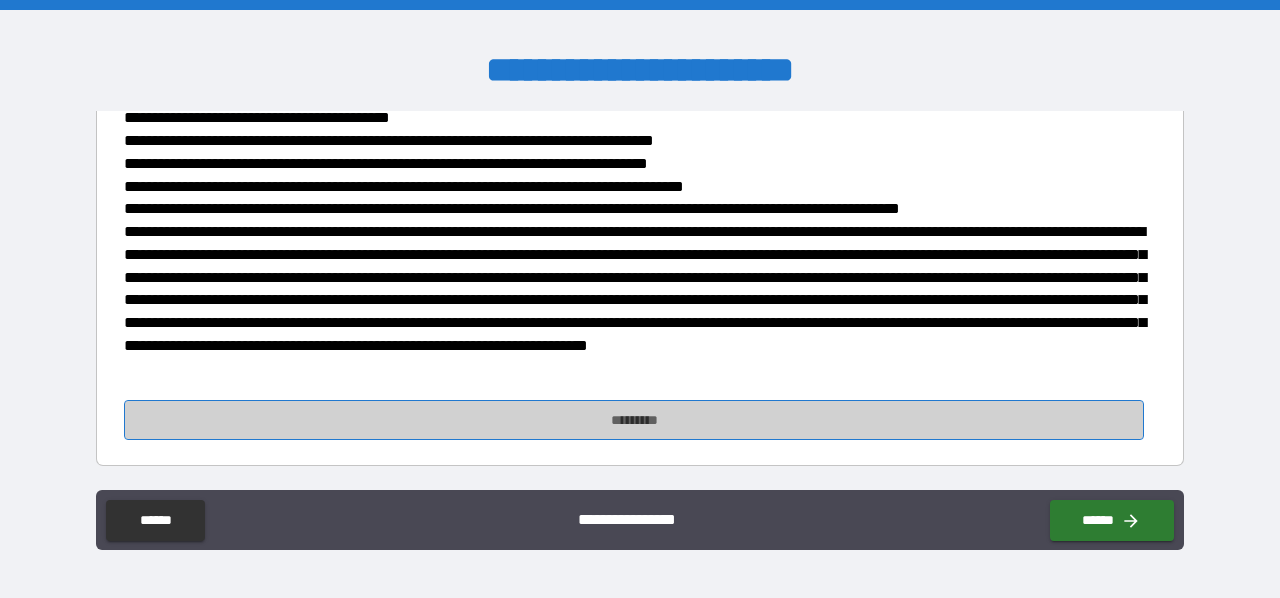 click on "*********" at bounding box center (634, 420) 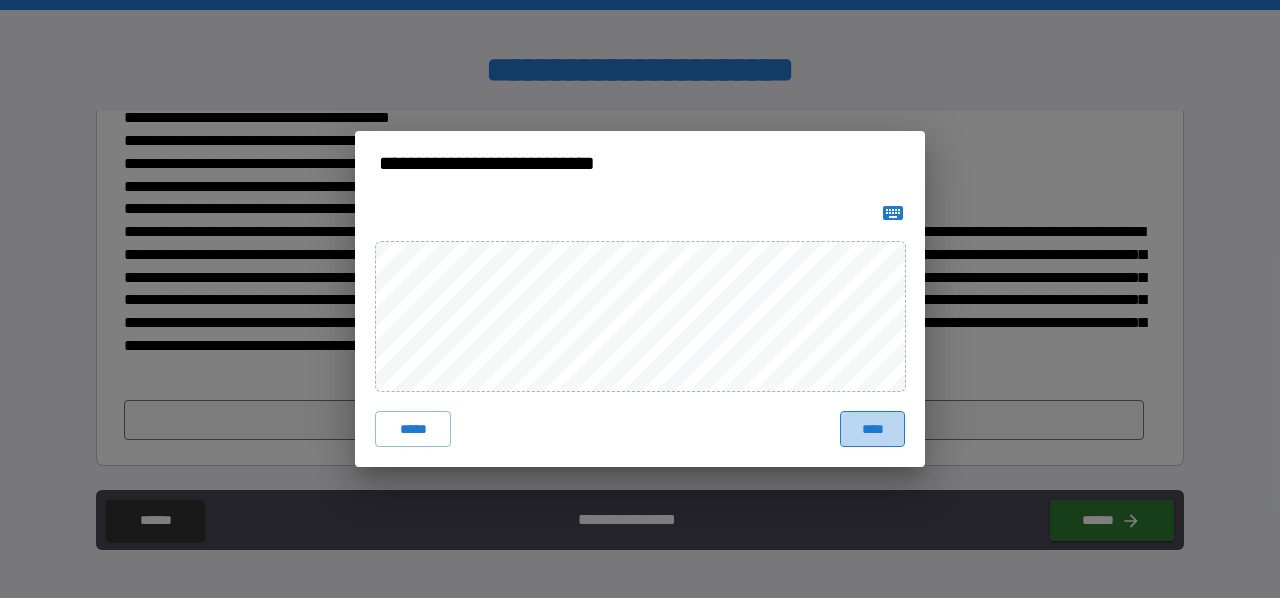 click on "****" at bounding box center (872, 429) 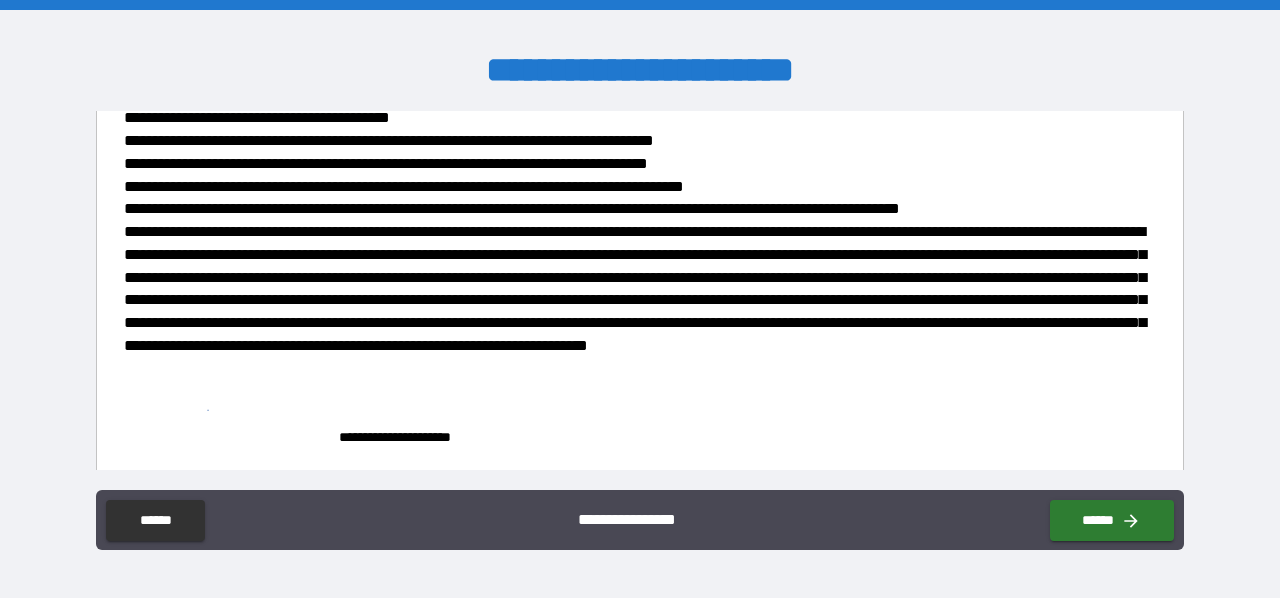 scroll, scrollTop: 106, scrollLeft: 0, axis: vertical 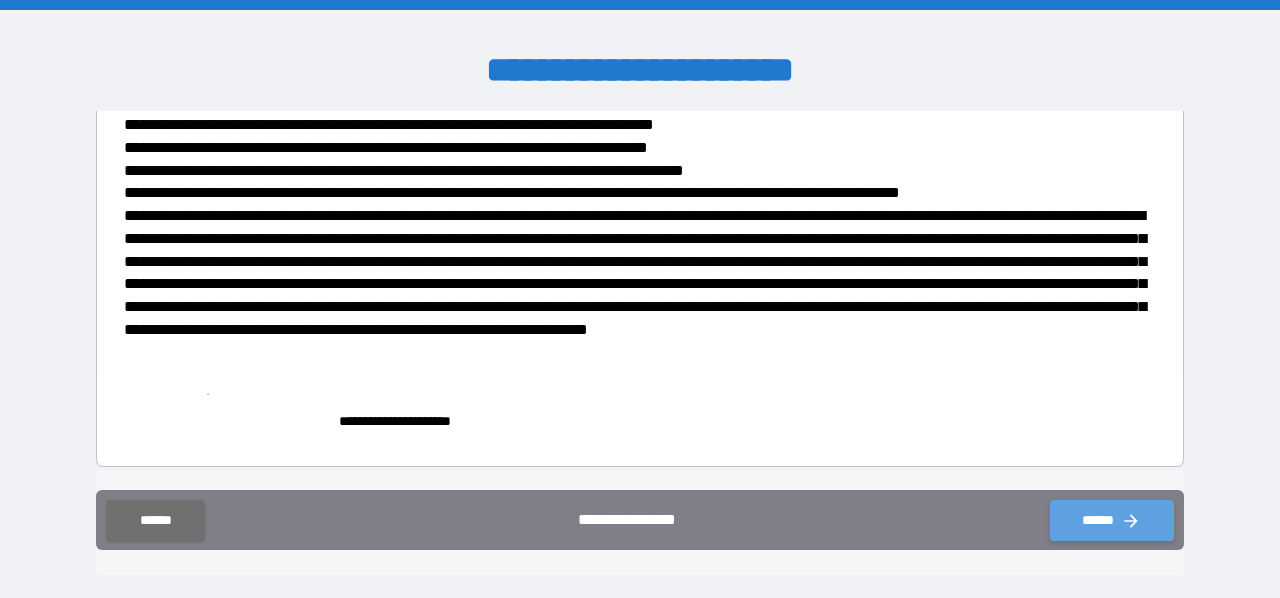 click on "******" at bounding box center [1112, 520] 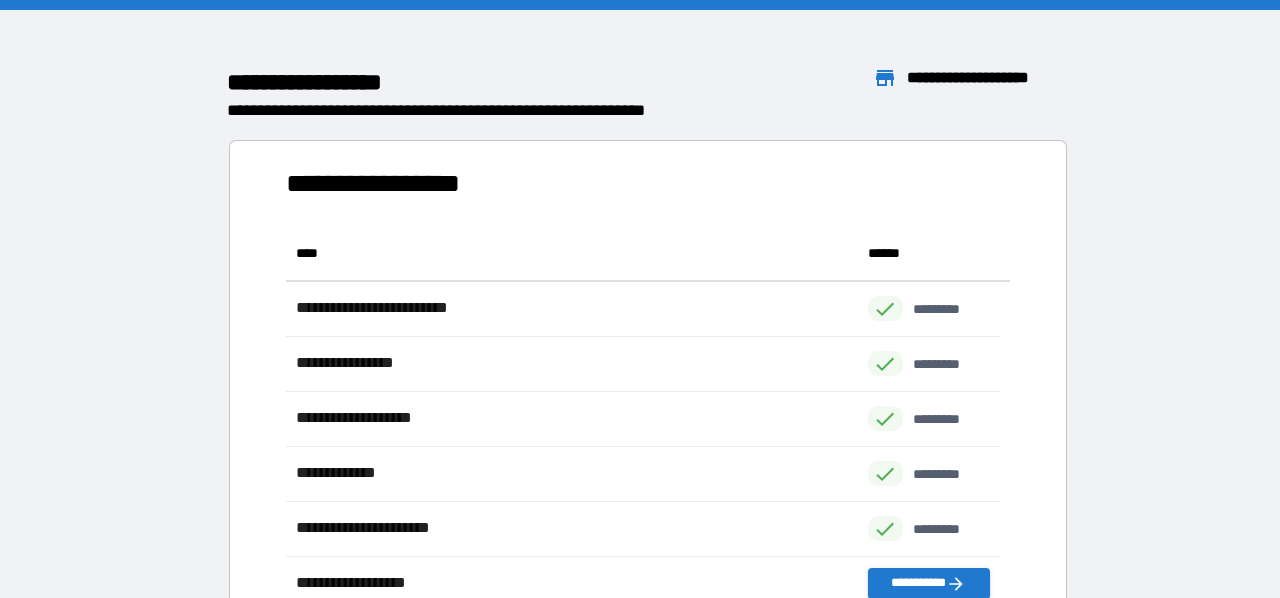scroll, scrollTop: 16, scrollLeft: 16, axis: both 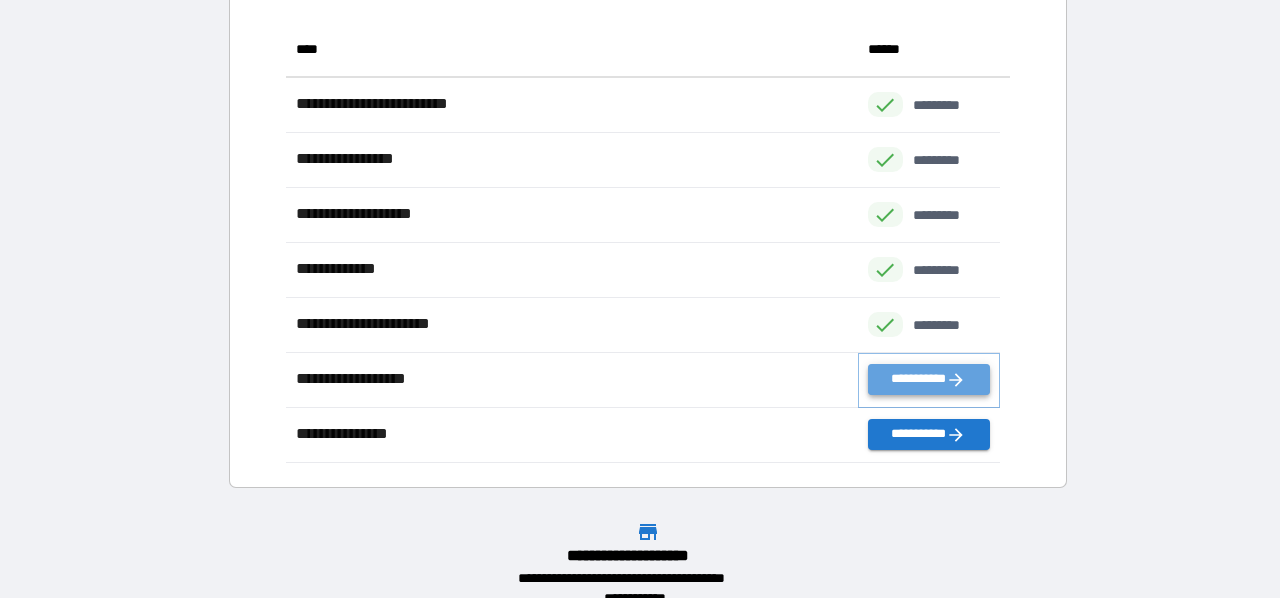click on "**********" at bounding box center (929, 379) 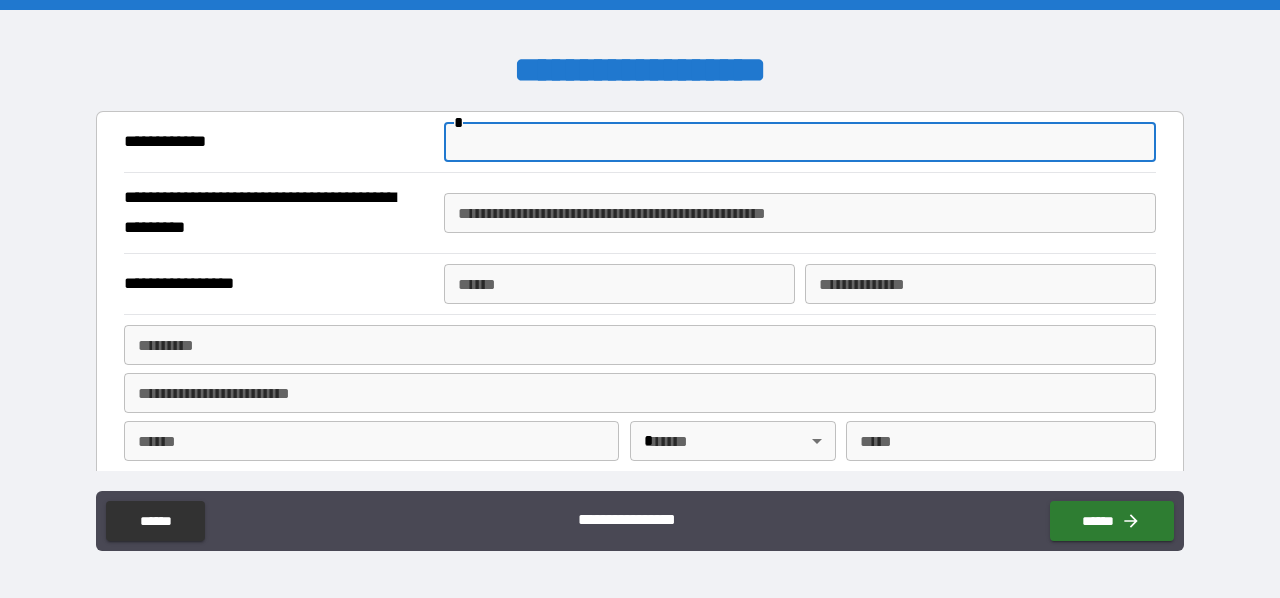 click at bounding box center [800, 142] 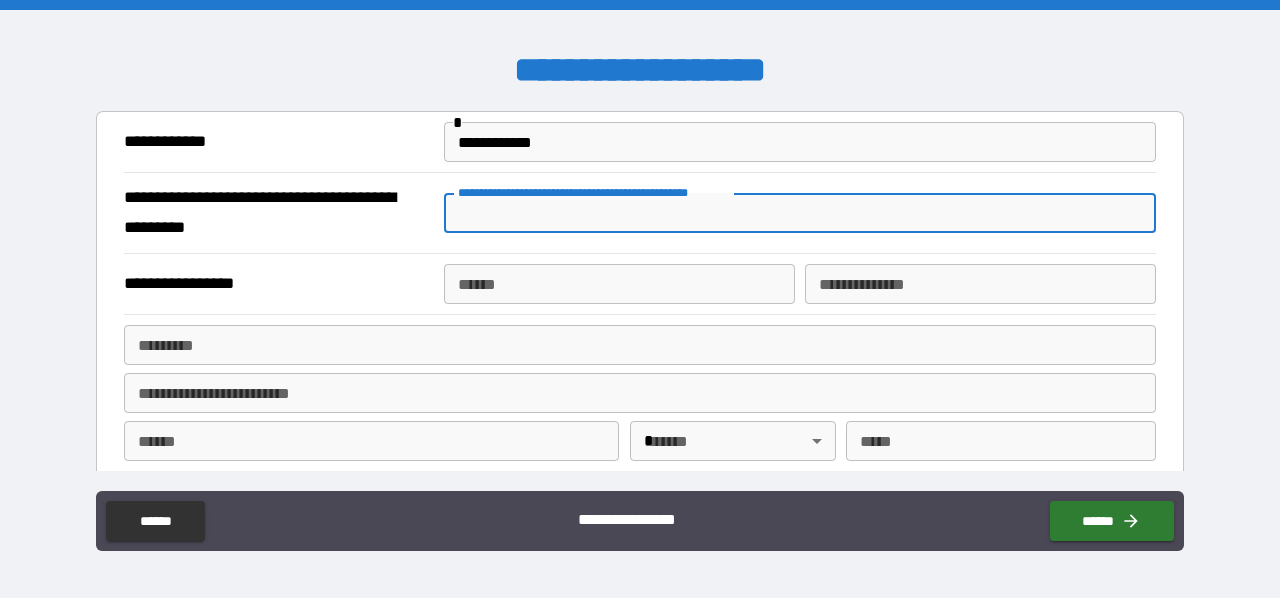 click on "**********" at bounding box center (800, 213) 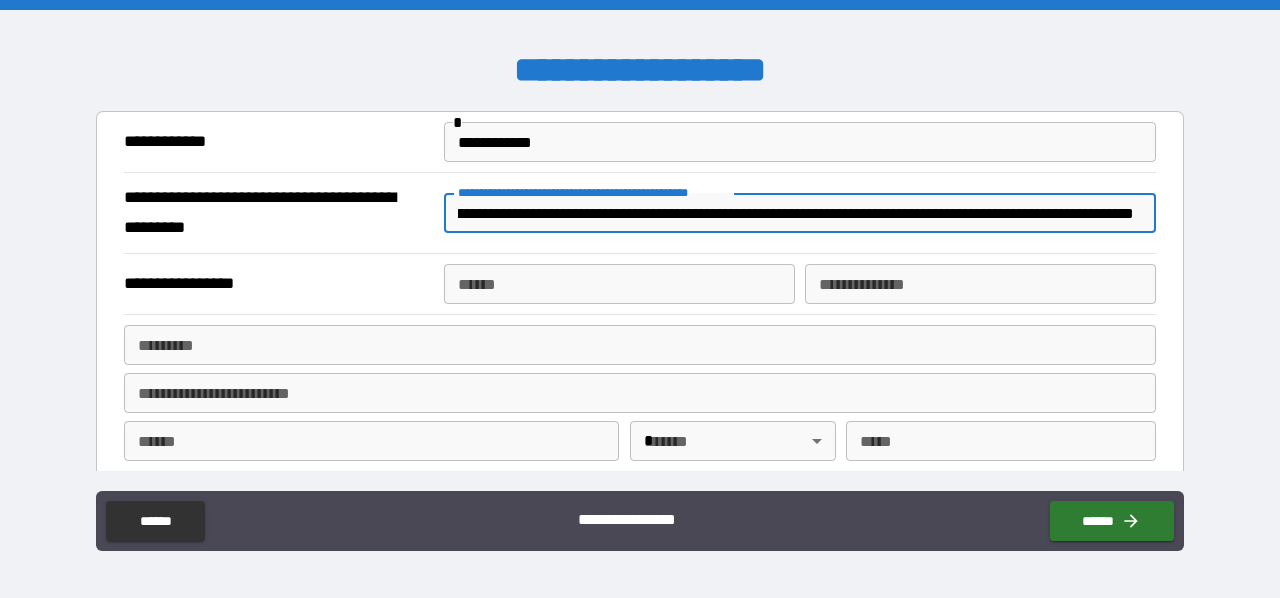 scroll, scrollTop: 0, scrollLeft: 145, axis: horizontal 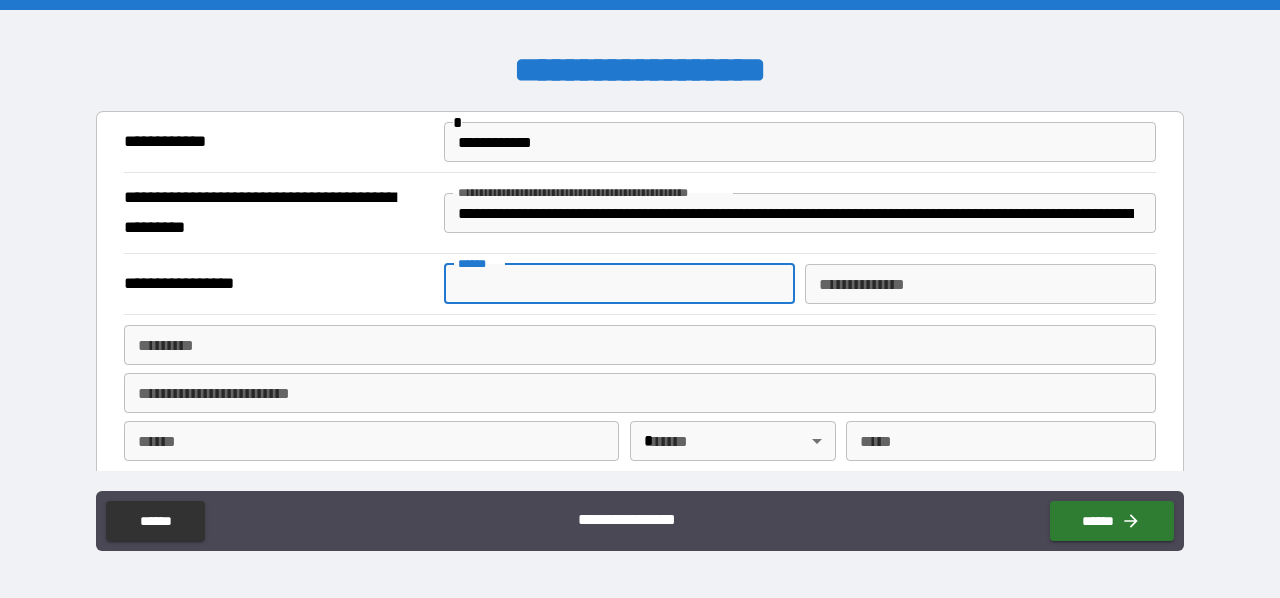 click on "****   *" at bounding box center [619, 284] 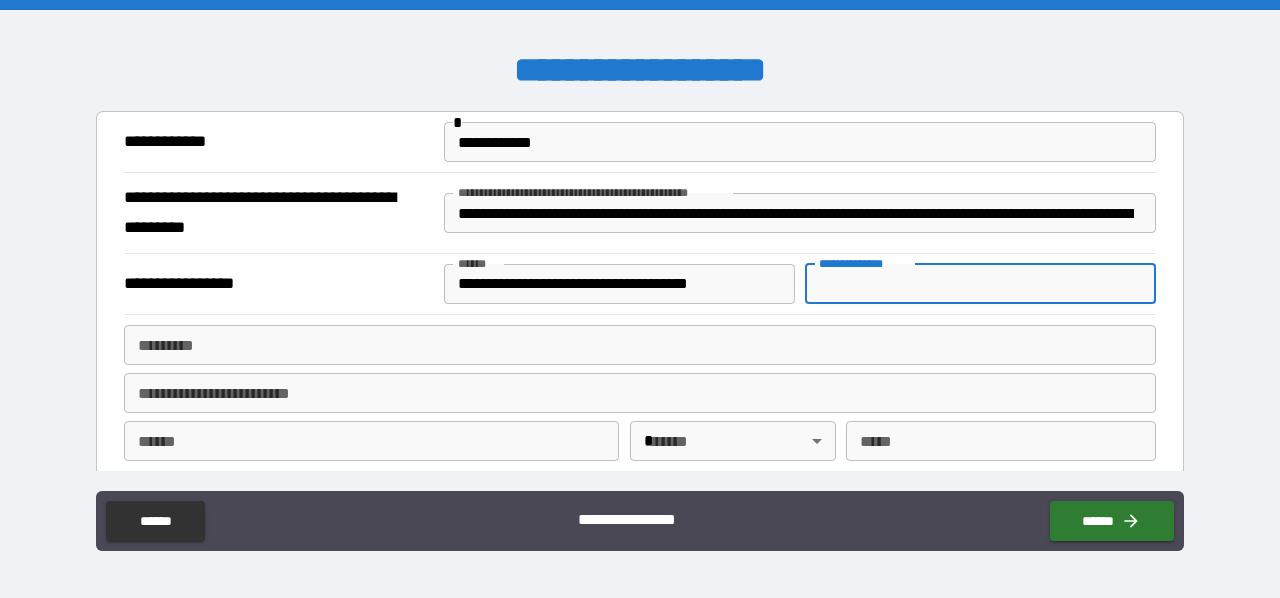 click on "**********" at bounding box center (980, 284) 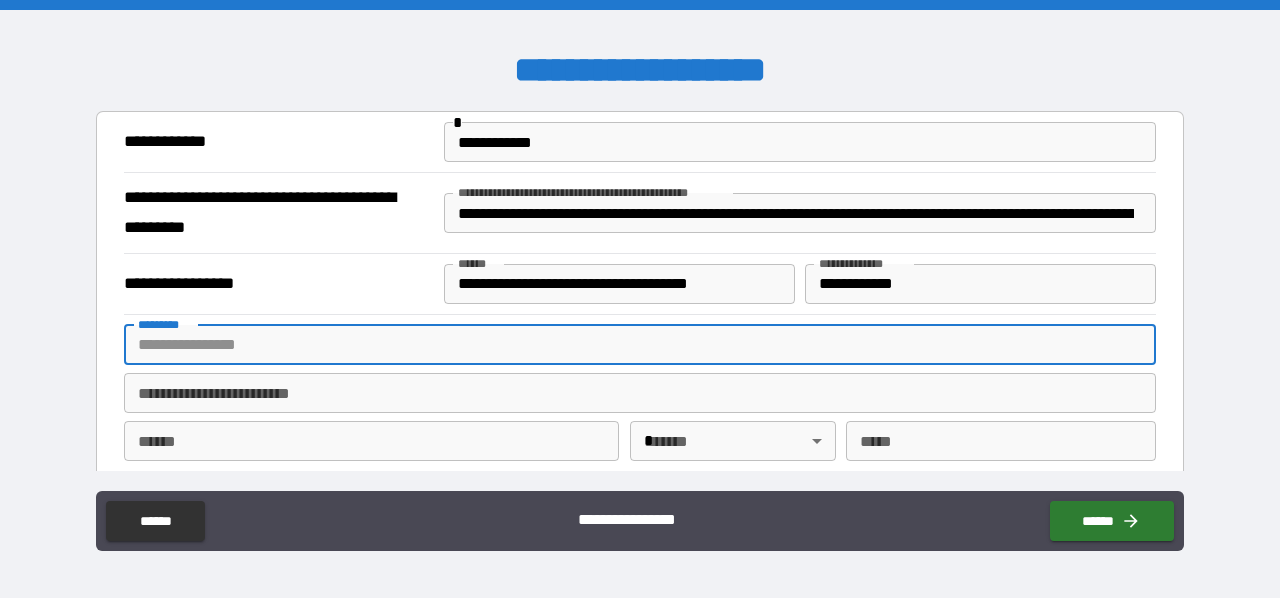 click on "*******   *" at bounding box center [640, 345] 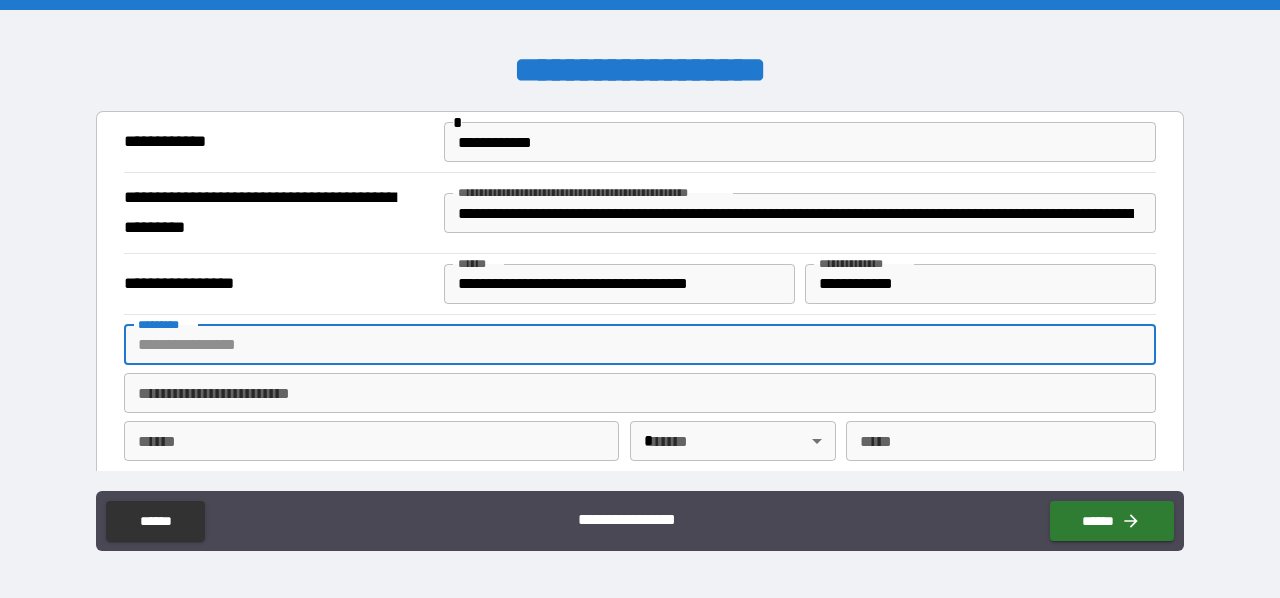 click on "*******   *" at bounding box center (640, 345) 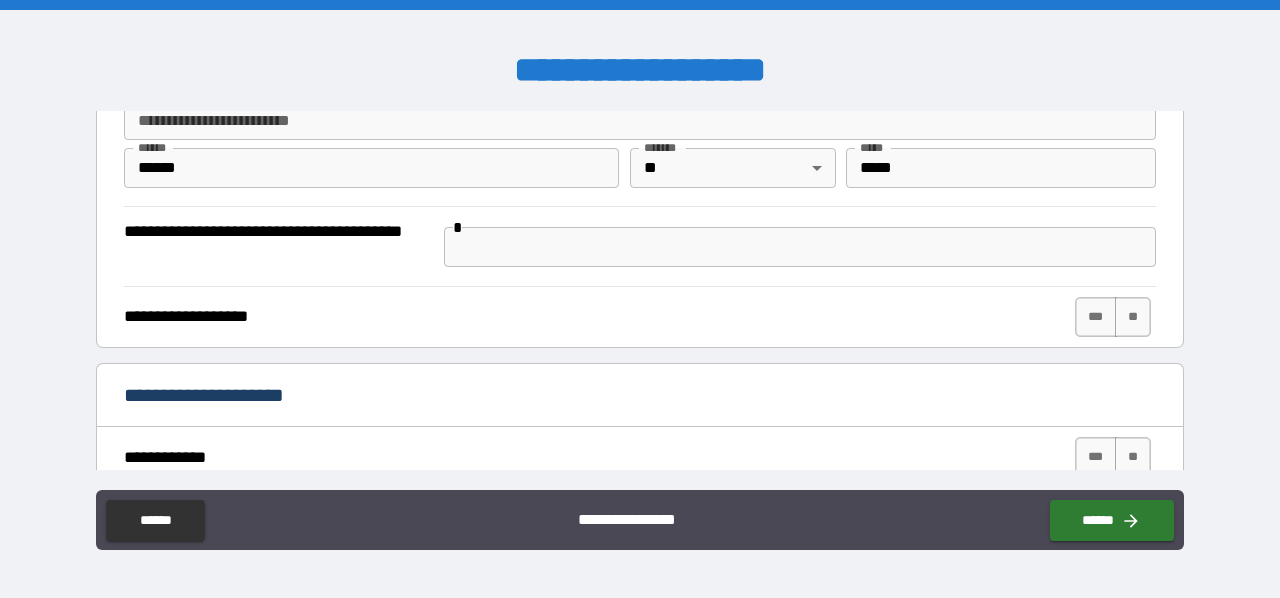scroll, scrollTop: 280, scrollLeft: 0, axis: vertical 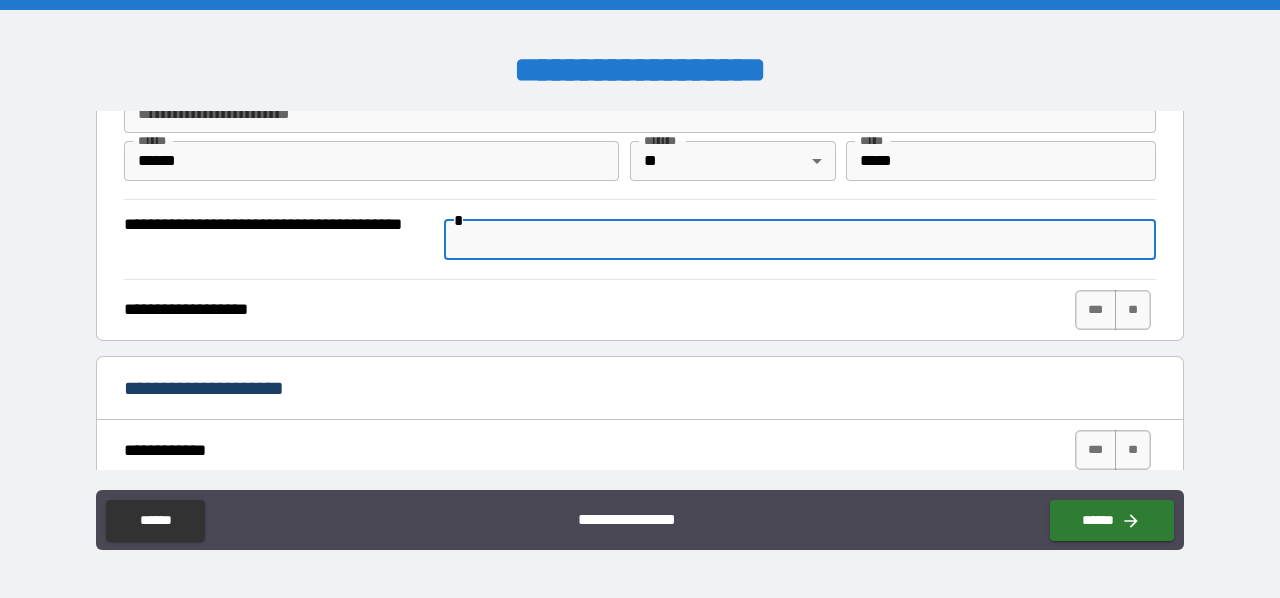 click at bounding box center (800, 240) 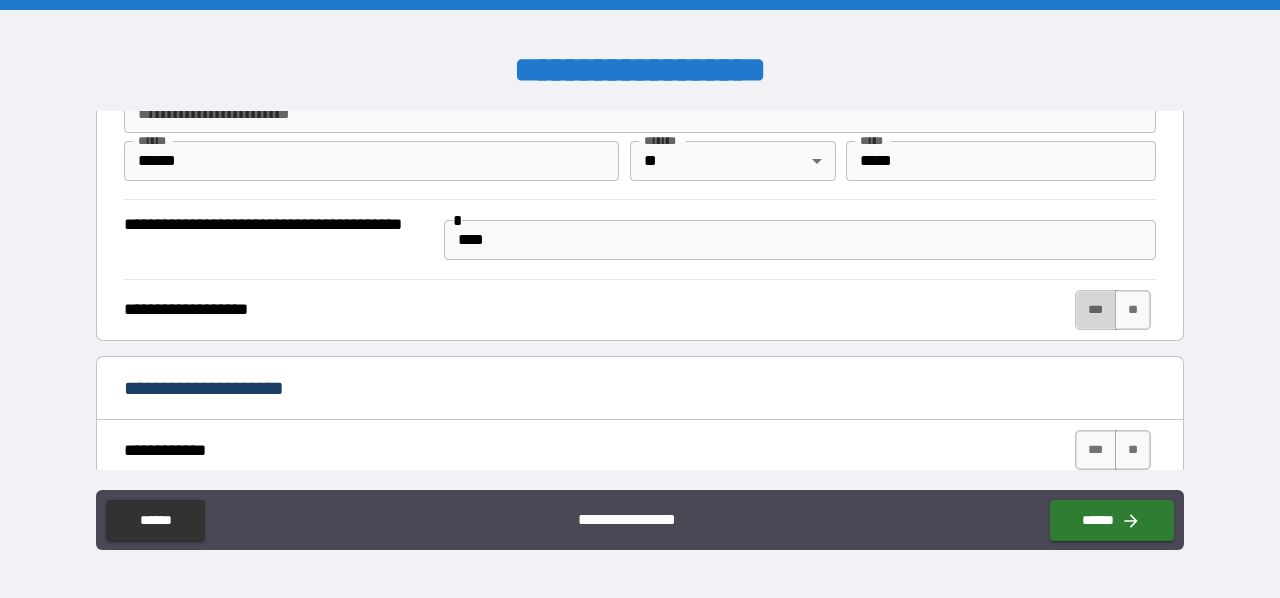 click on "***" at bounding box center (1096, 310) 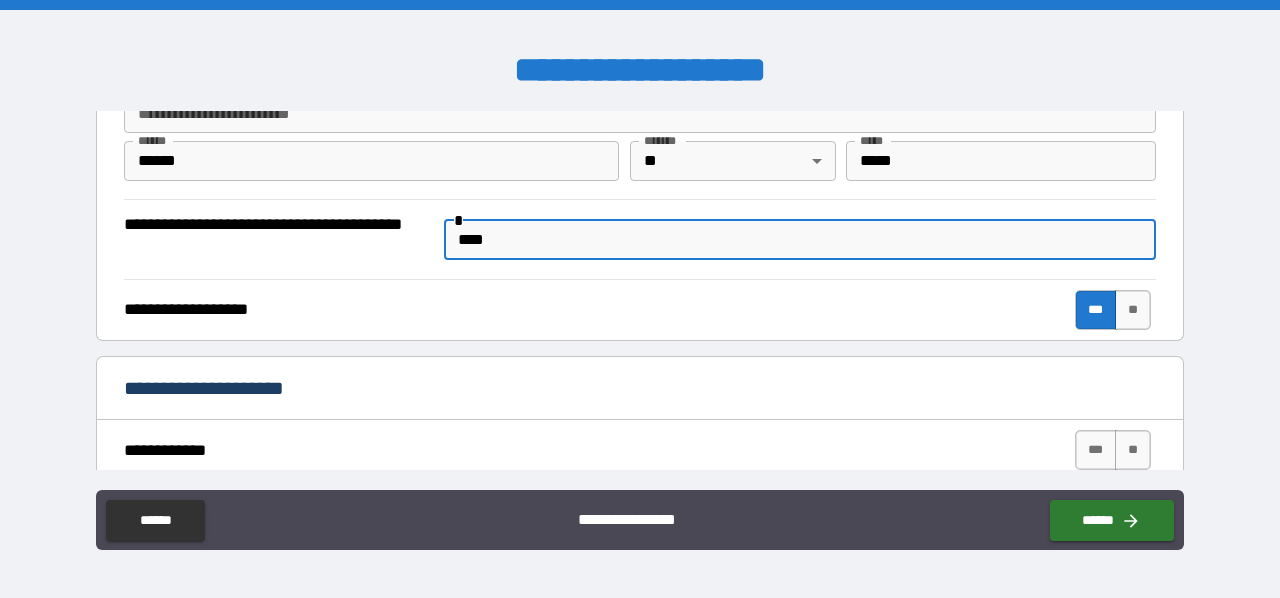 click on "****" at bounding box center [800, 240] 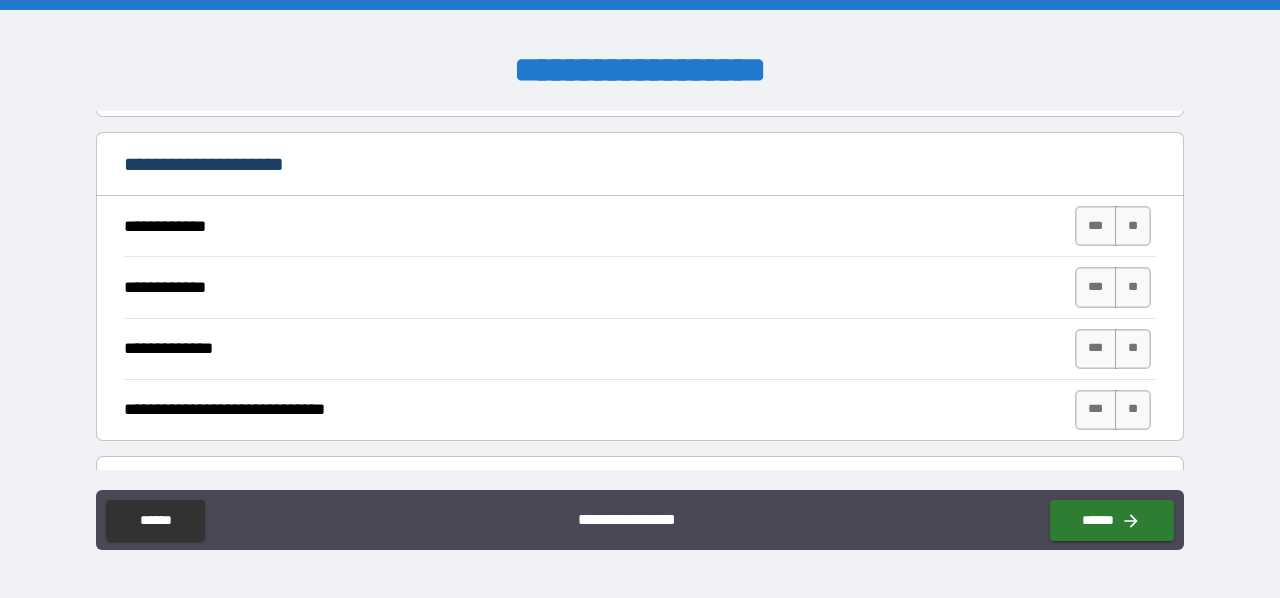 scroll, scrollTop: 539, scrollLeft: 0, axis: vertical 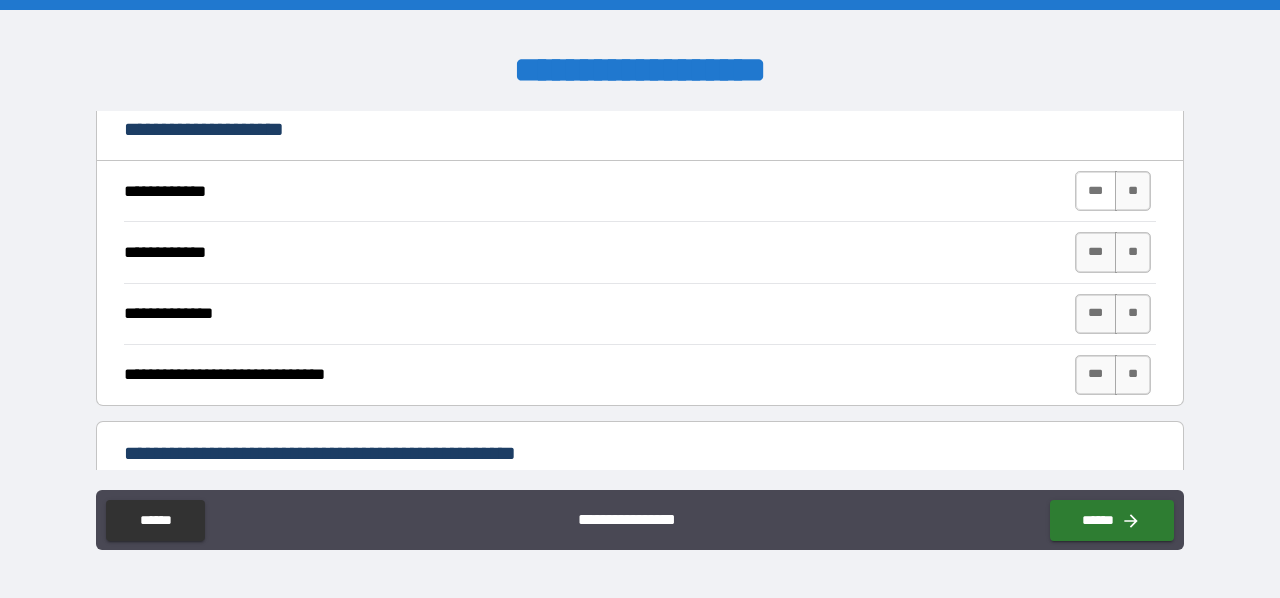 click on "***" at bounding box center (1096, 191) 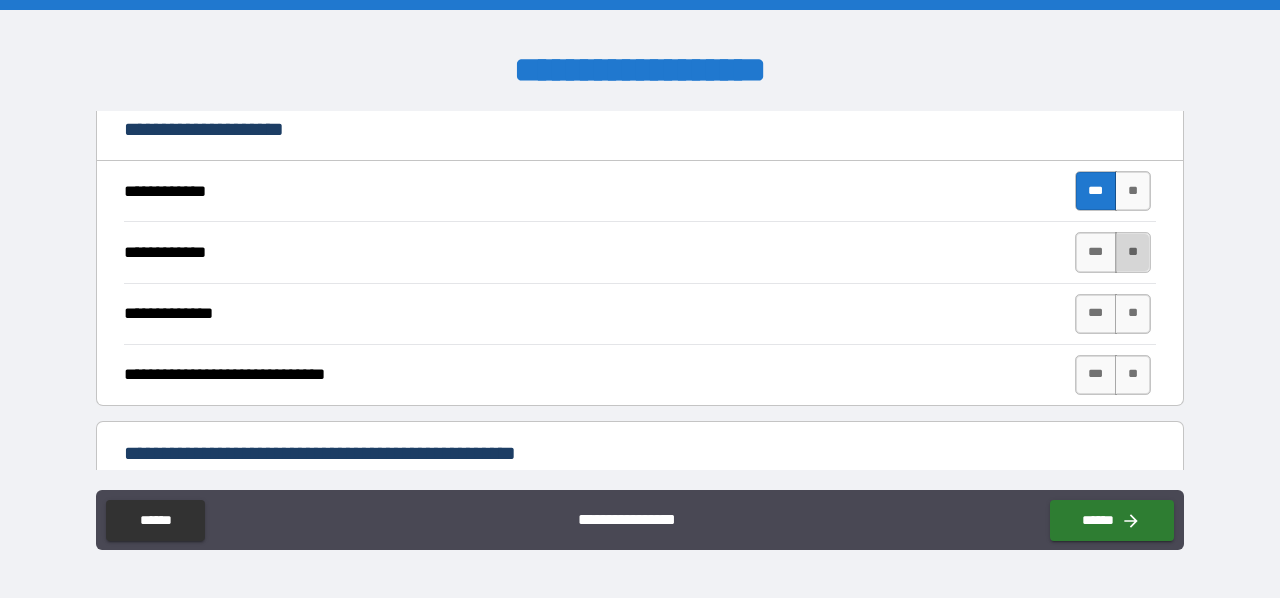 click on "**" at bounding box center [1133, 252] 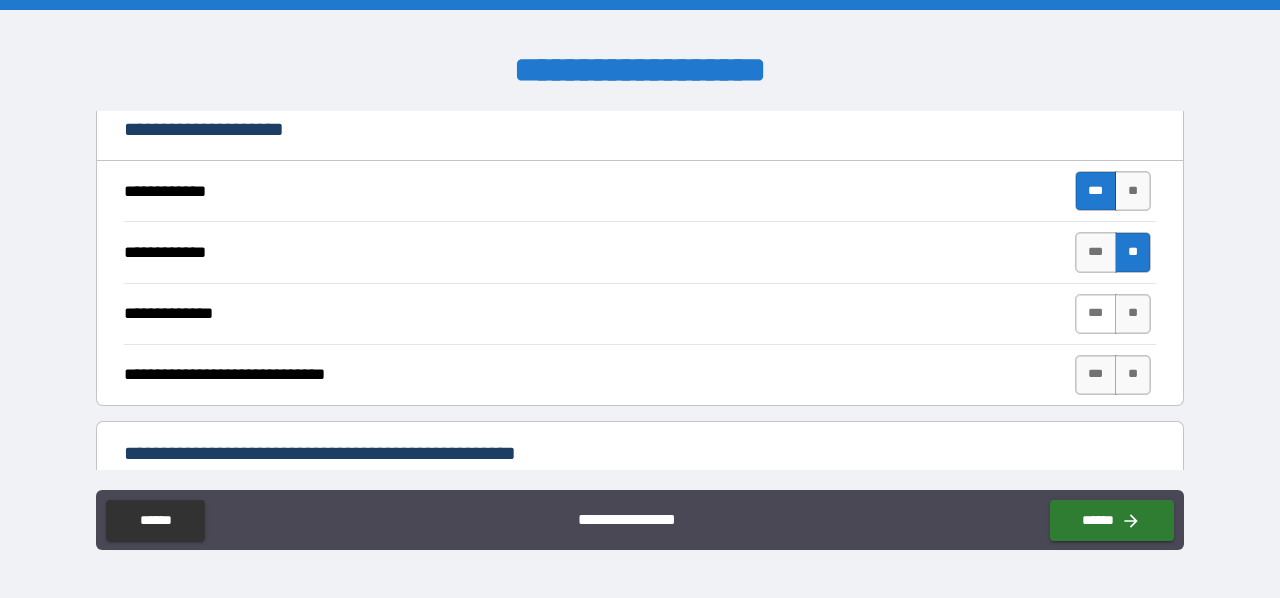 click on "***" at bounding box center (1096, 314) 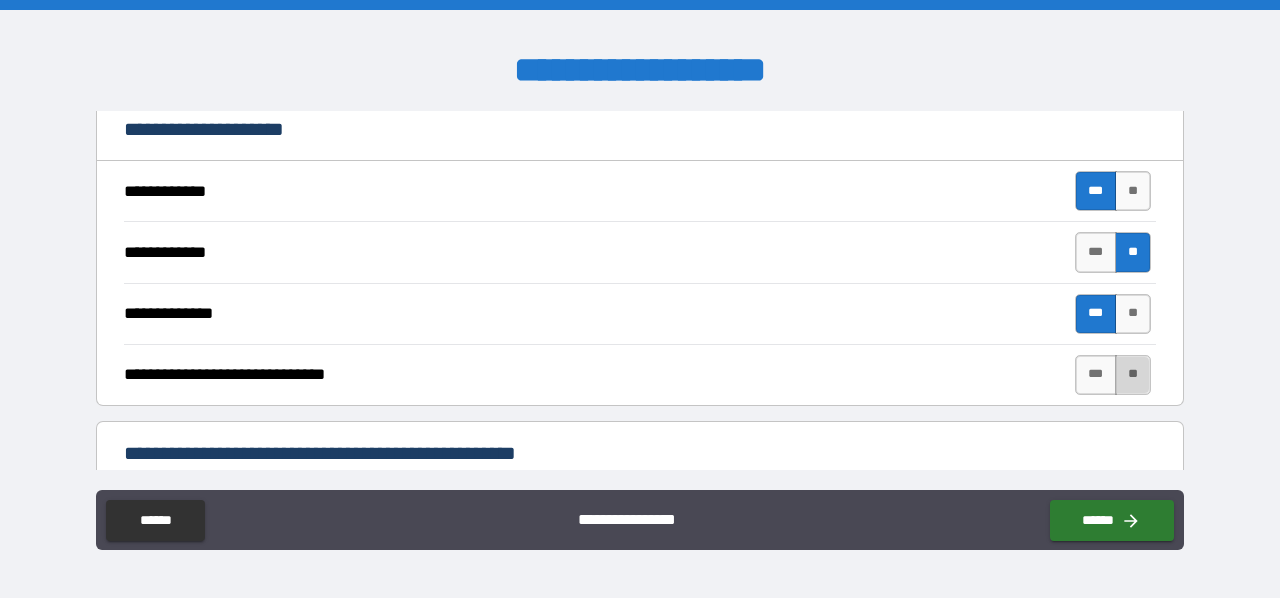 click on "**" at bounding box center [1133, 375] 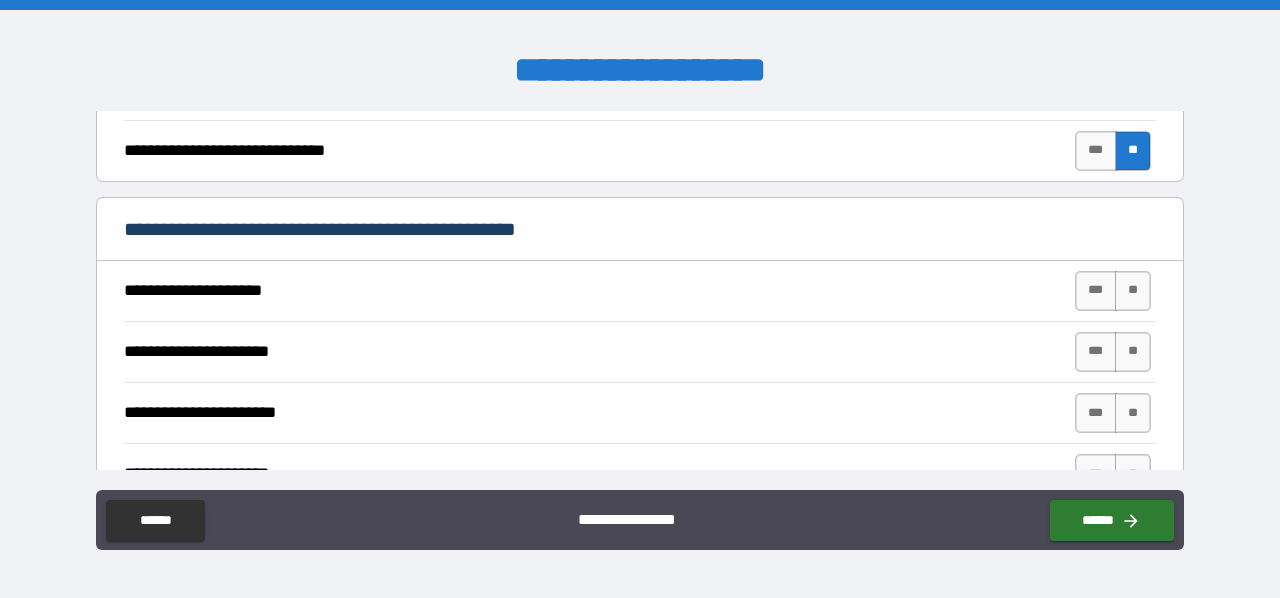 scroll, scrollTop: 770, scrollLeft: 0, axis: vertical 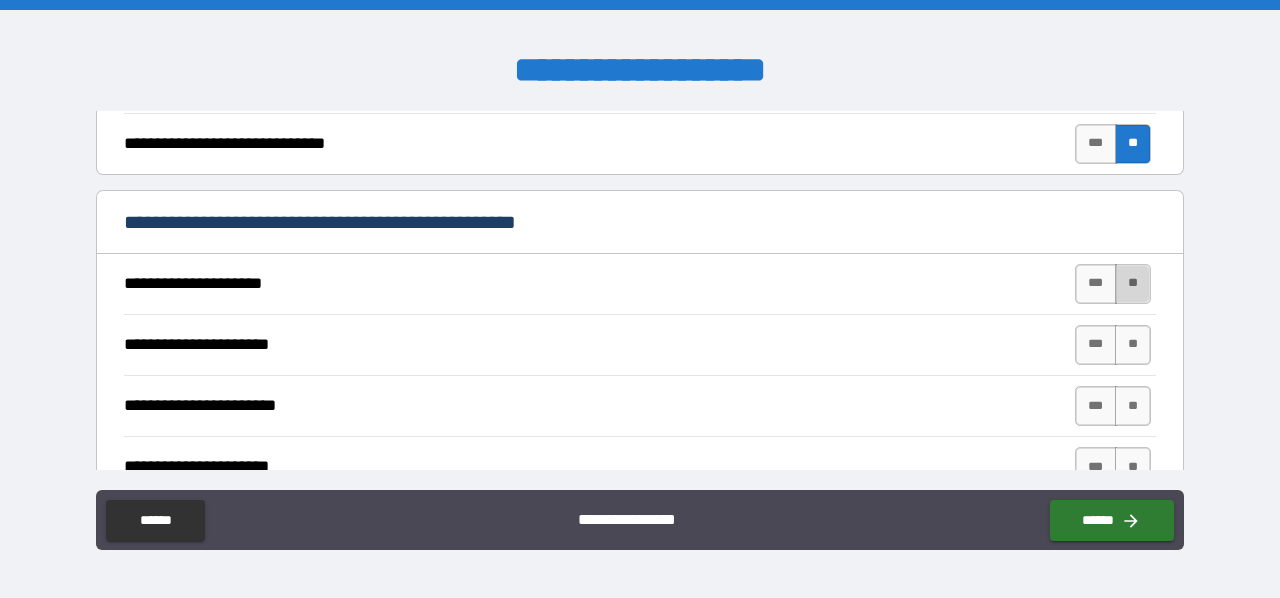 click on "**" at bounding box center (1133, 284) 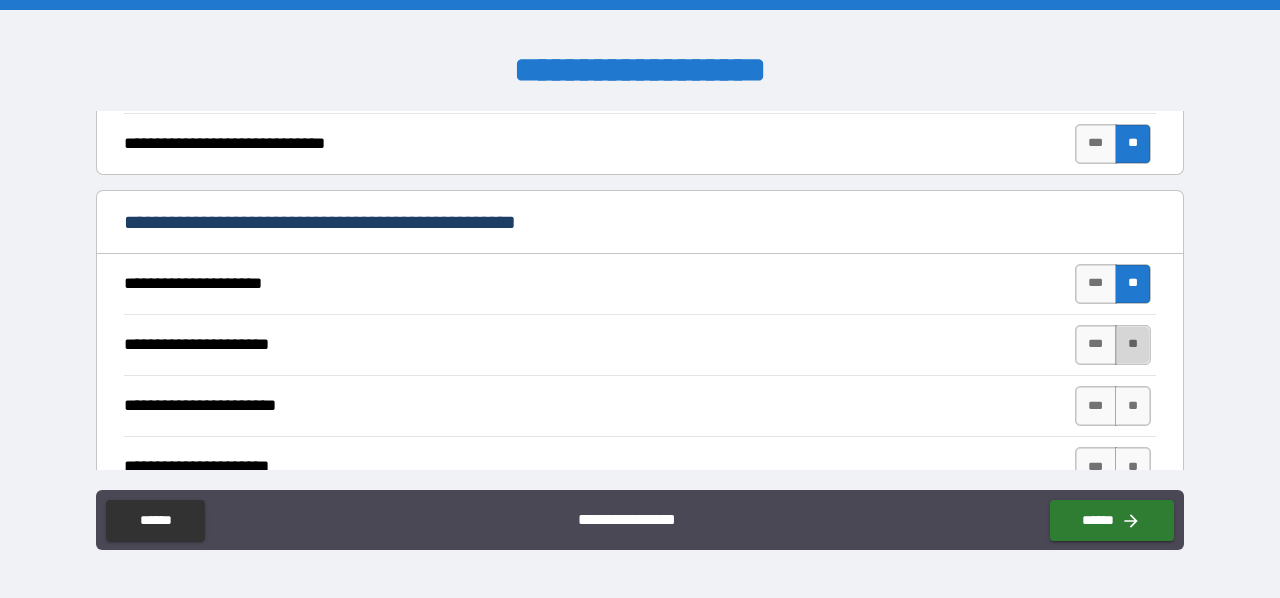click on "**" at bounding box center (1133, 345) 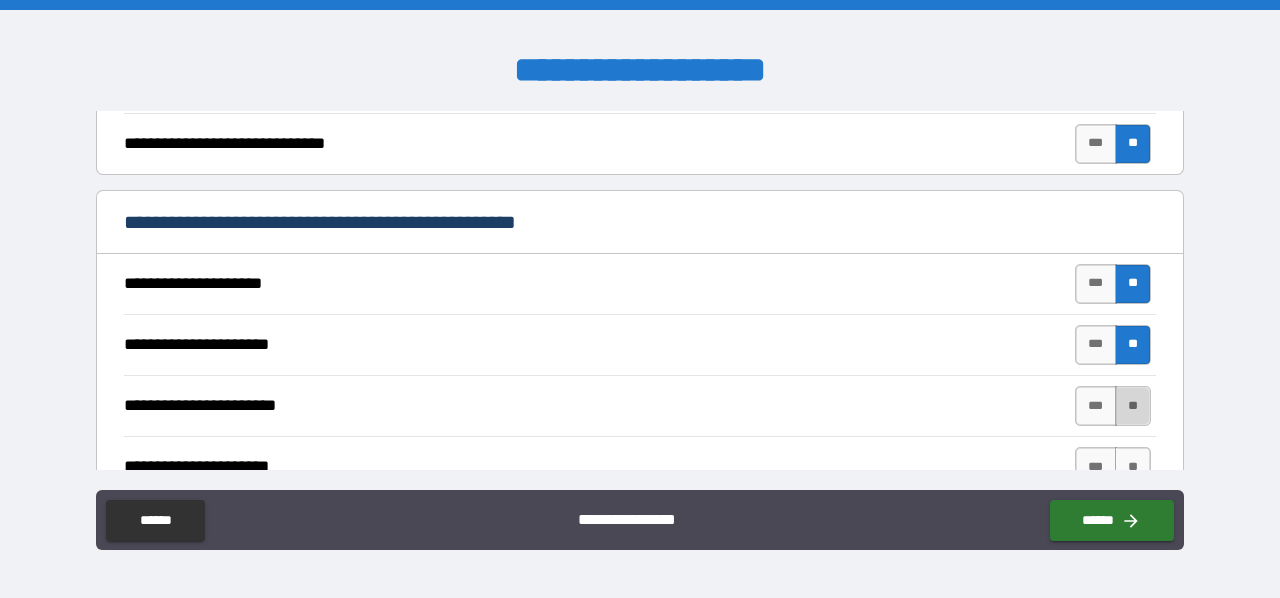 click on "**" at bounding box center [1133, 406] 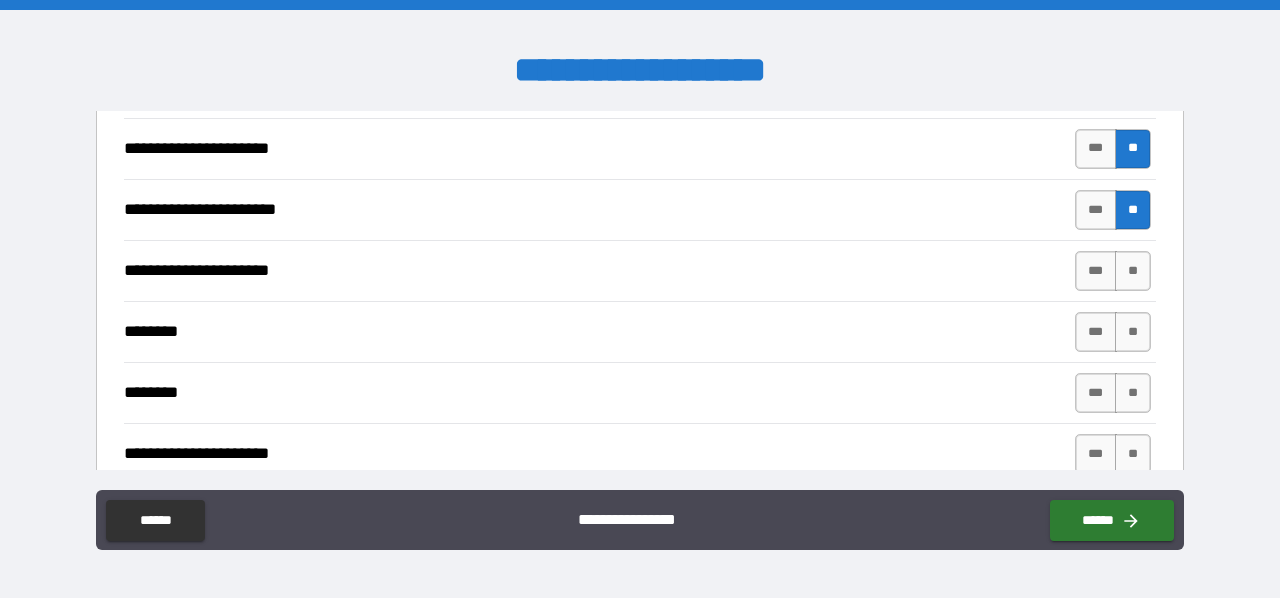 scroll, scrollTop: 973, scrollLeft: 0, axis: vertical 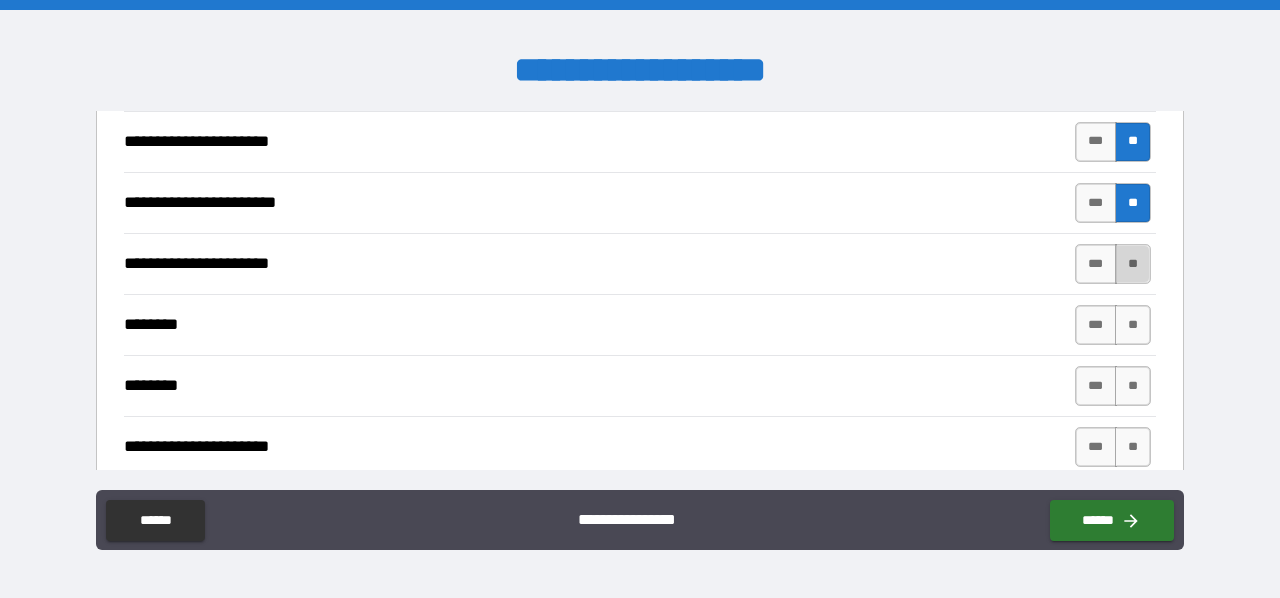 click on "**" at bounding box center (1133, 264) 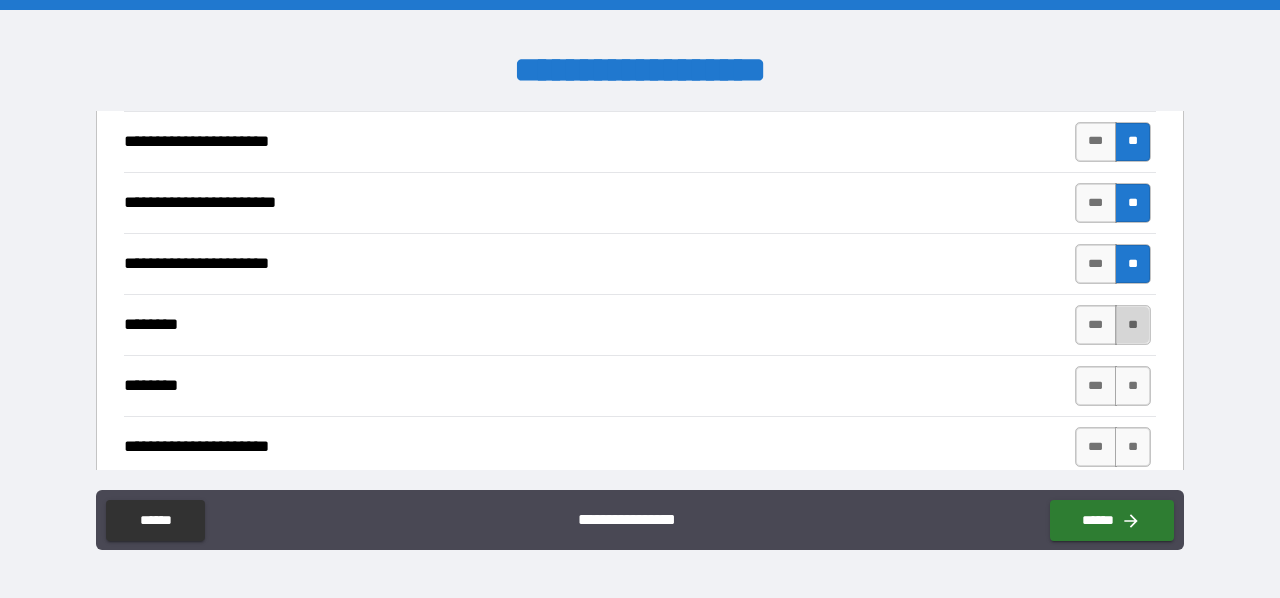 click on "**" at bounding box center (1133, 325) 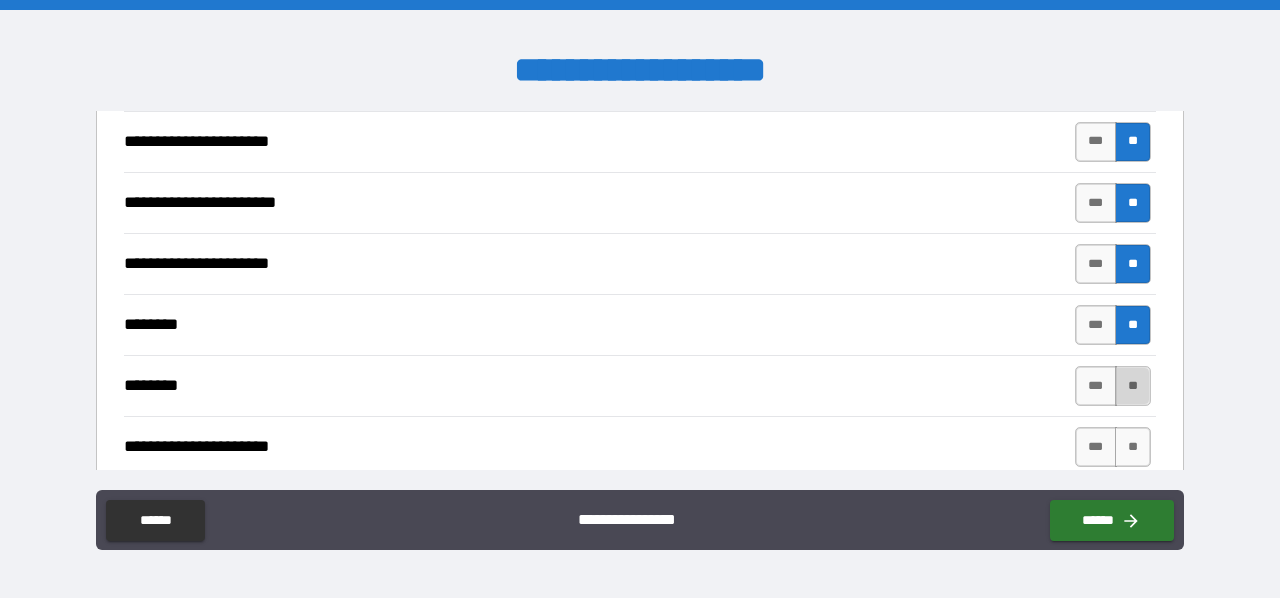 click on "**" at bounding box center (1133, 386) 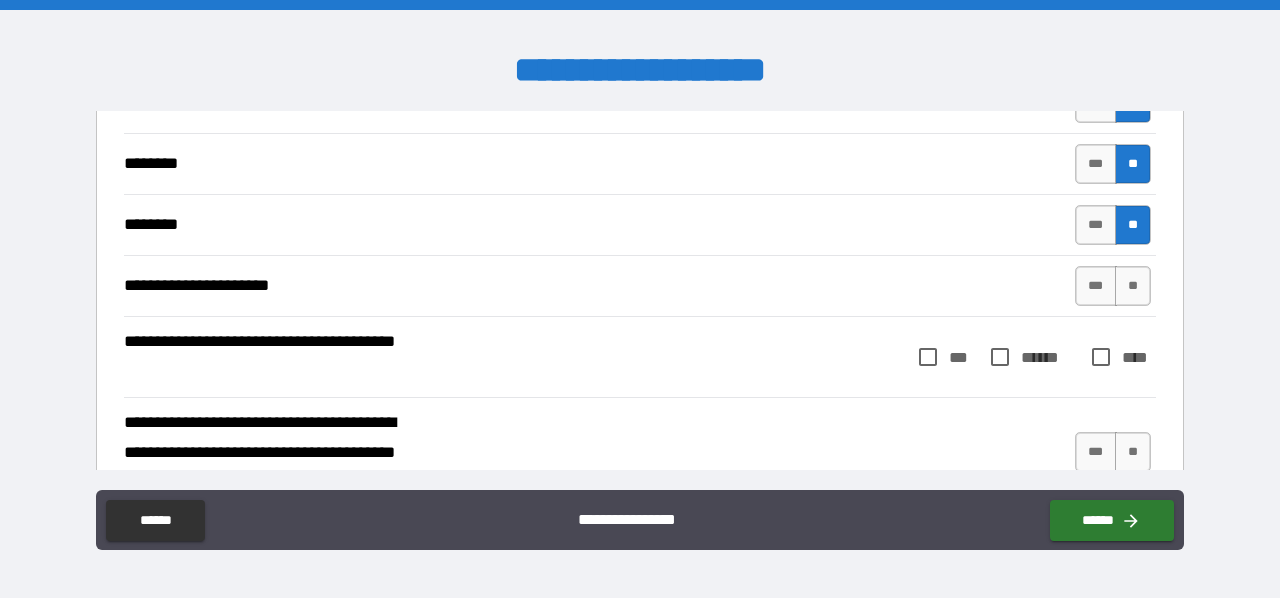 scroll, scrollTop: 1156, scrollLeft: 0, axis: vertical 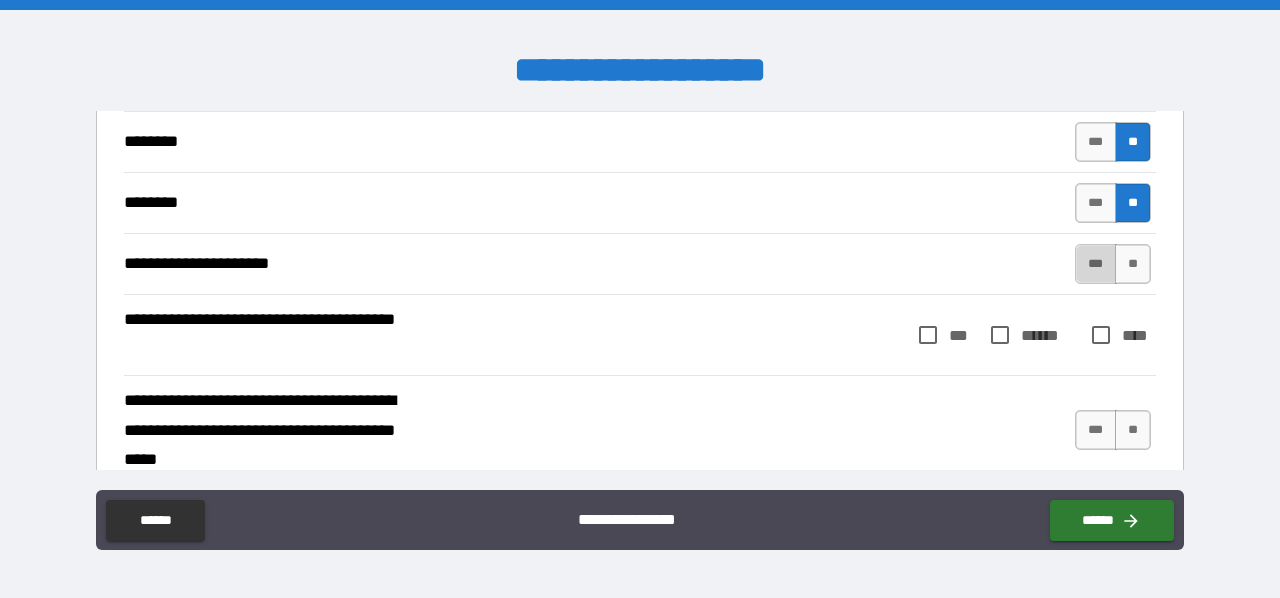 click on "***" at bounding box center (1096, 264) 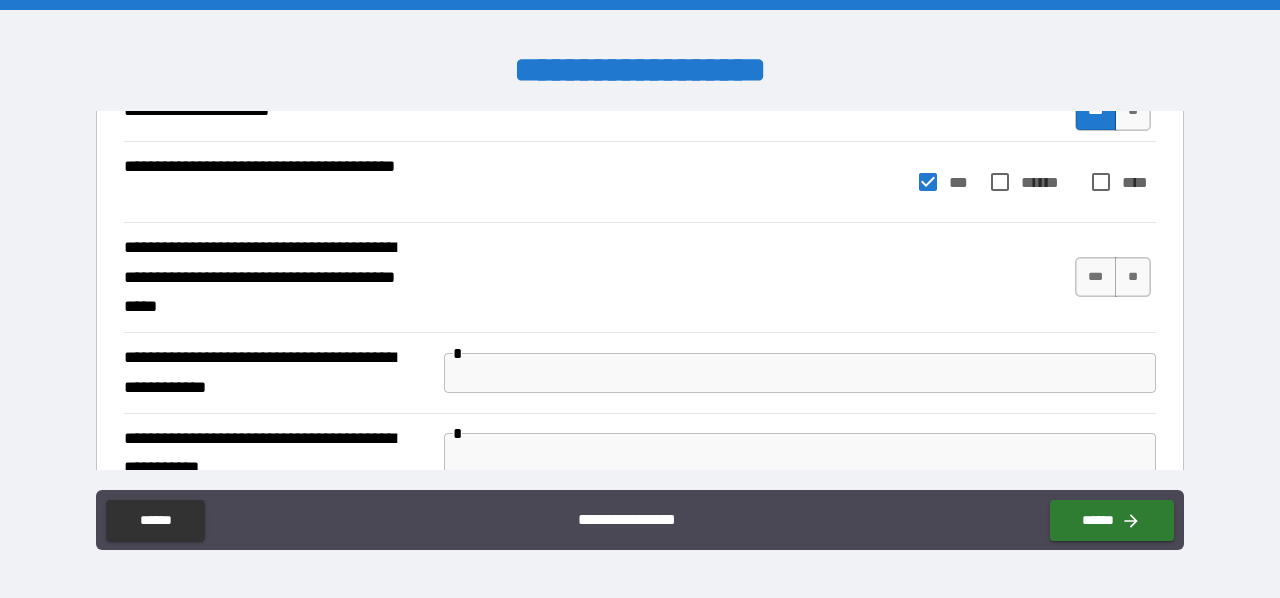scroll, scrollTop: 1316, scrollLeft: 0, axis: vertical 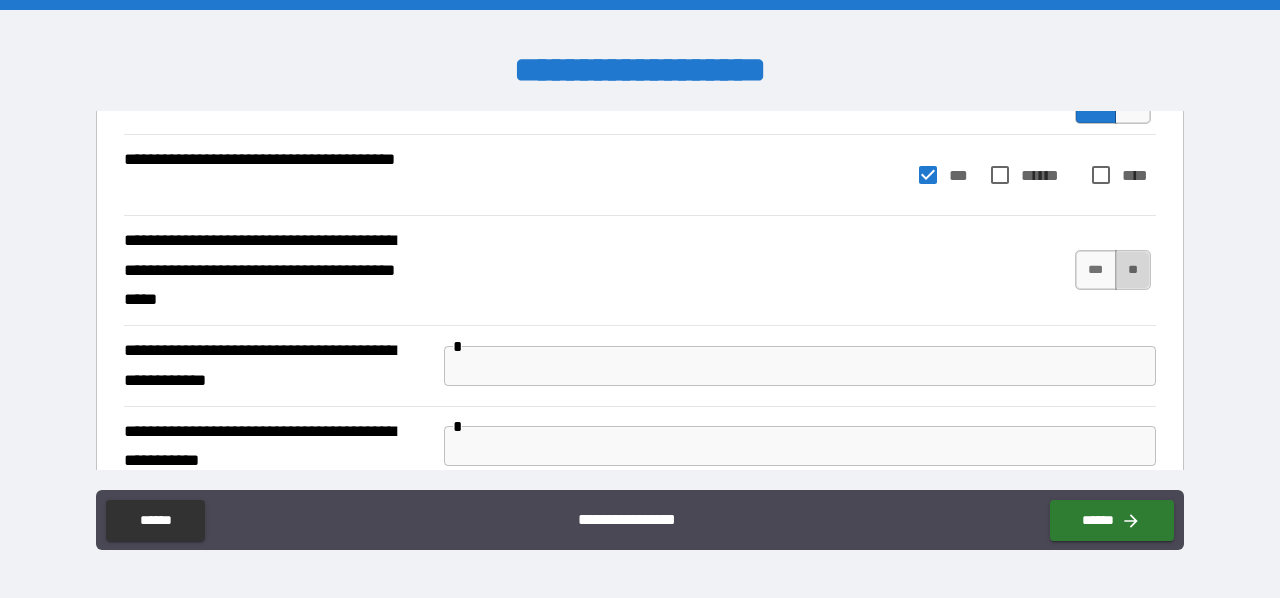 click on "**" at bounding box center [1133, 270] 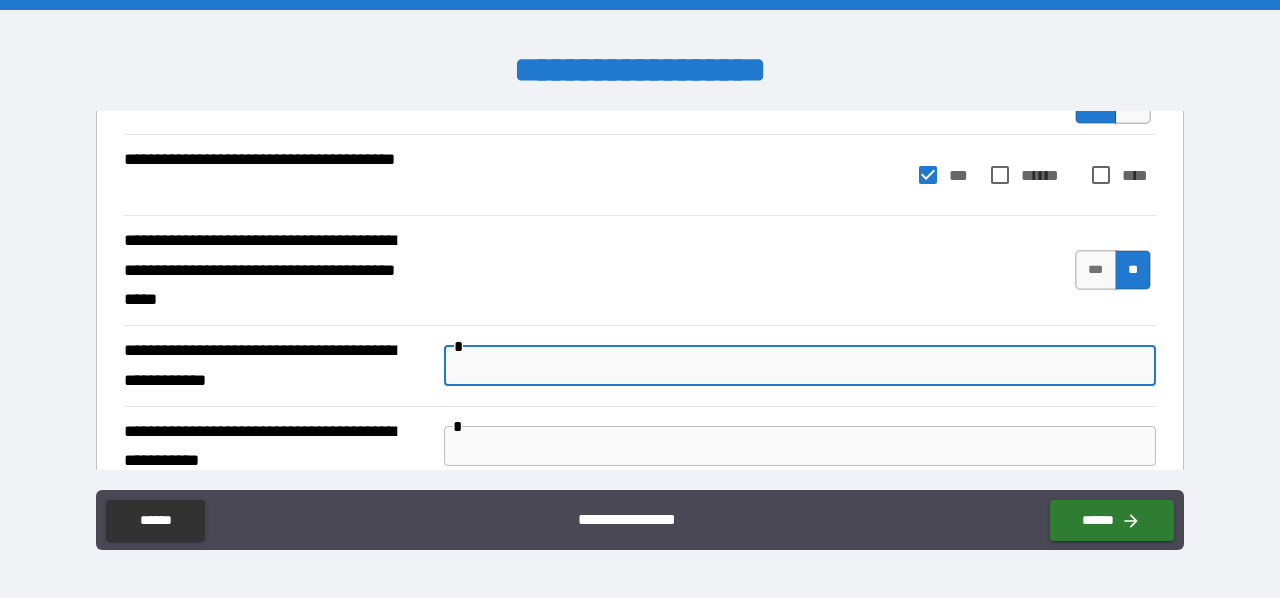 click at bounding box center [800, 366] 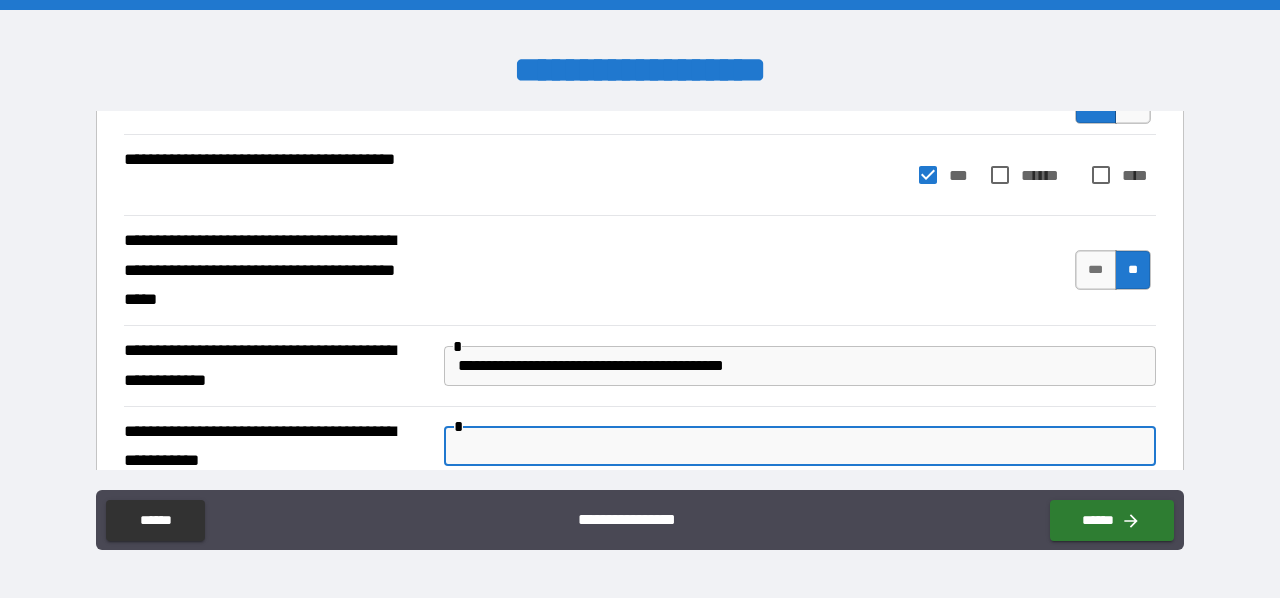 click at bounding box center (800, 446) 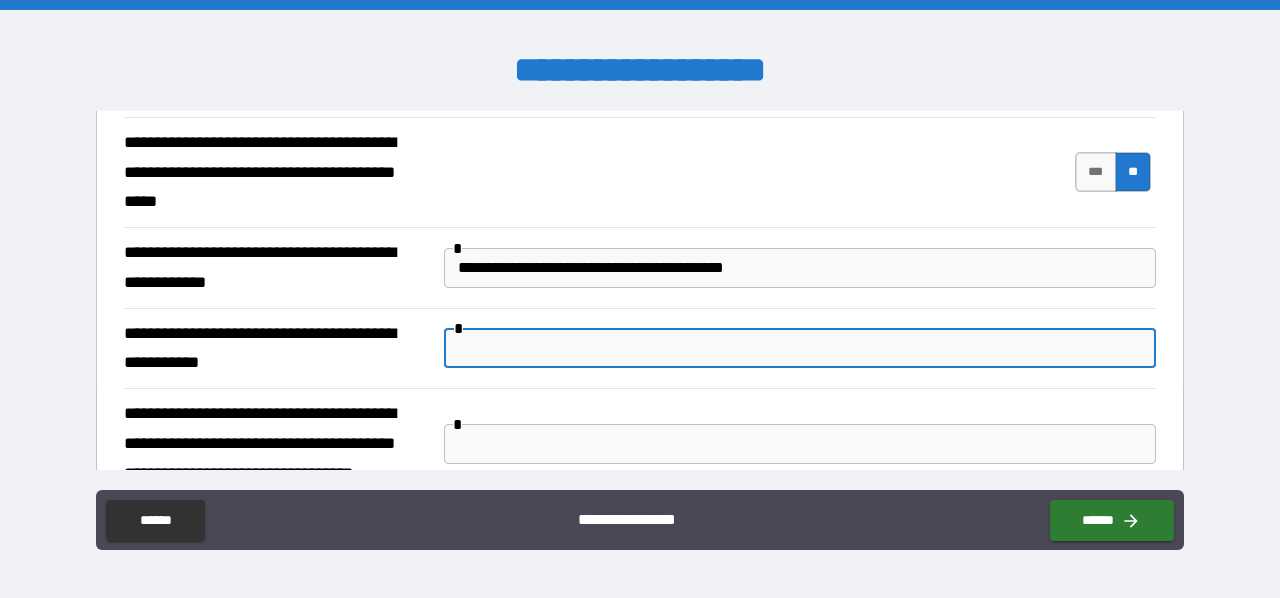 scroll, scrollTop: 1450, scrollLeft: 0, axis: vertical 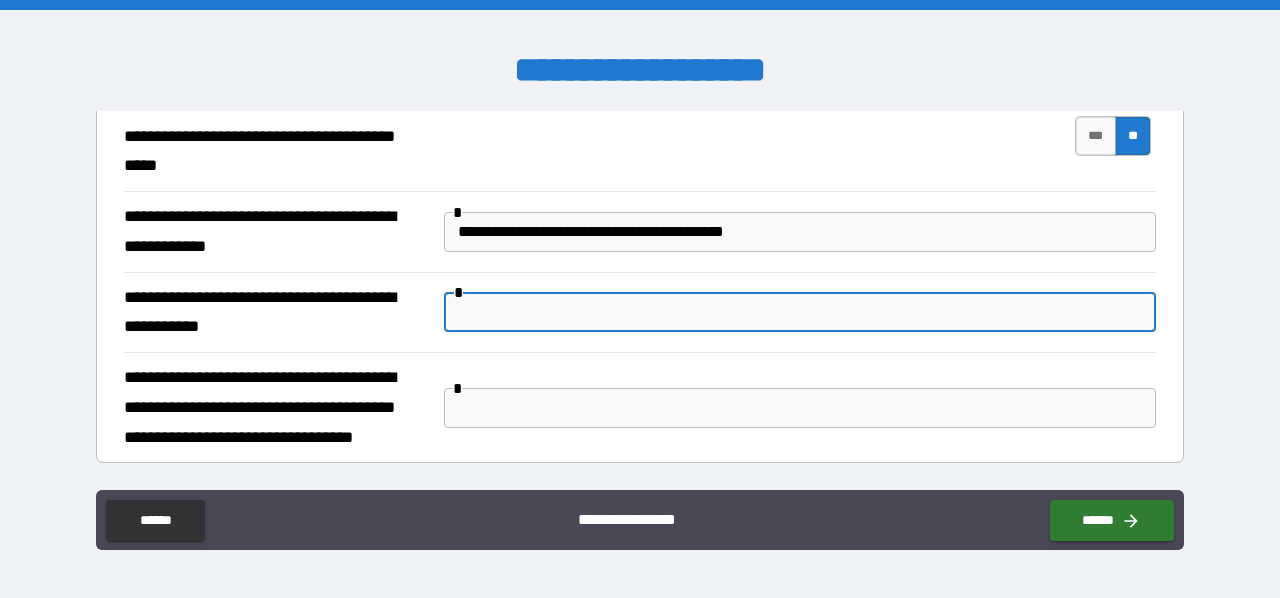 click at bounding box center (800, 312) 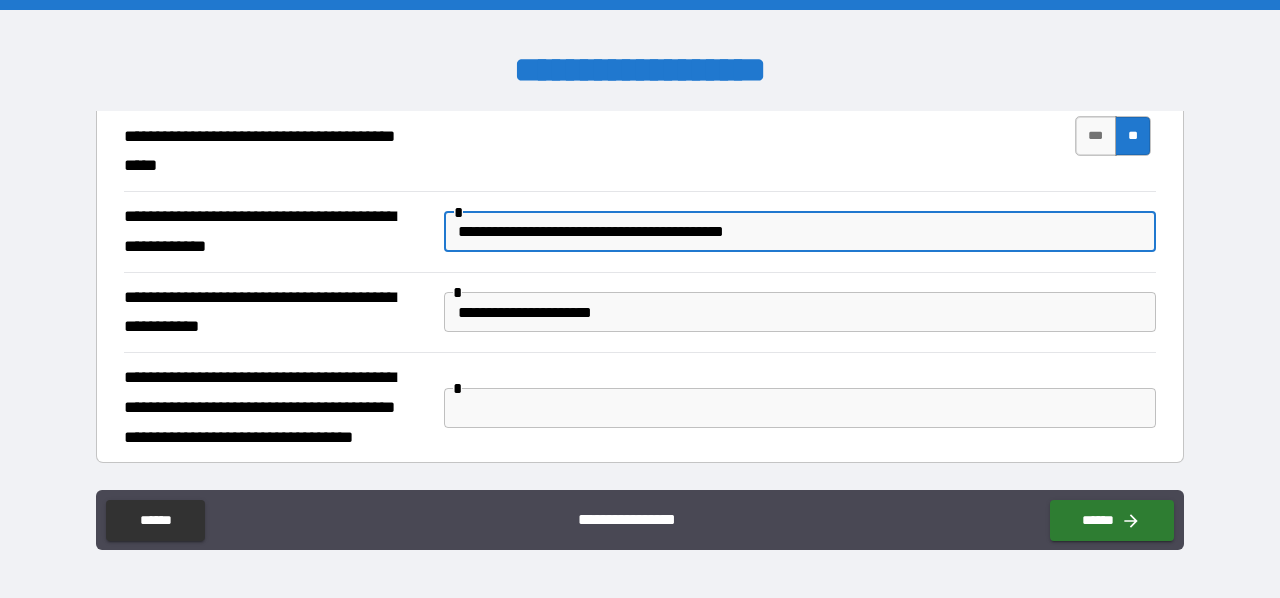 click on "**********" at bounding box center (800, 232) 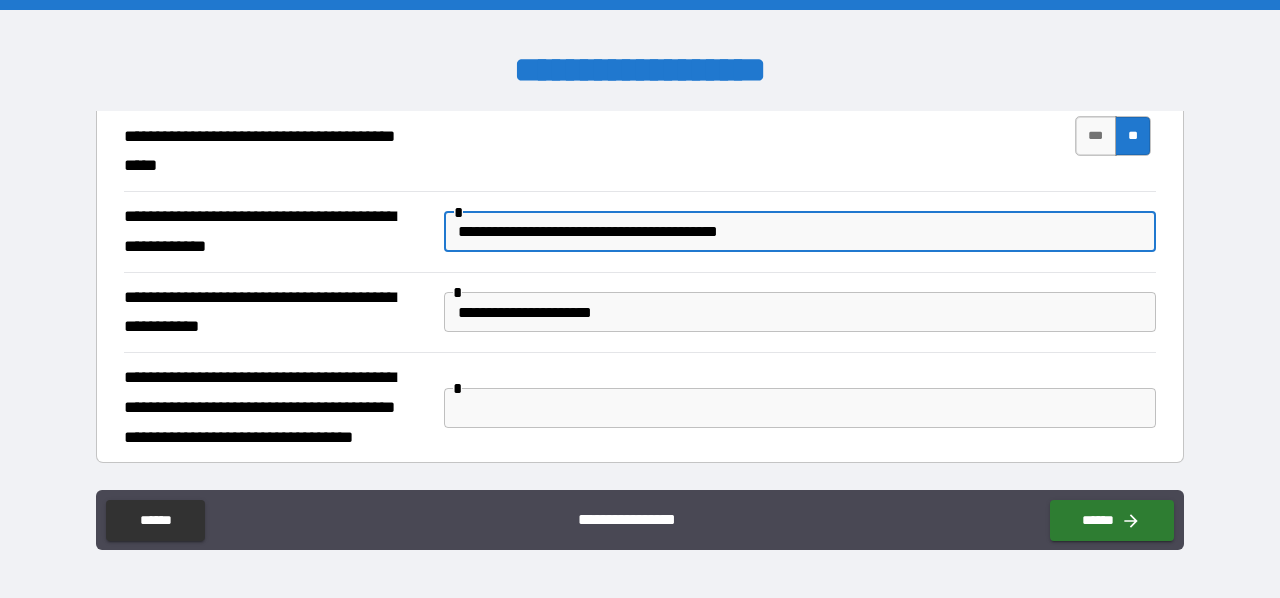 click on "**********" at bounding box center (800, 232) 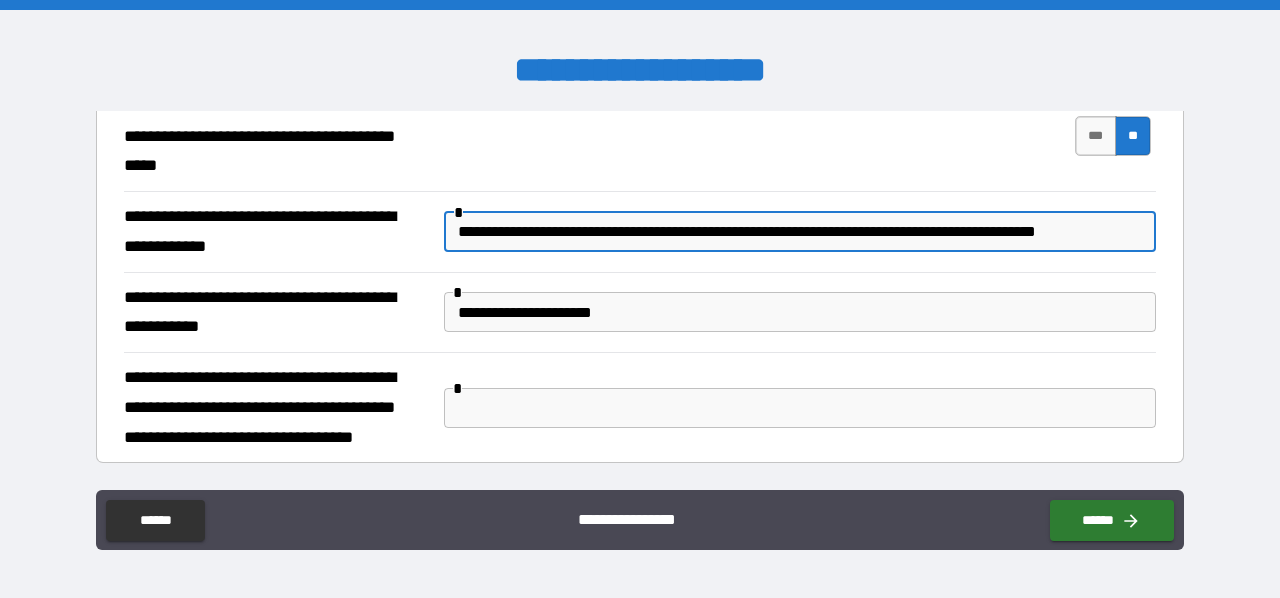 scroll, scrollTop: 0, scrollLeft: 0, axis: both 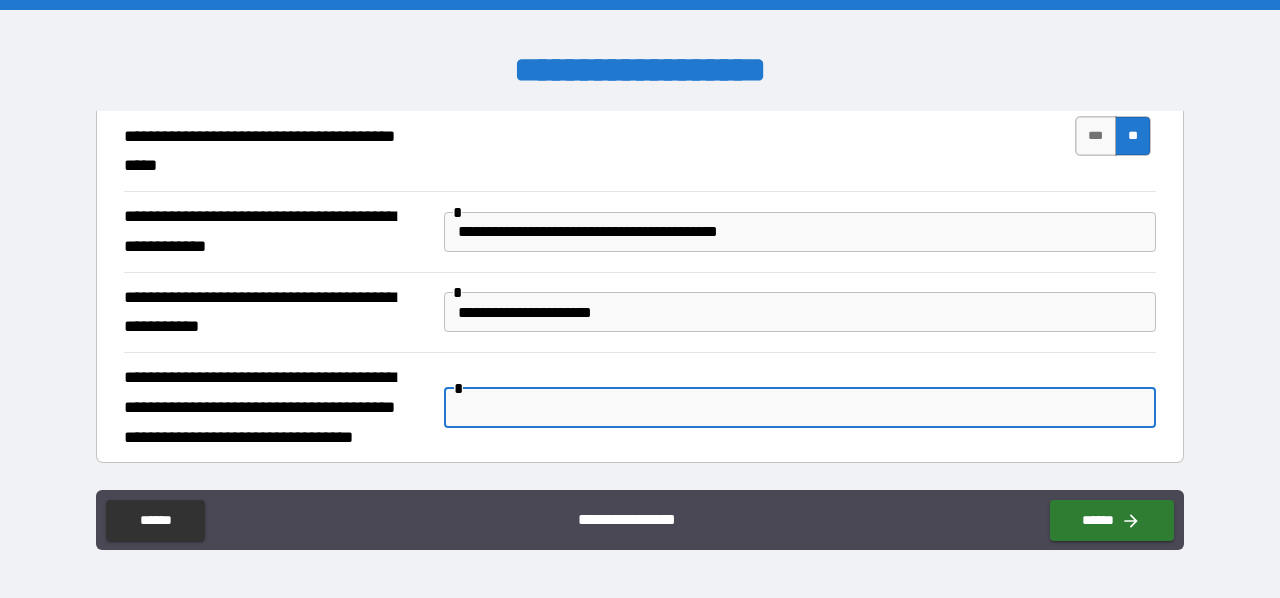 click at bounding box center (800, 408) 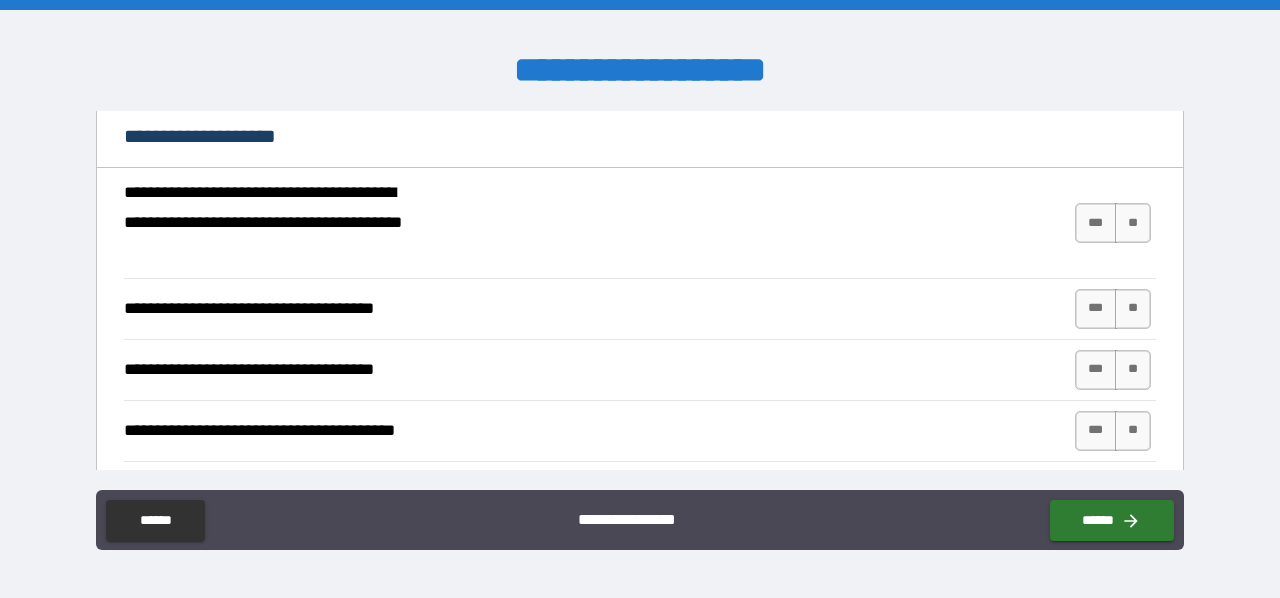 scroll, scrollTop: 1832, scrollLeft: 0, axis: vertical 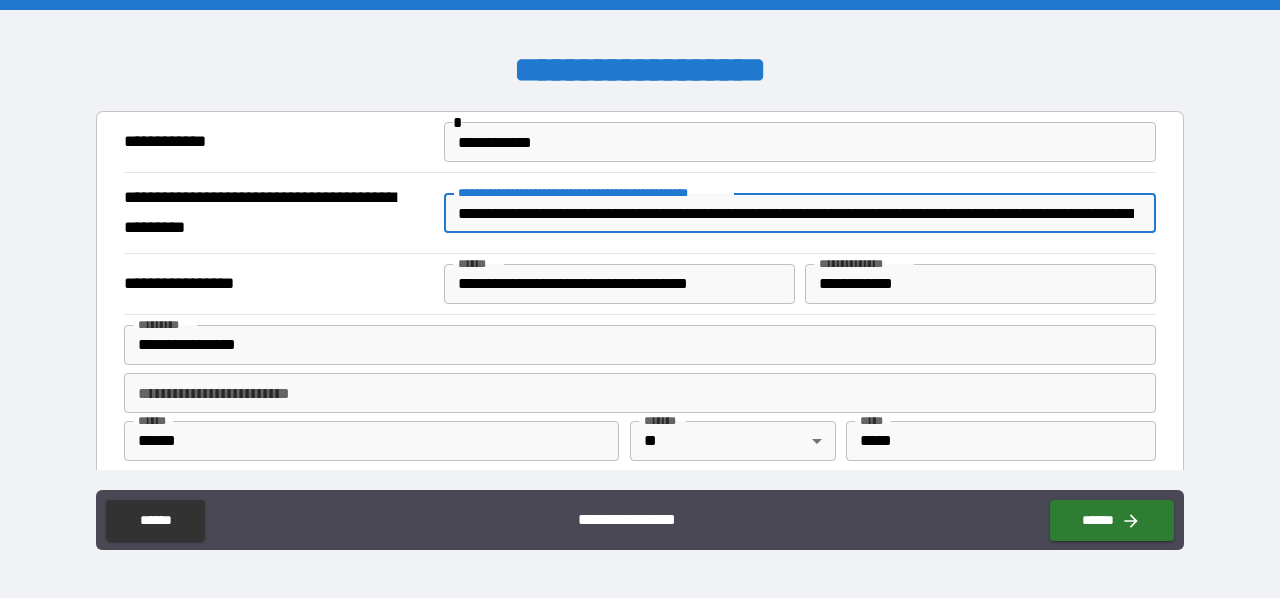 click on "**********" at bounding box center (796, 213) 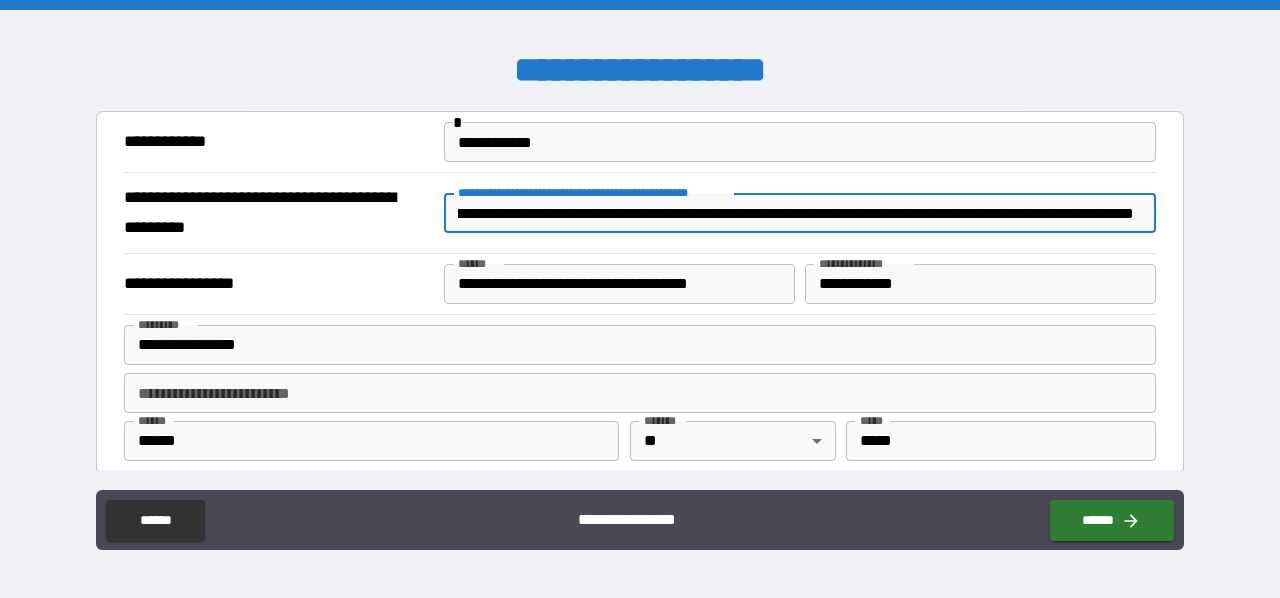 scroll, scrollTop: 0, scrollLeft: 2045, axis: horizontal 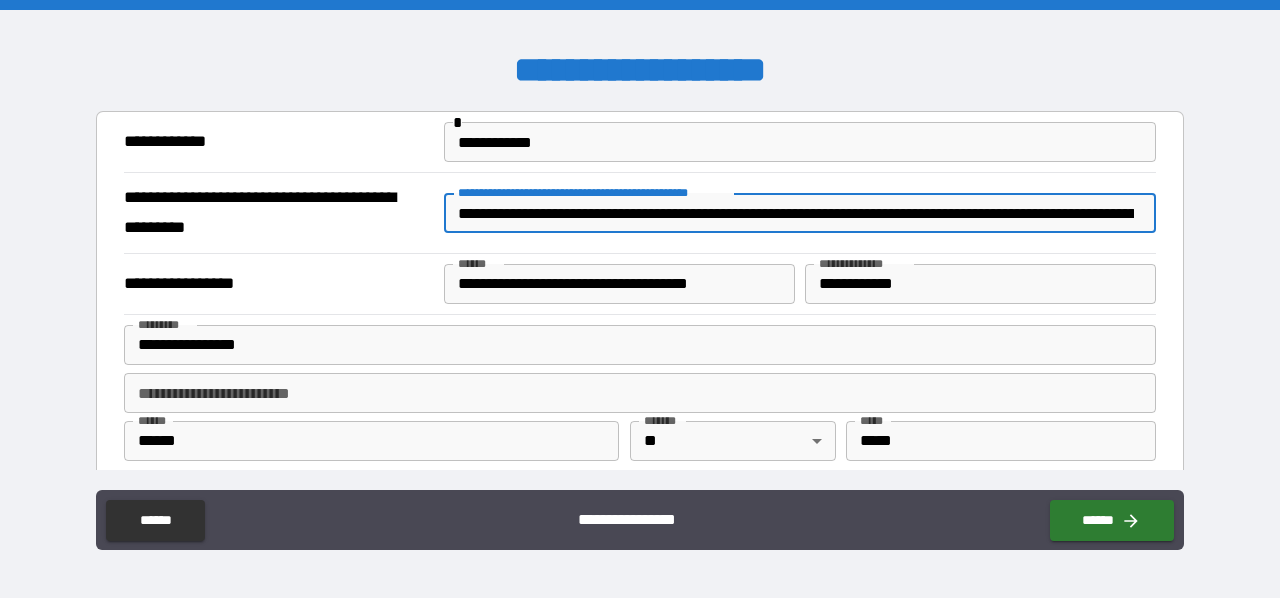 click on "**********" at bounding box center [796, 213] 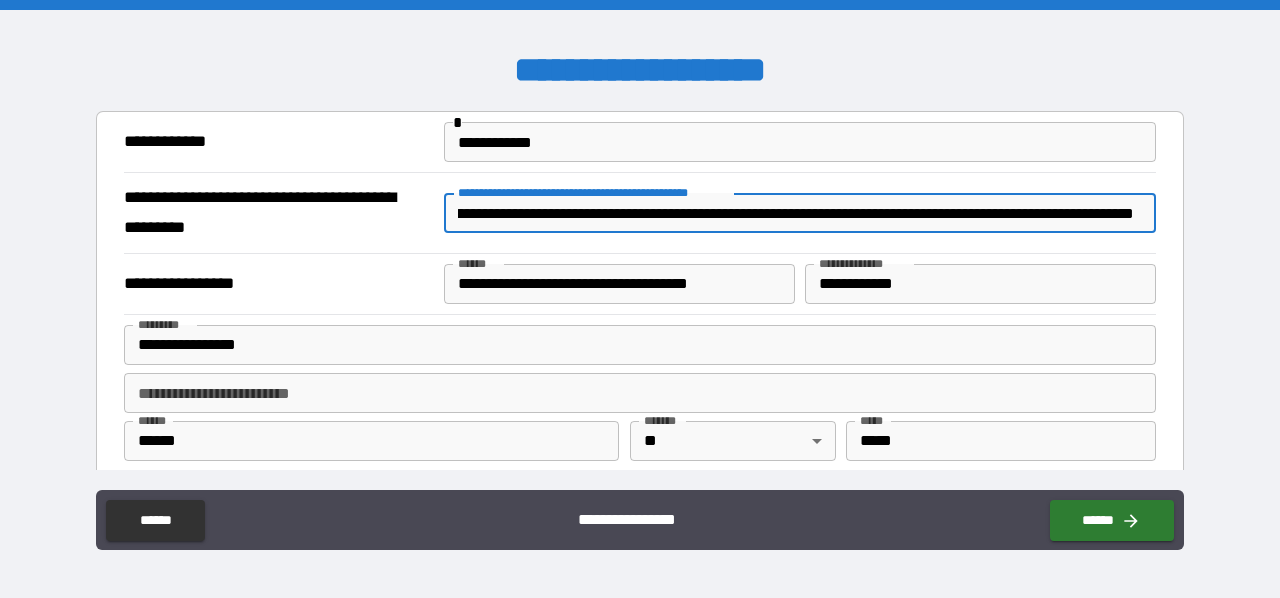 scroll, scrollTop: 0, scrollLeft: 3872, axis: horizontal 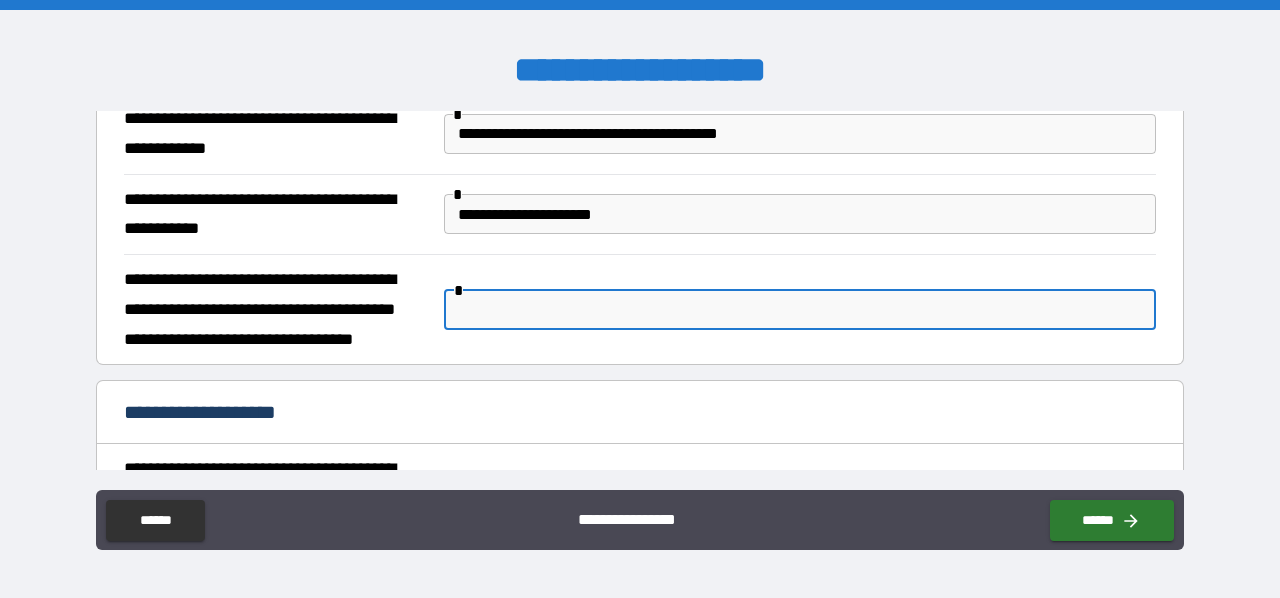 click at bounding box center (800, 310) 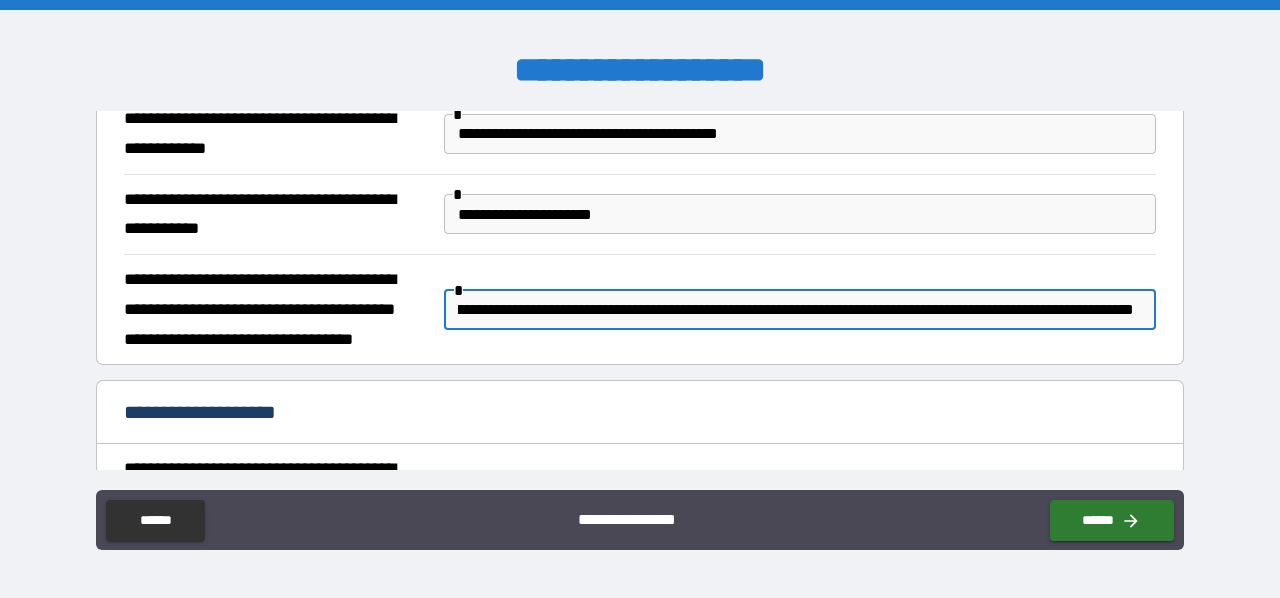 scroll, scrollTop: 0, scrollLeft: 1380, axis: horizontal 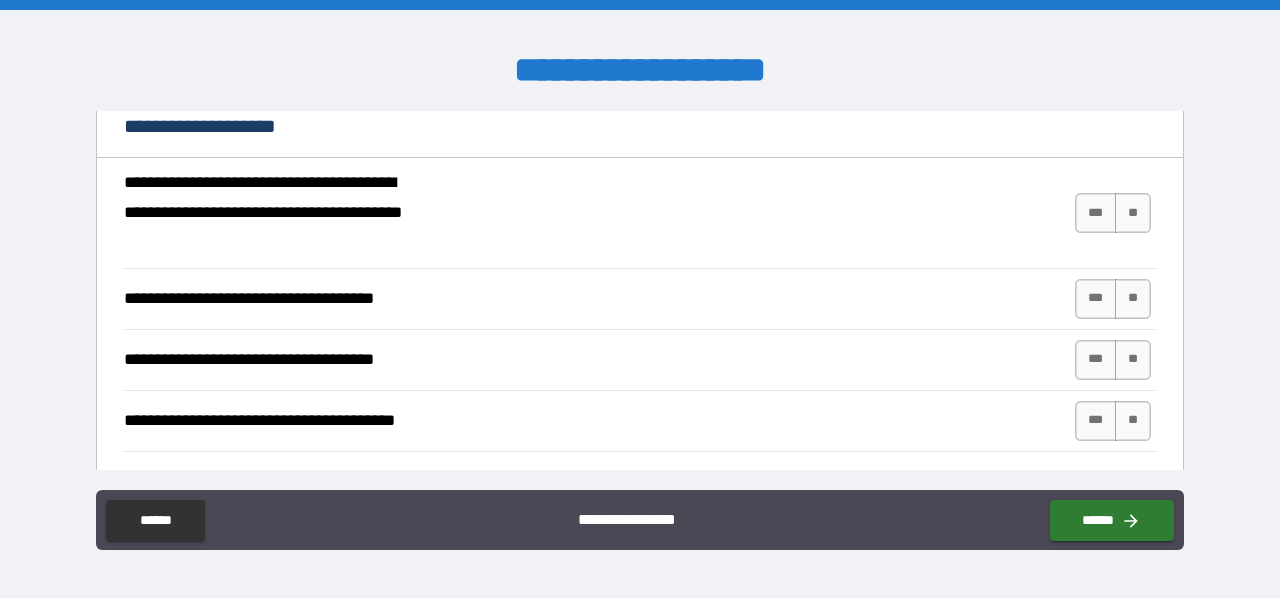 click on "**********" at bounding box center (640, 212) 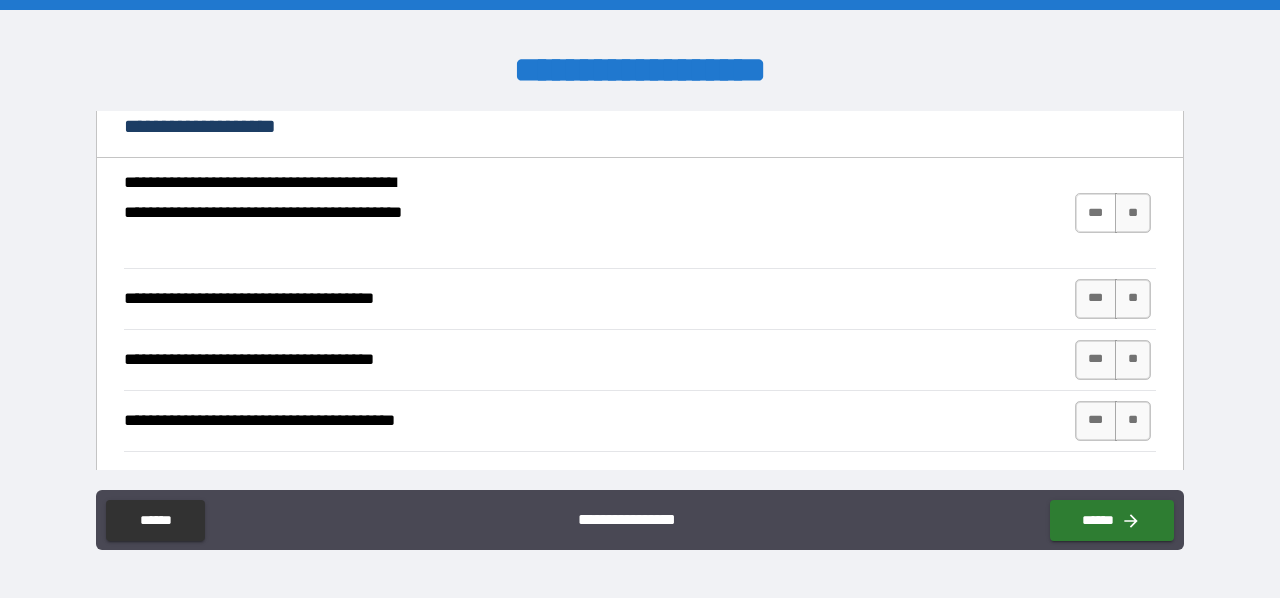 click on "***" at bounding box center [1096, 213] 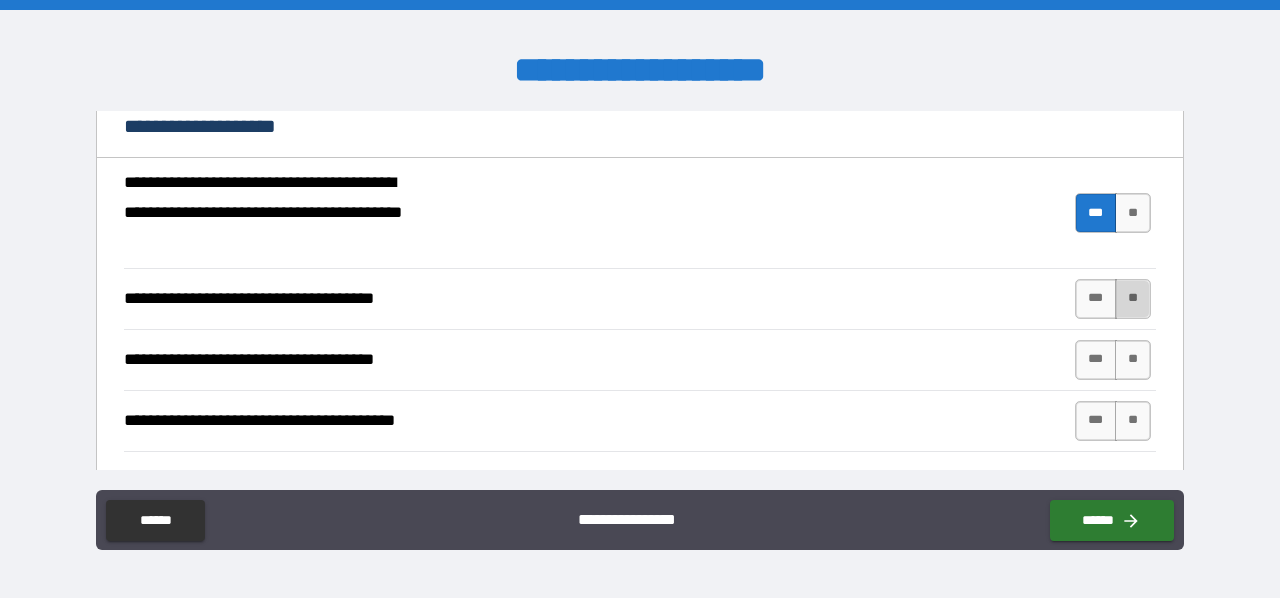 click on "**" at bounding box center [1133, 299] 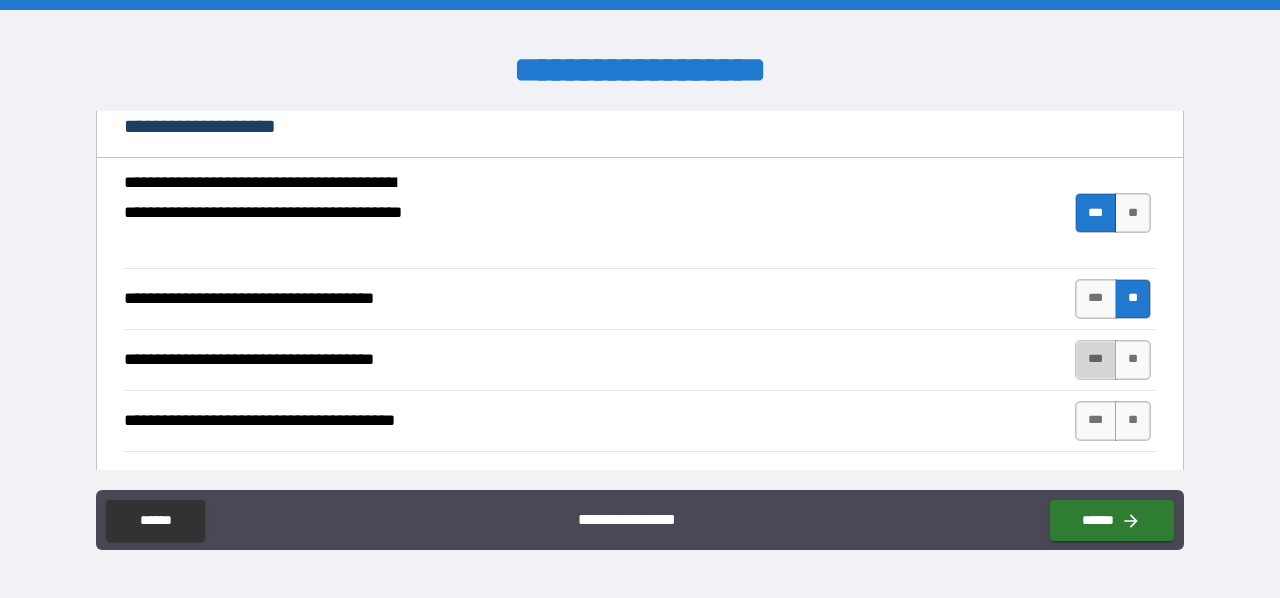 click on "***" at bounding box center (1096, 360) 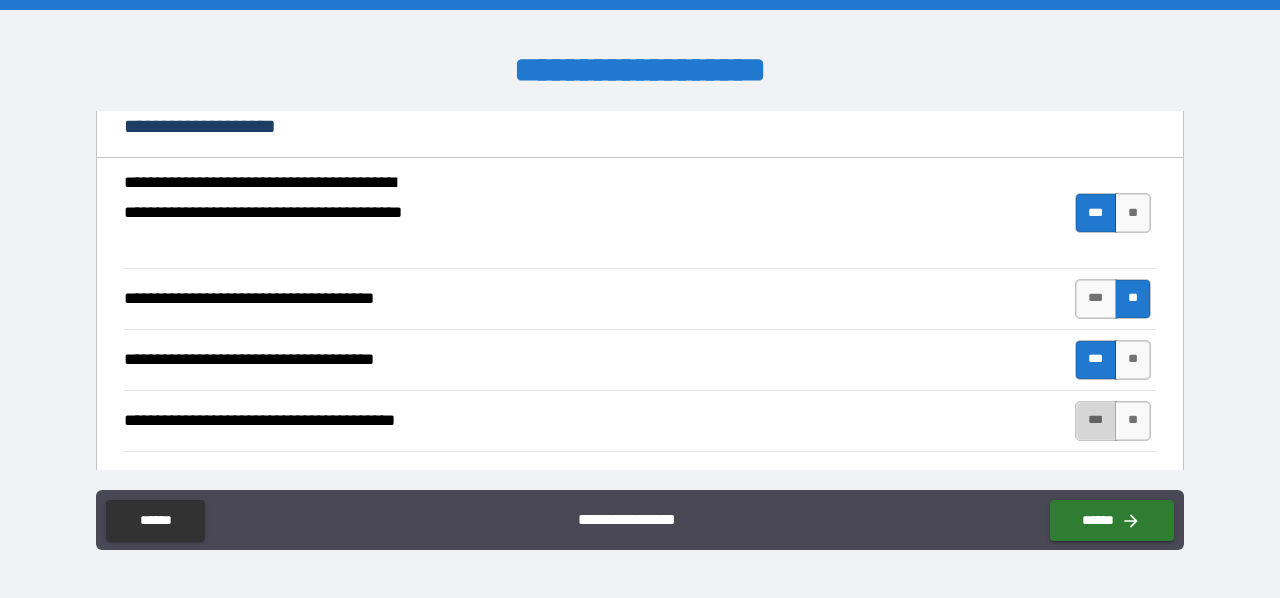 click on "***" at bounding box center (1096, 421) 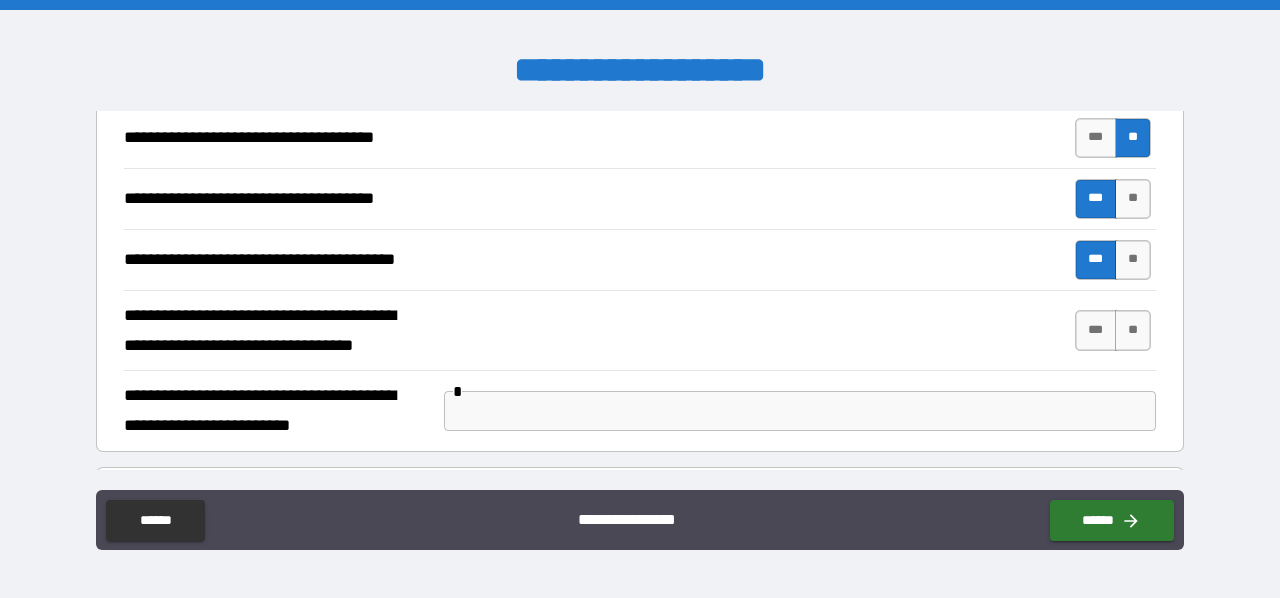 scroll, scrollTop: 1996, scrollLeft: 0, axis: vertical 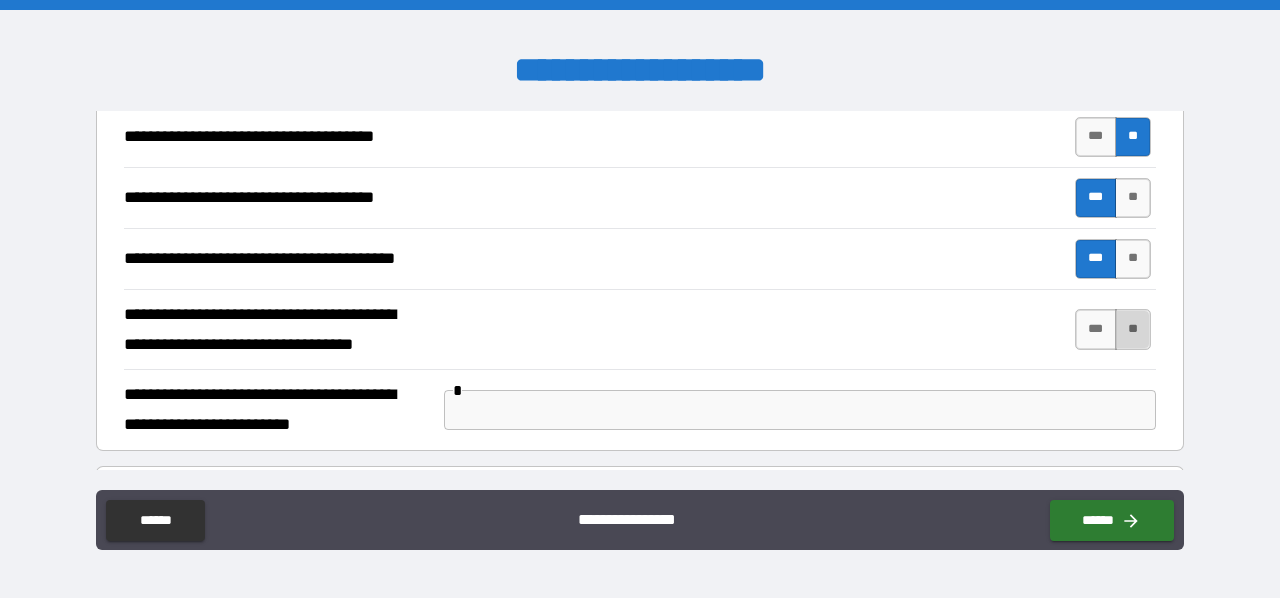 click on "**" at bounding box center (1133, 329) 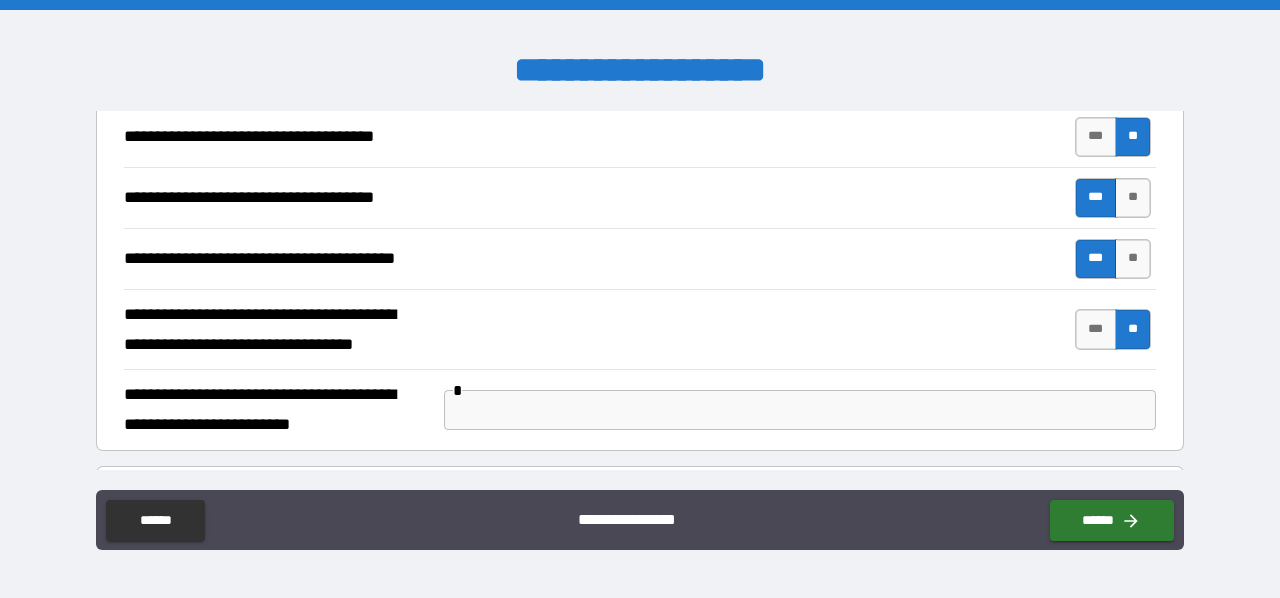 scroll, scrollTop: 2100, scrollLeft: 0, axis: vertical 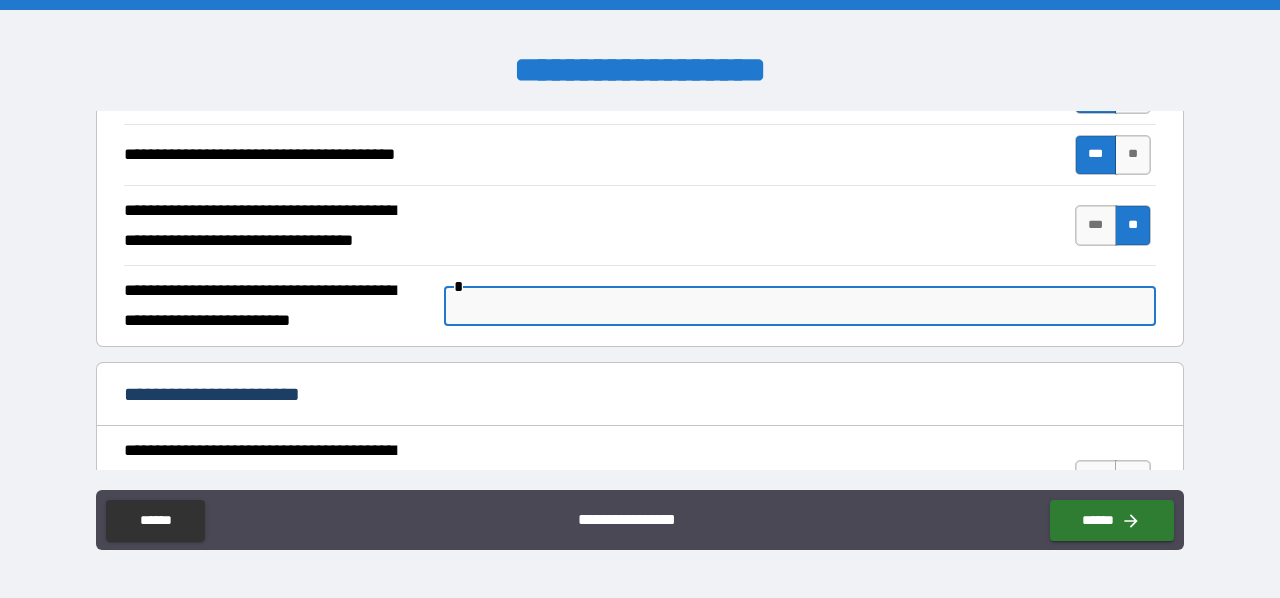 click at bounding box center (800, 306) 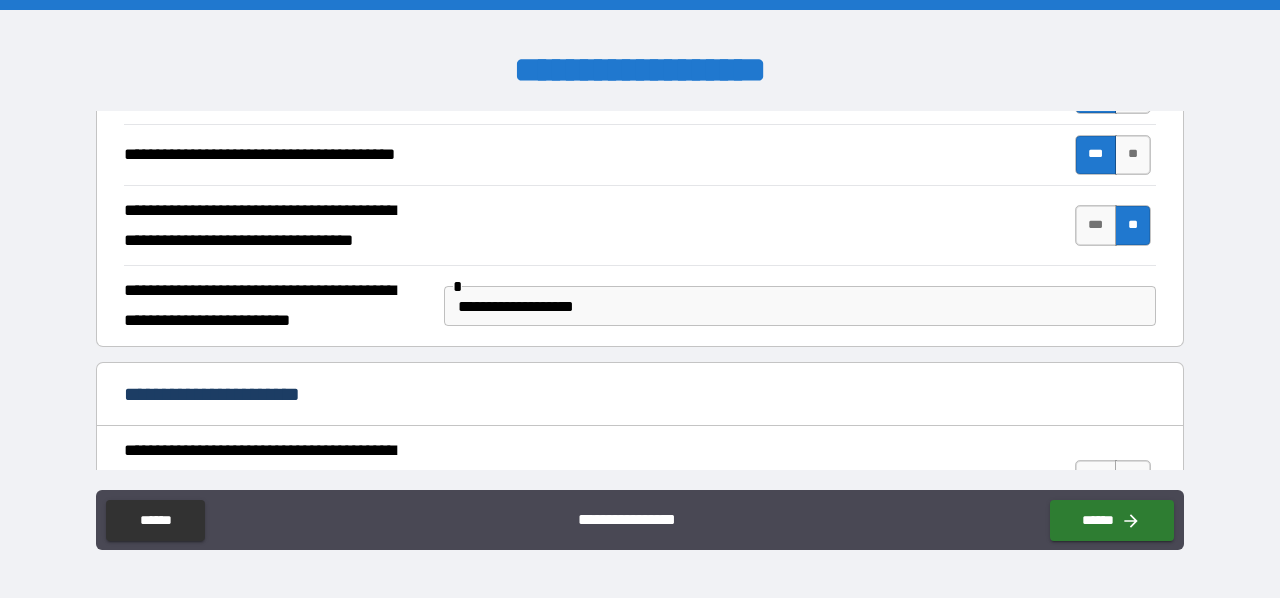 click on "**********" at bounding box center [640, 301] 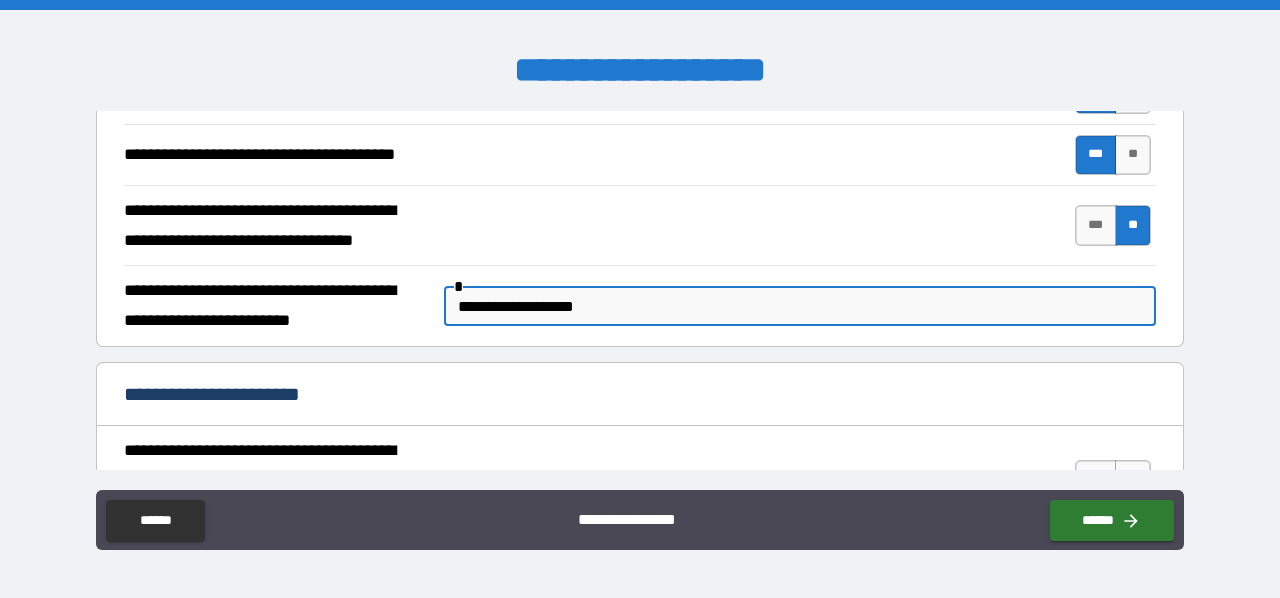 click on "**********" at bounding box center [800, 306] 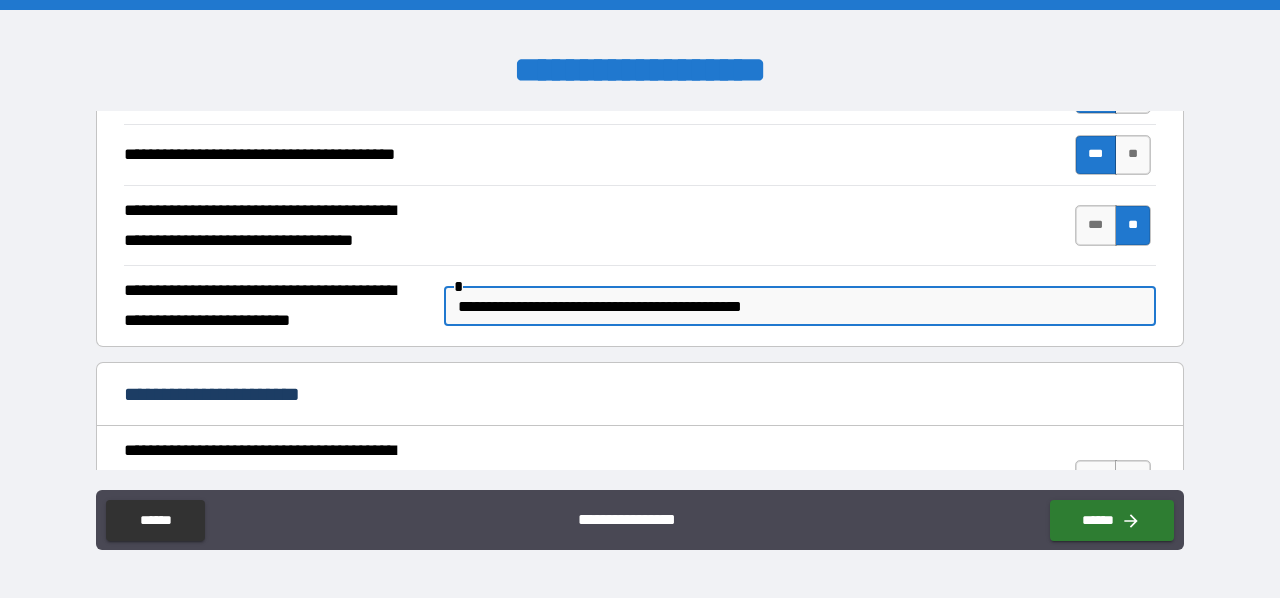 scroll, scrollTop: 2198, scrollLeft: 0, axis: vertical 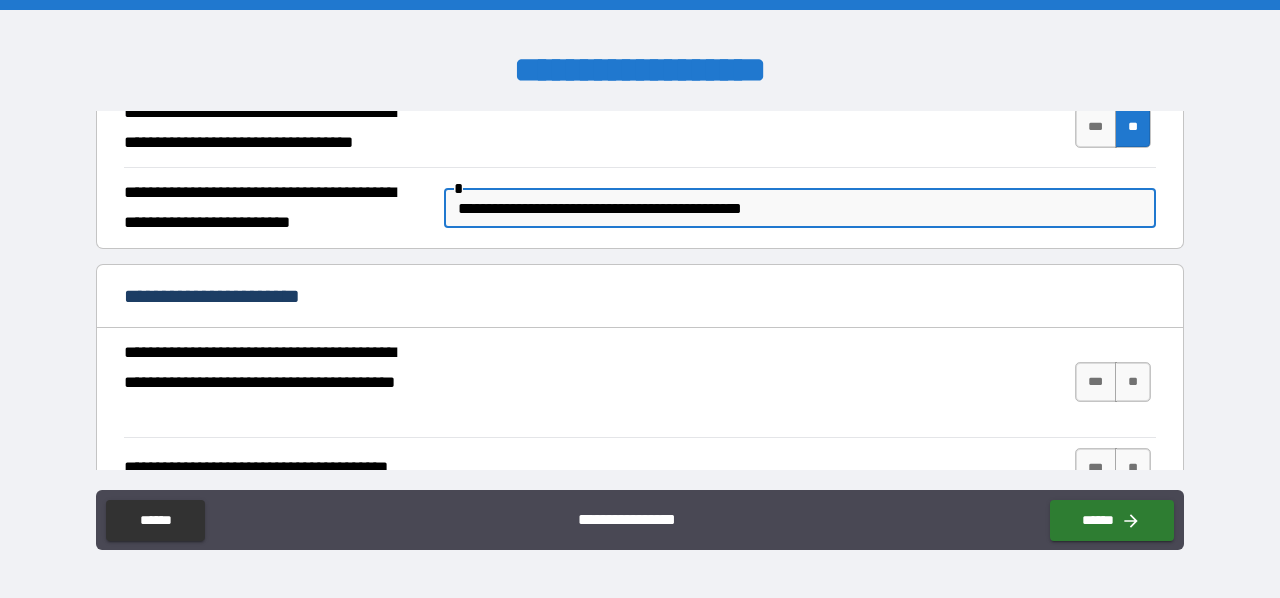 click on "**********" at bounding box center [800, 208] 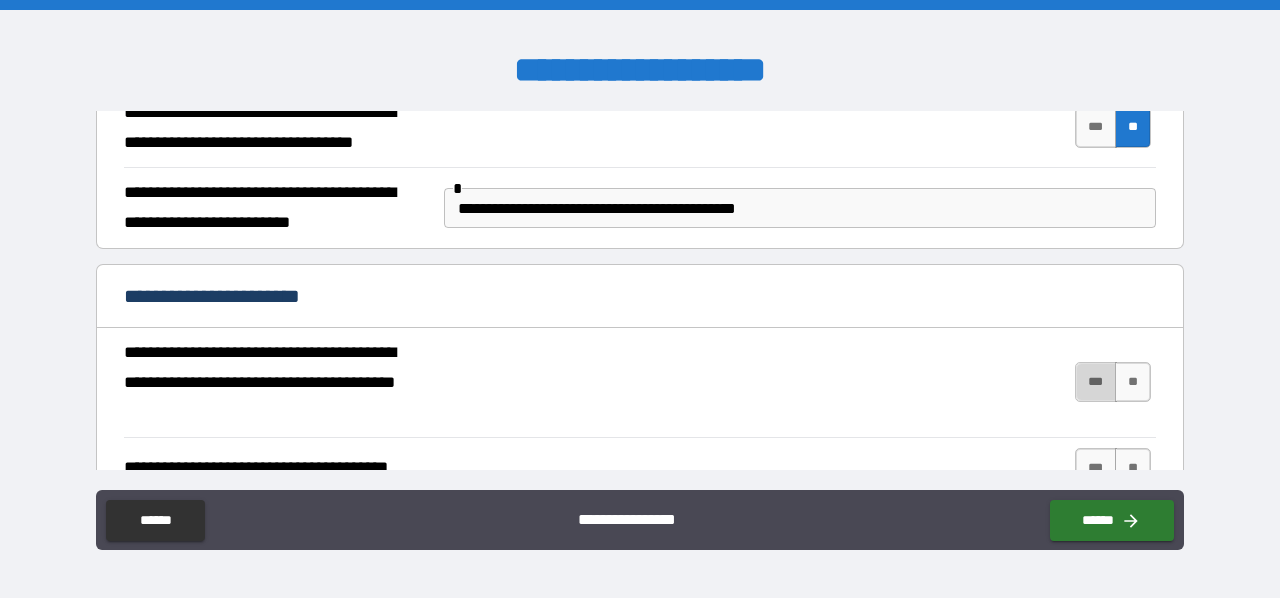 click on "***" at bounding box center [1096, 382] 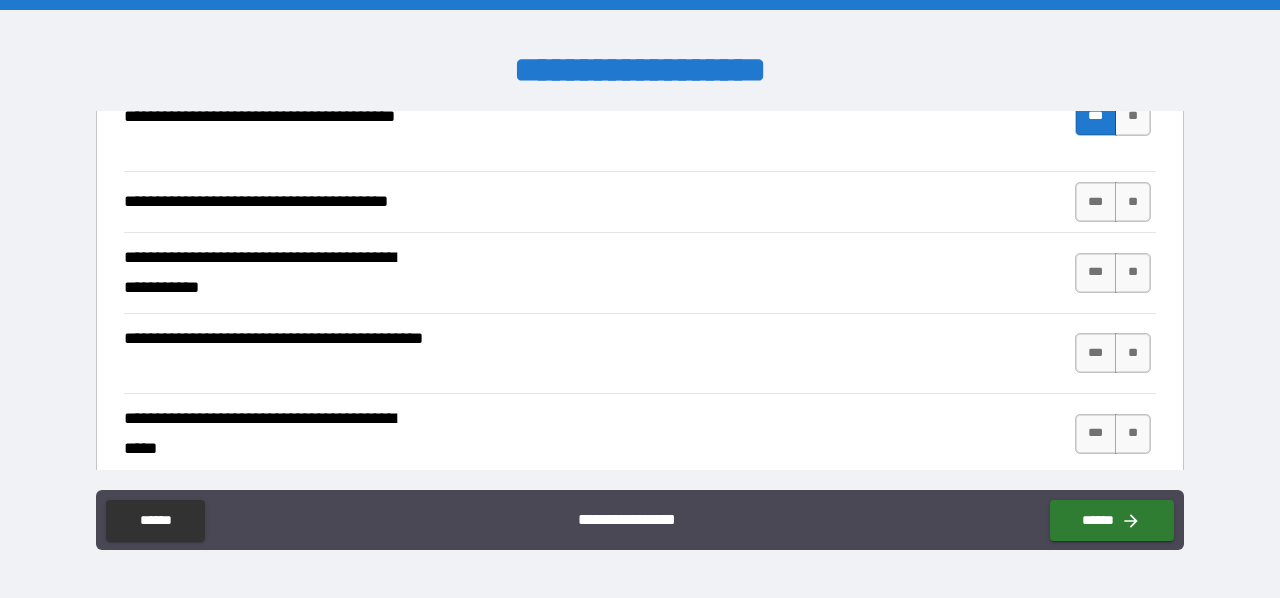 scroll, scrollTop: 2478, scrollLeft: 0, axis: vertical 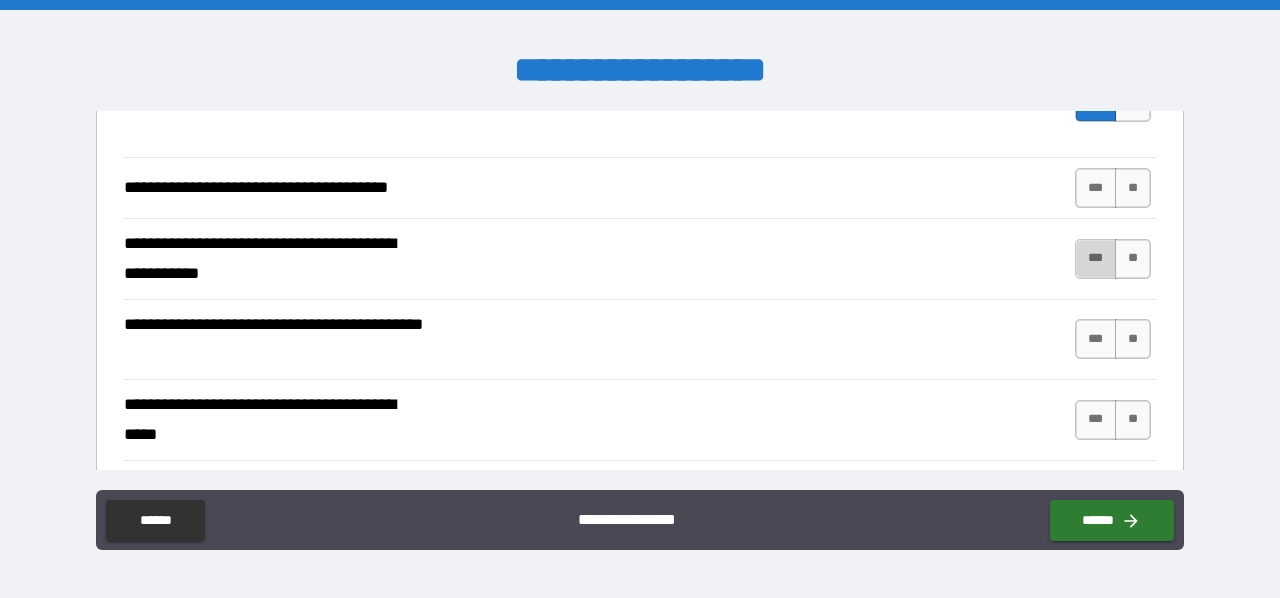 click on "***" at bounding box center (1096, 259) 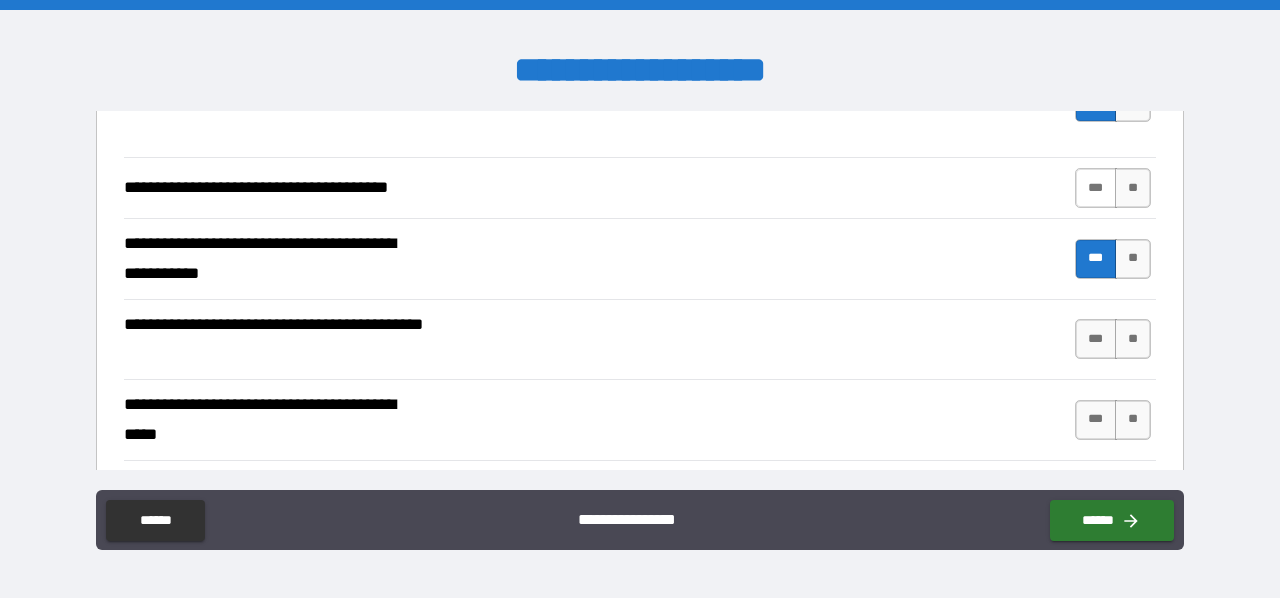 click on "***" at bounding box center (1096, 188) 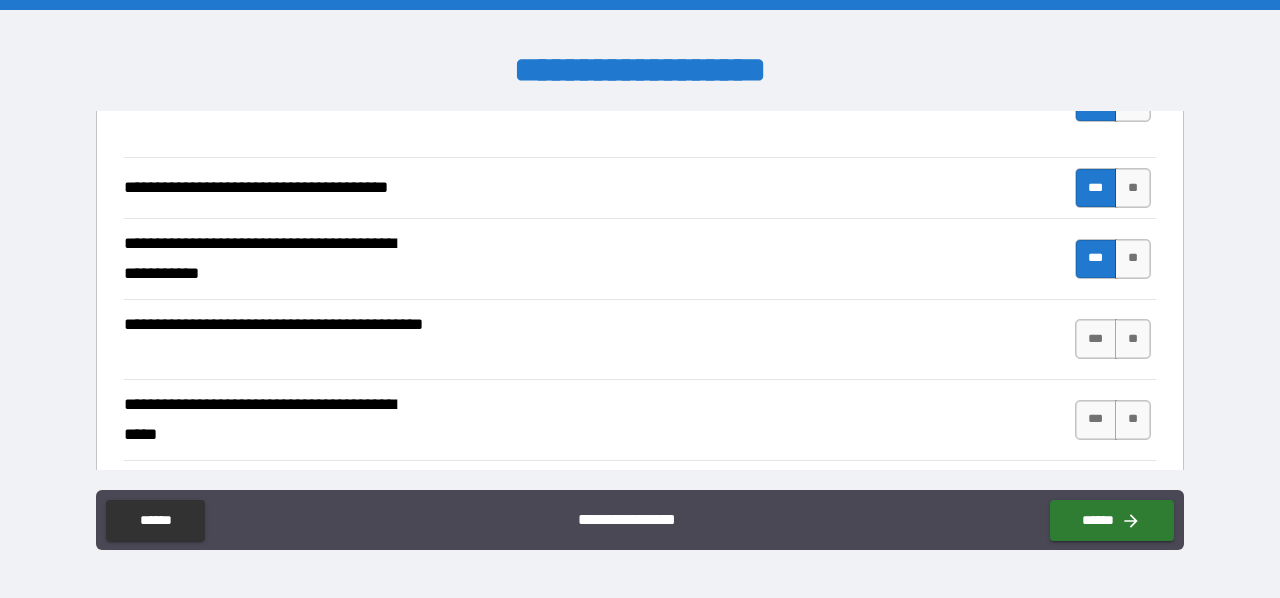click on "***" at bounding box center (1096, 188) 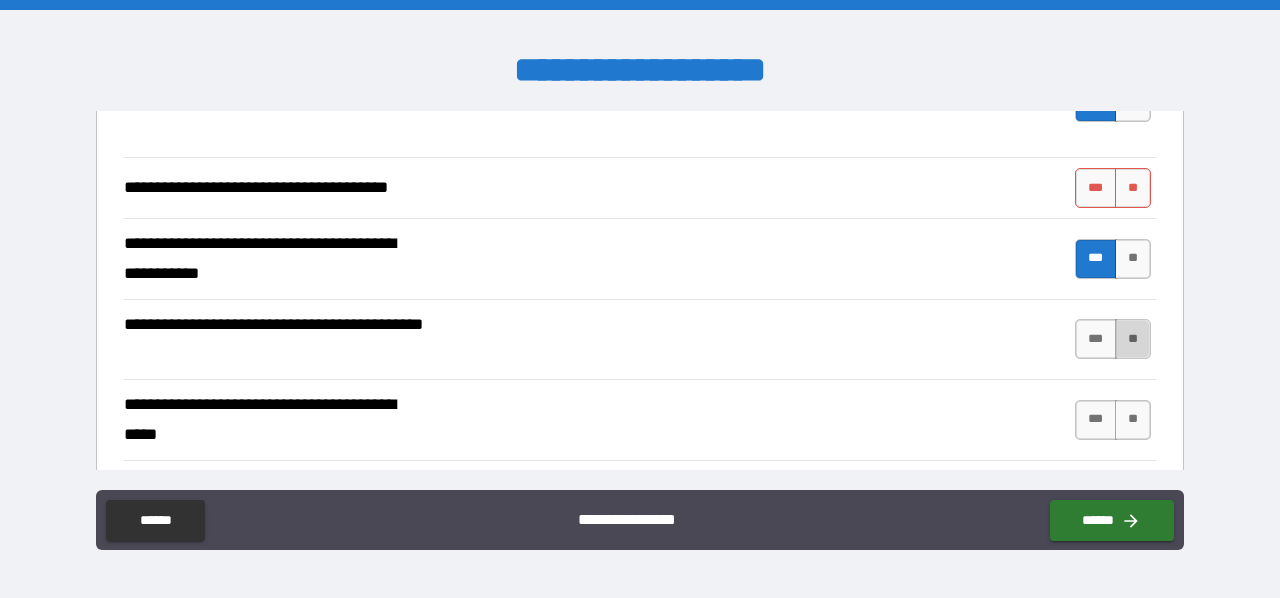 click on "**" at bounding box center [1133, 339] 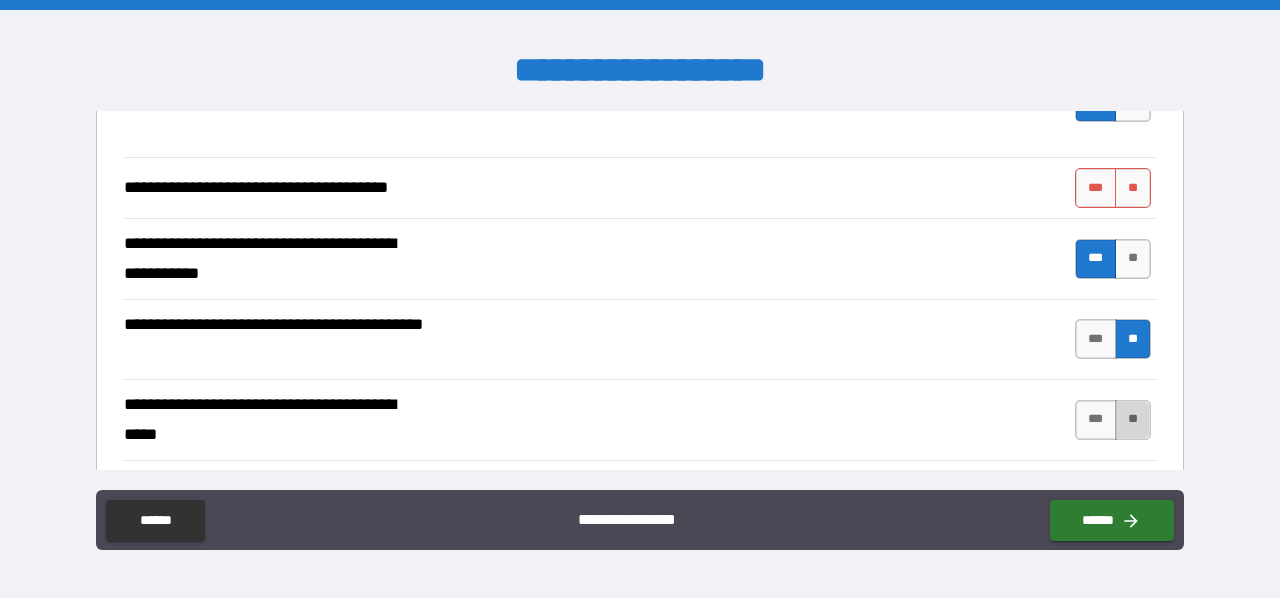 click on "**" at bounding box center [1133, 420] 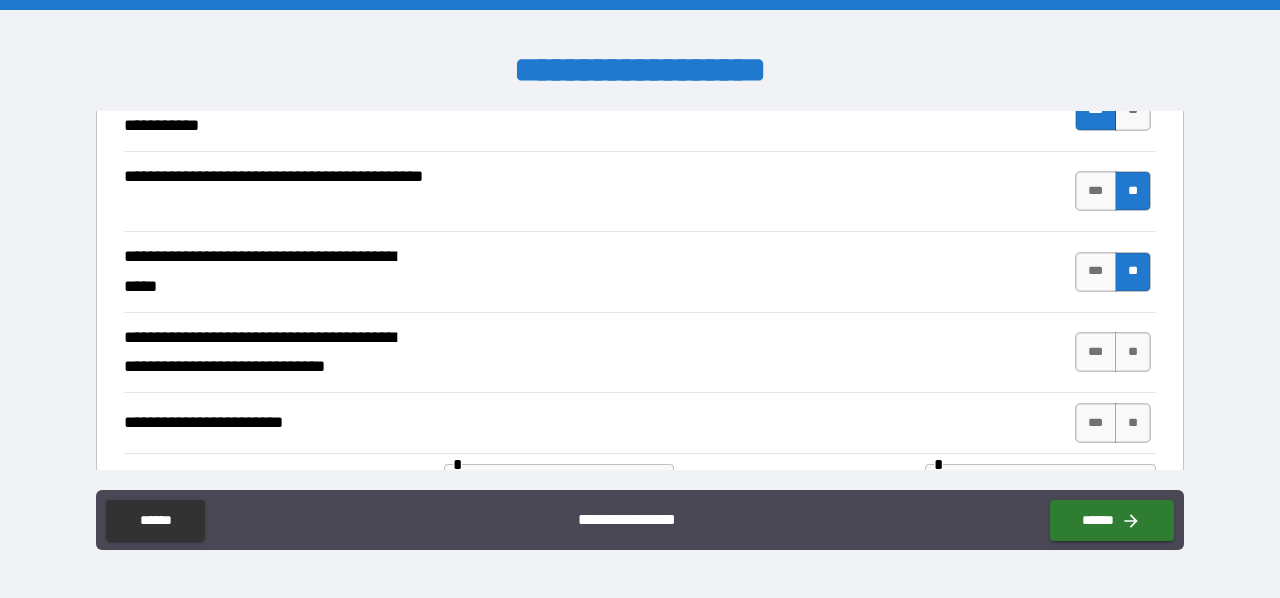scroll, scrollTop: 2633, scrollLeft: 0, axis: vertical 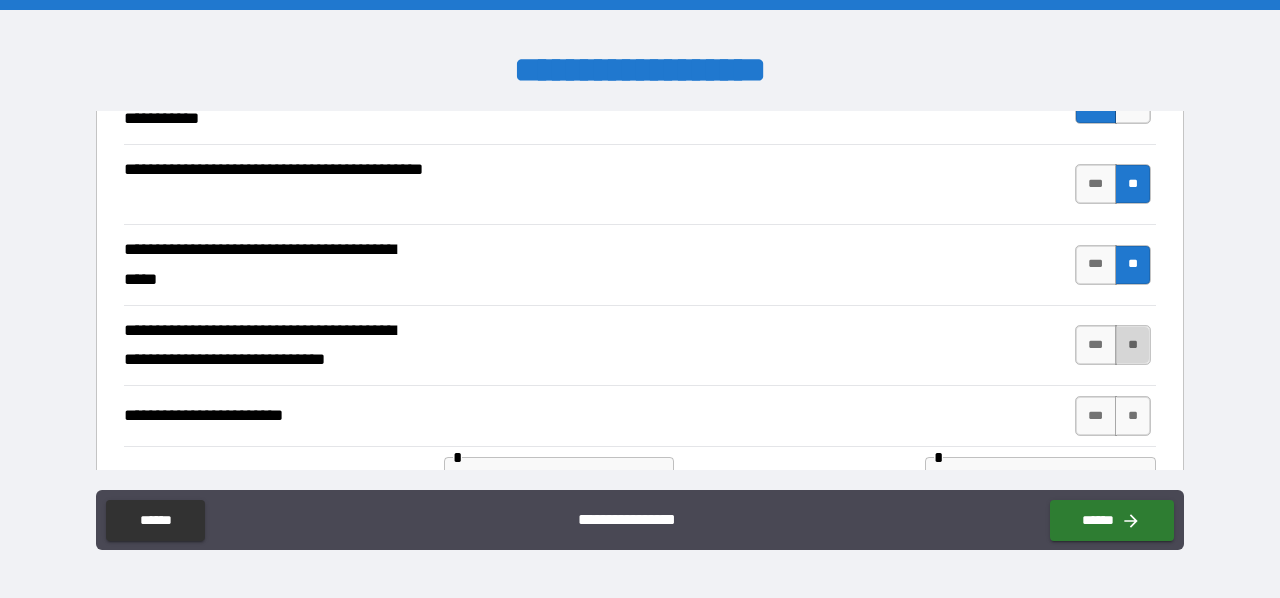 click on "**" at bounding box center (1133, 345) 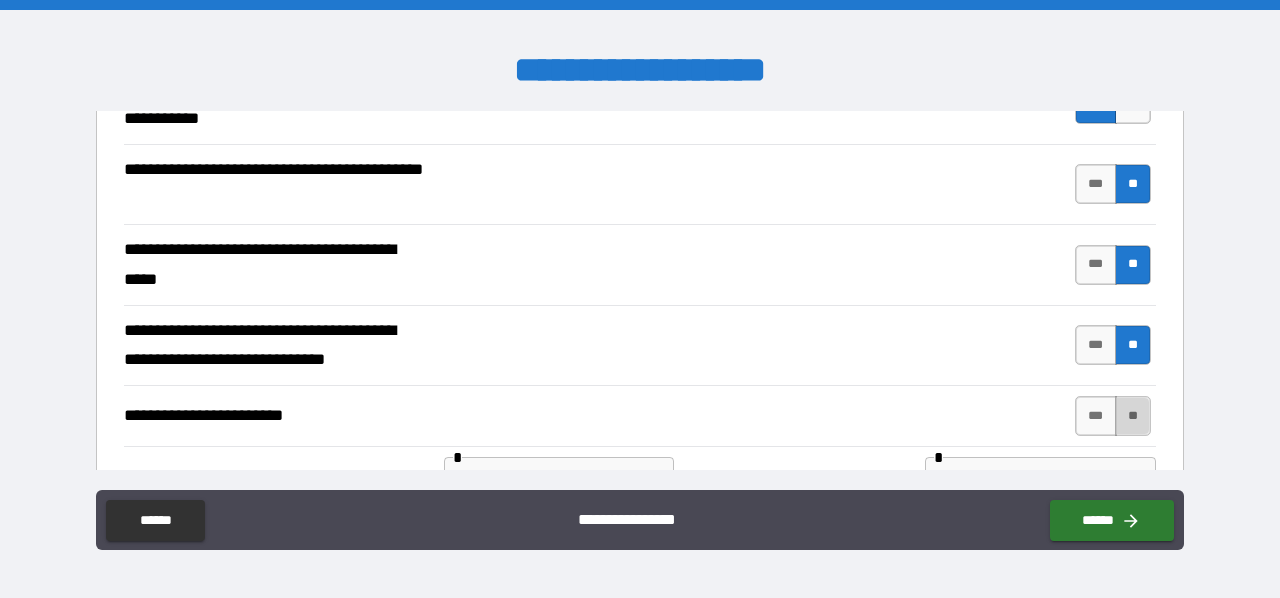 click on "**" at bounding box center (1133, 416) 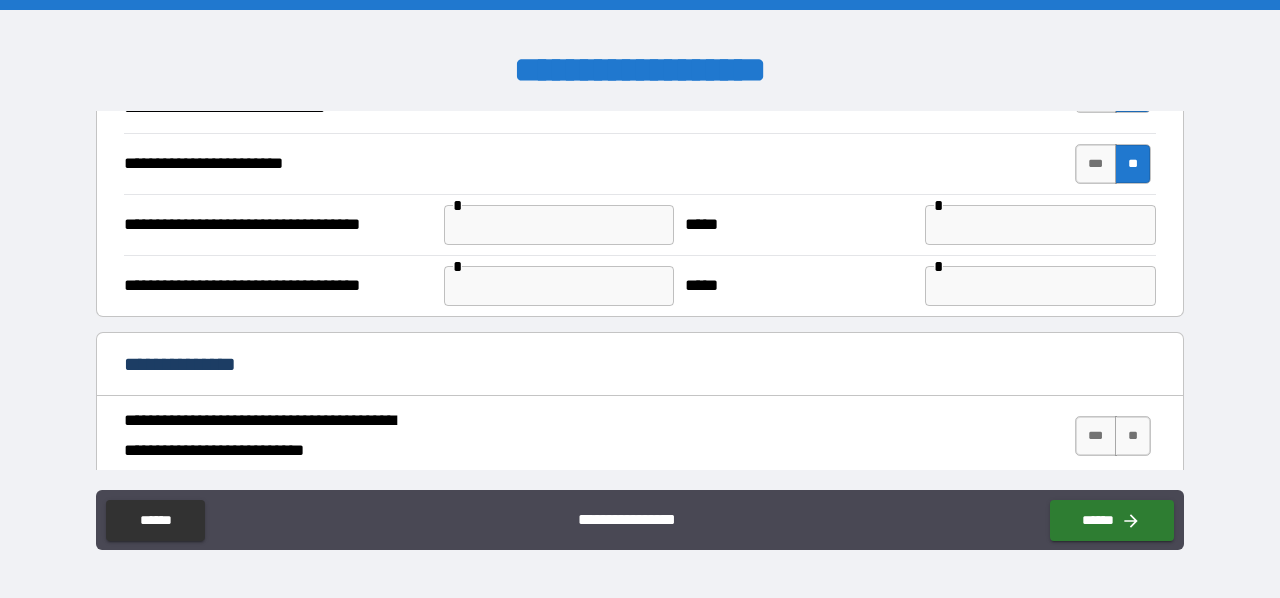 scroll, scrollTop: 2892, scrollLeft: 0, axis: vertical 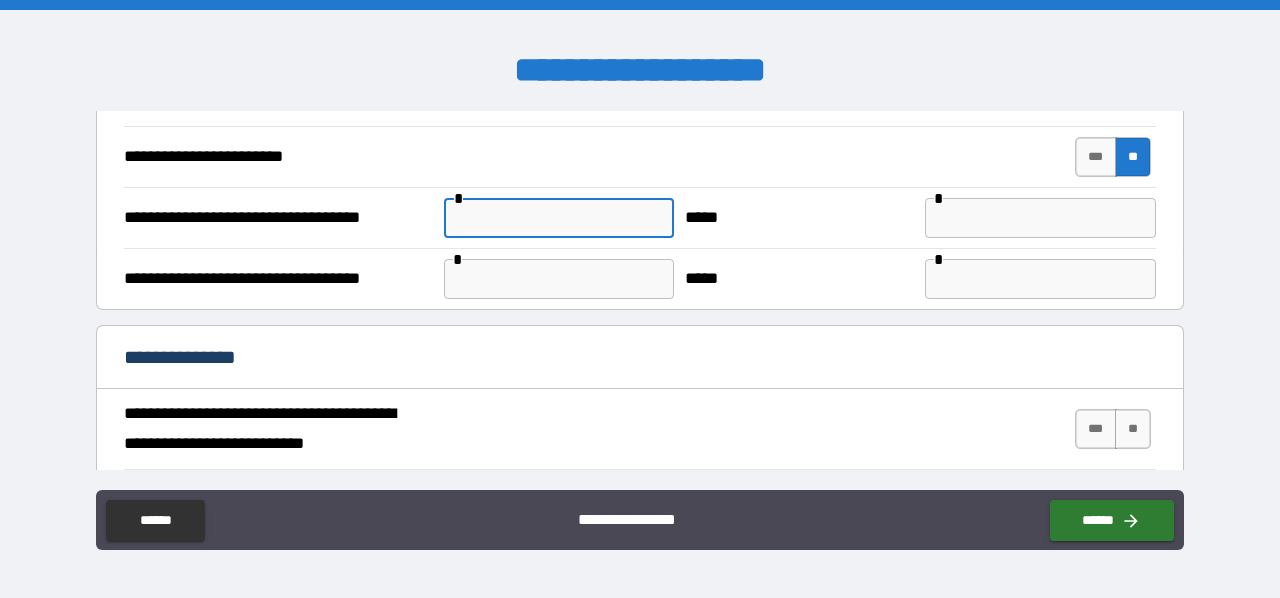 click at bounding box center [559, 218] 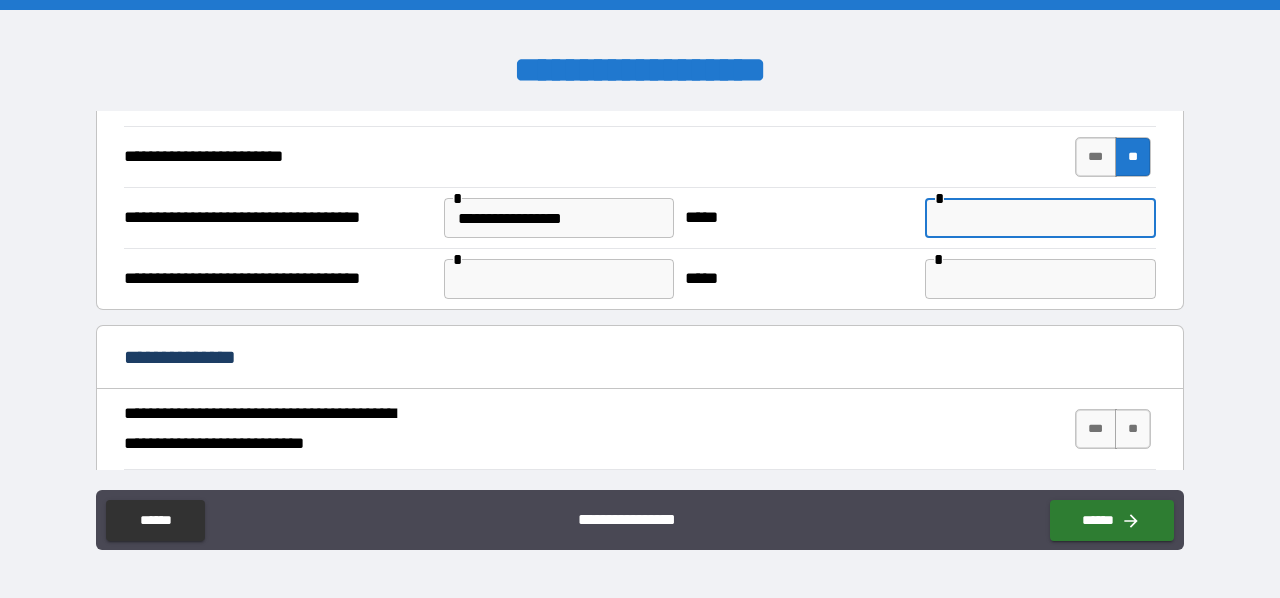 click at bounding box center [1040, 218] 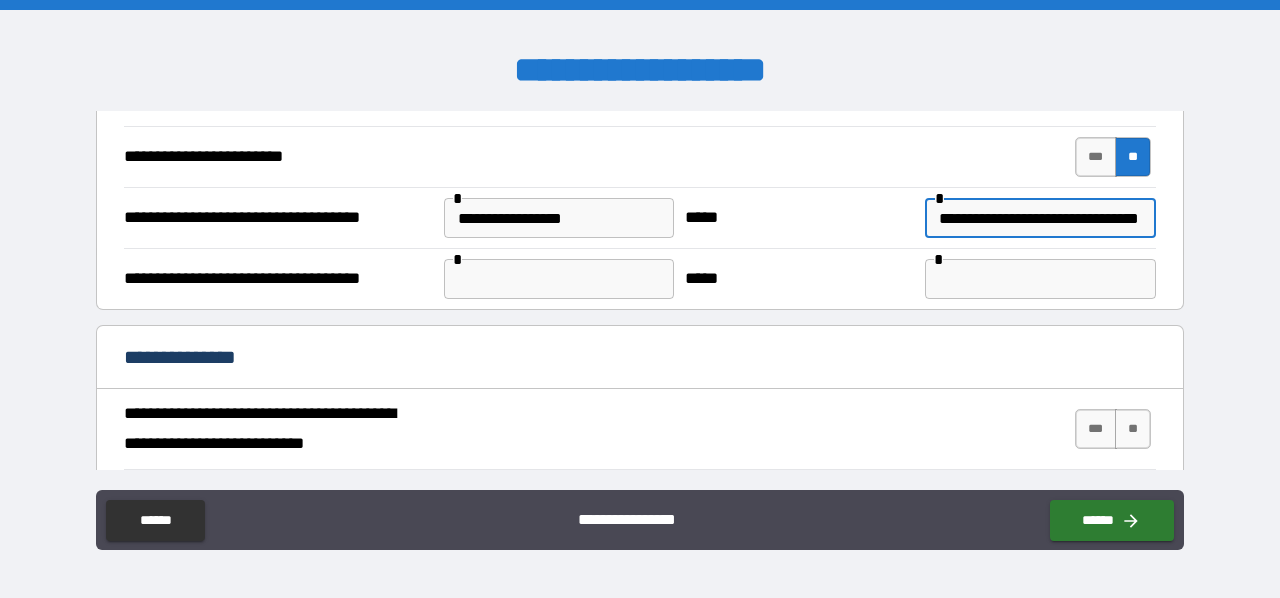 scroll, scrollTop: 0, scrollLeft: 48, axis: horizontal 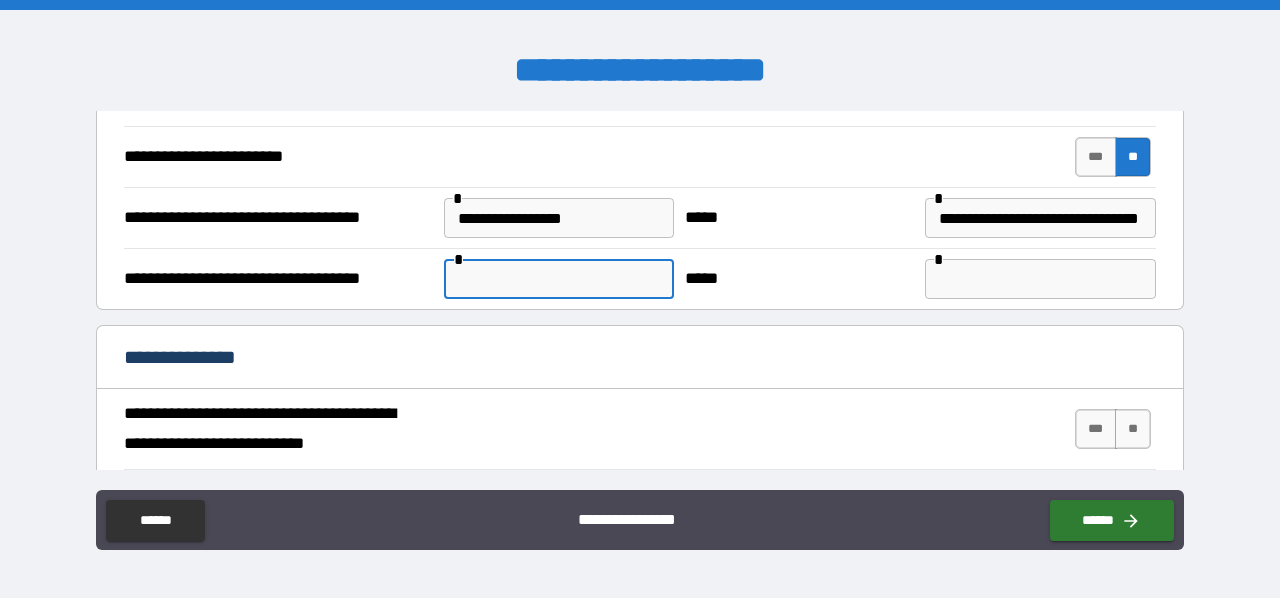 click at bounding box center (559, 279) 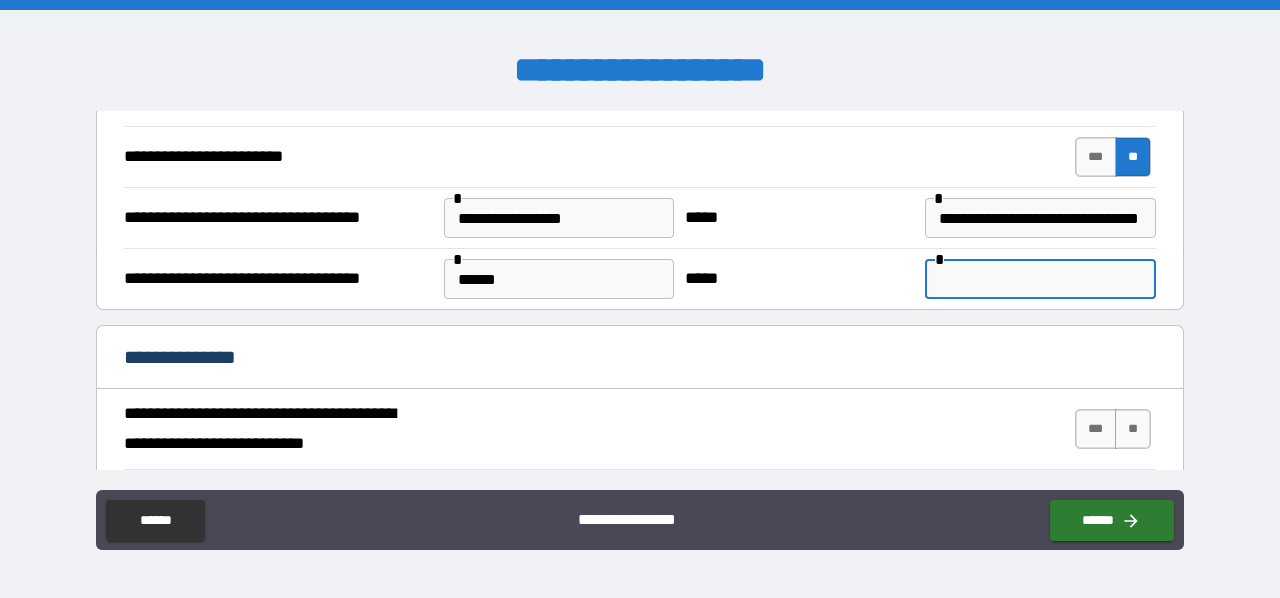click at bounding box center (1040, 279) 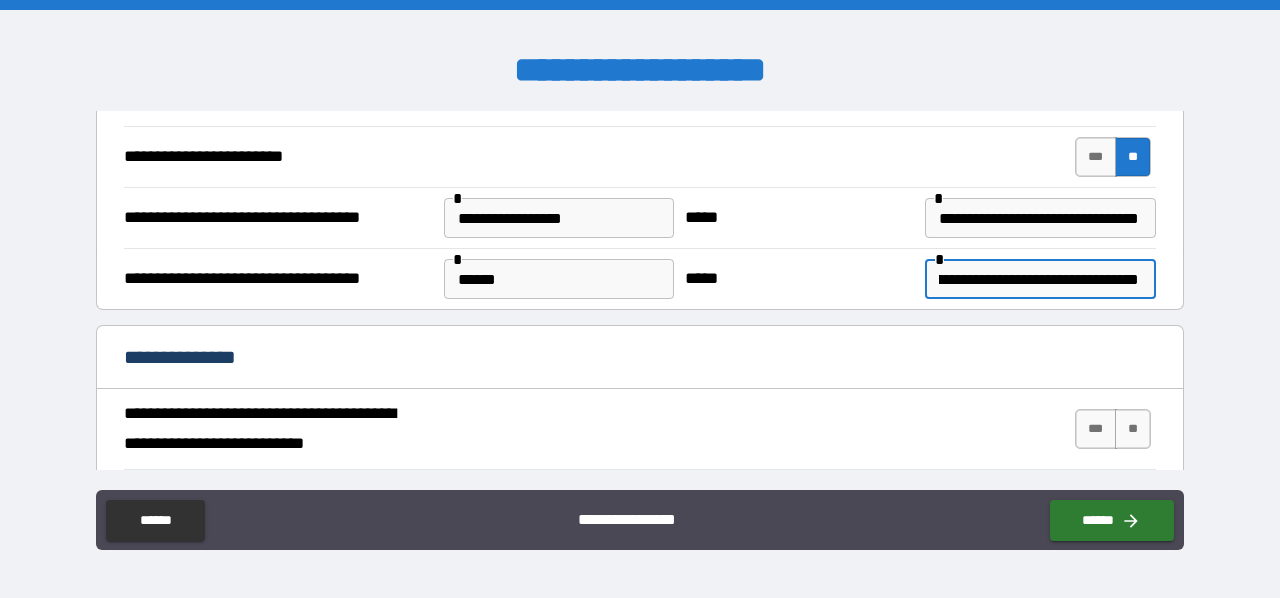 scroll, scrollTop: 0, scrollLeft: 194, axis: horizontal 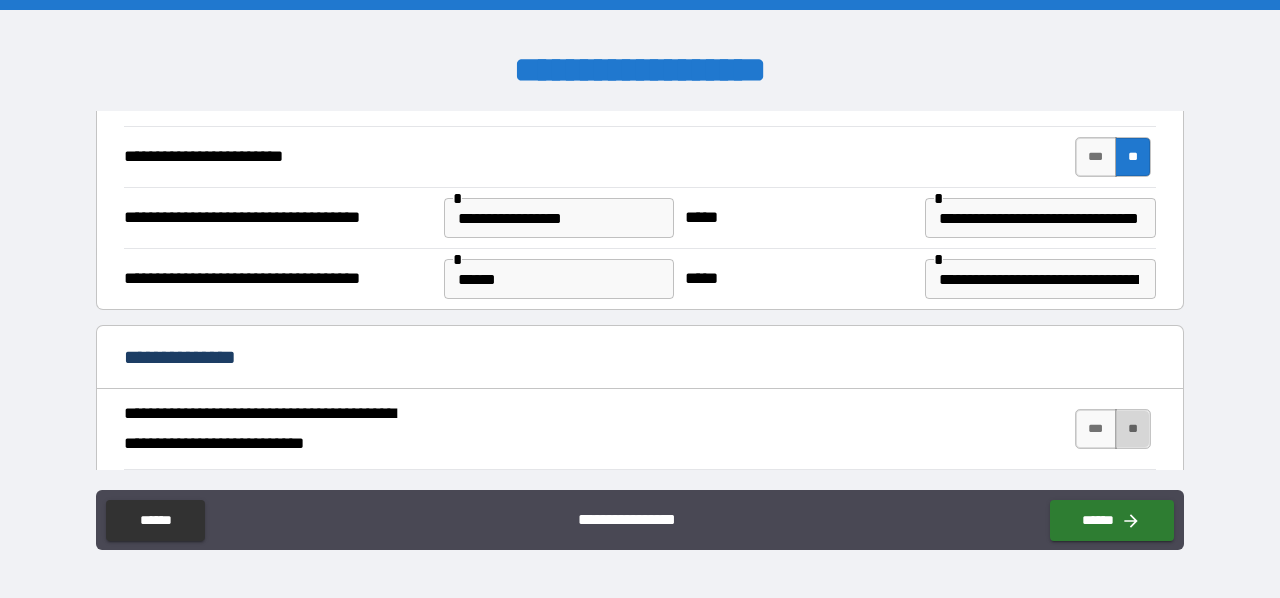 click on "**" at bounding box center [1133, 429] 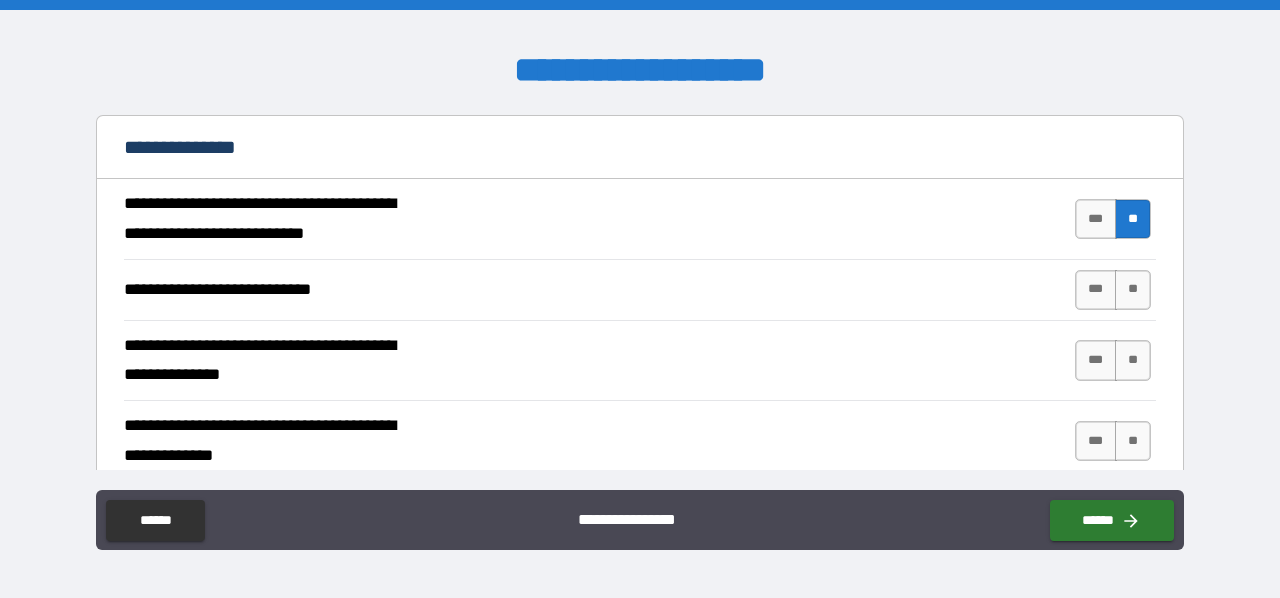 scroll, scrollTop: 3116, scrollLeft: 0, axis: vertical 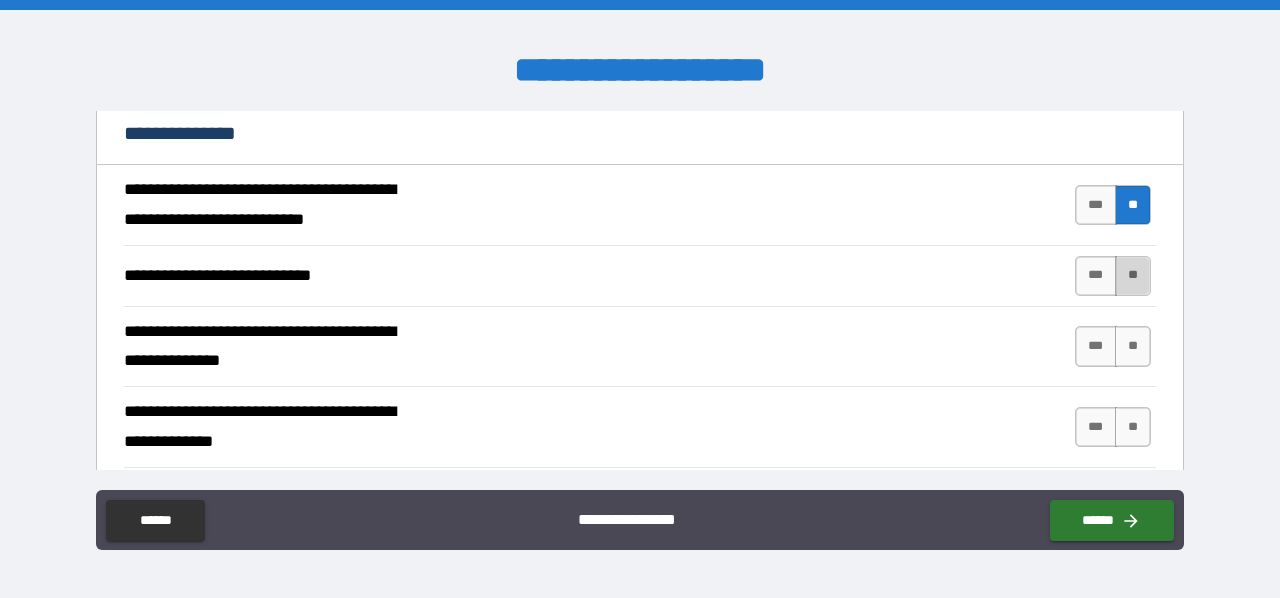 click on "**" at bounding box center (1133, 276) 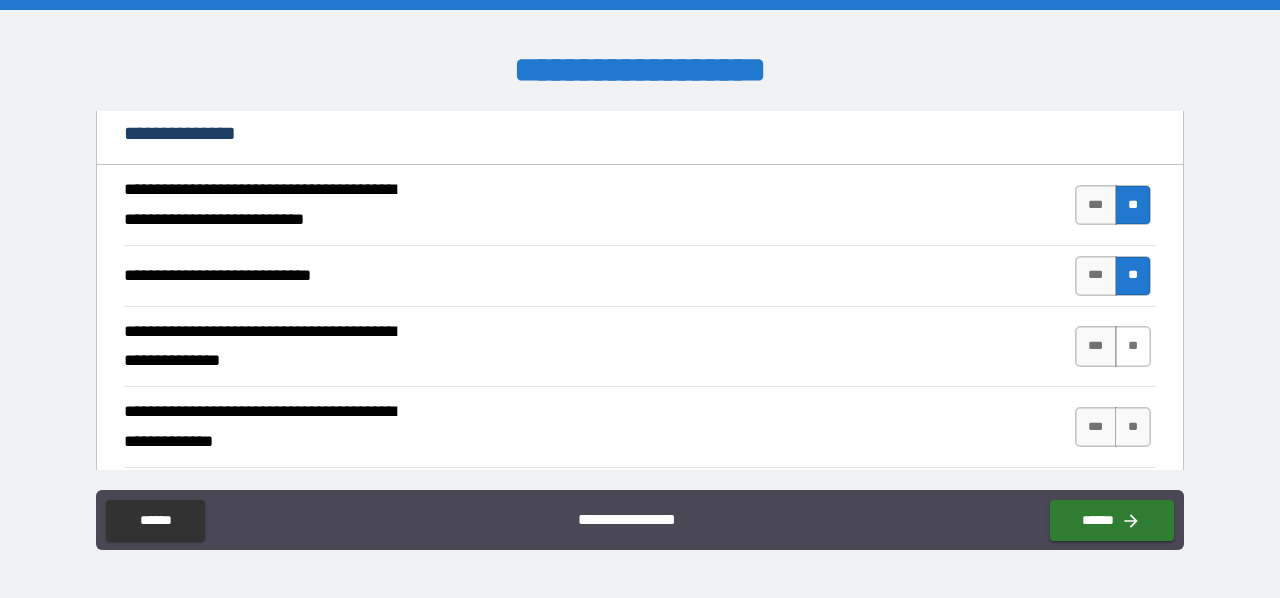 click on "**" at bounding box center (1133, 346) 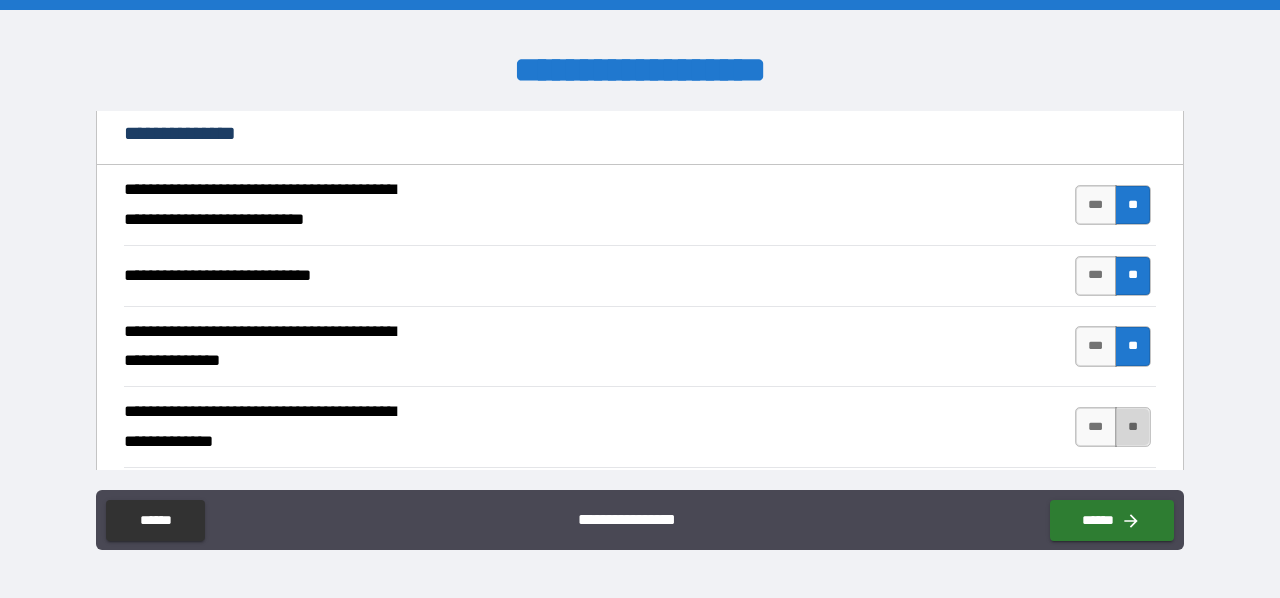 click on "**" at bounding box center (1133, 427) 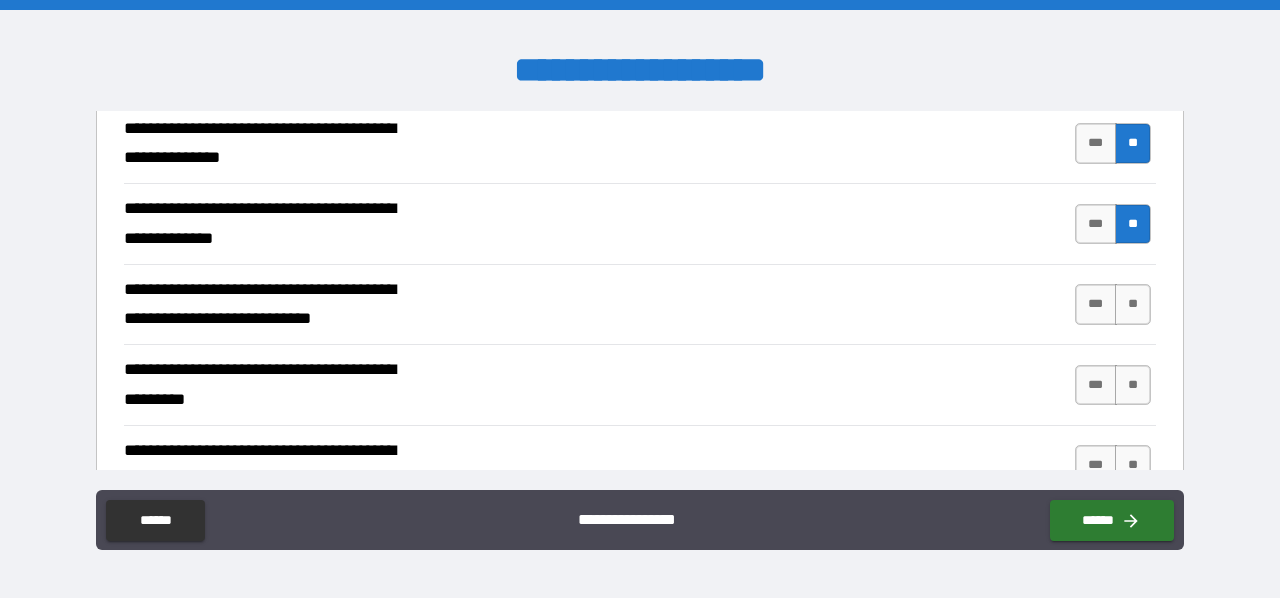 scroll, scrollTop: 3340, scrollLeft: 0, axis: vertical 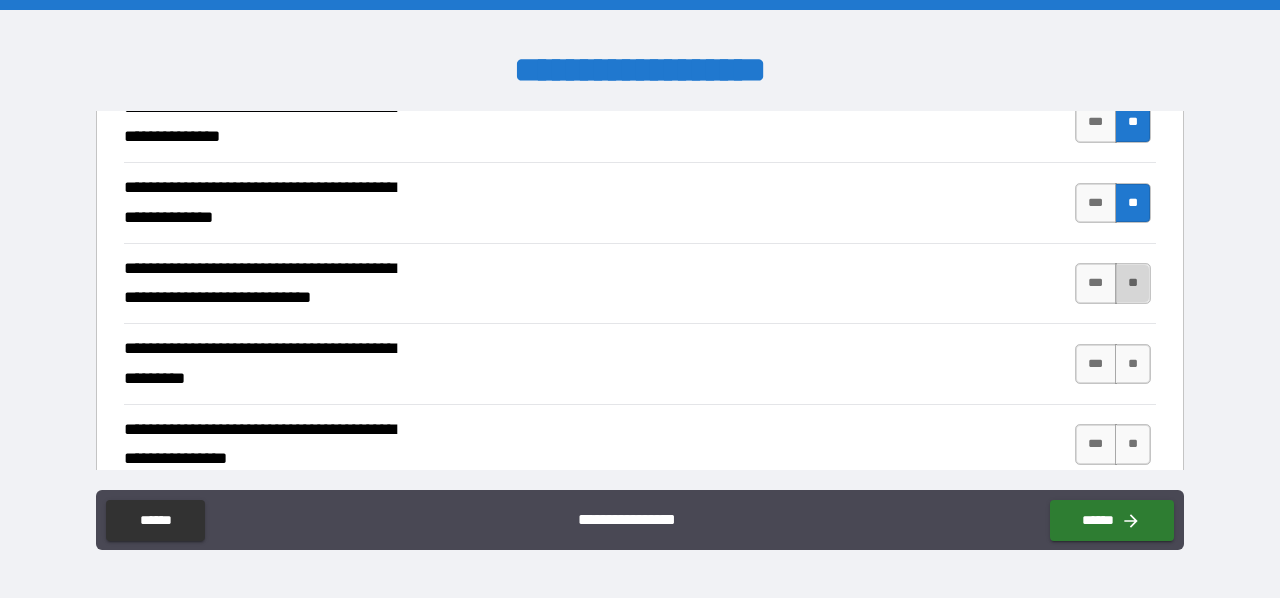 click on "**" at bounding box center [1133, 283] 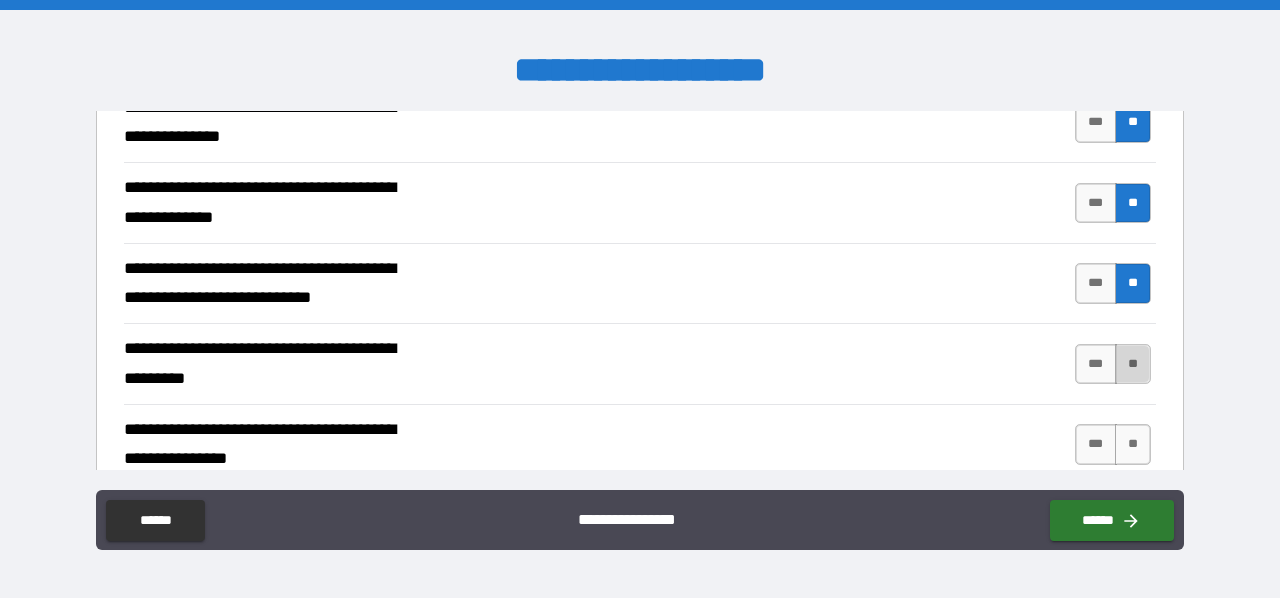 click on "**" at bounding box center (1133, 364) 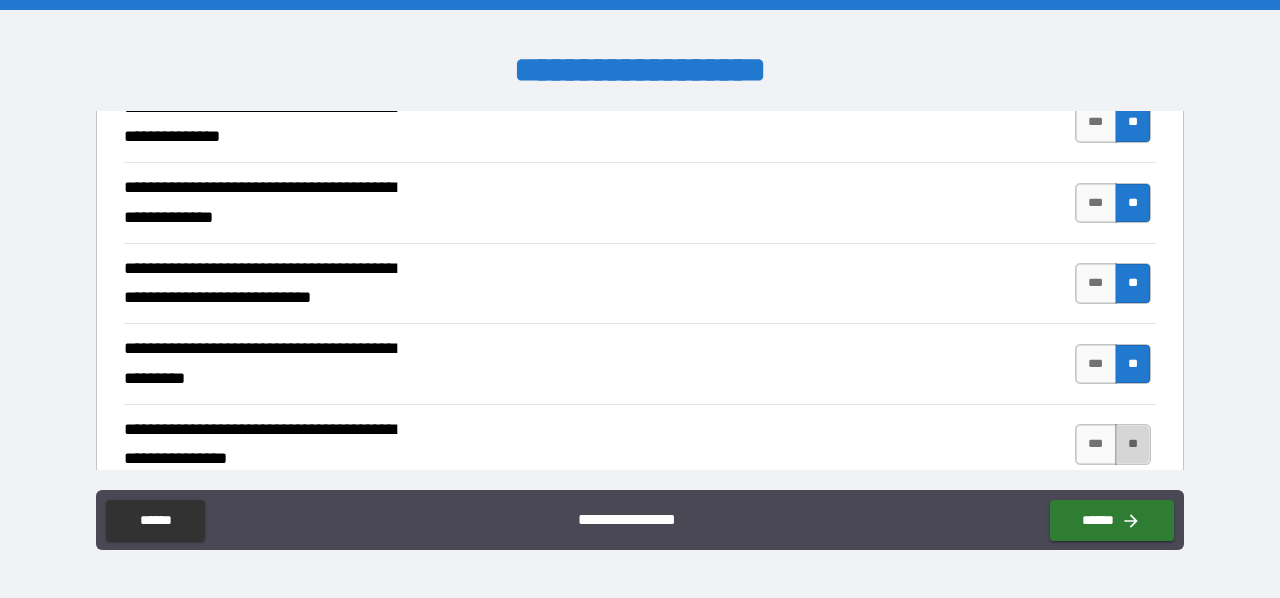 click on "**" at bounding box center (1133, 444) 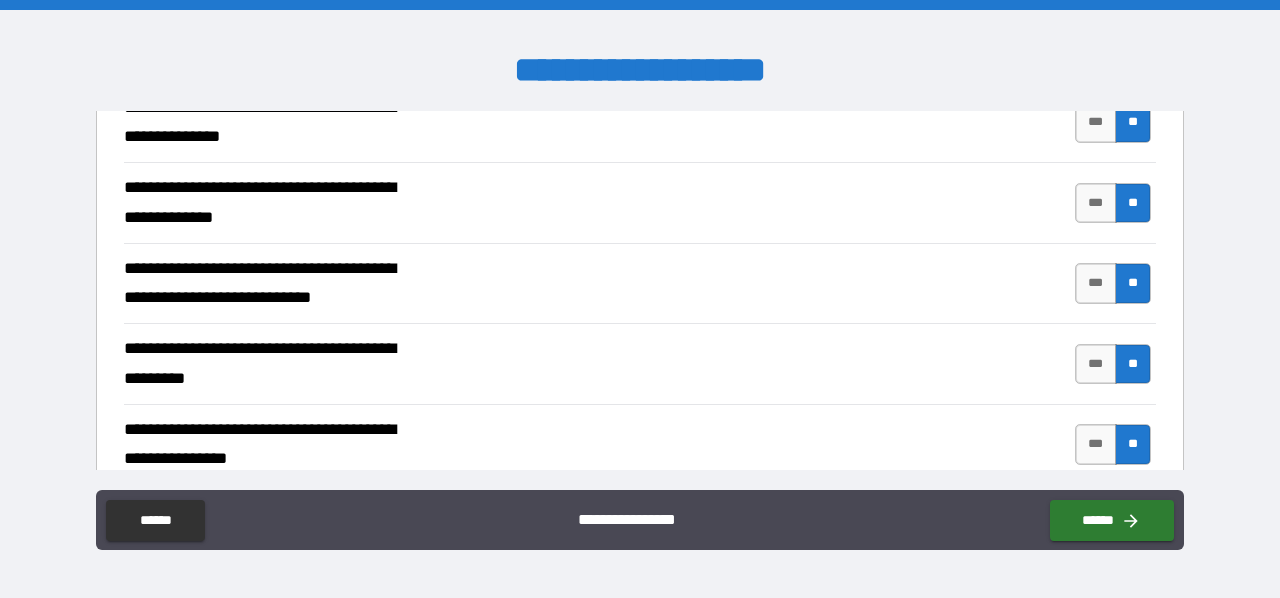 scroll, scrollTop: 3417, scrollLeft: 0, axis: vertical 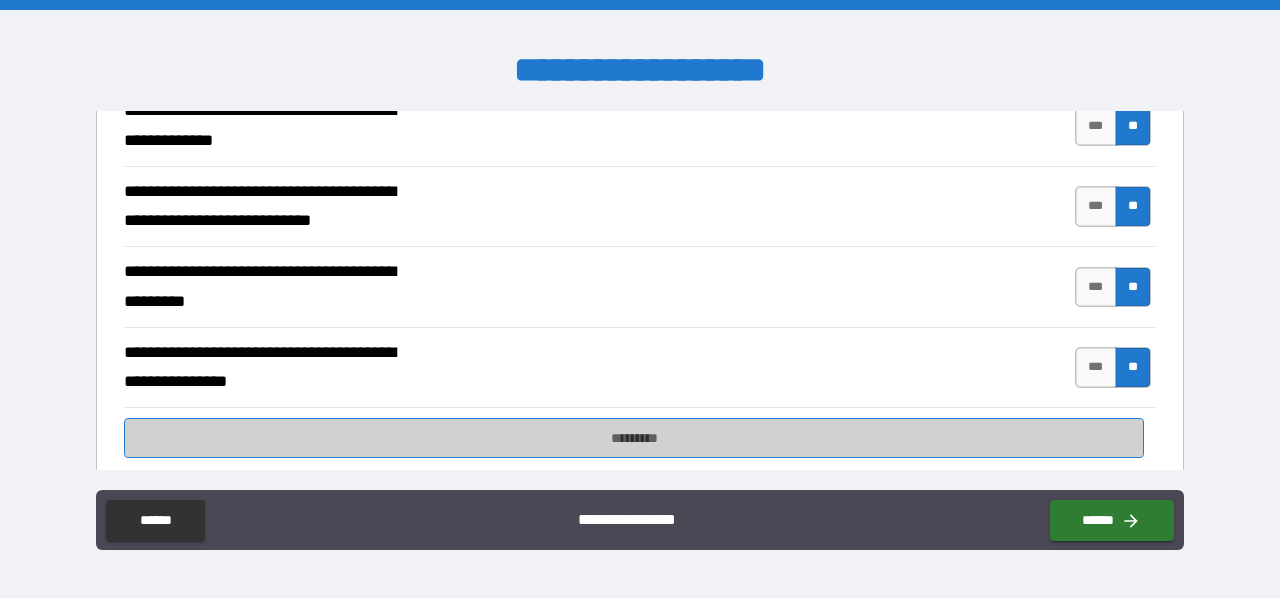 click on "*********" at bounding box center [634, 438] 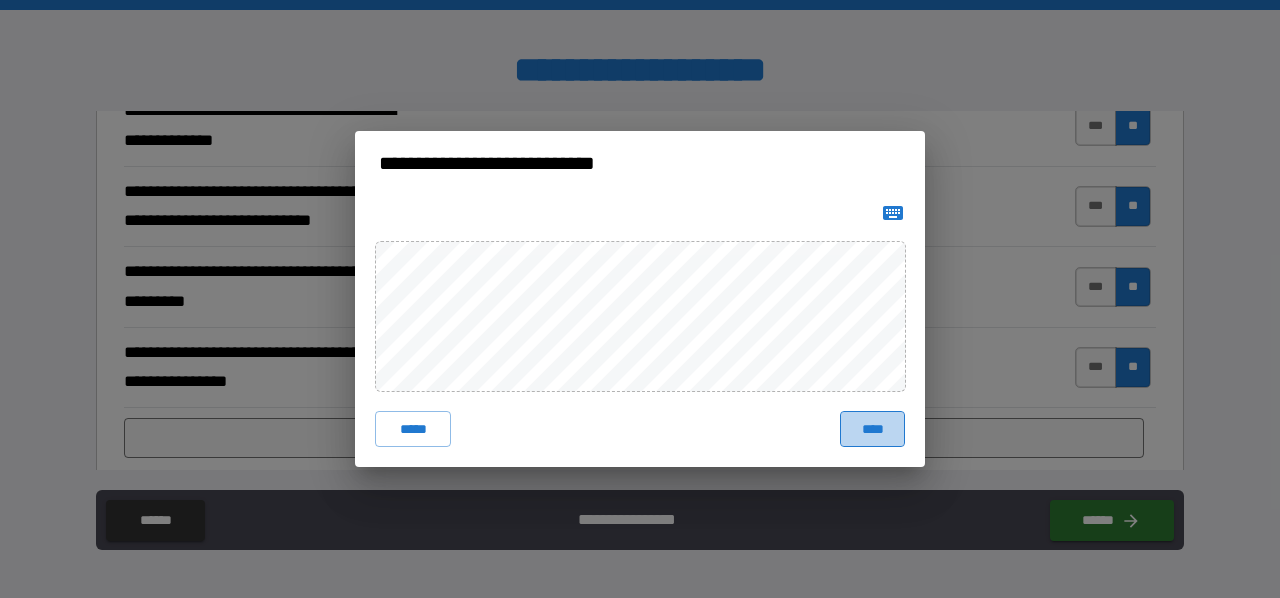 click on "****" at bounding box center [872, 429] 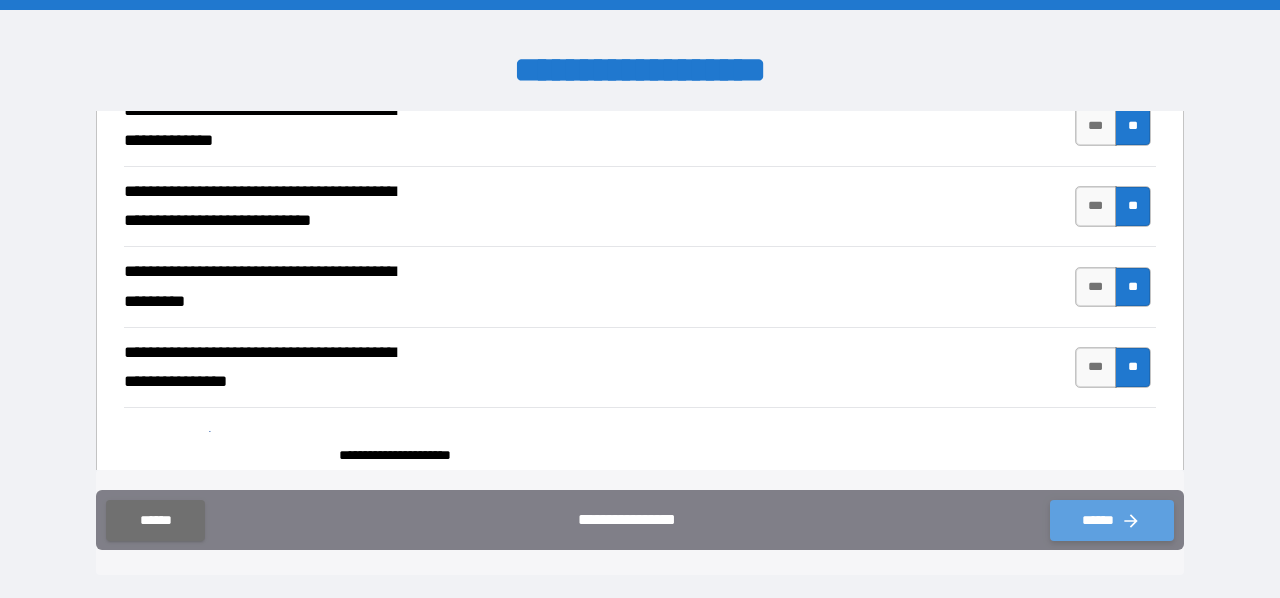 click on "******" at bounding box center [1112, 520] 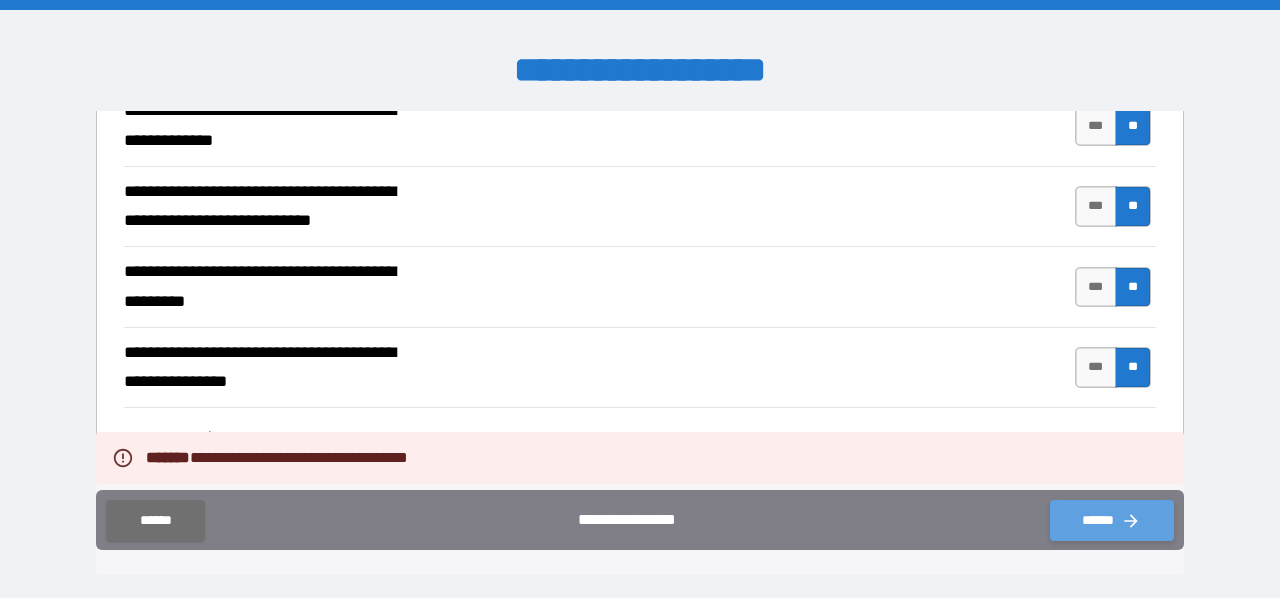 click on "******" at bounding box center (1112, 520) 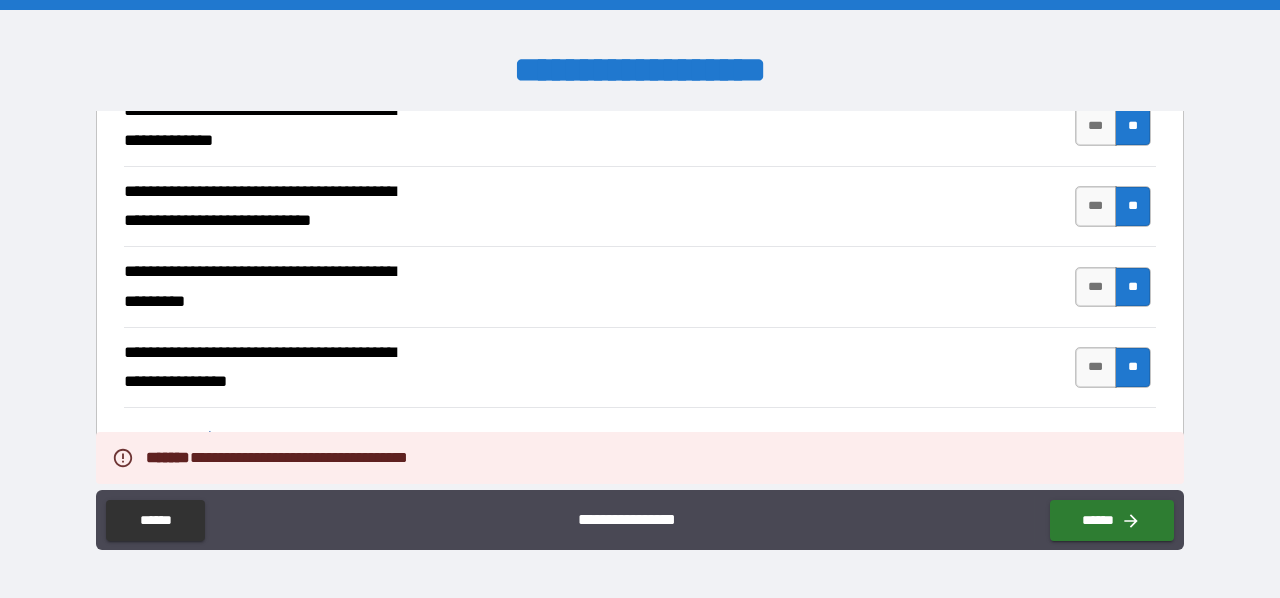 click on "**********" at bounding box center [640, 301] 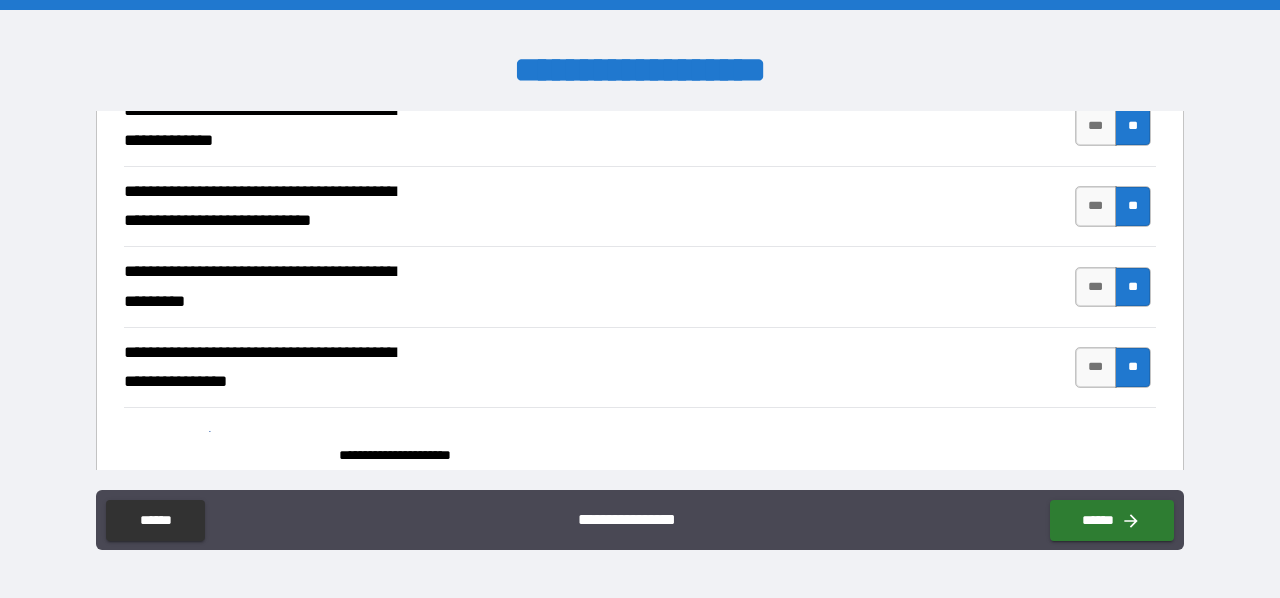 click at bounding box center [224, 446] 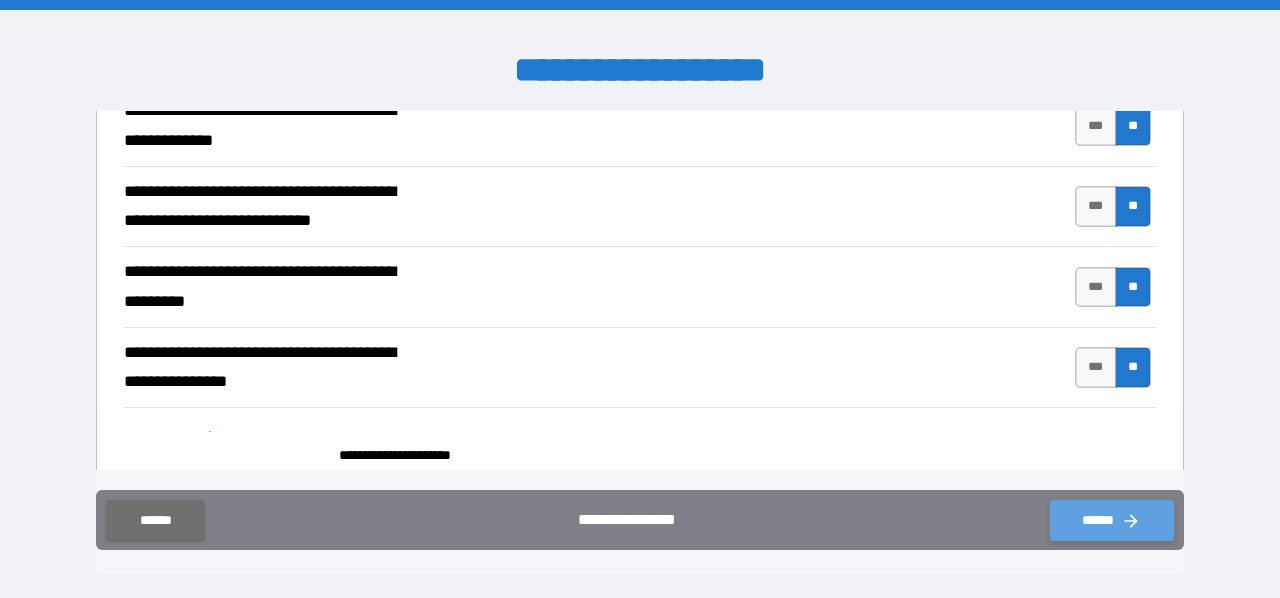 click on "******" at bounding box center [1112, 520] 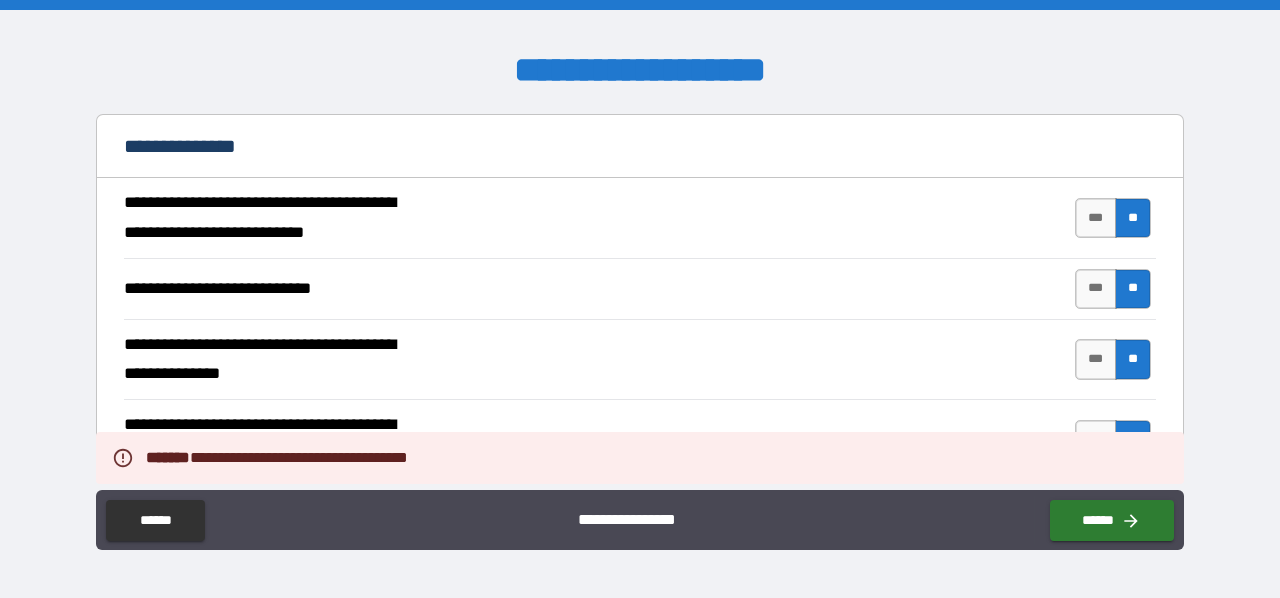 scroll, scrollTop: 3102, scrollLeft: 0, axis: vertical 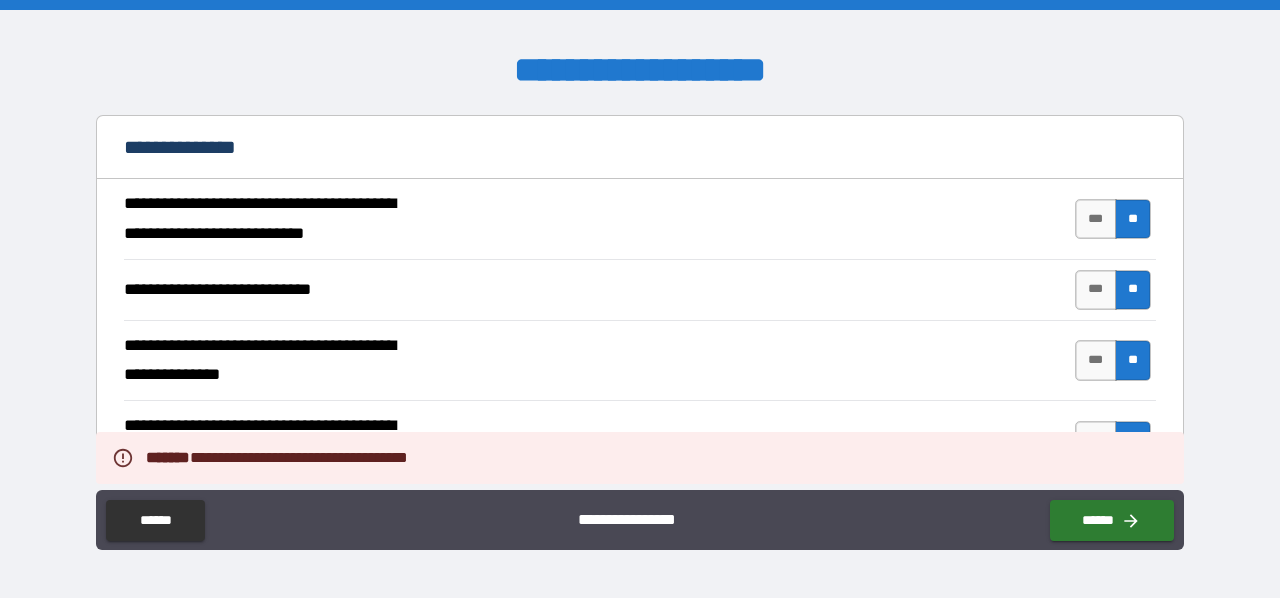 click on "**********" at bounding box center (640, 149) 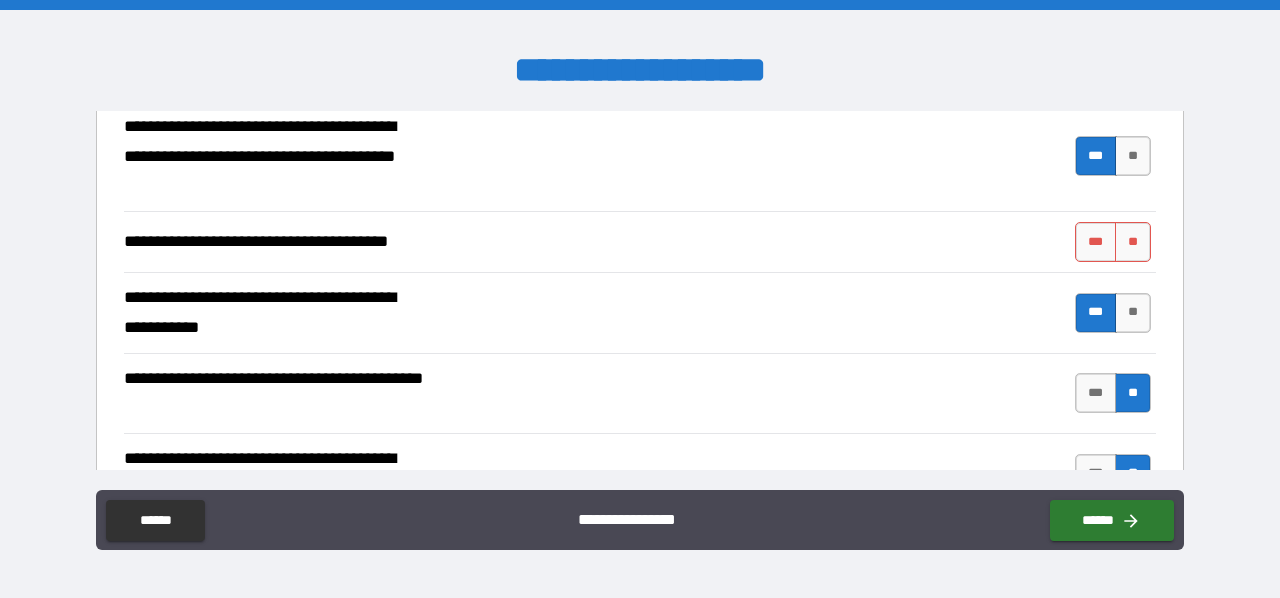 scroll, scrollTop: 2422, scrollLeft: 0, axis: vertical 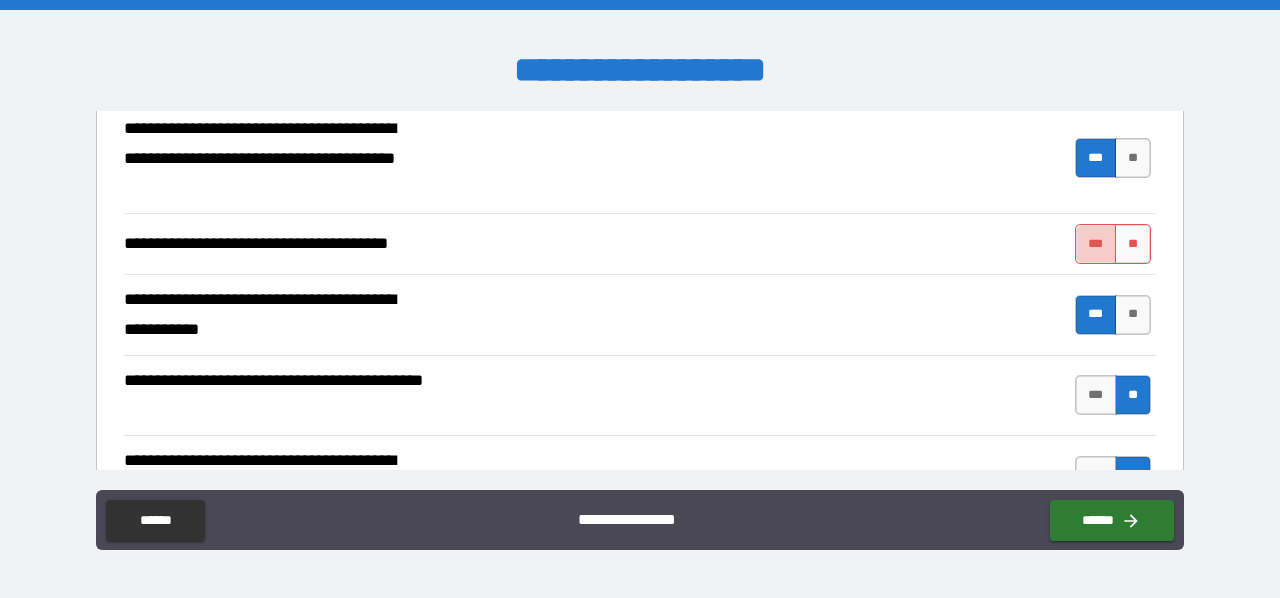 click on "***" at bounding box center (1096, 244) 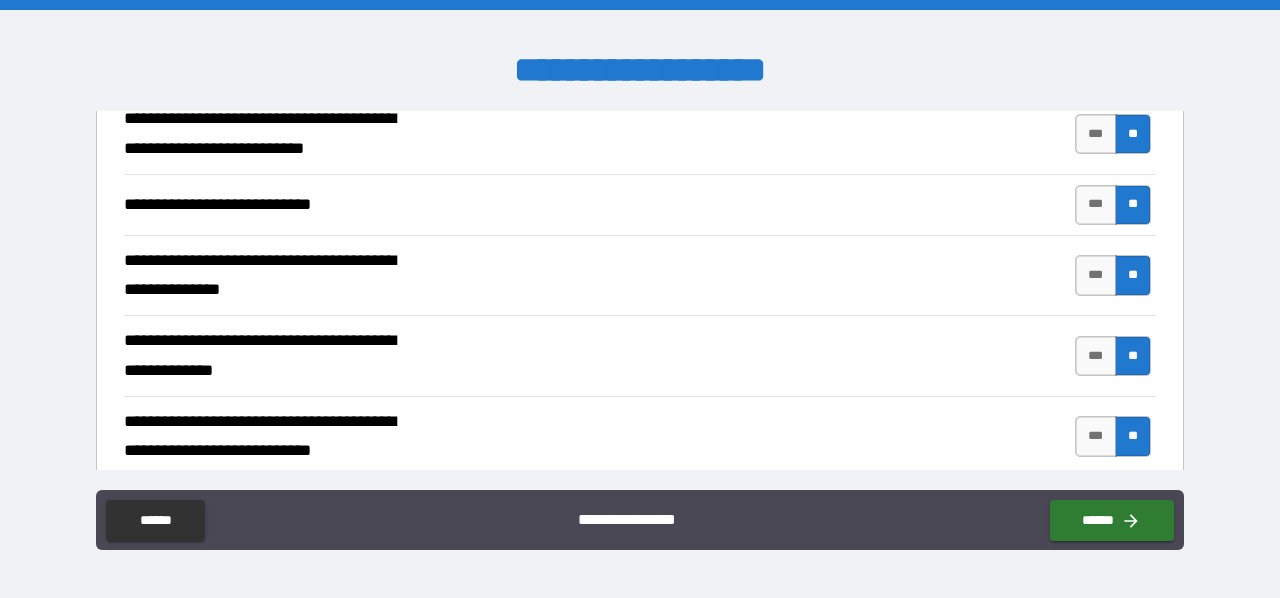 scroll, scrollTop: 3434, scrollLeft: 0, axis: vertical 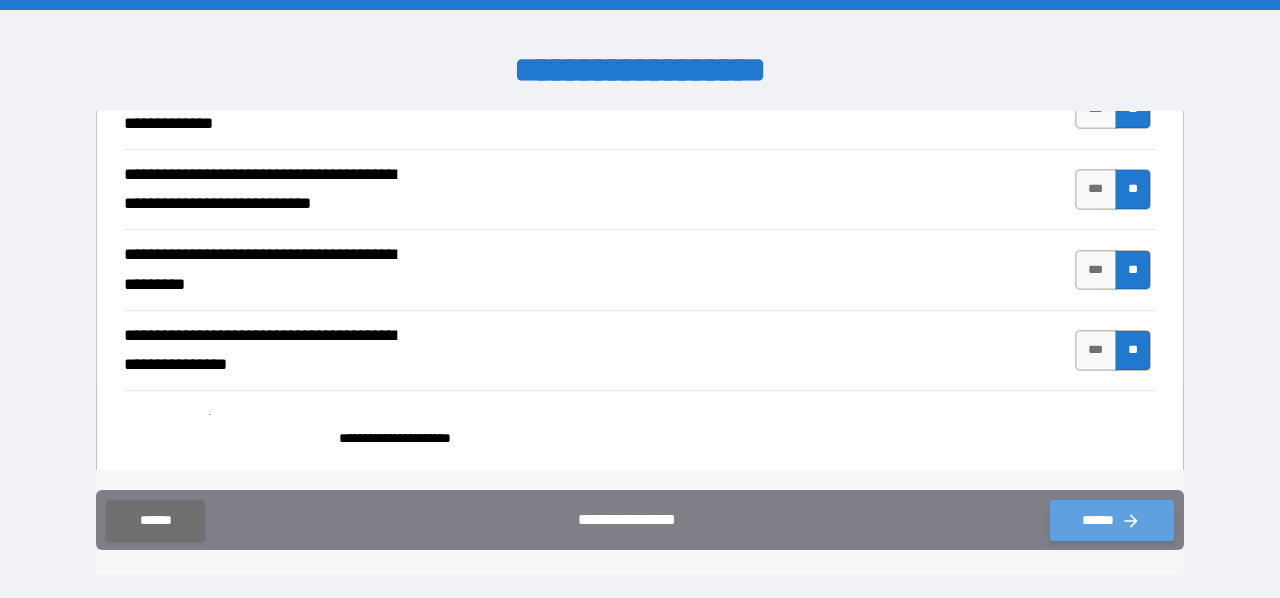click on "******" at bounding box center (1112, 520) 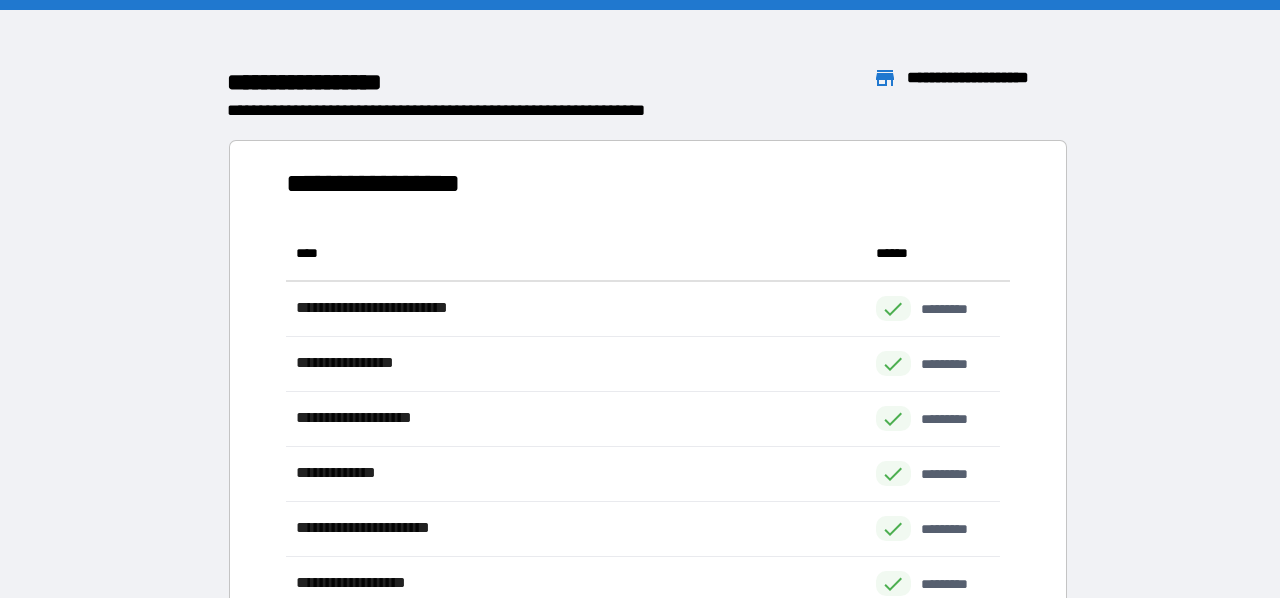 scroll, scrollTop: 425, scrollLeft: 698, axis: both 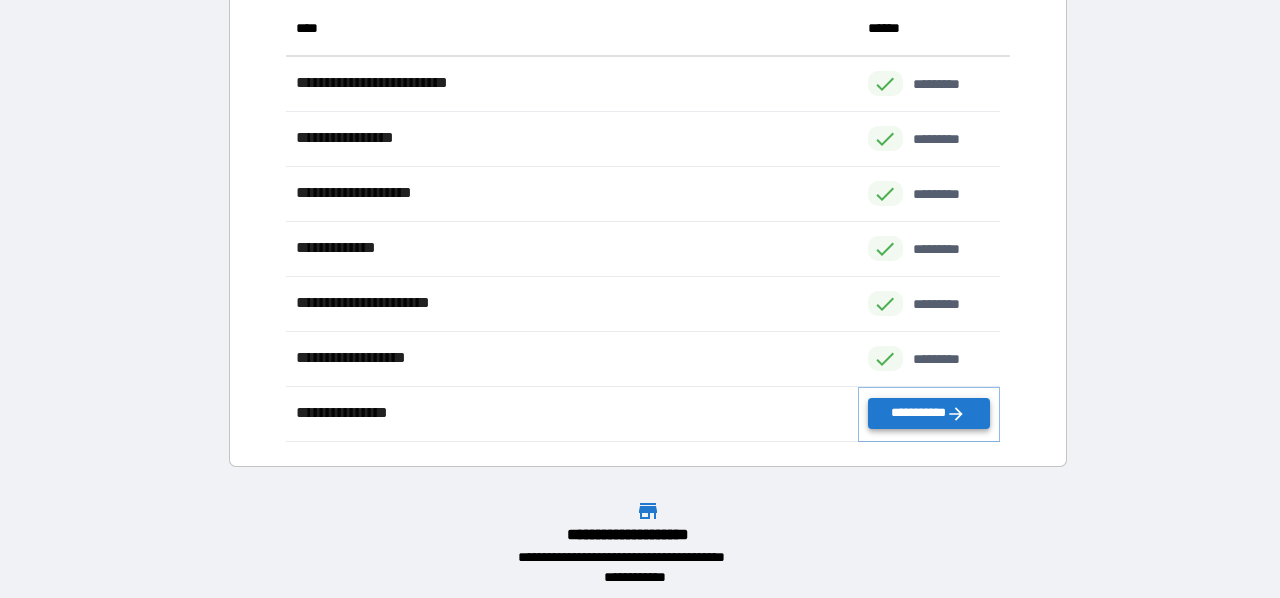 click on "**********" at bounding box center (929, 413) 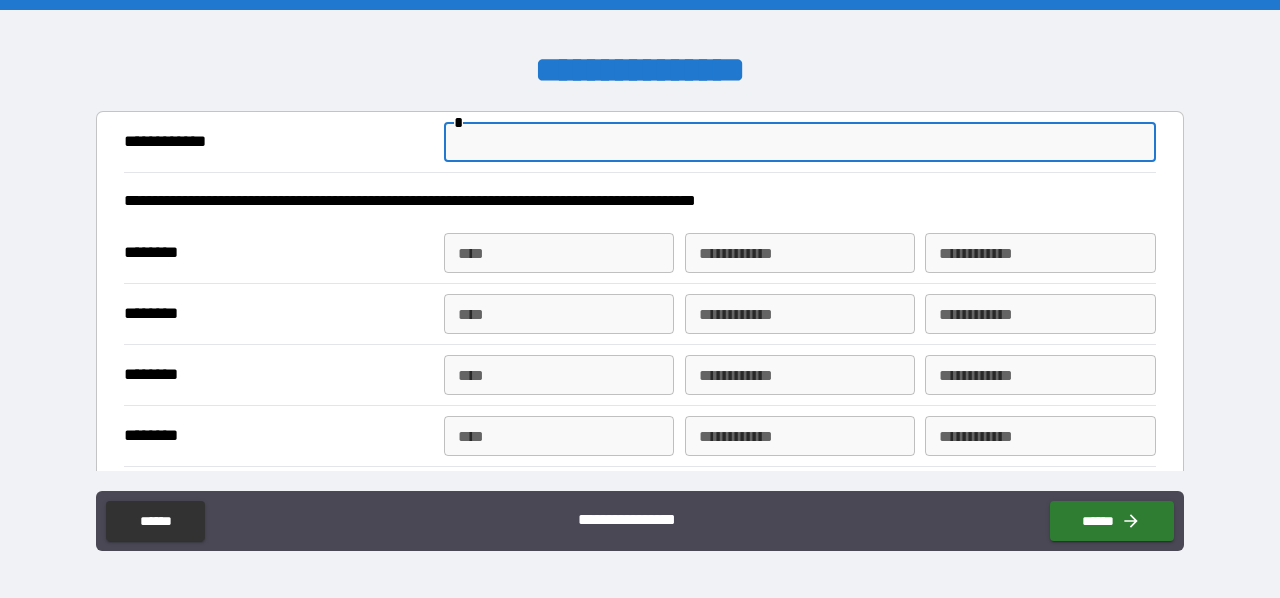 click at bounding box center (800, 142) 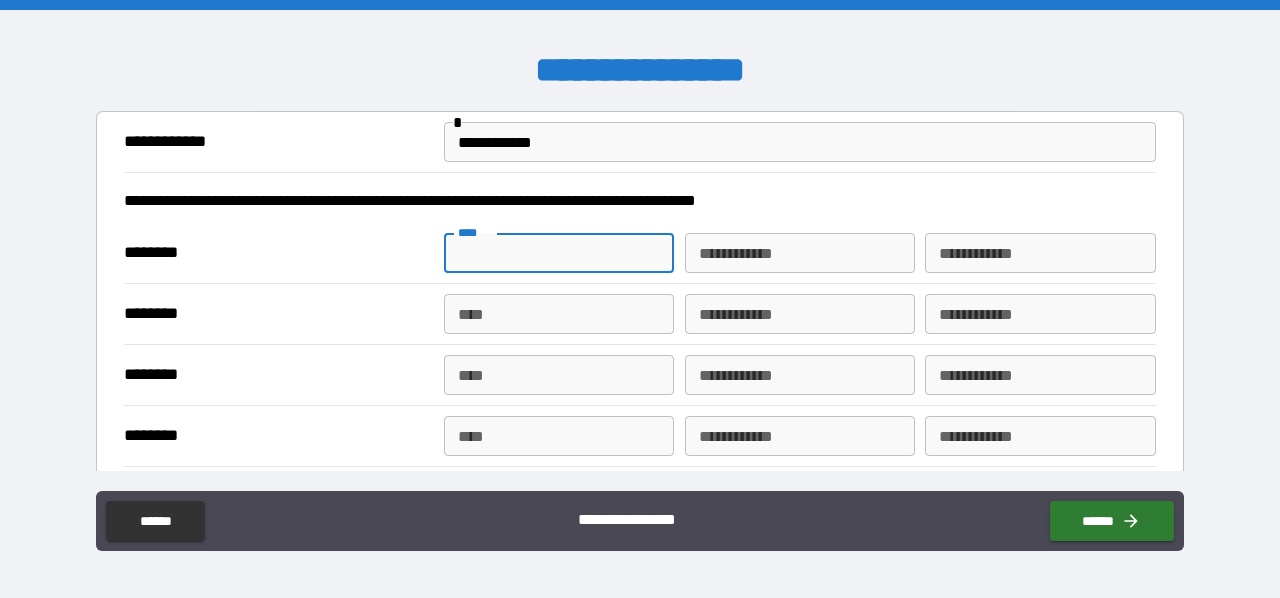 click on "****" at bounding box center (559, 253) 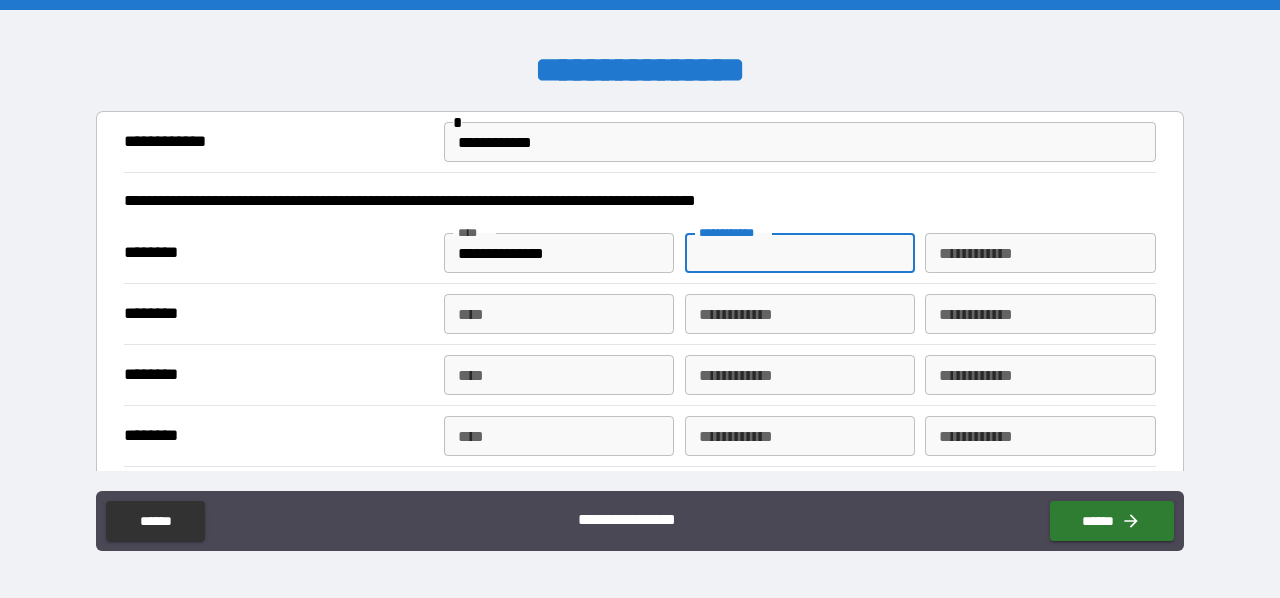 click on "**********" at bounding box center (800, 253) 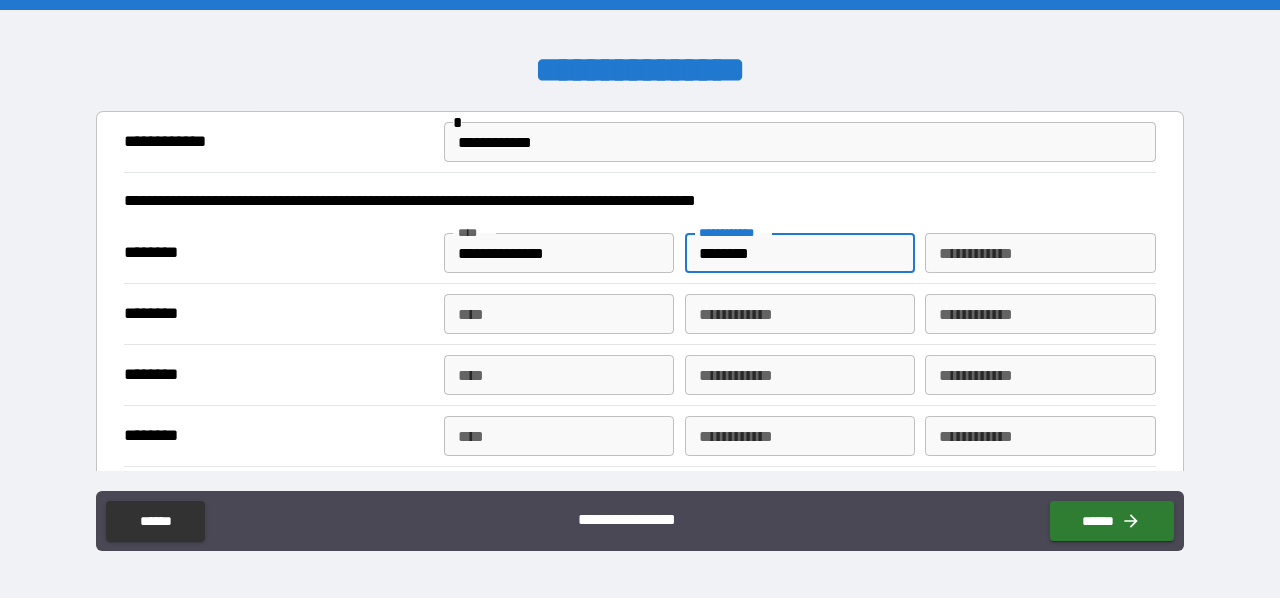 click on "**********" at bounding box center (1040, 253) 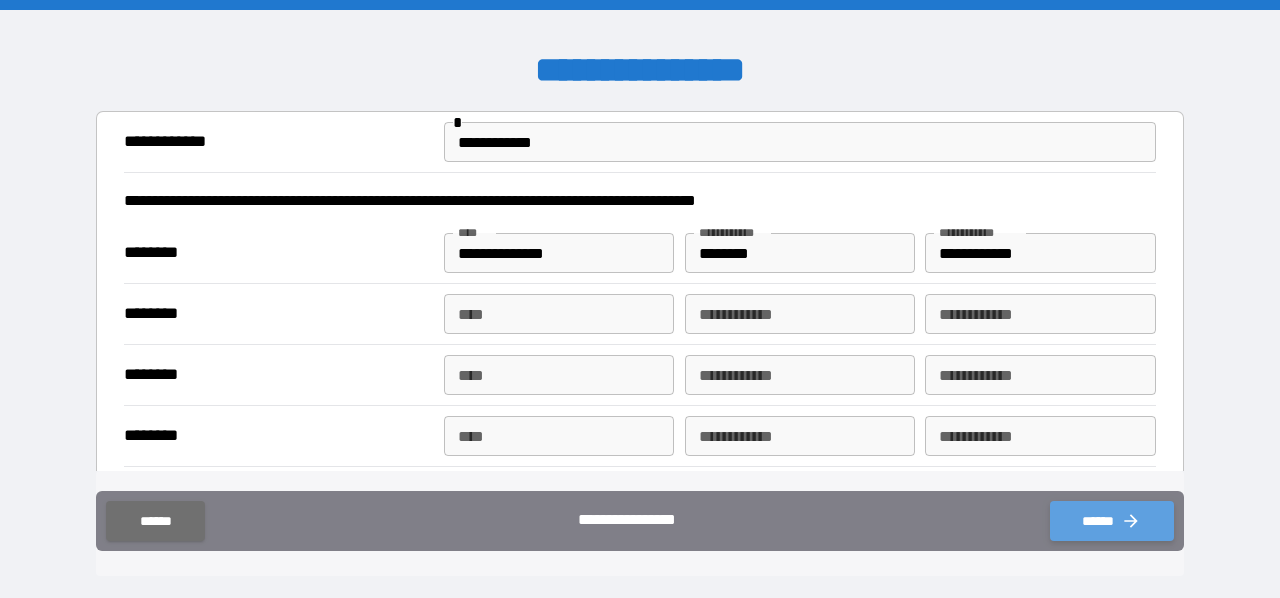 click on "******" at bounding box center [1112, 521] 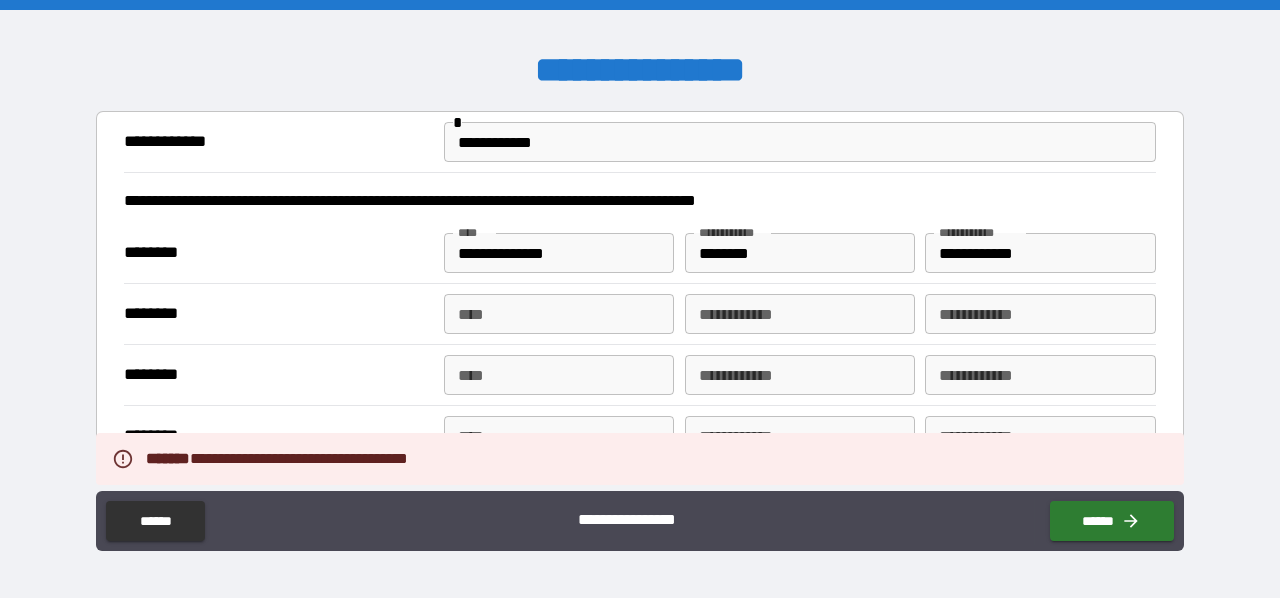 scroll, scrollTop: 75, scrollLeft: 0, axis: vertical 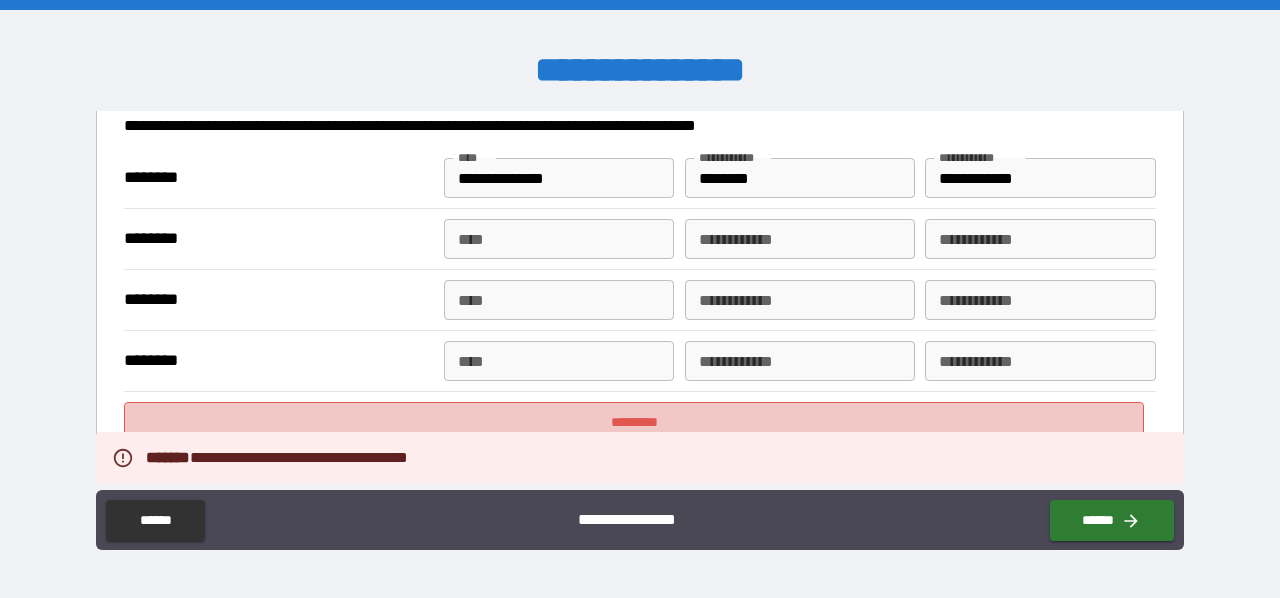 click on "*********" at bounding box center (634, 422) 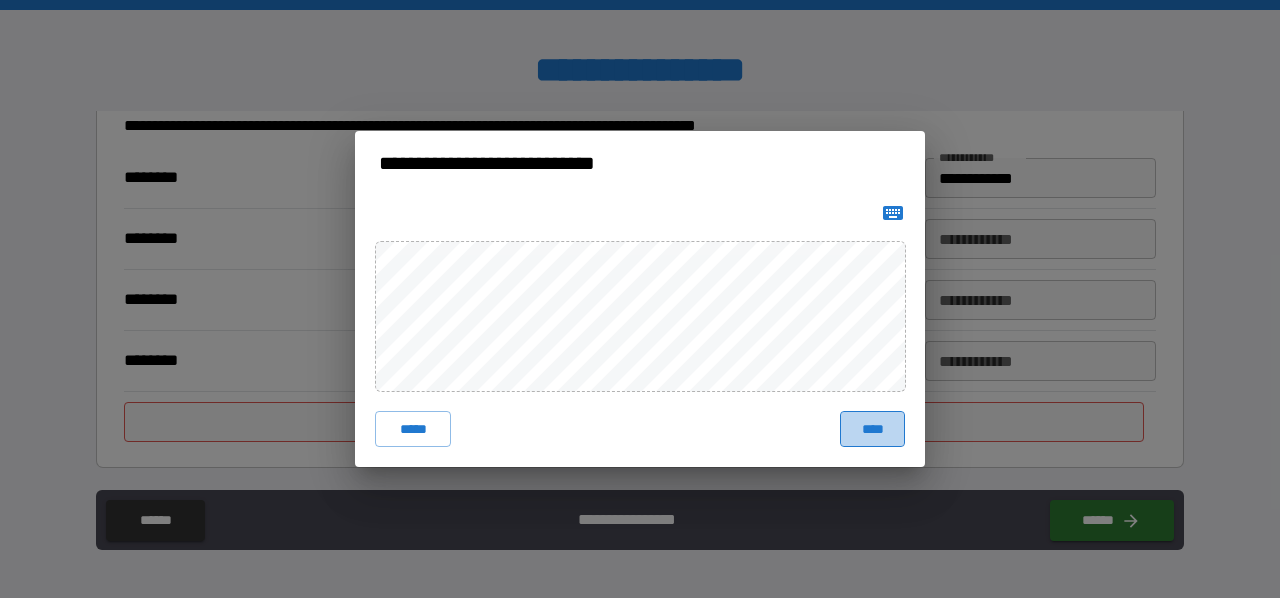 click on "****" at bounding box center [872, 429] 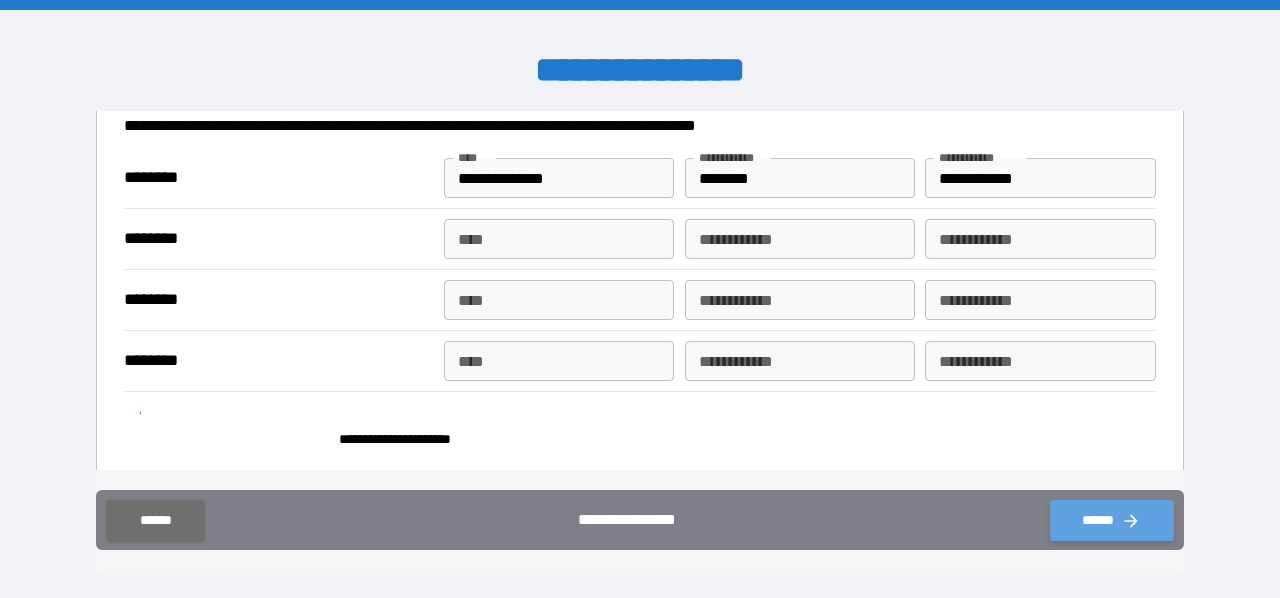 click on "******" at bounding box center (1112, 520) 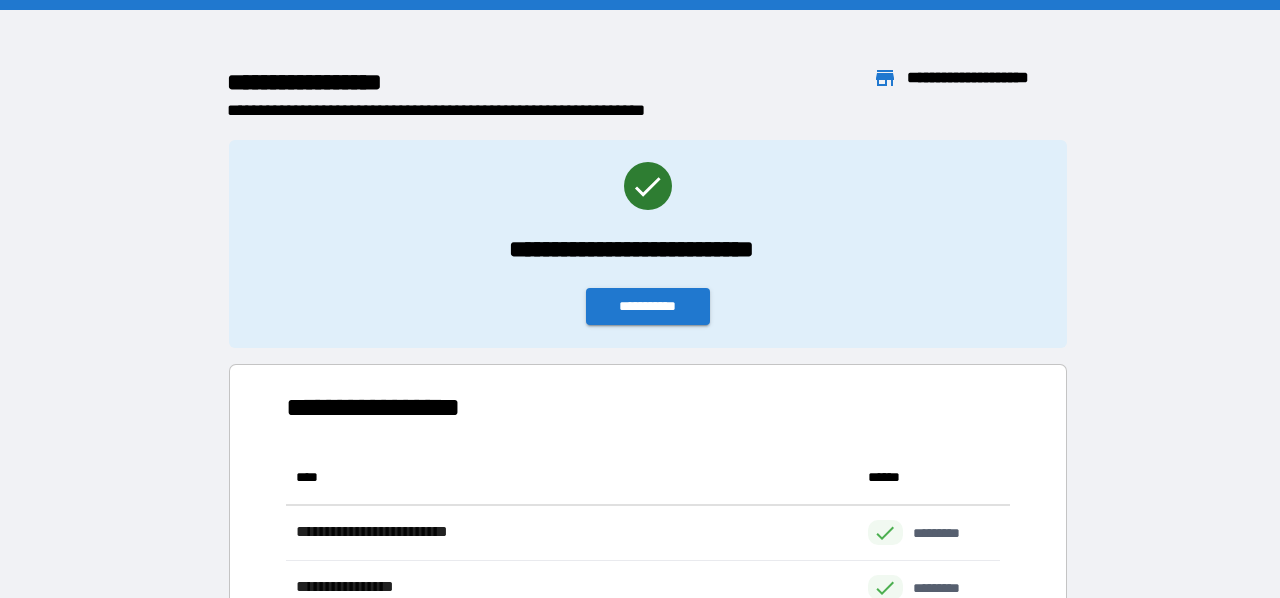 scroll, scrollTop: 16, scrollLeft: 16, axis: both 